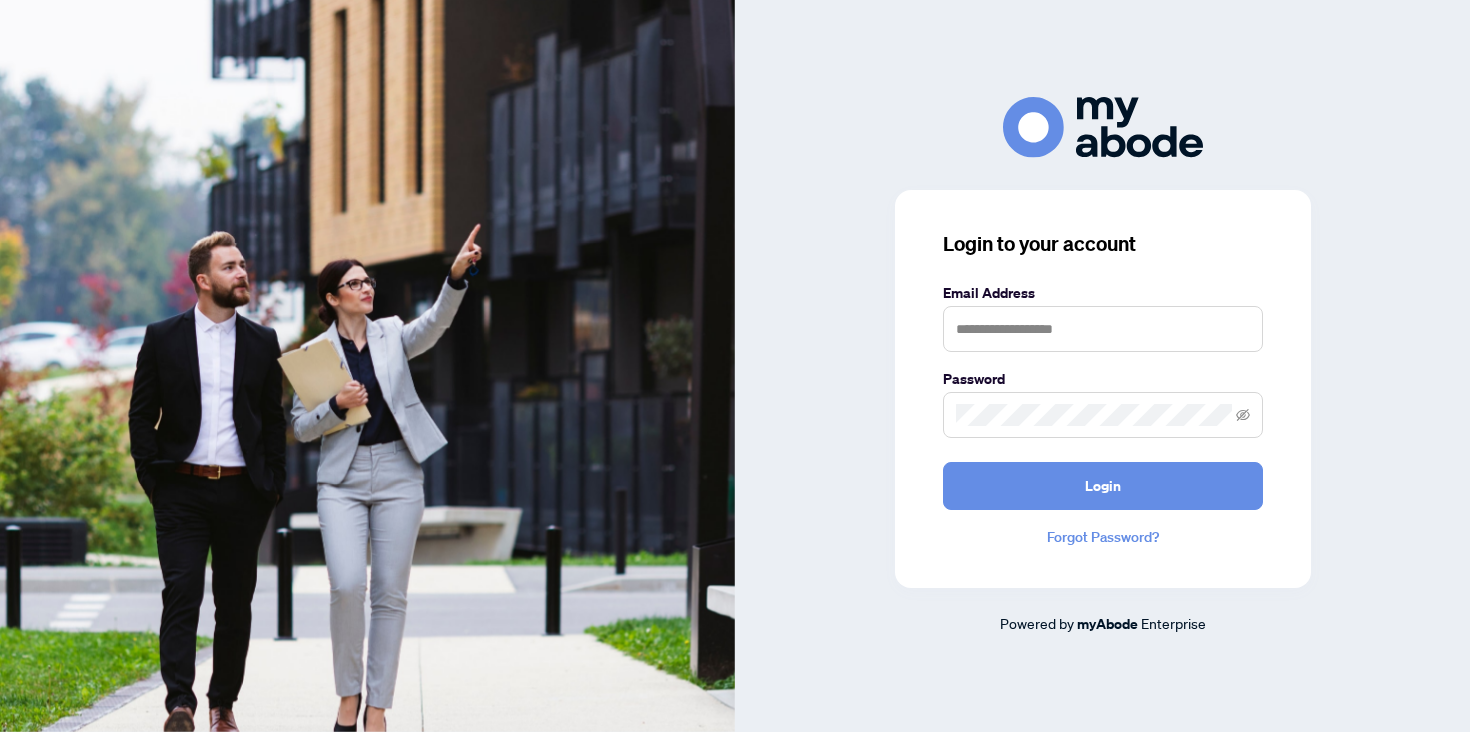 scroll, scrollTop: 0, scrollLeft: 0, axis: both 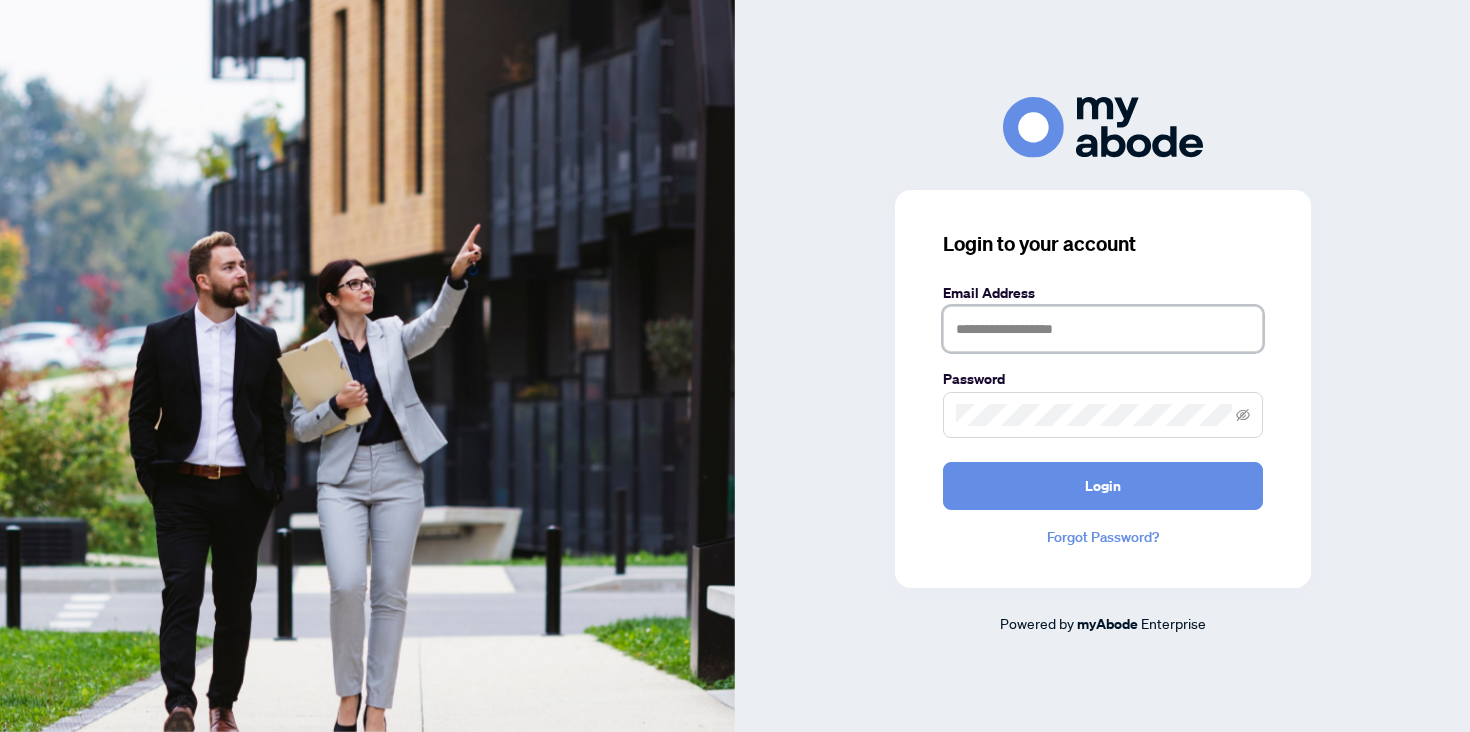 click at bounding box center (1103, 329) 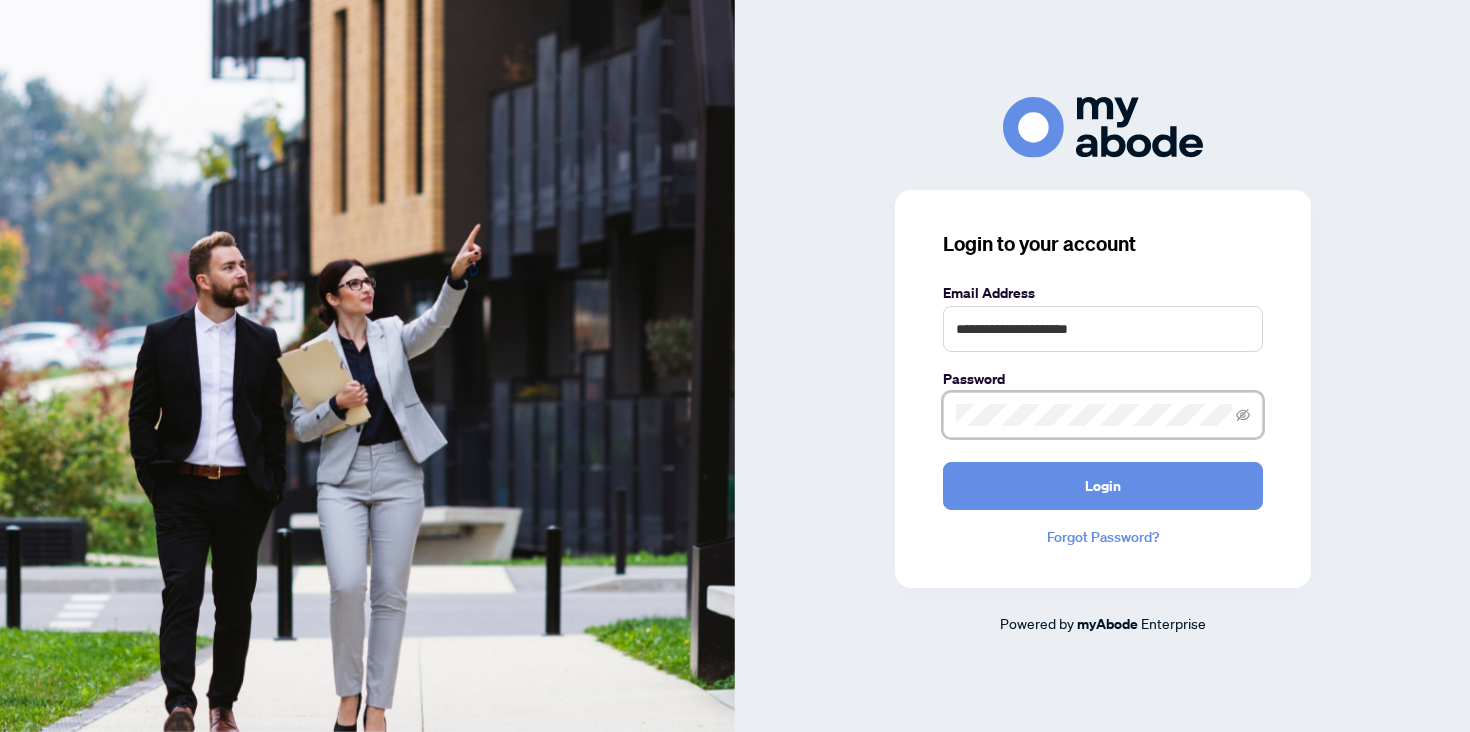 click on "Login" at bounding box center [1103, 486] 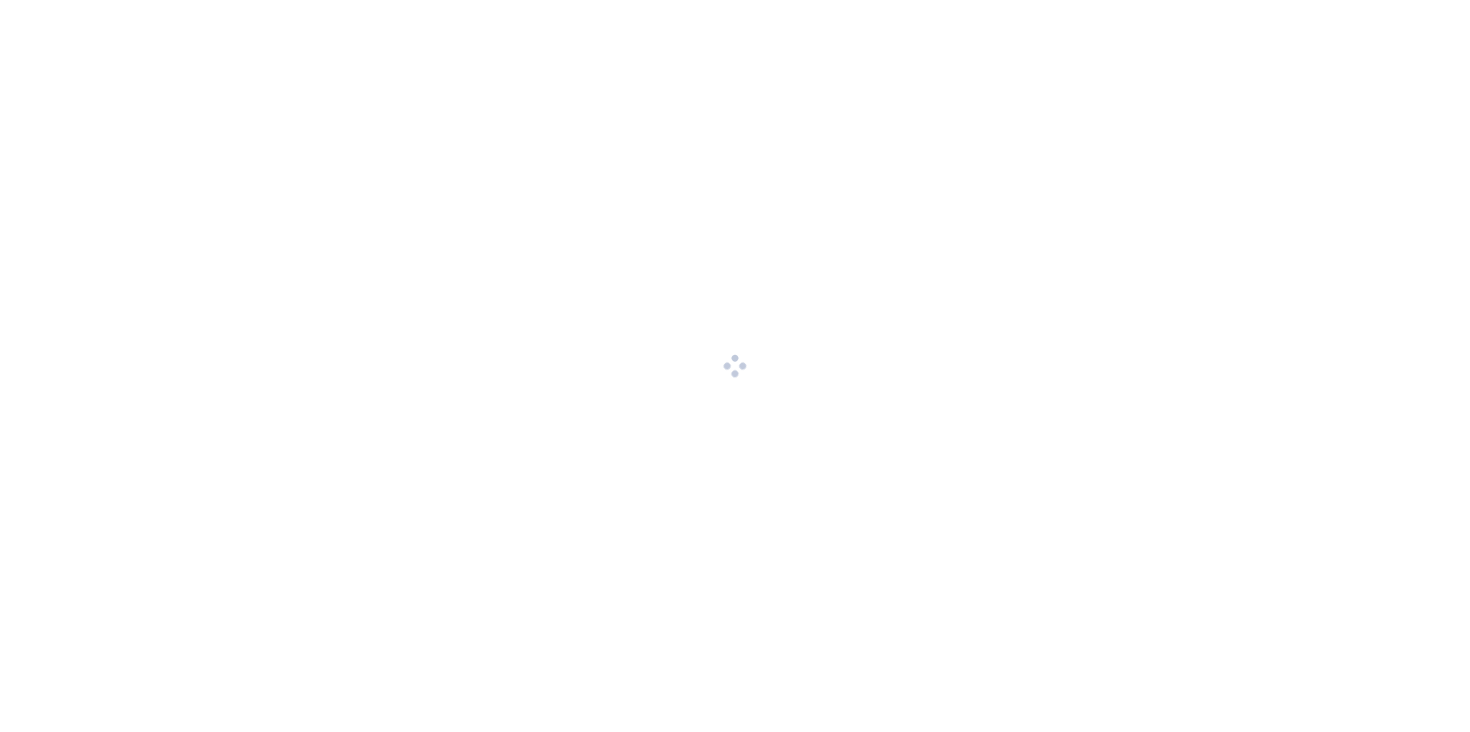 scroll, scrollTop: 0, scrollLeft: 0, axis: both 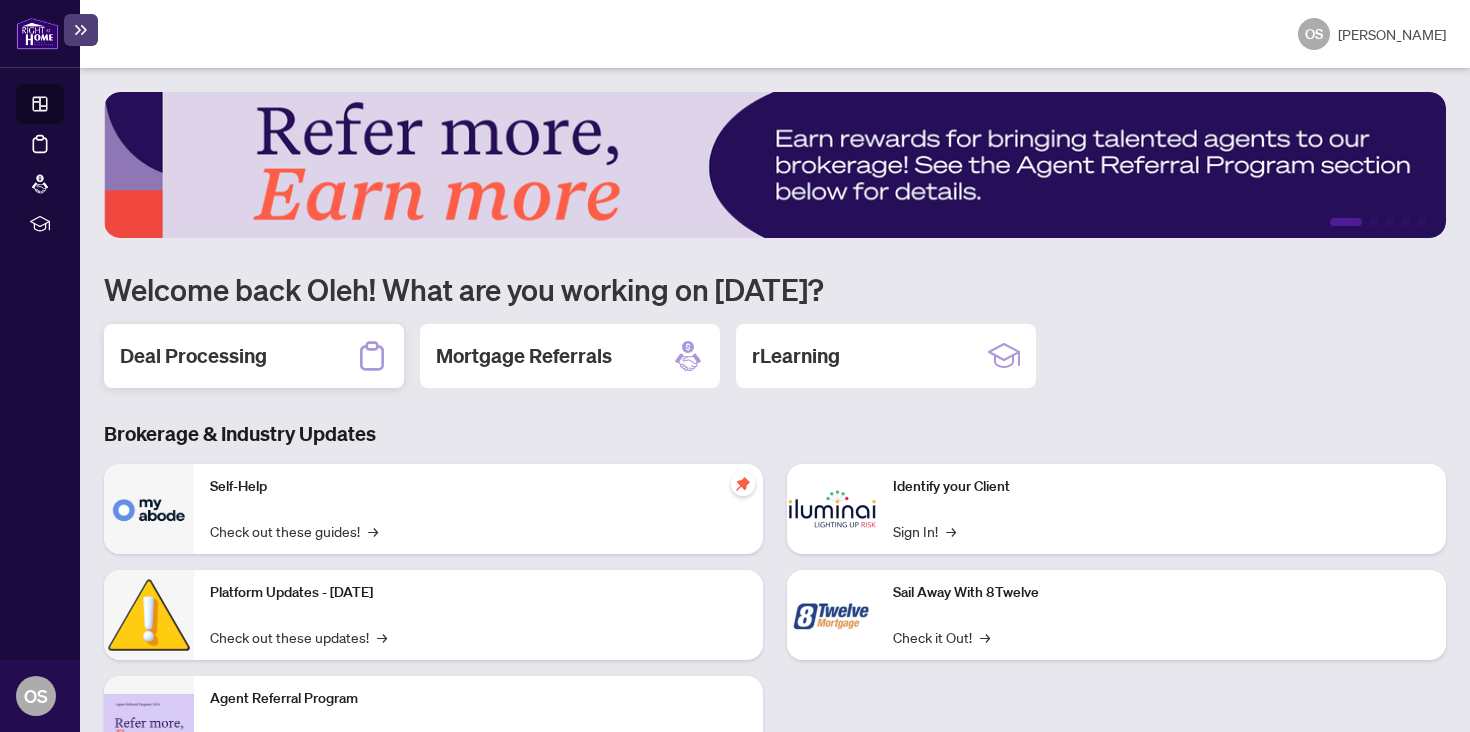 click on "Deal Processing" at bounding box center (254, 356) 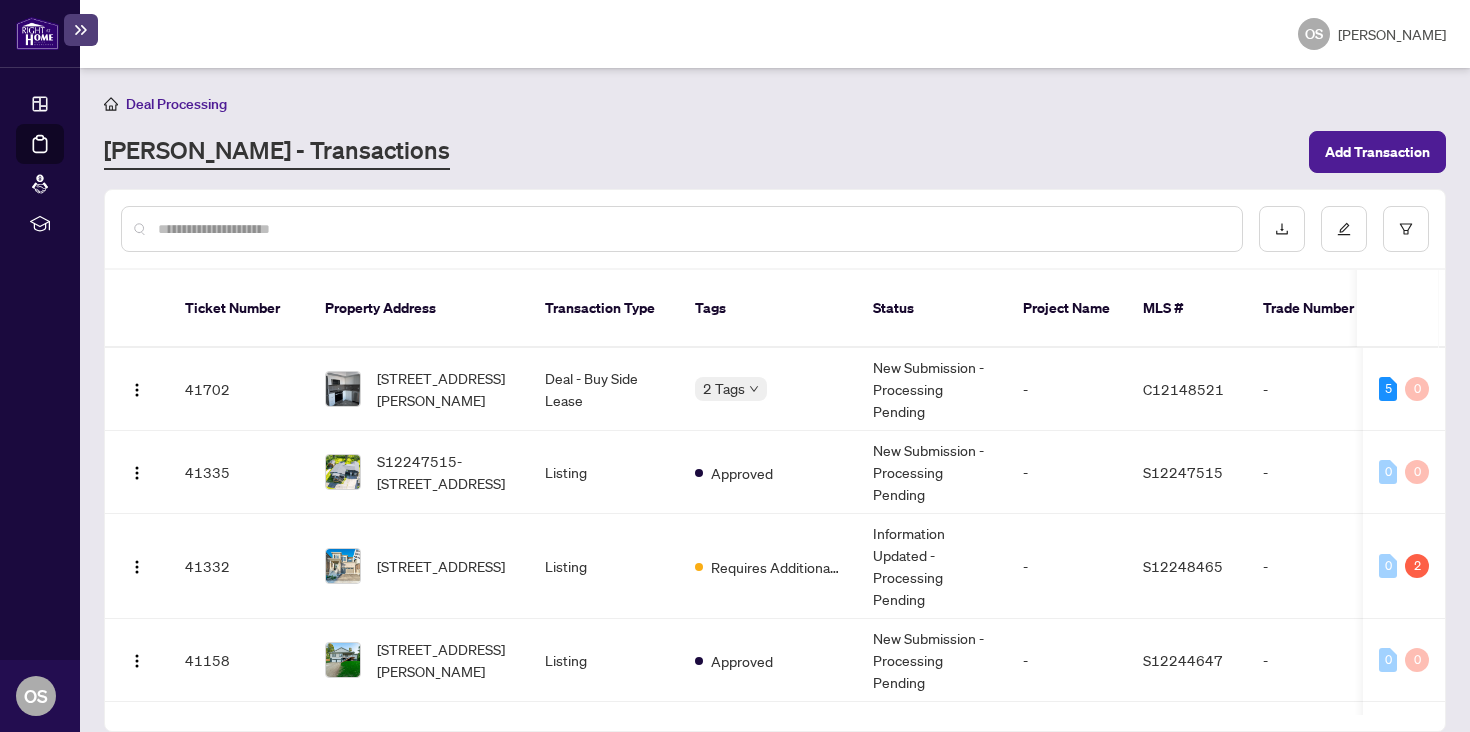 click at bounding box center [692, 229] 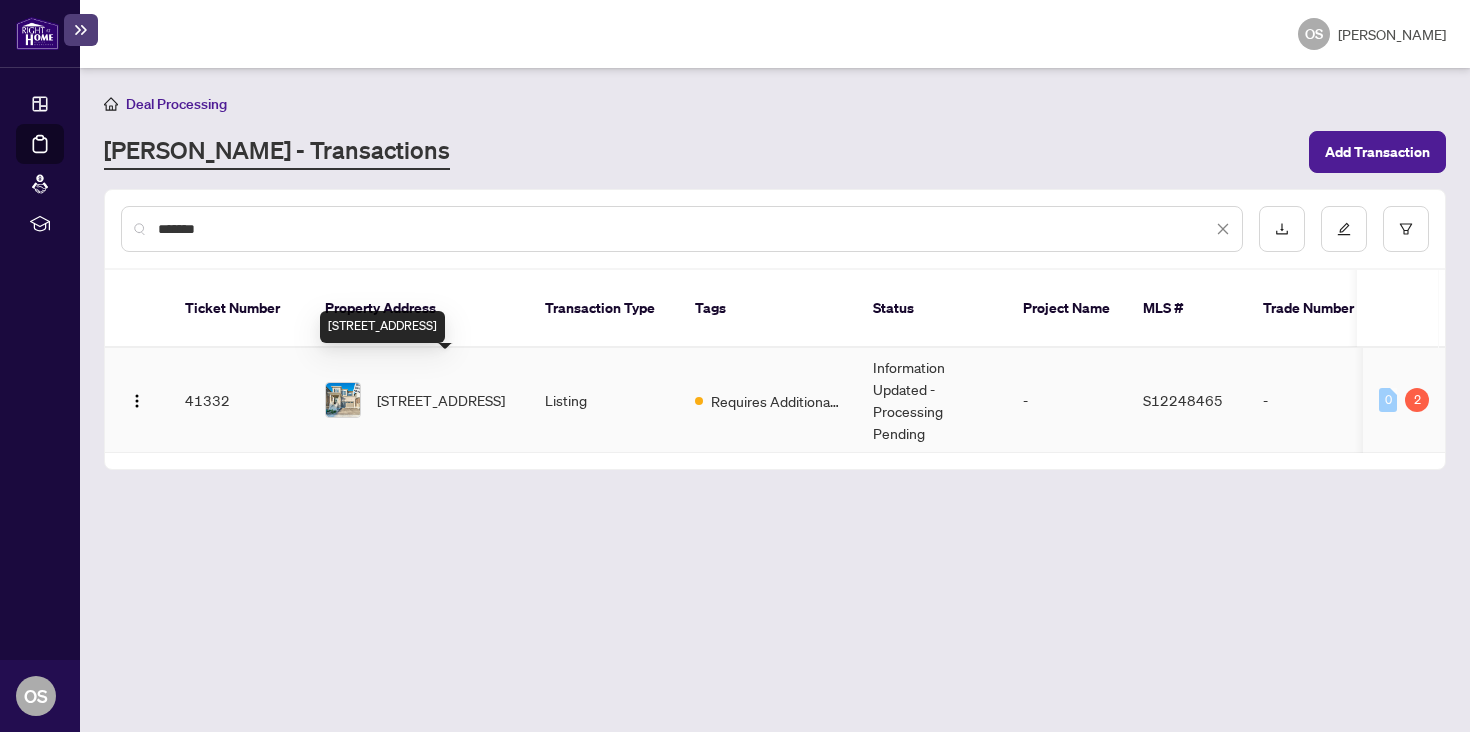 type on "*******" 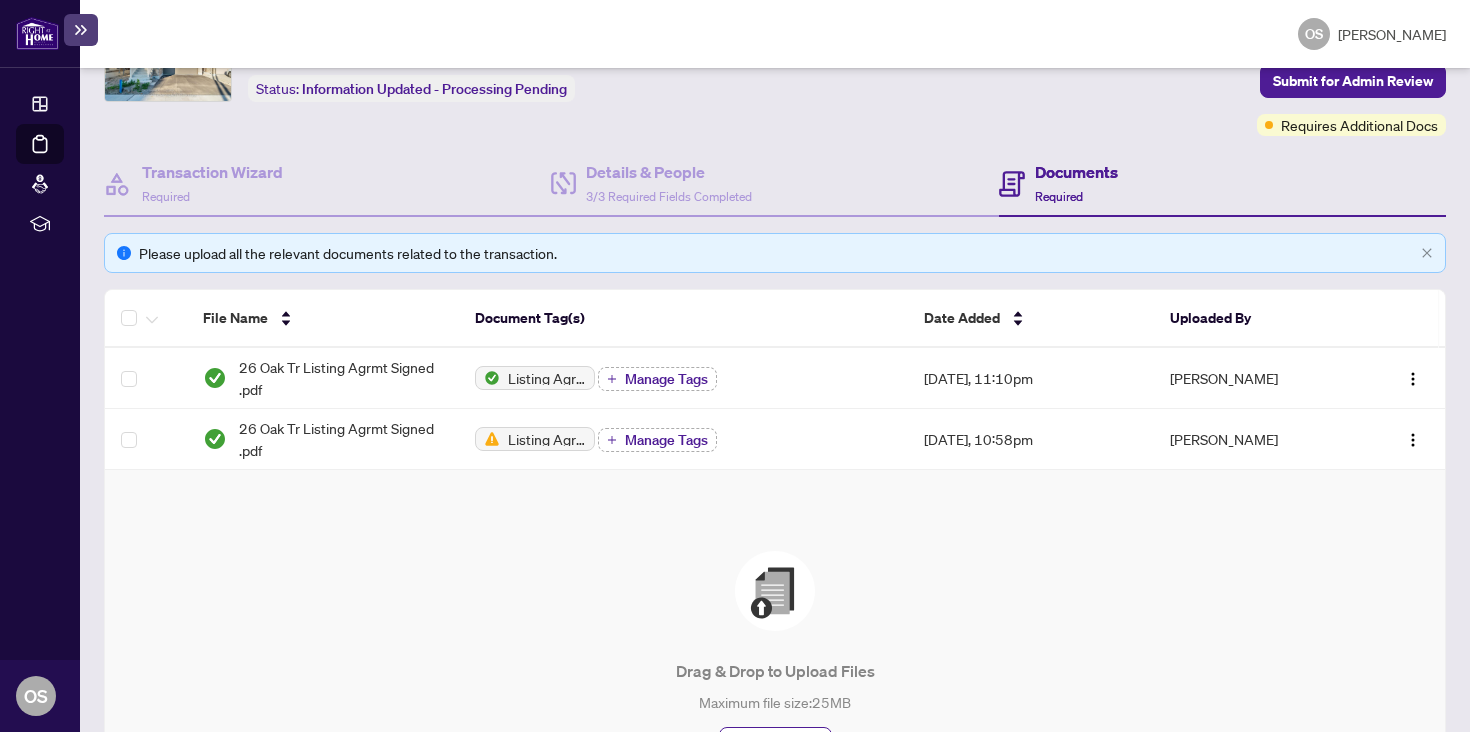 scroll, scrollTop: 0, scrollLeft: 0, axis: both 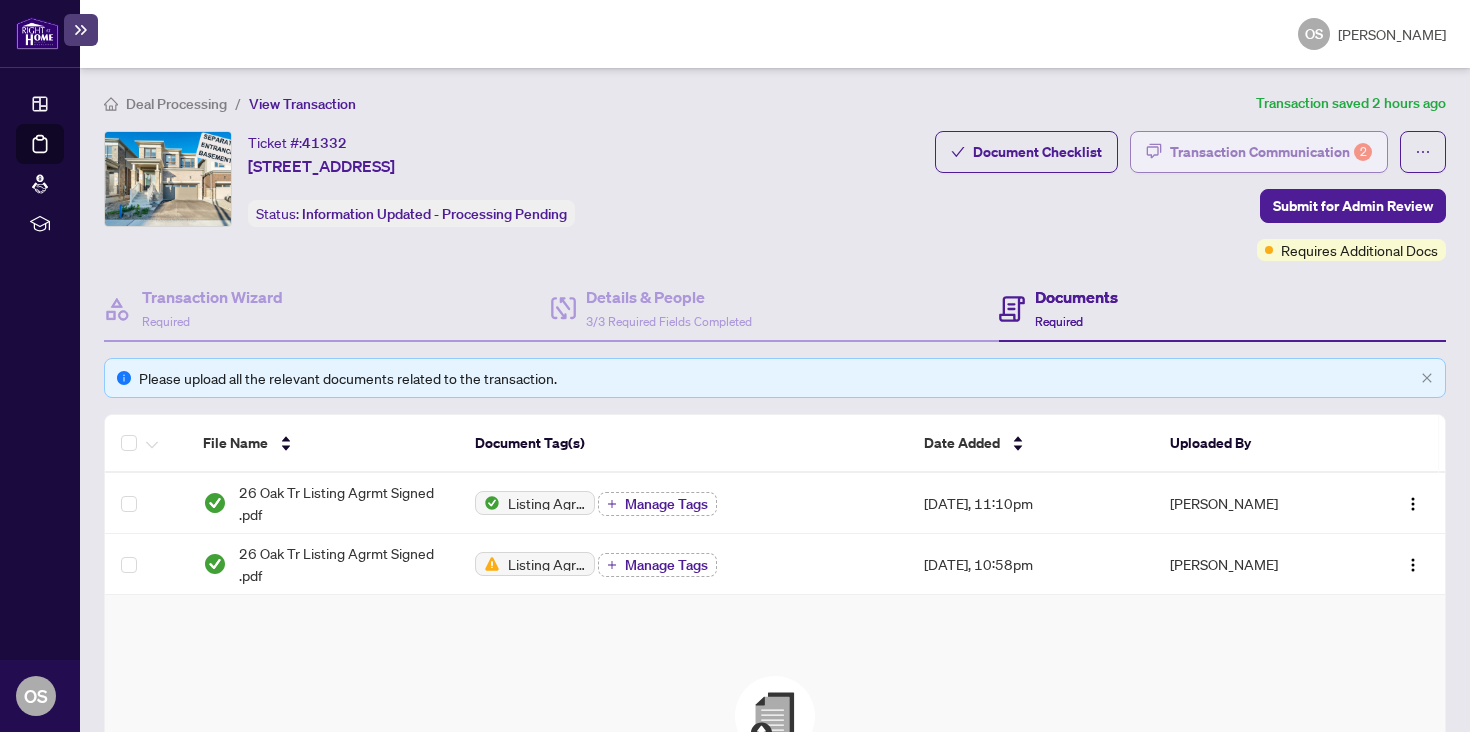 click on "Transaction Communication 2" at bounding box center (1271, 152) 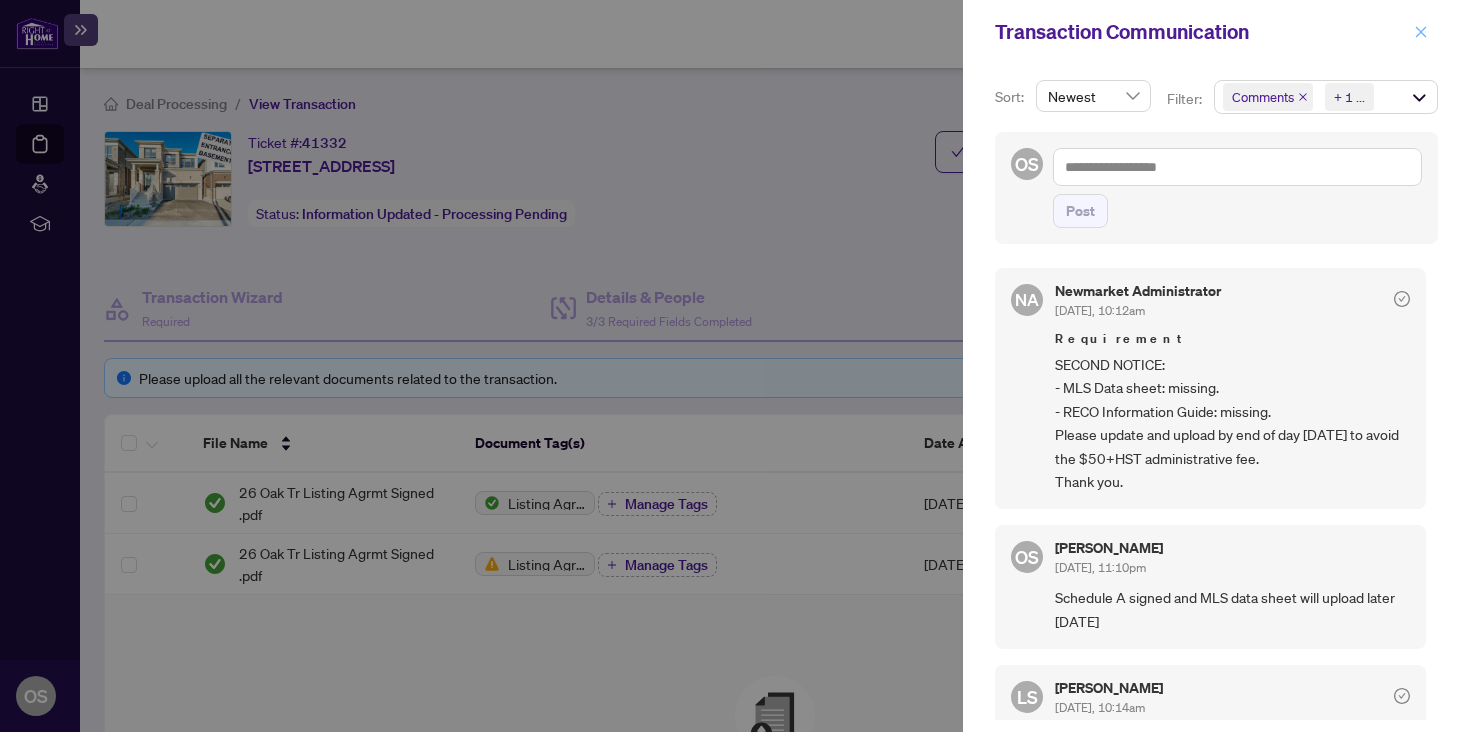 click 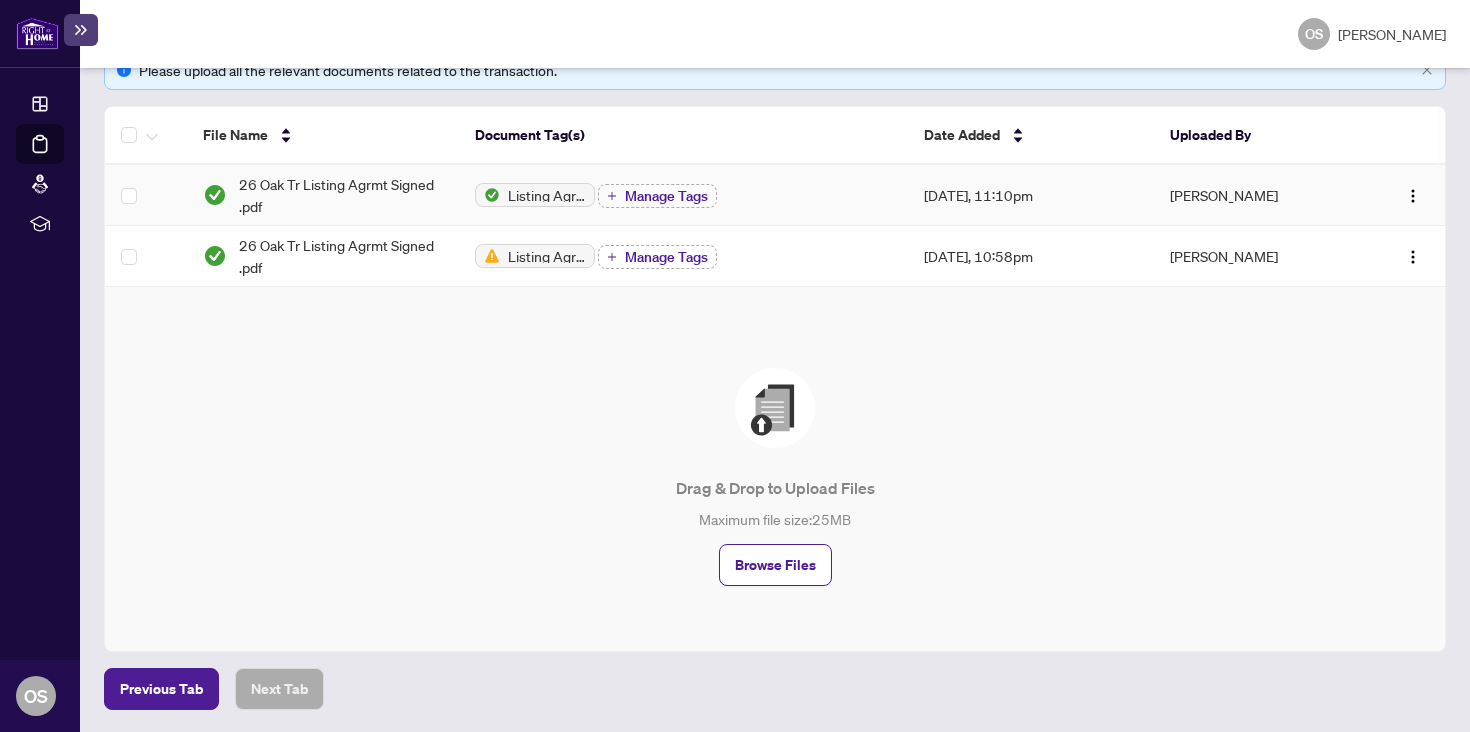 scroll, scrollTop: 0, scrollLeft: 0, axis: both 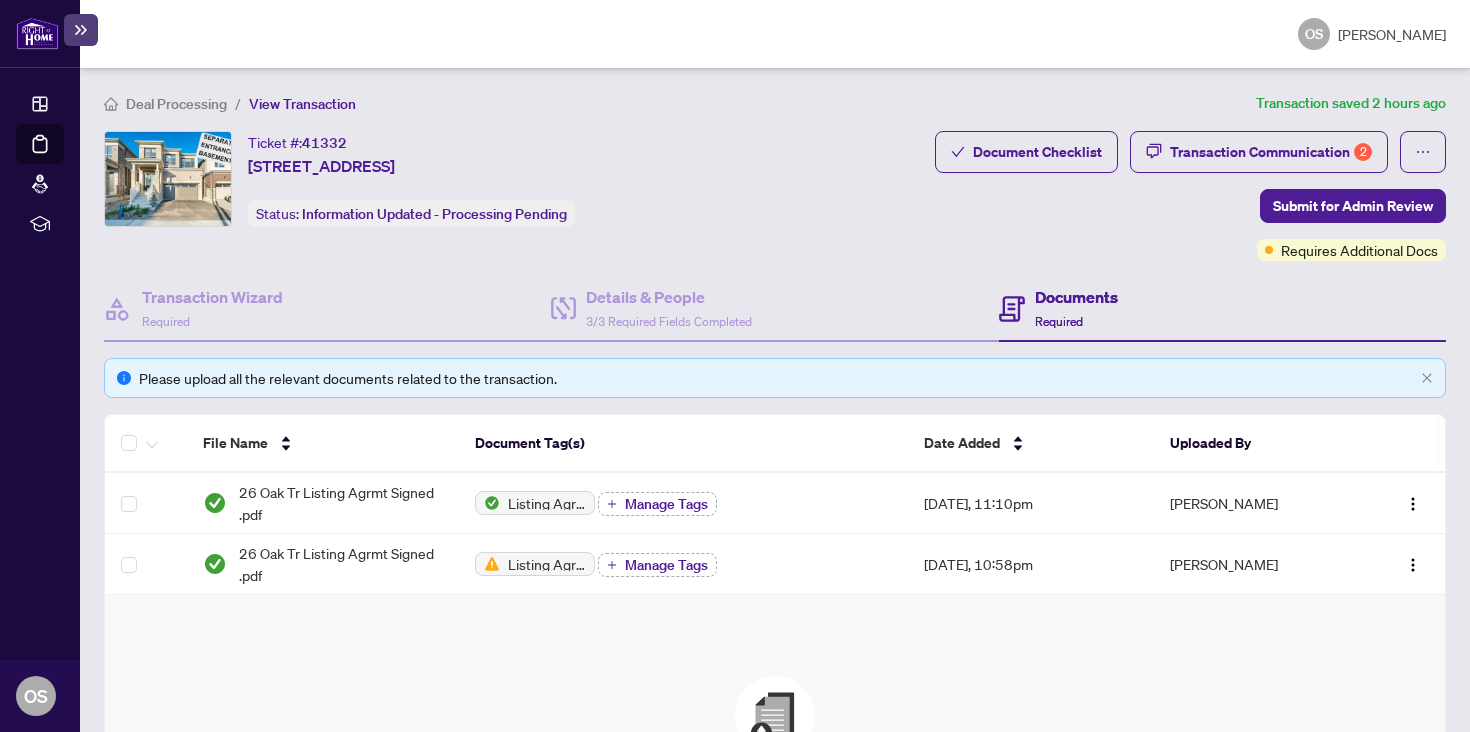 click at bounding box center (37, 33) 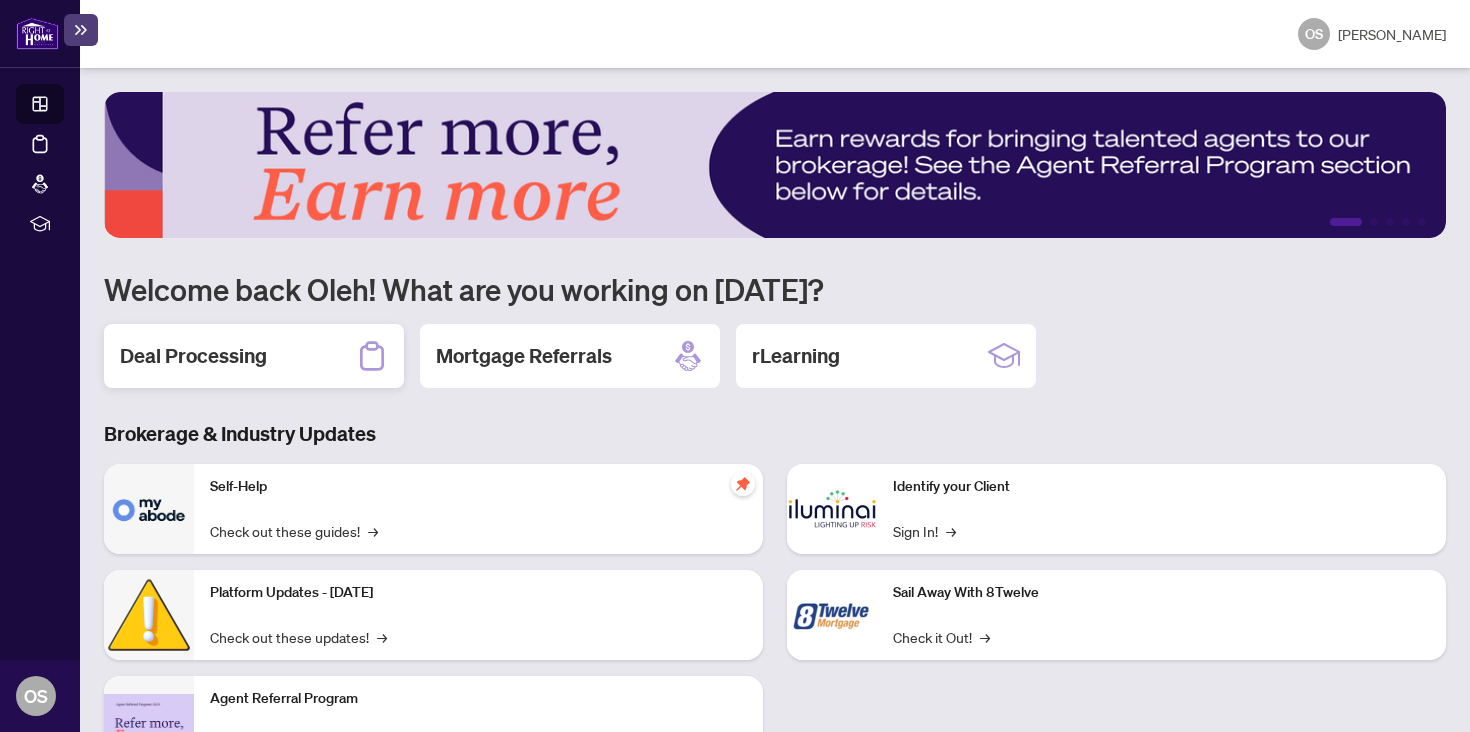 click on "Deal Processing" at bounding box center (254, 356) 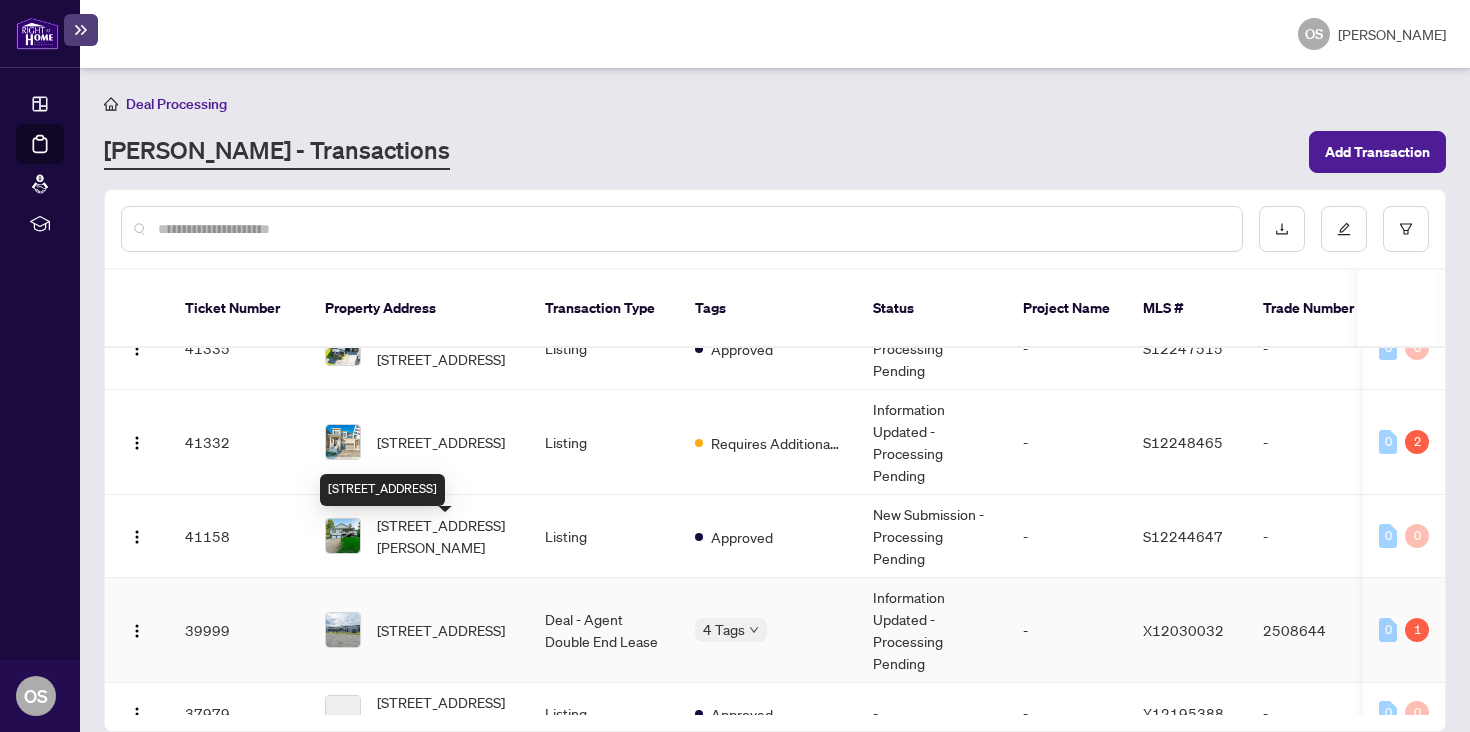 scroll, scrollTop: 110, scrollLeft: 0, axis: vertical 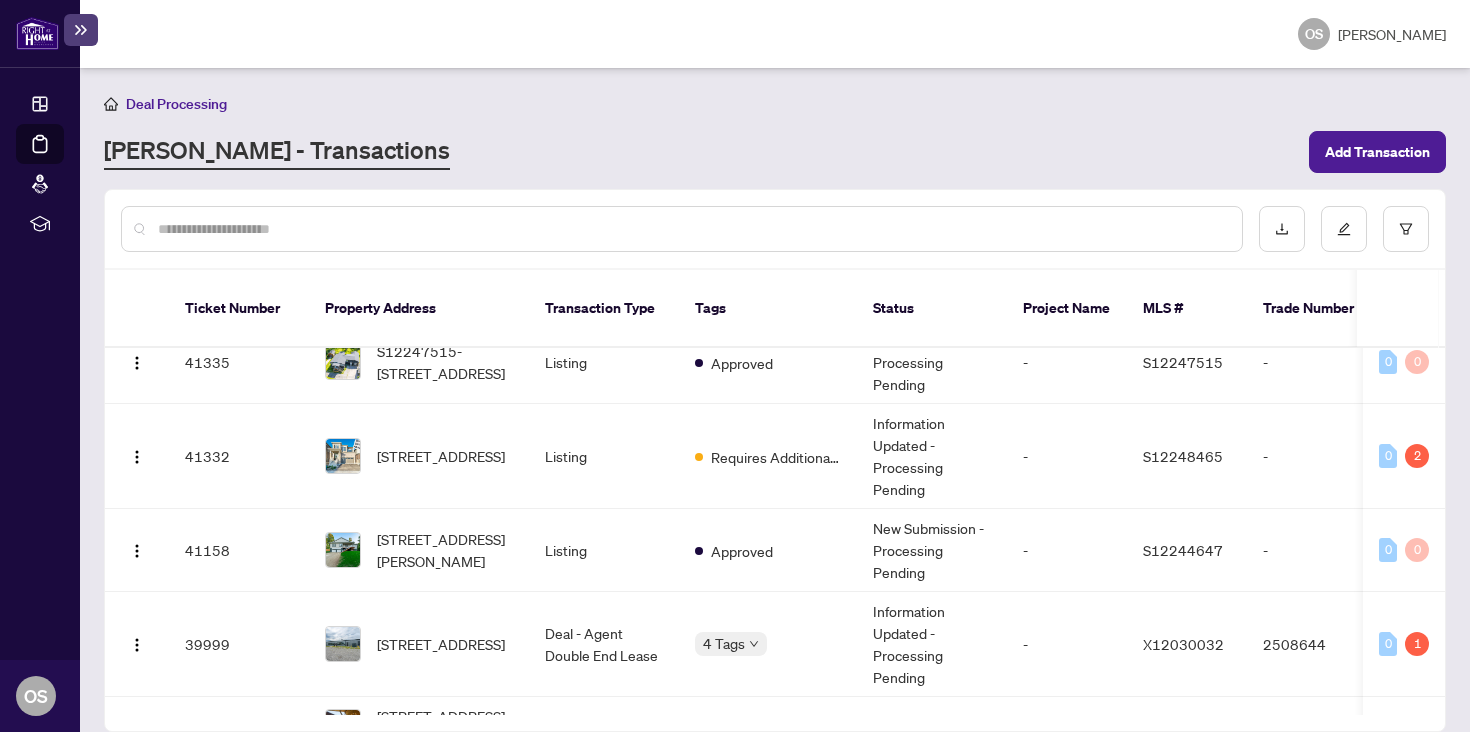 click at bounding box center [692, 229] 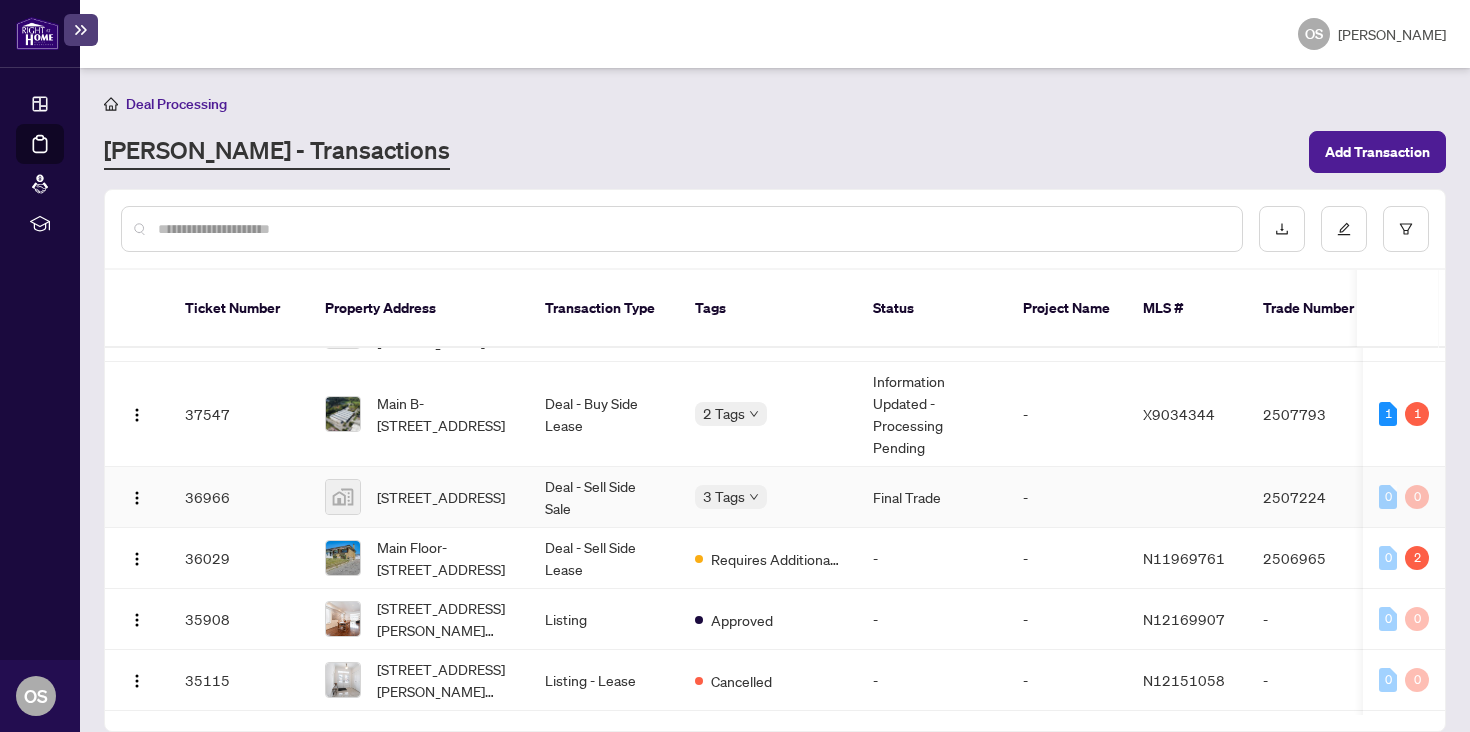 scroll, scrollTop: 575, scrollLeft: 0, axis: vertical 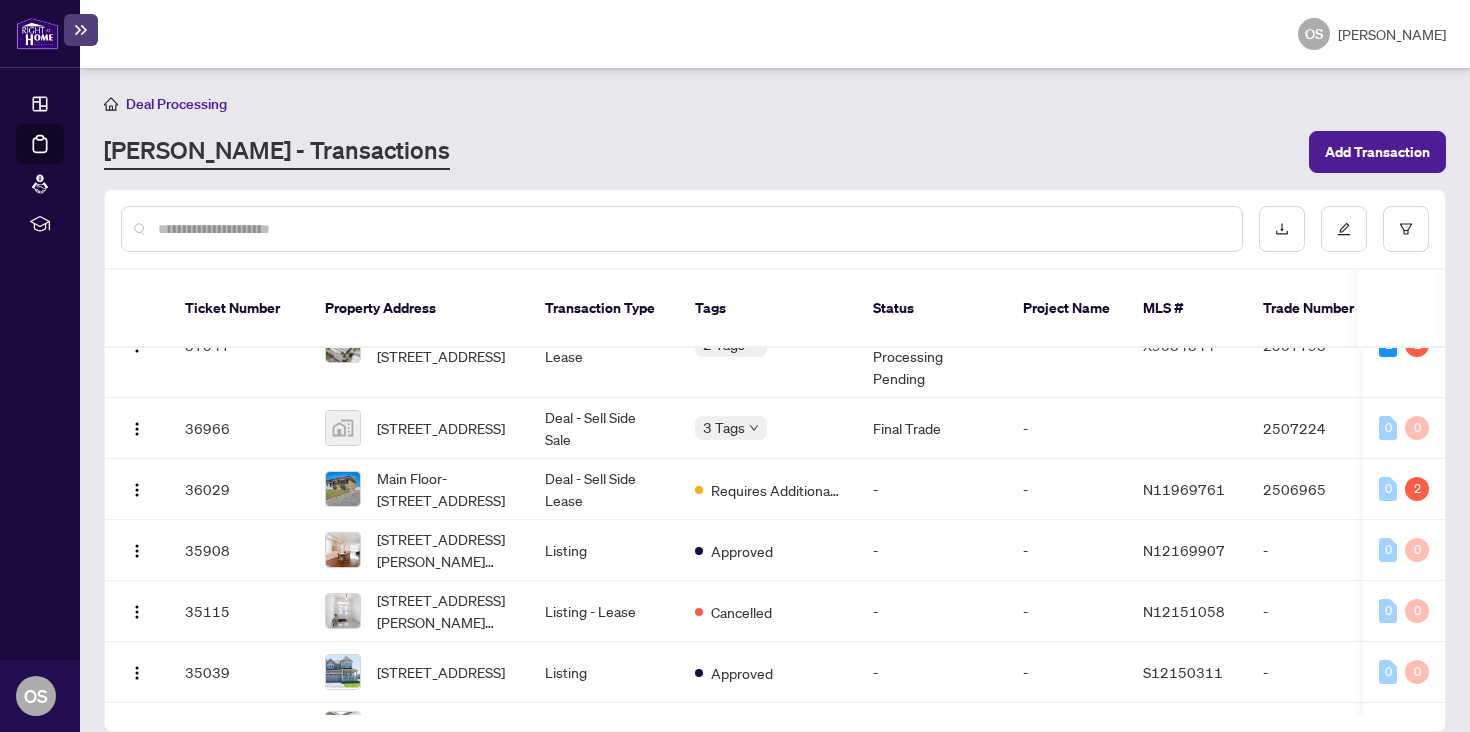 click at bounding box center (692, 229) 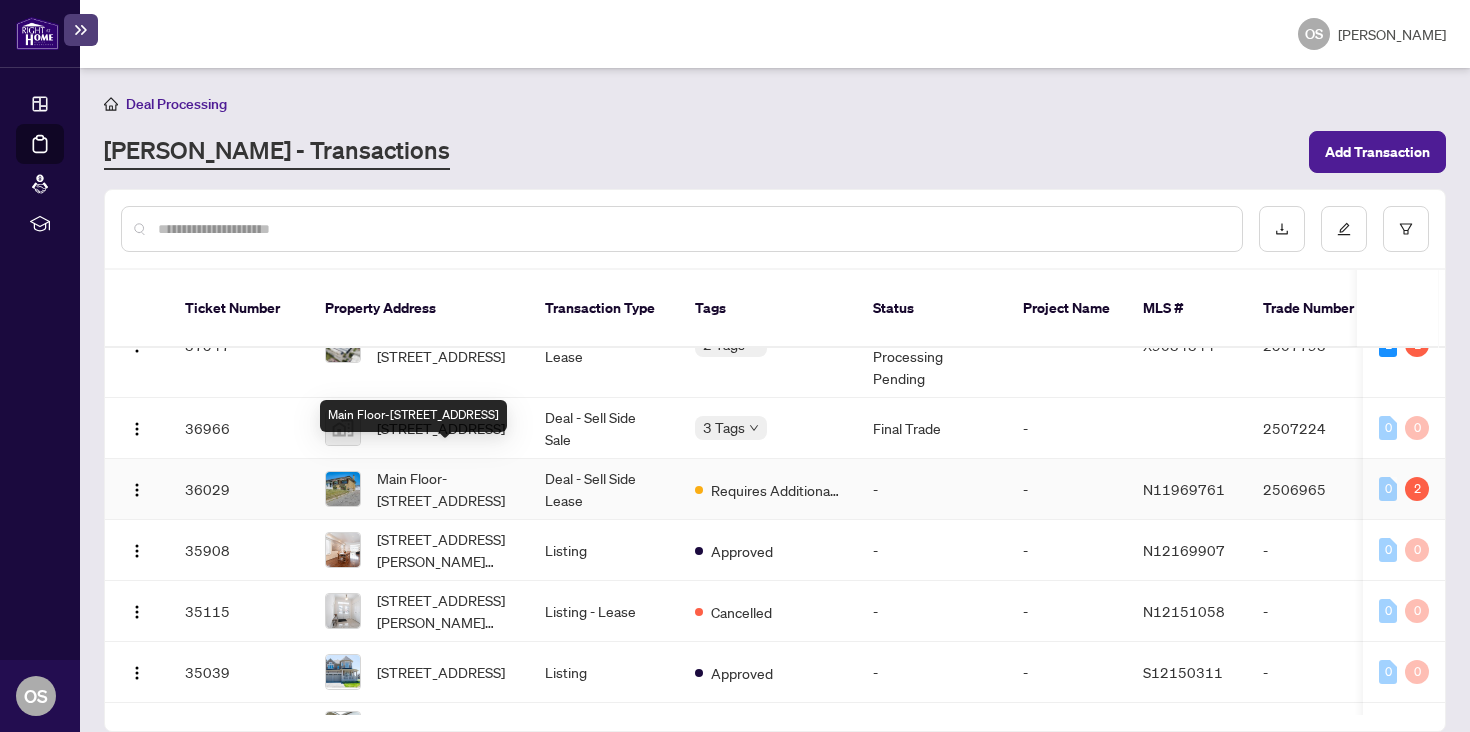 click on "Main Floor-[STREET_ADDRESS]" at bounding box center (445, 489) 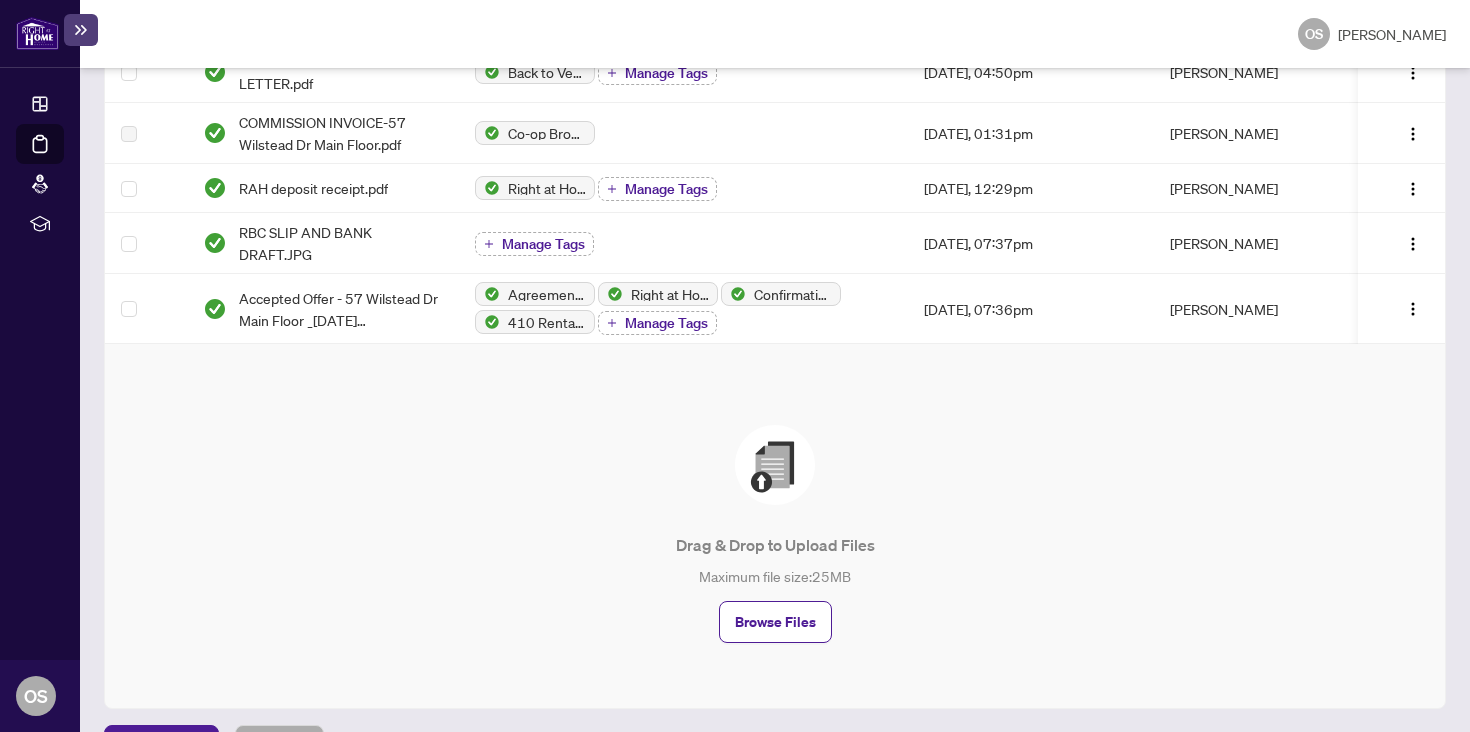 scroll, scrollTop: 547, scrollLeft: 0, axis: vertical 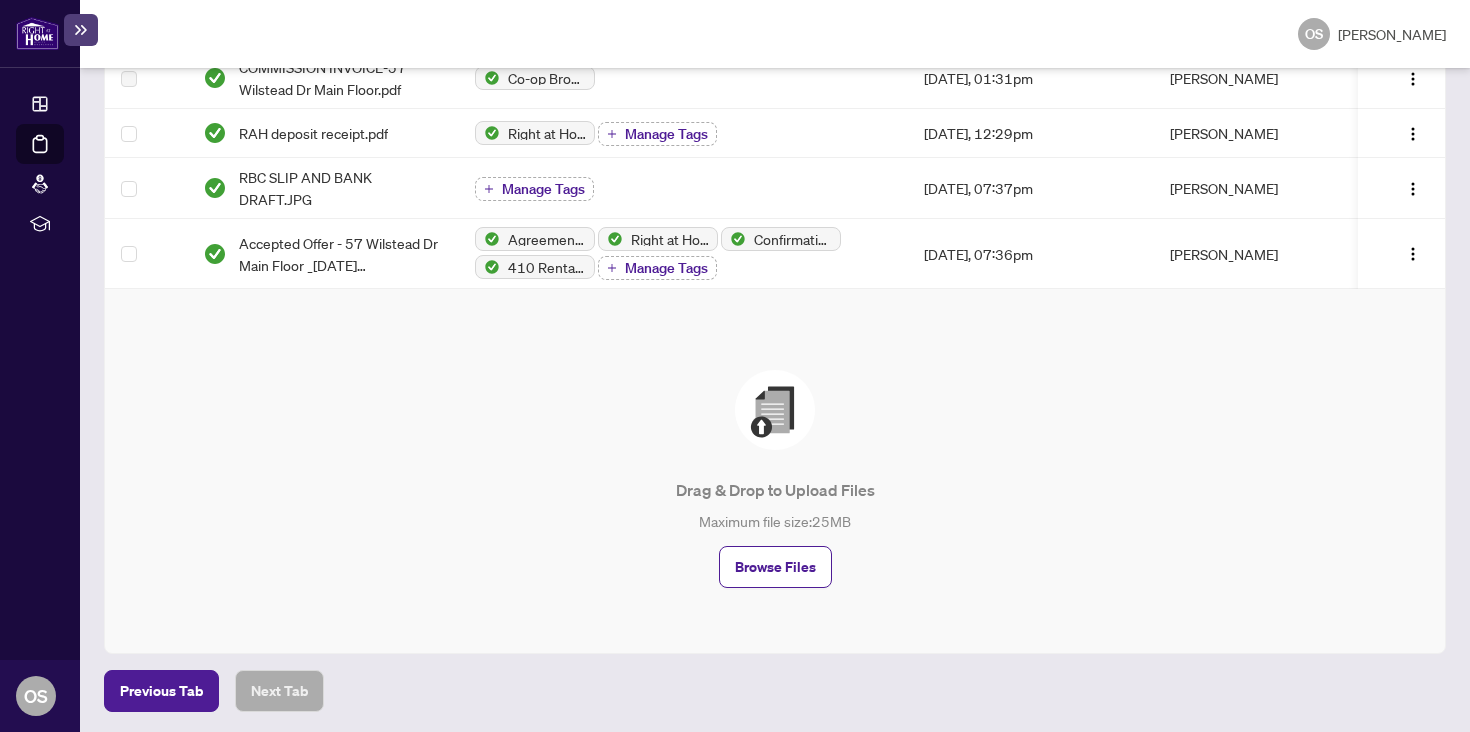 click at bounding box center (775, 410) 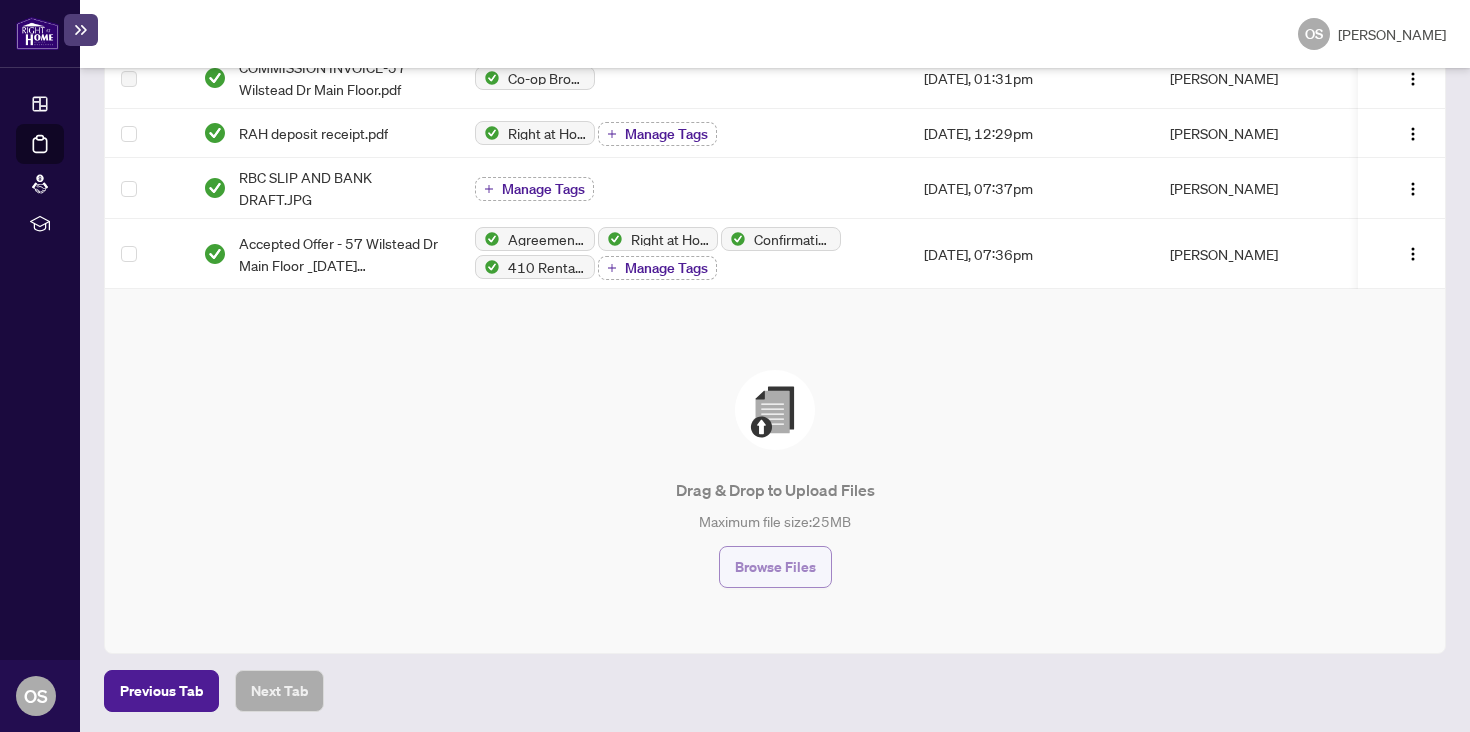 click on "Browse Files" at bounding box center (775, 567) 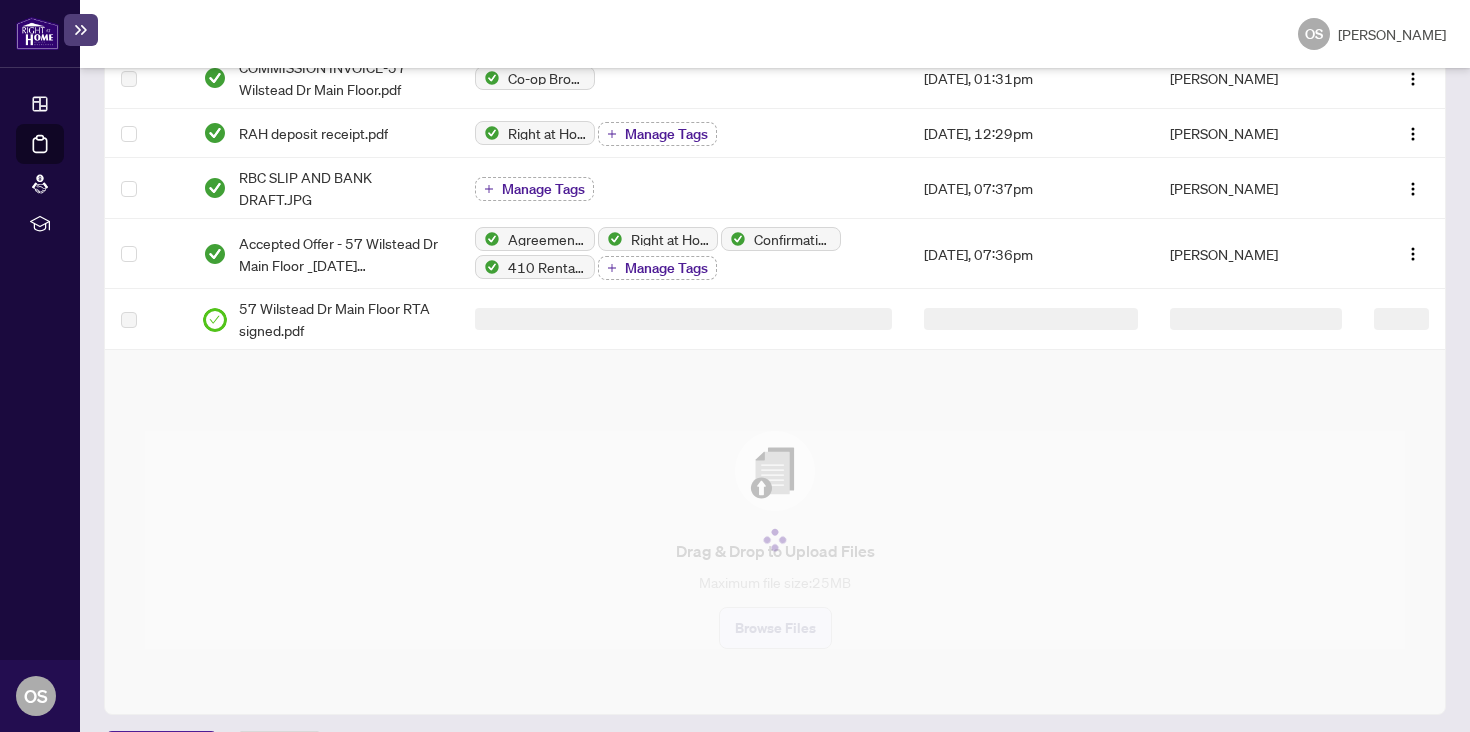 scroll, scrollTop: 0, scrollLeft: 0, axis: both 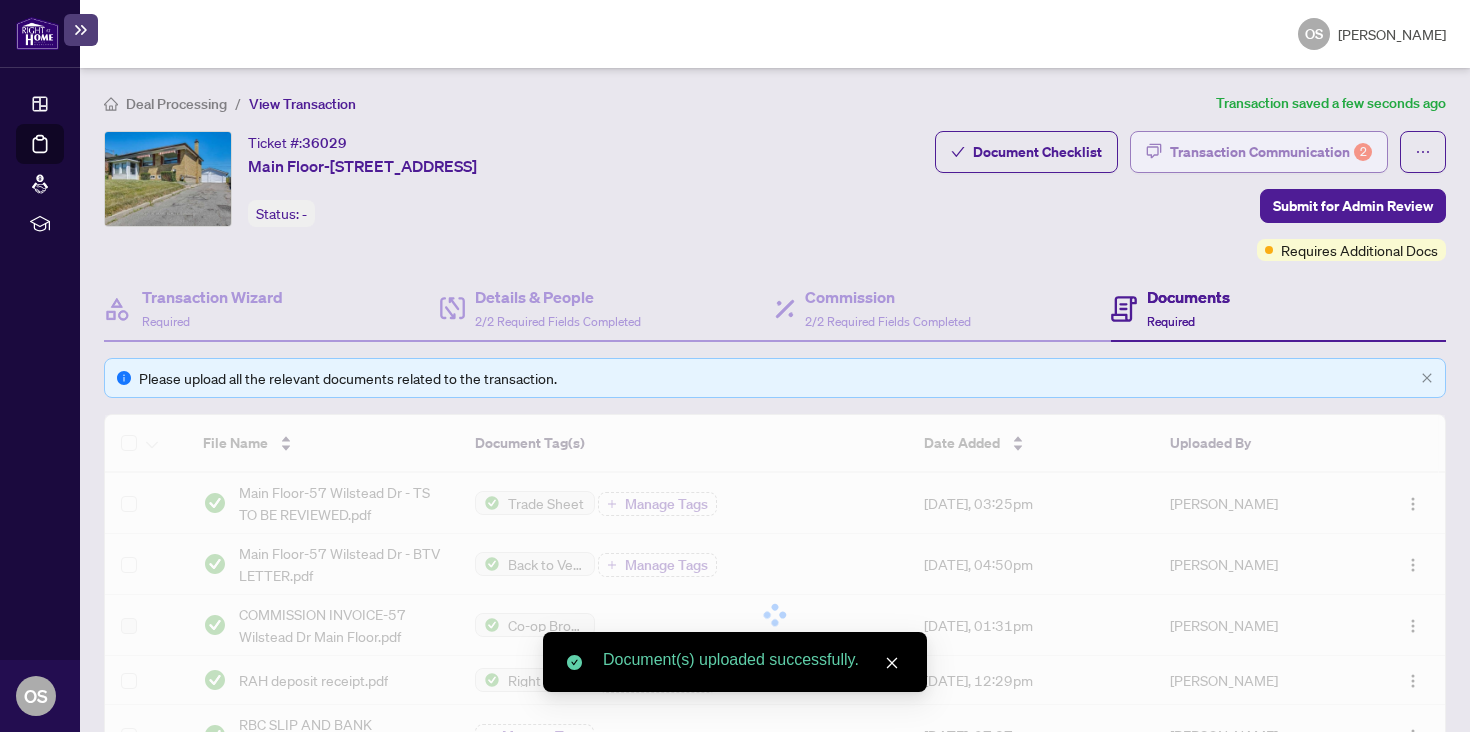 click on "Transaction Communication 2" at bounding box center (1271, 152) 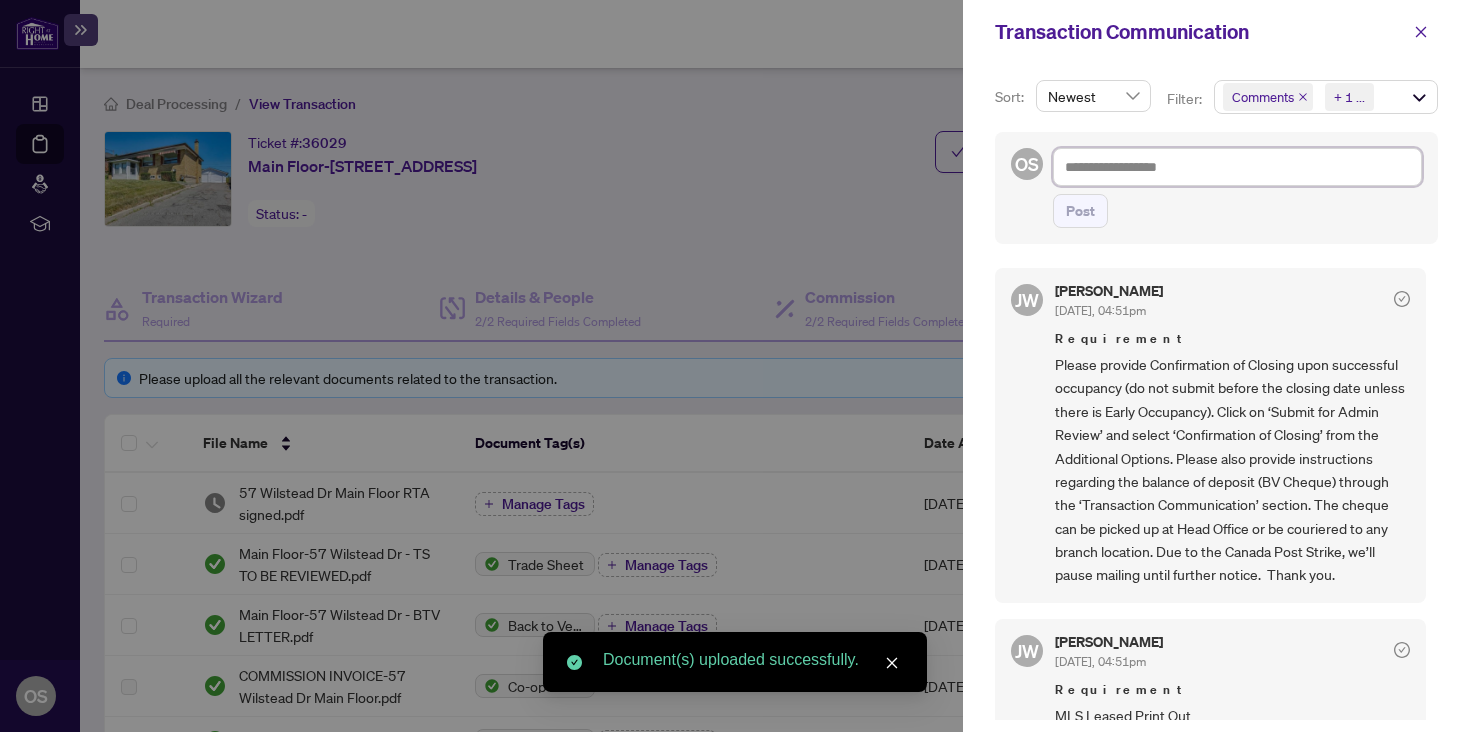 click at bounding box center [1237, 167] 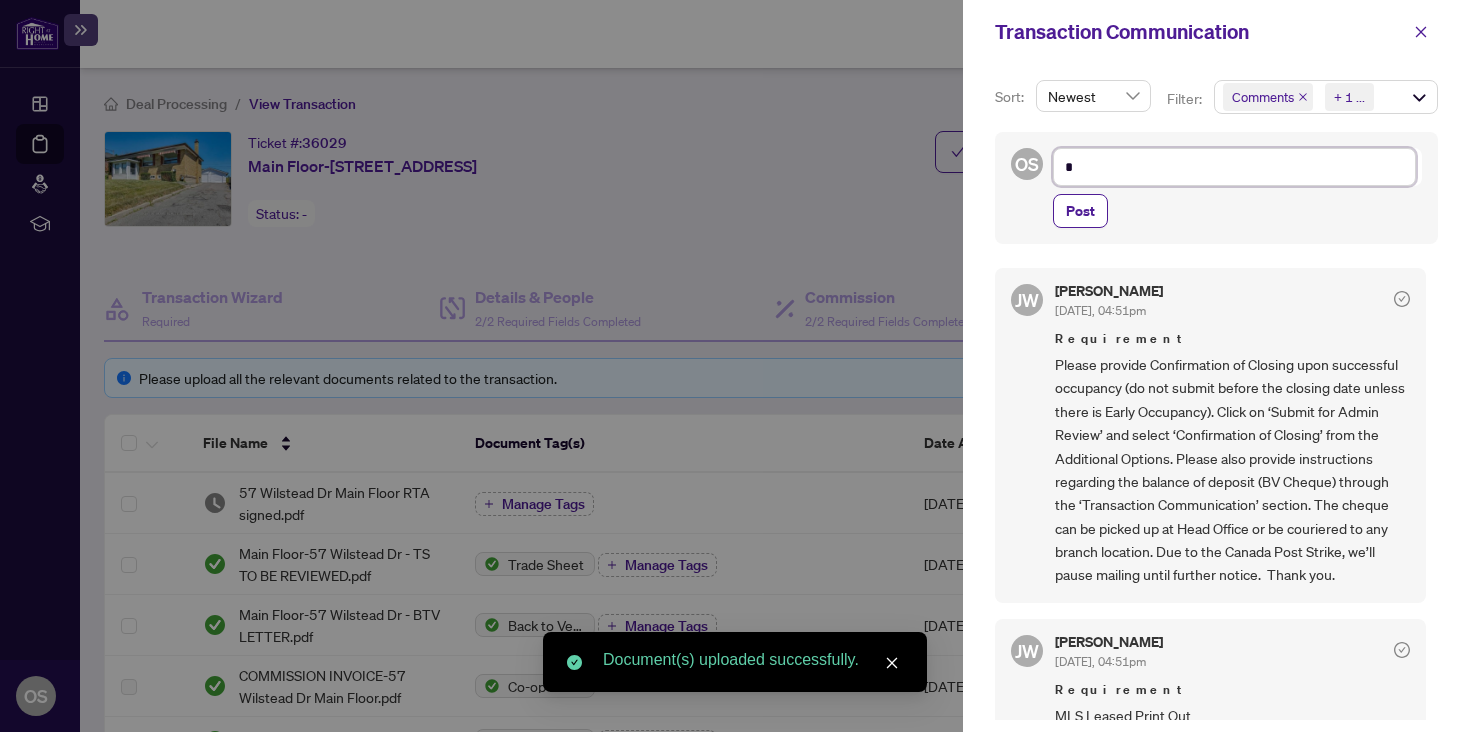 type on "**" 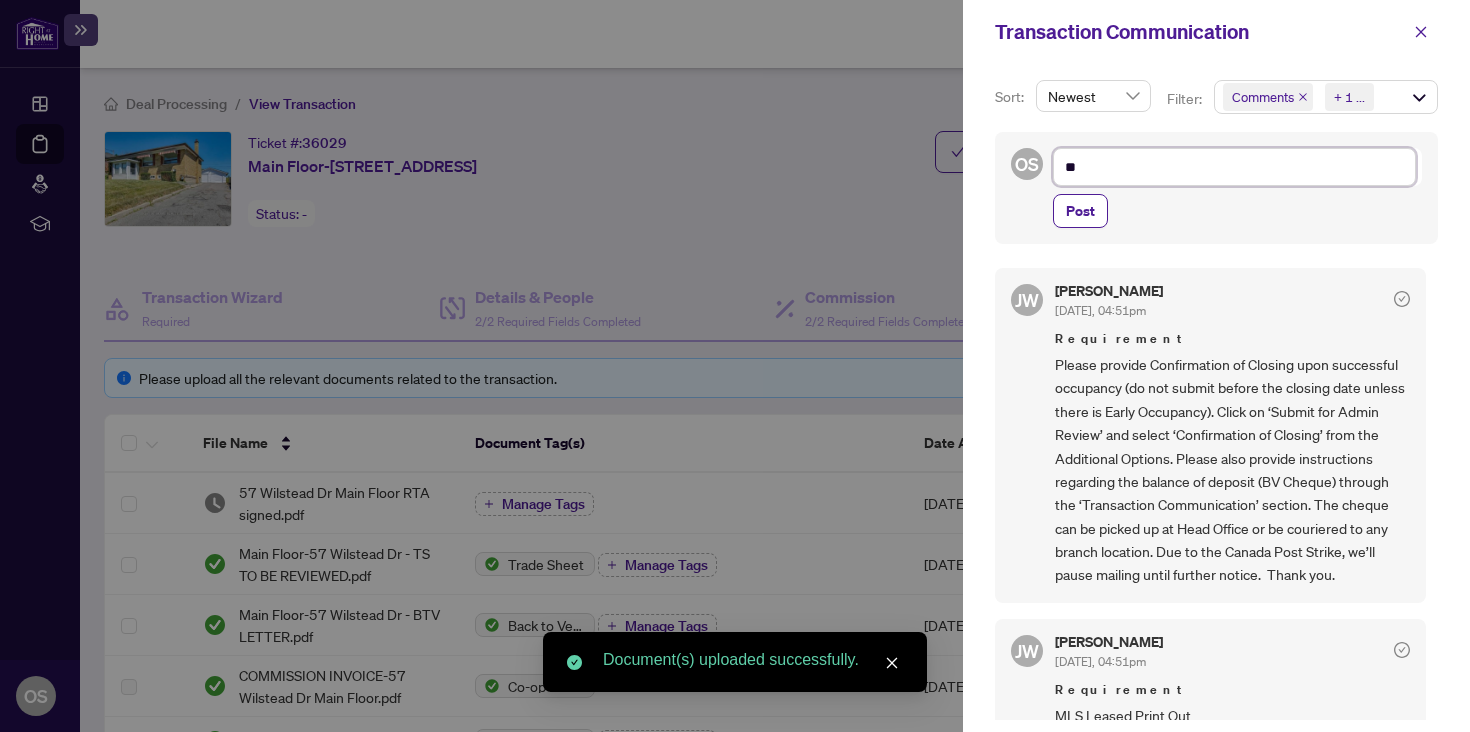 type on "***" 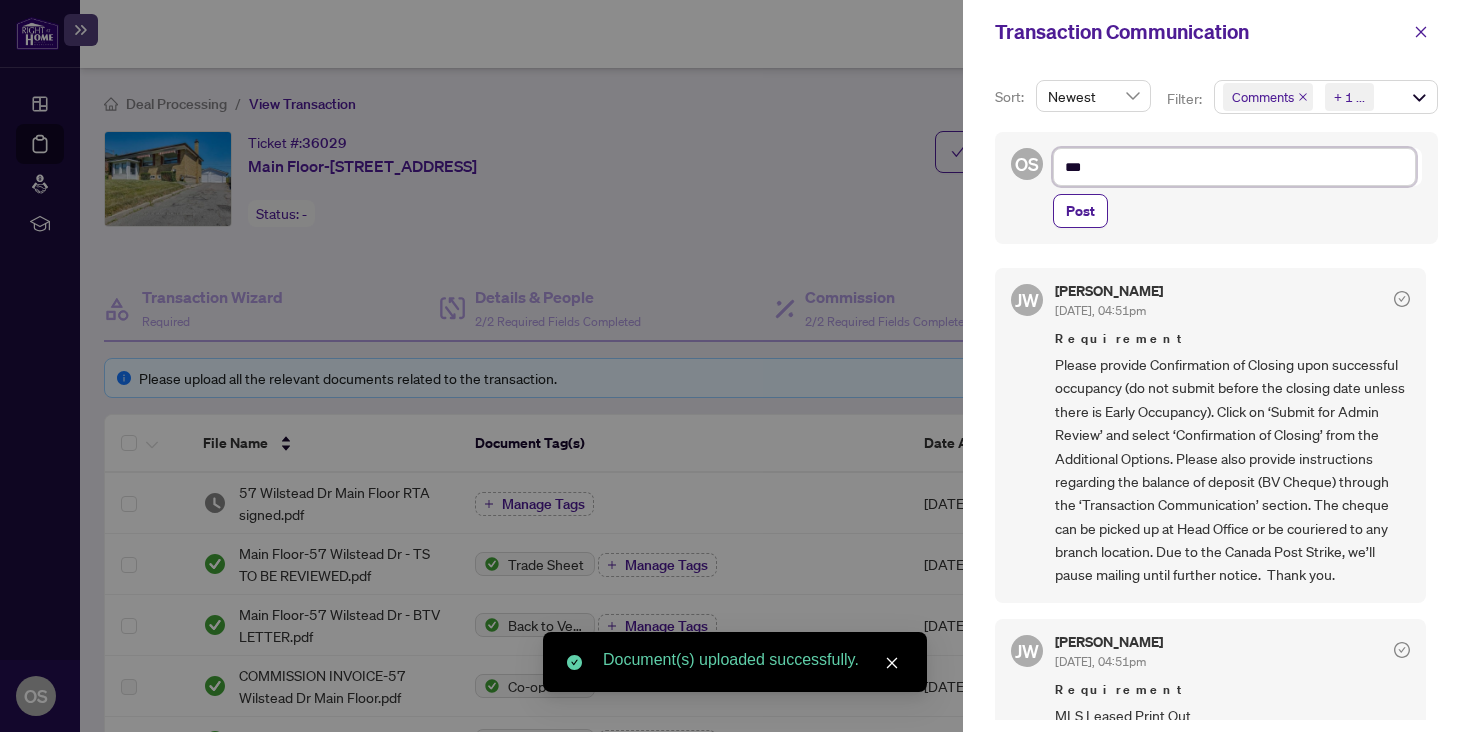 type on "***" 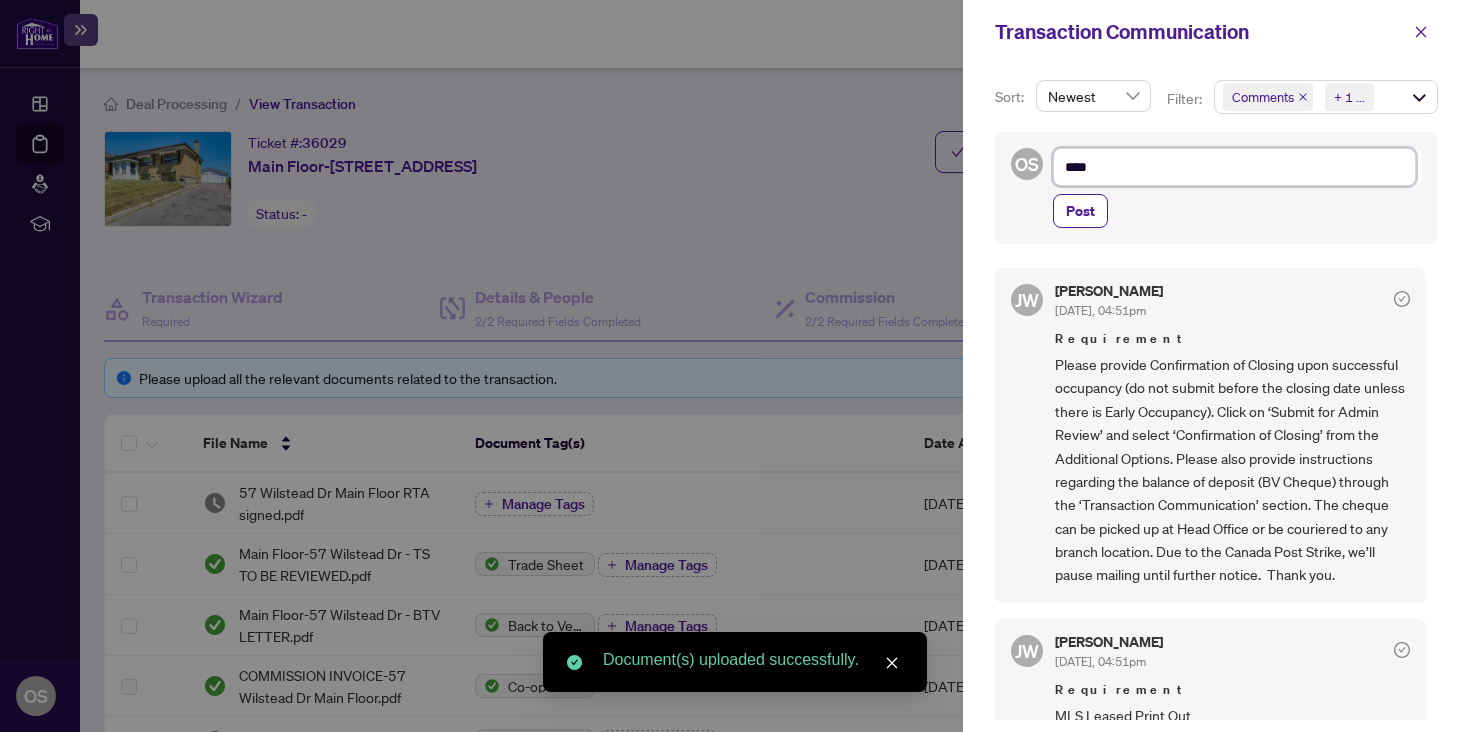 type on "*****" 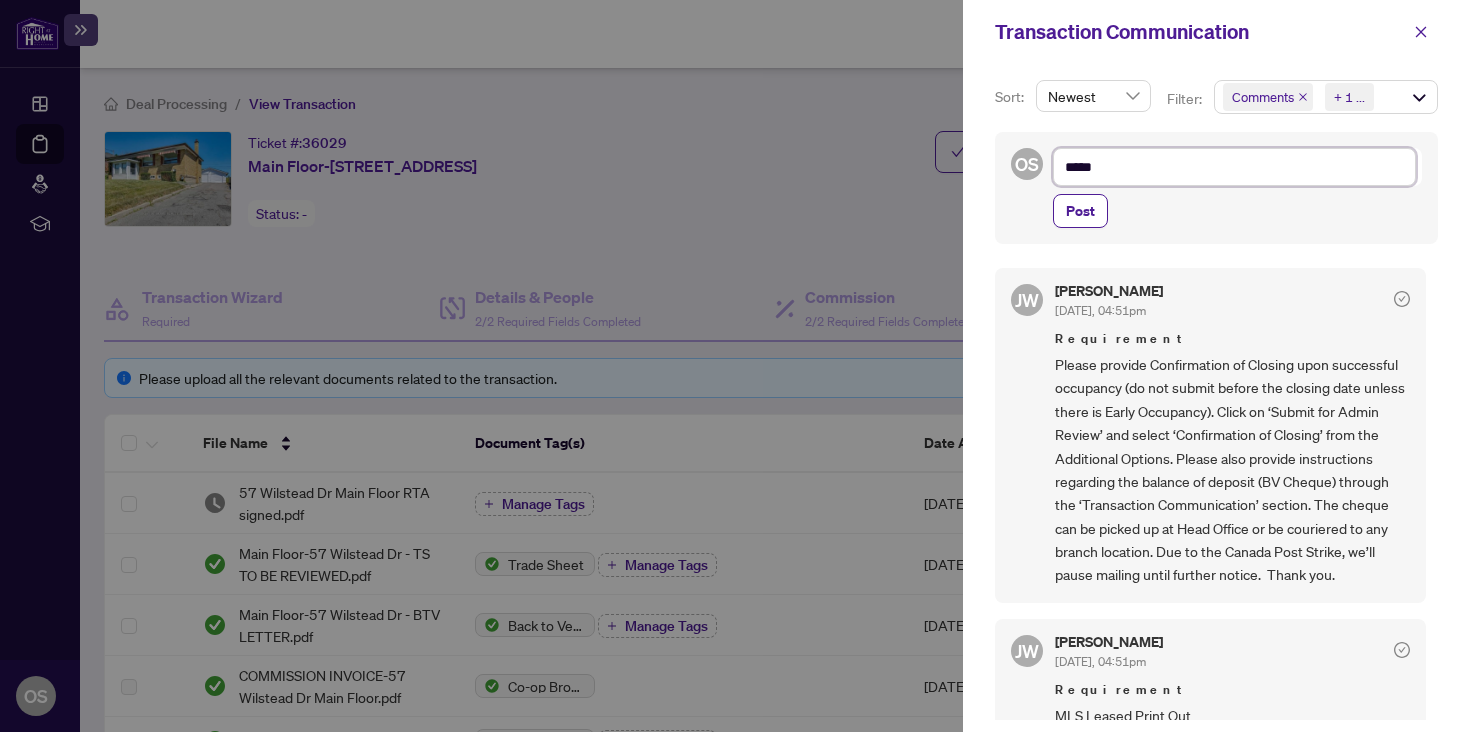 type on "***" 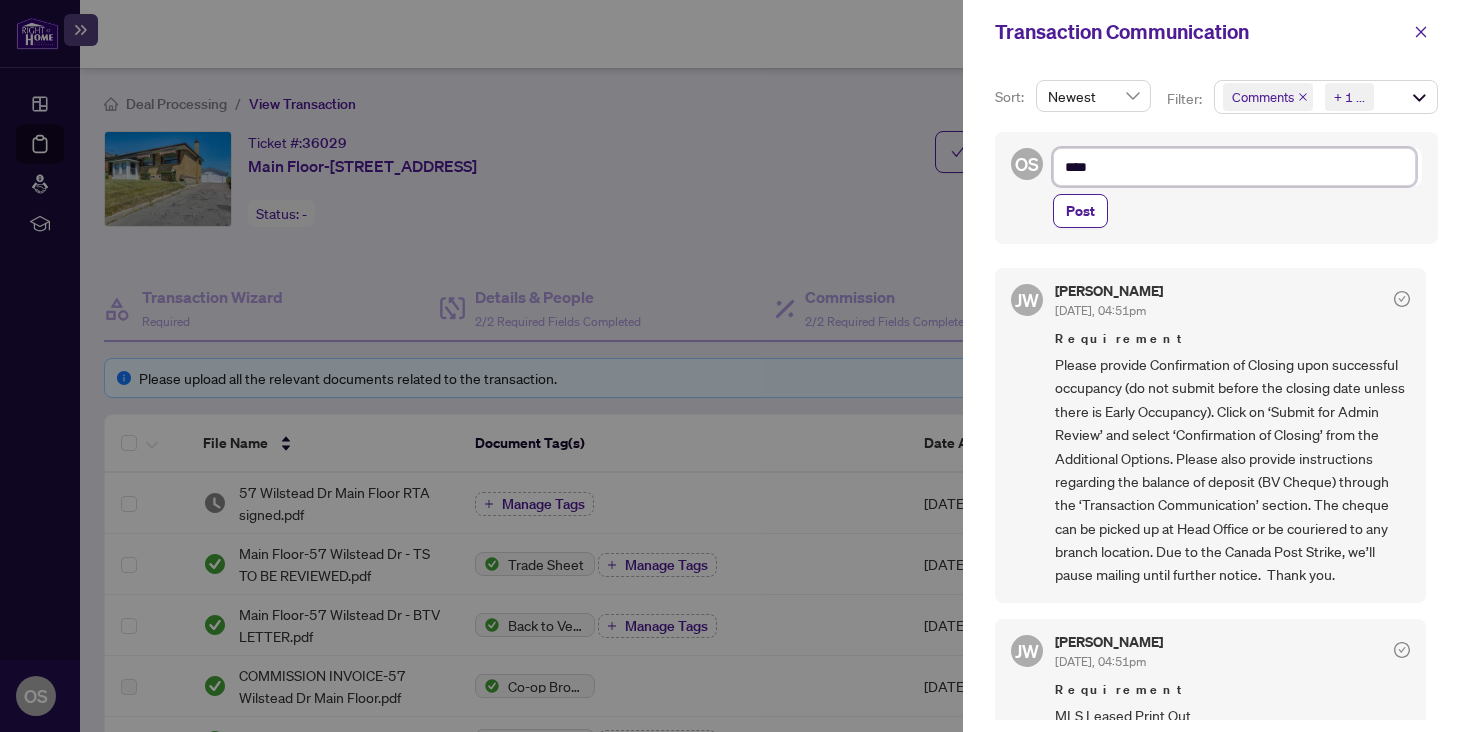 type on "*****" 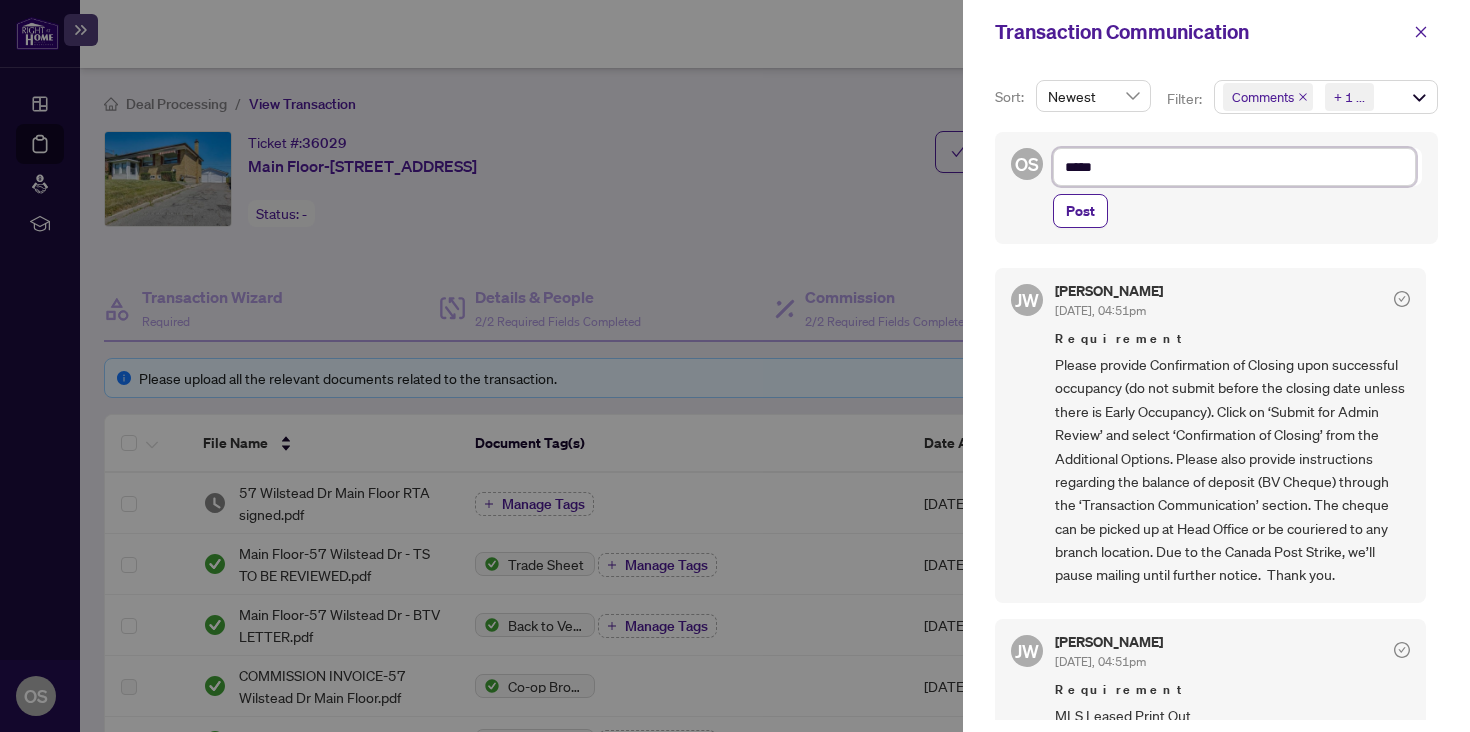 type on "******" 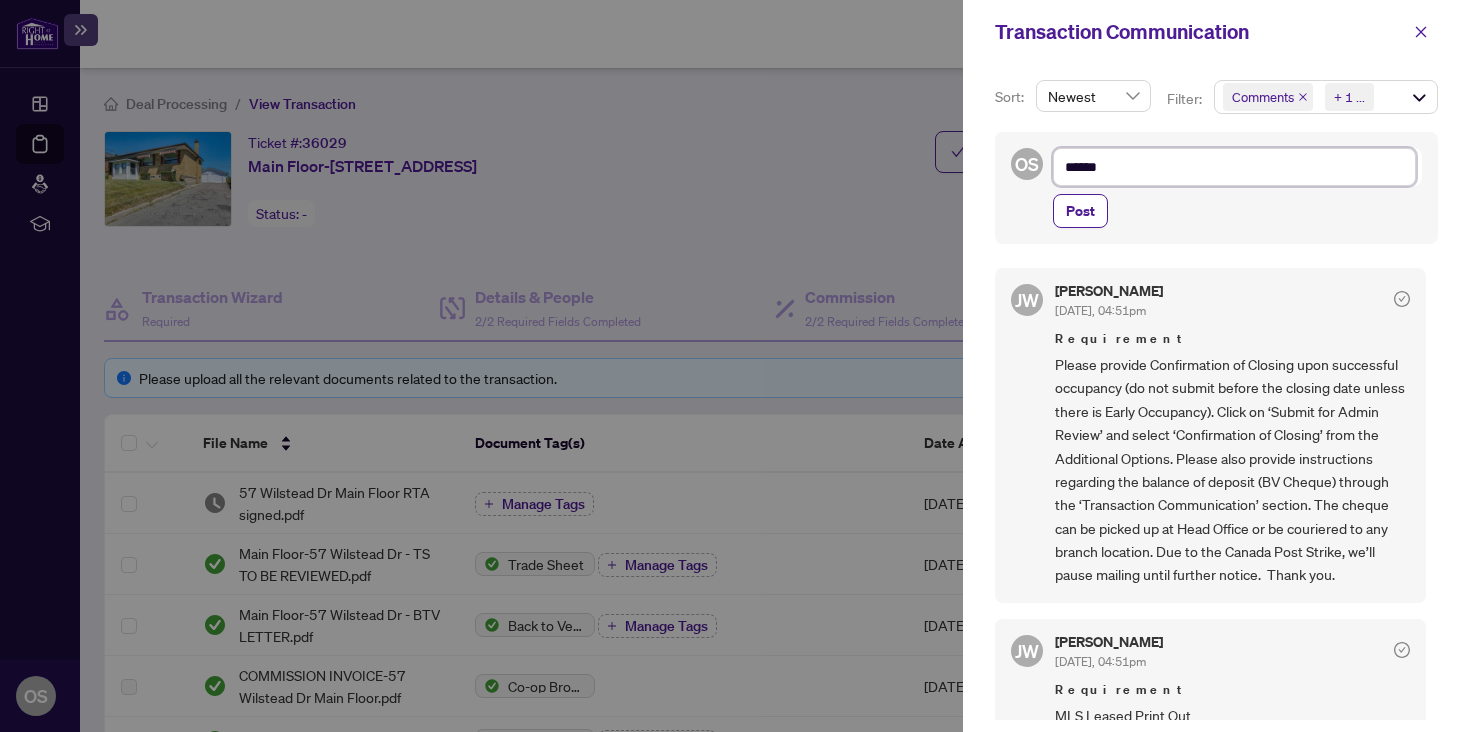 type on "*******" 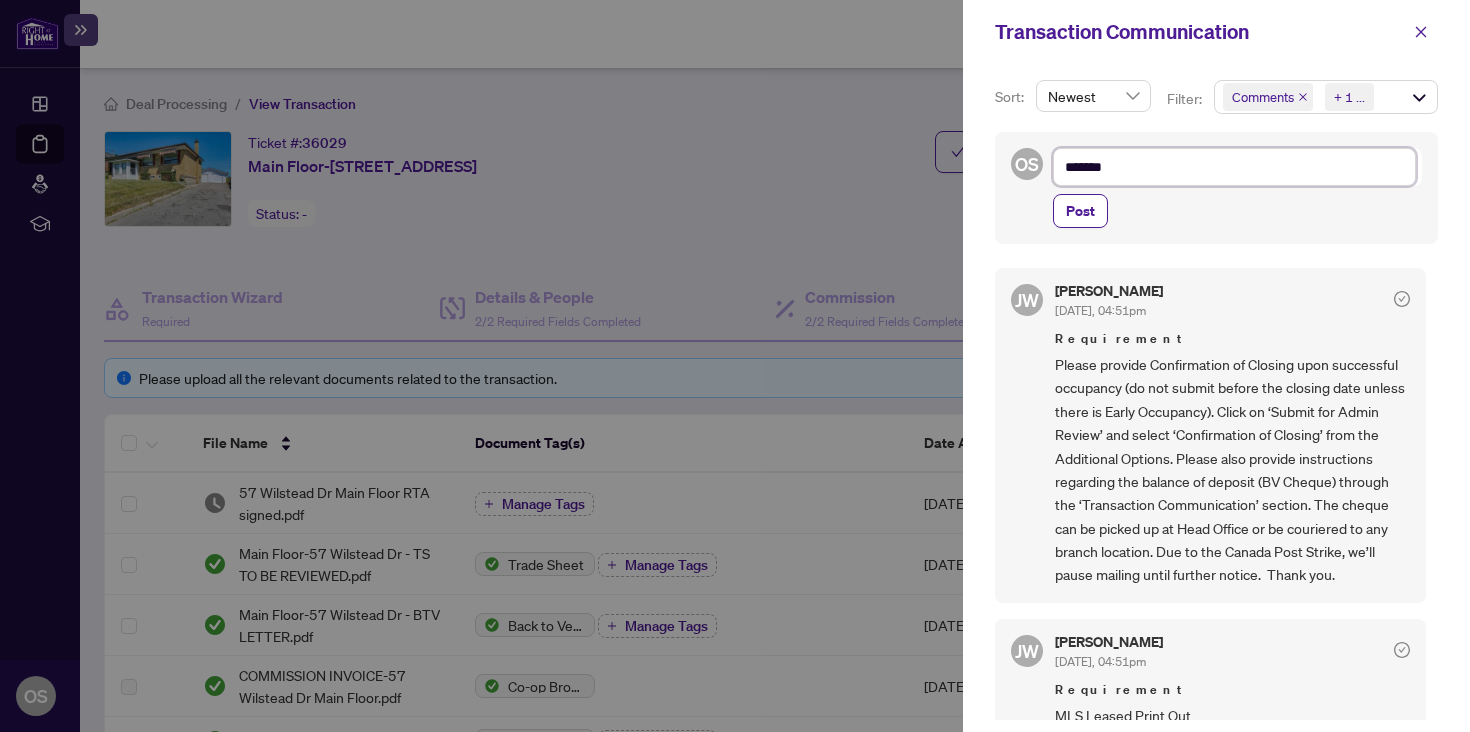 type on "********" 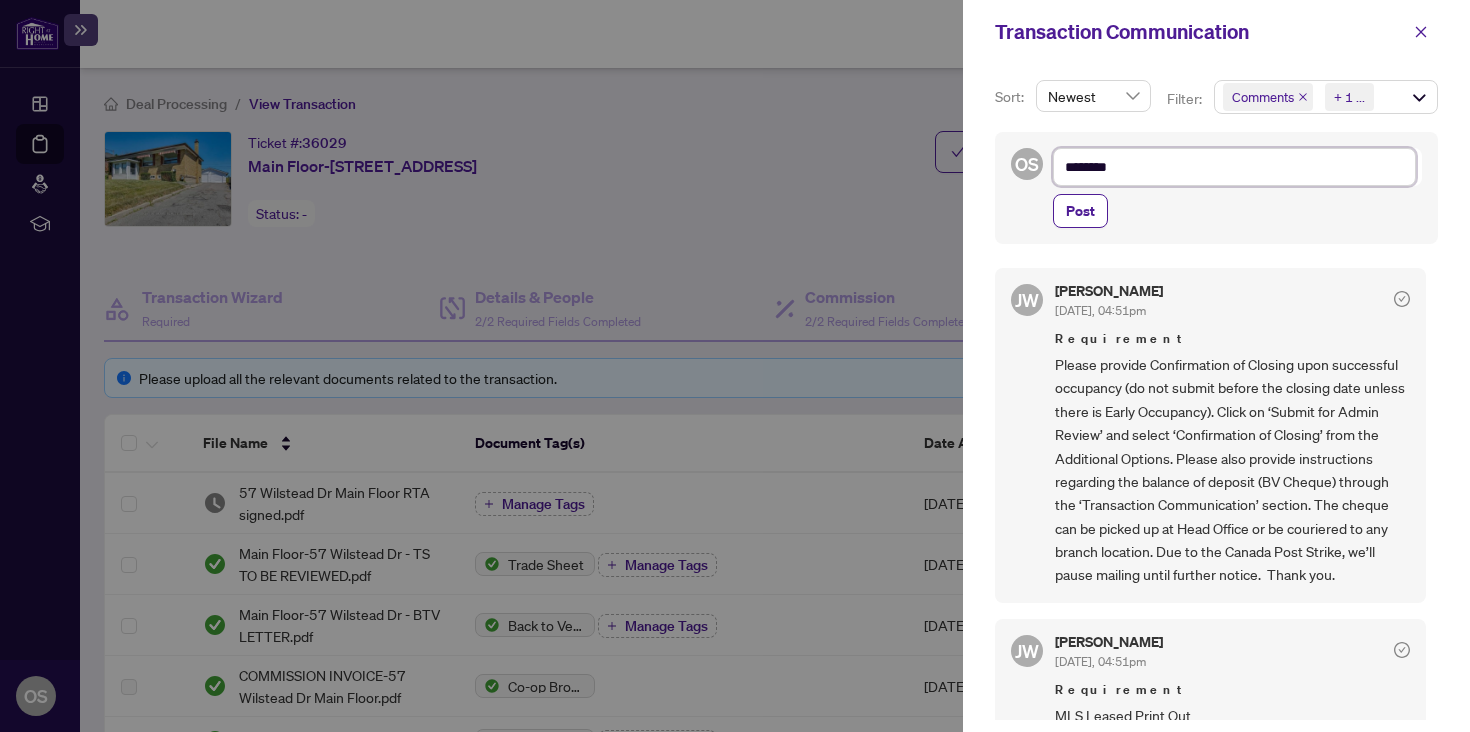 type on "*********" 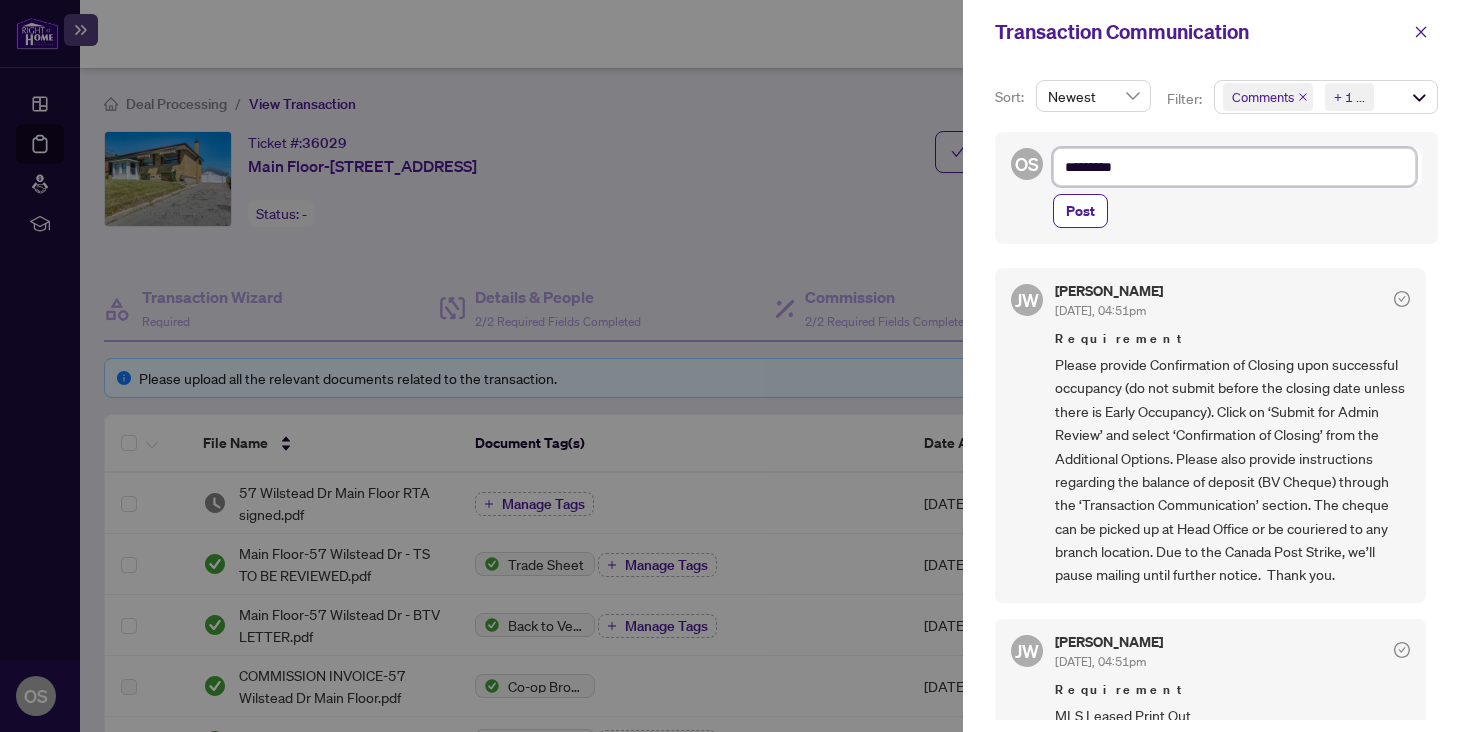 type on "**********" 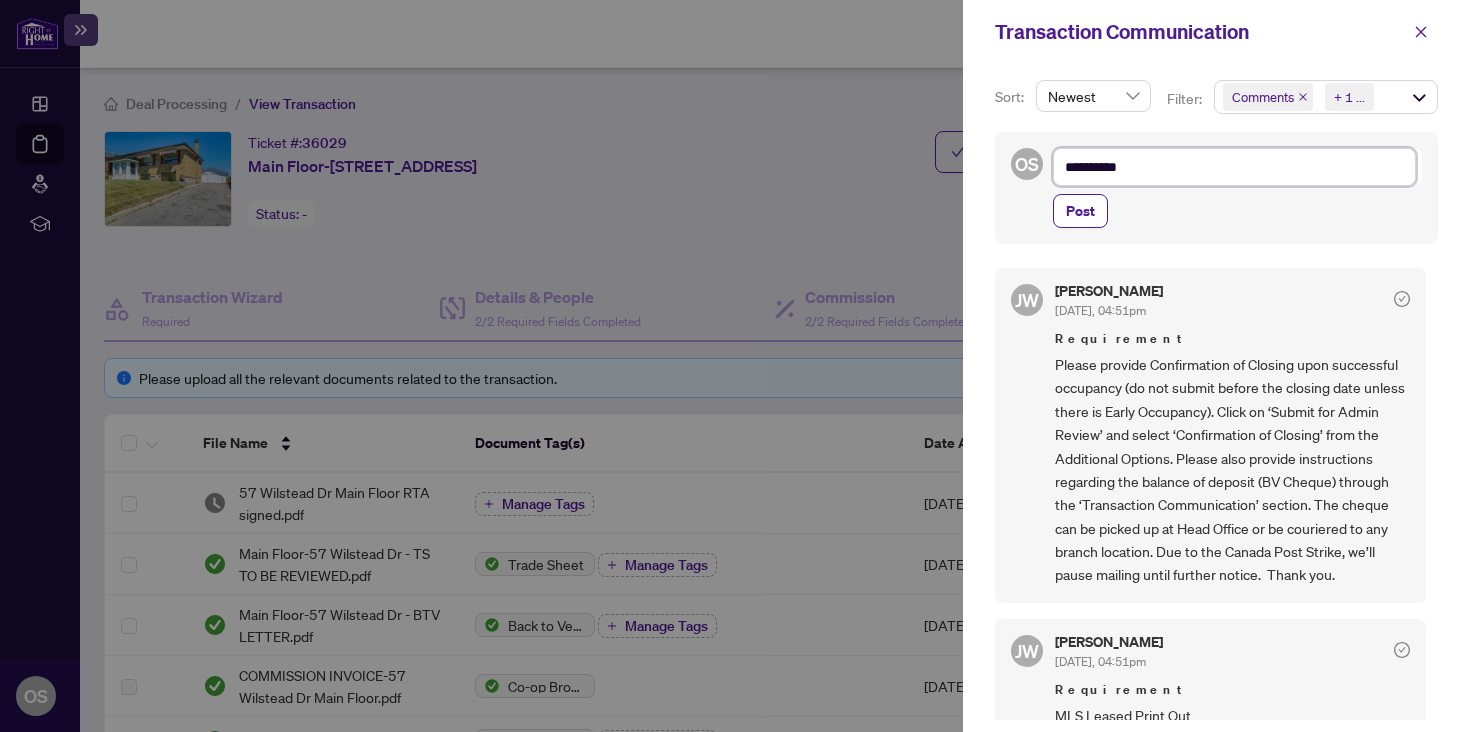 type on "**********" 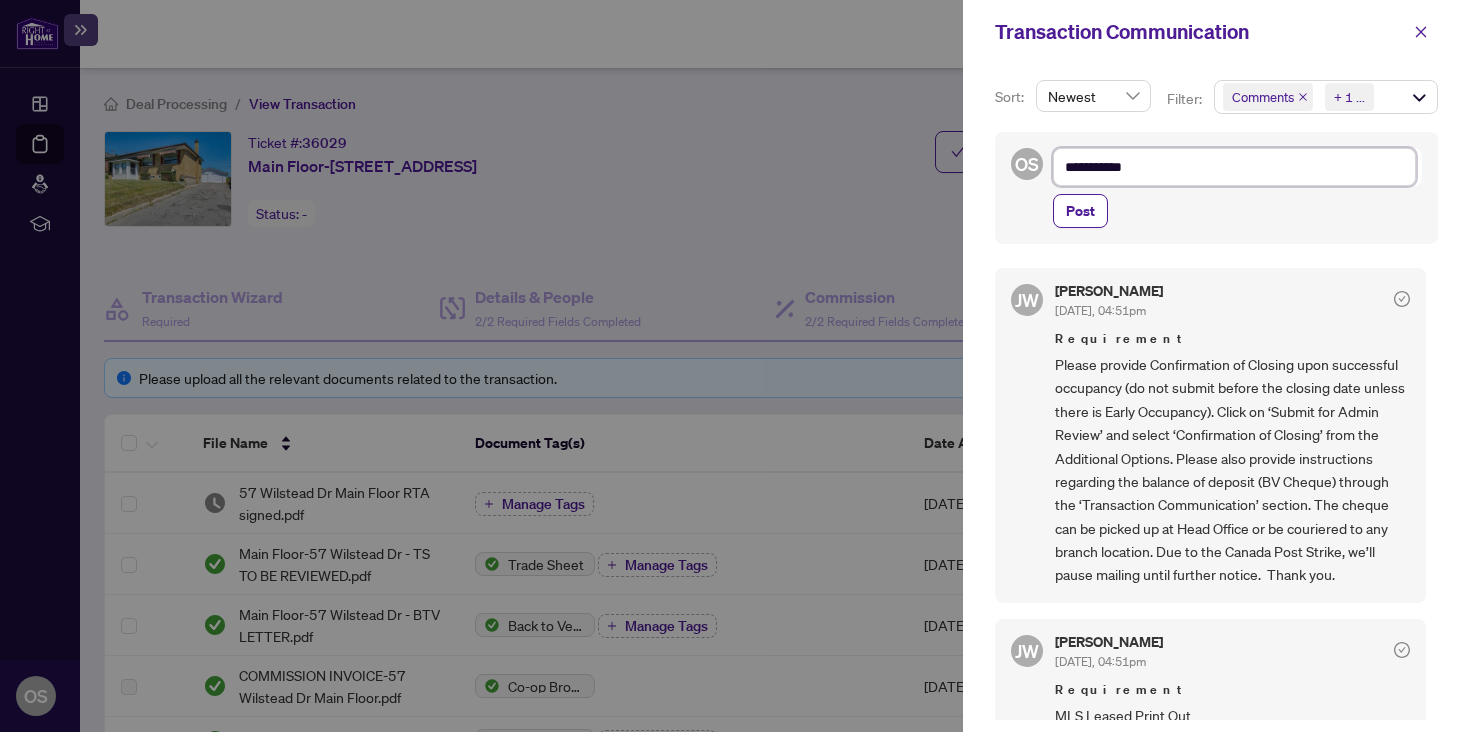 type on "**********" 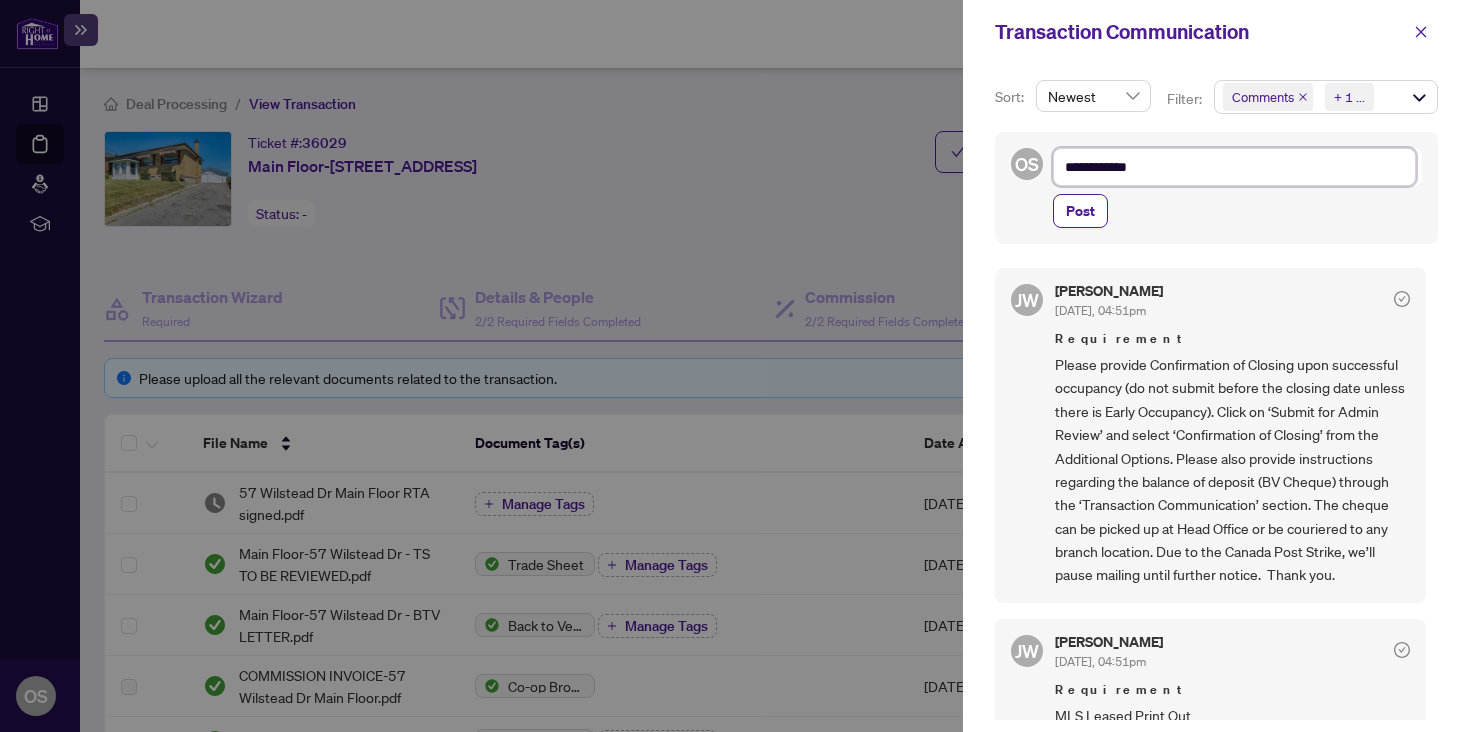 type on "**********" 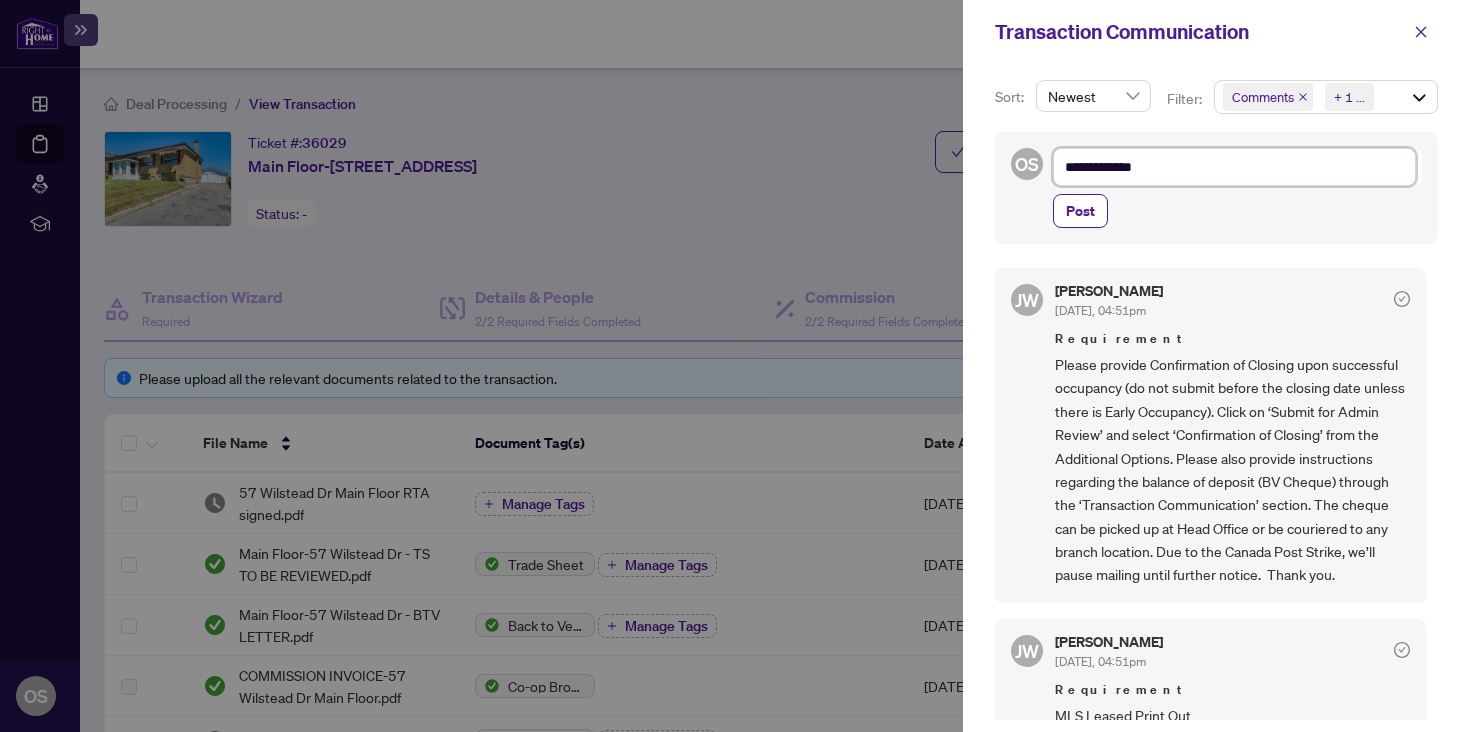 type on "**********" 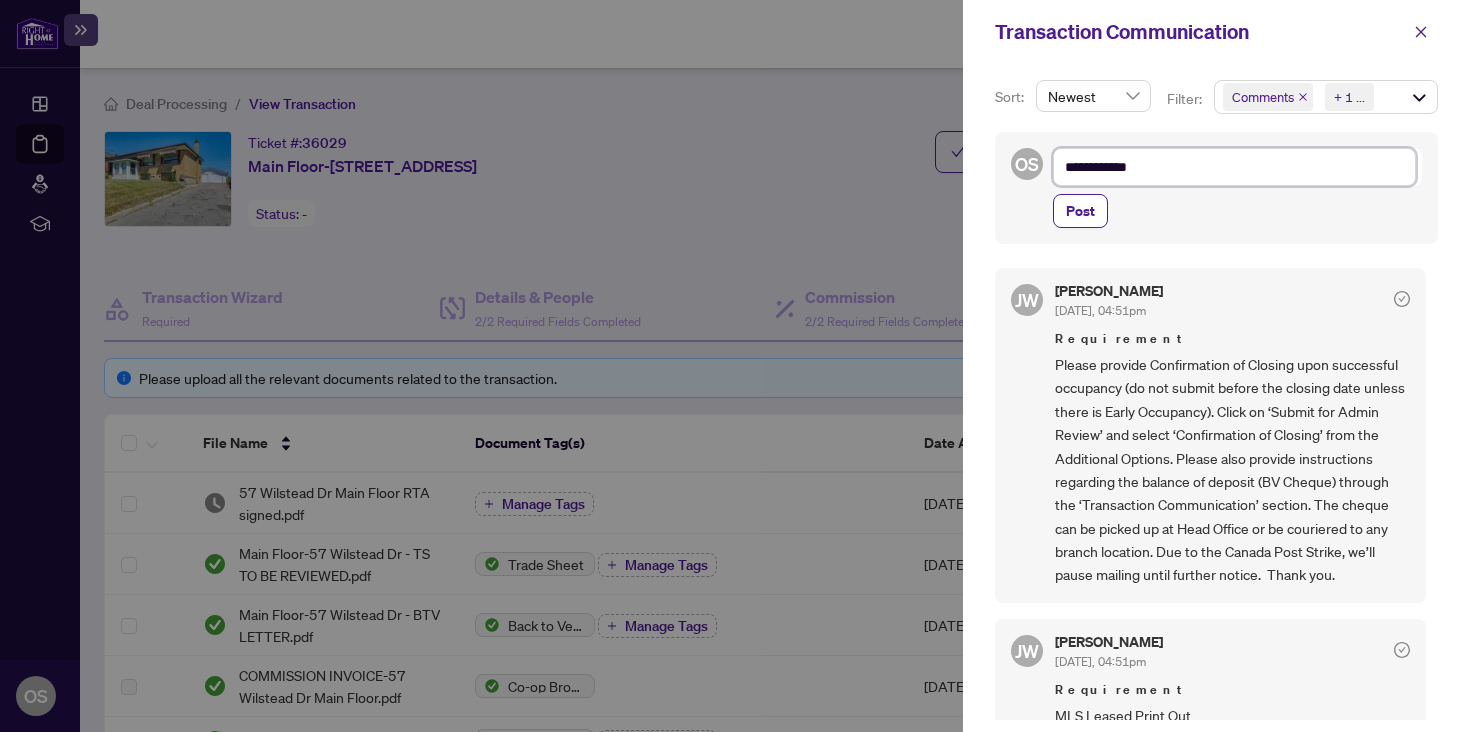 type on "**********" 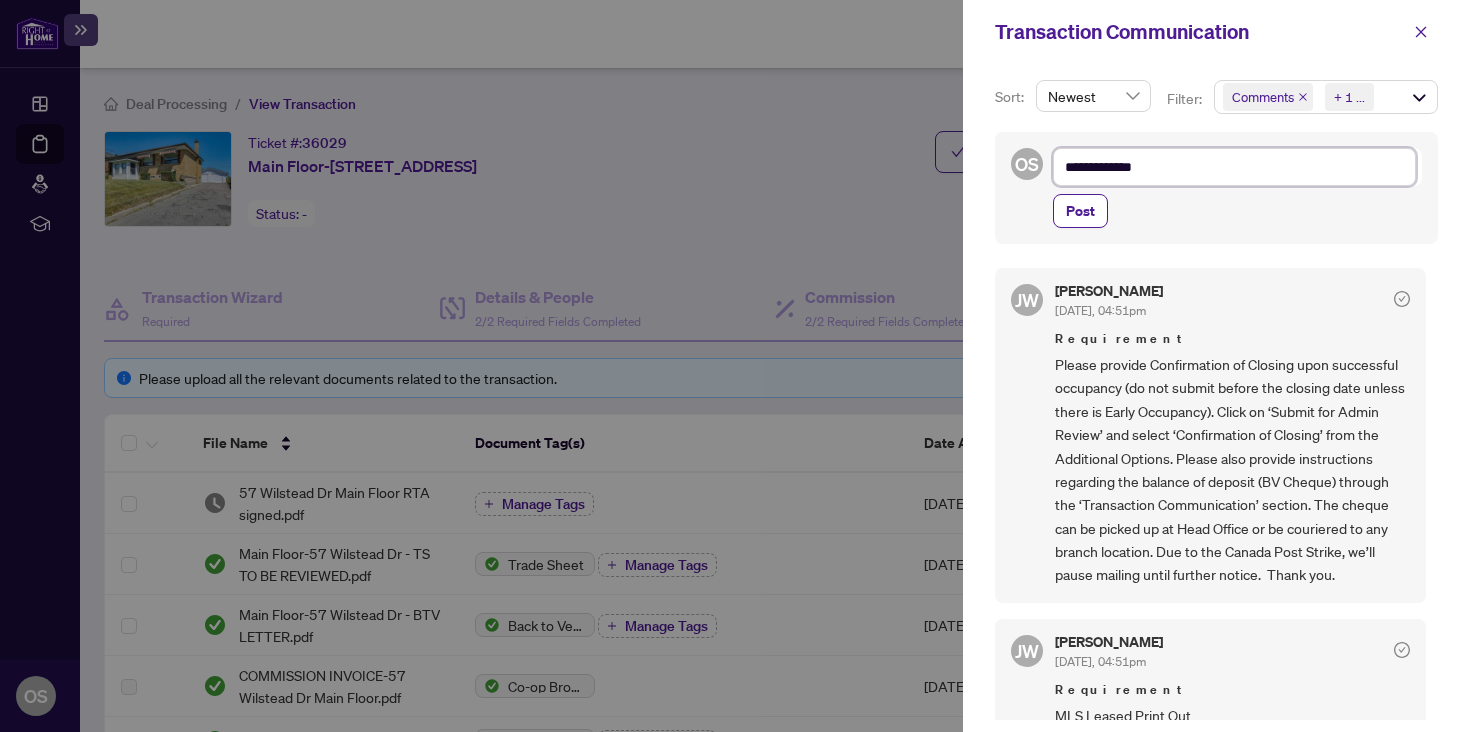 type on "**********" 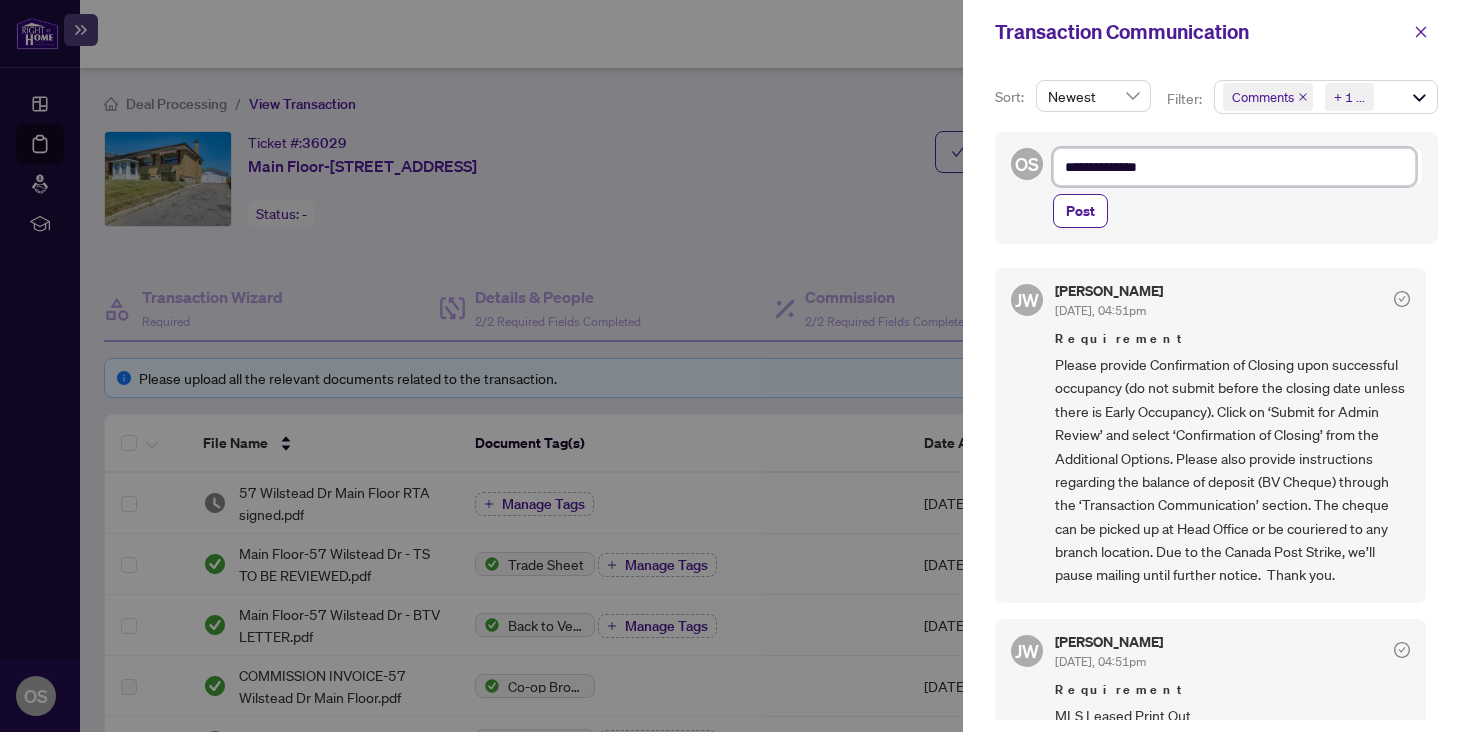 type on "**********" 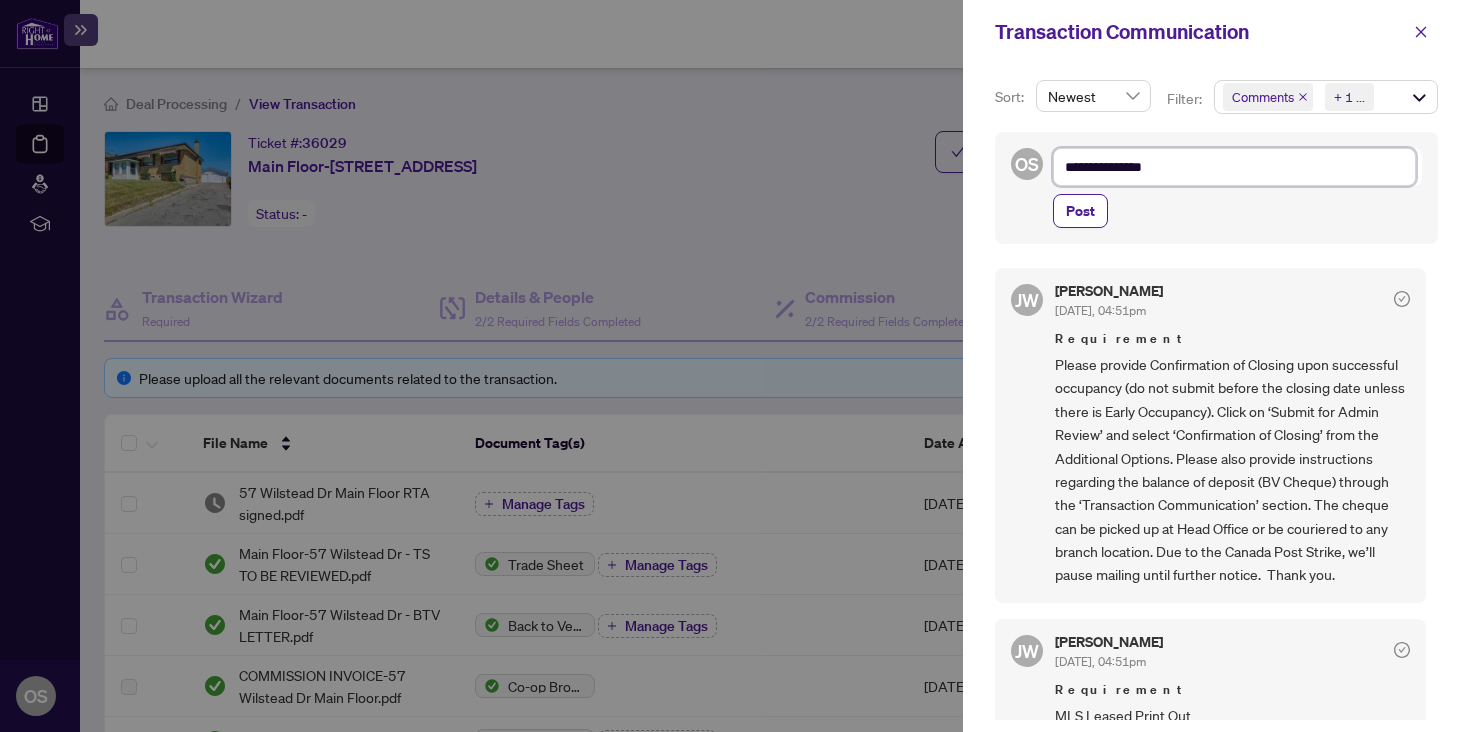 type on "**********" 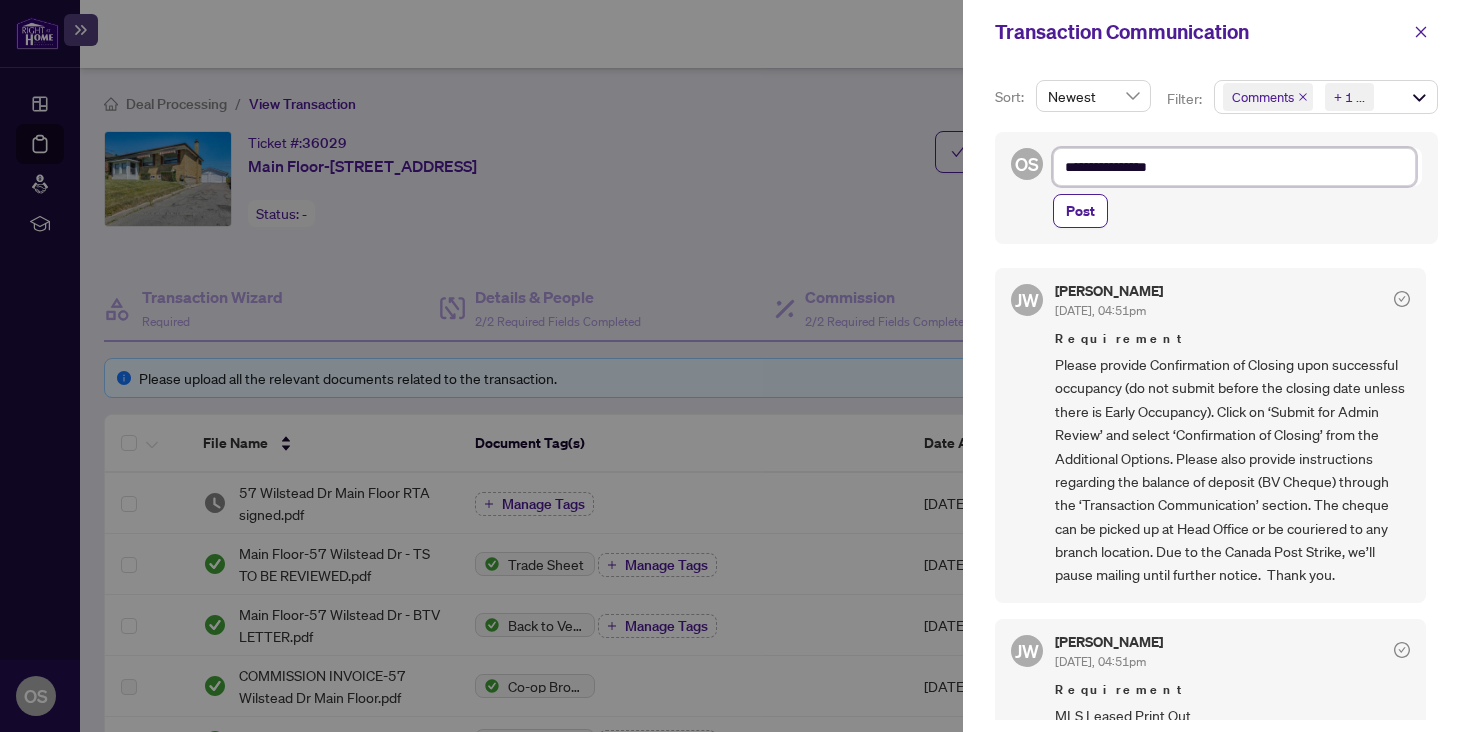 type on "**********" 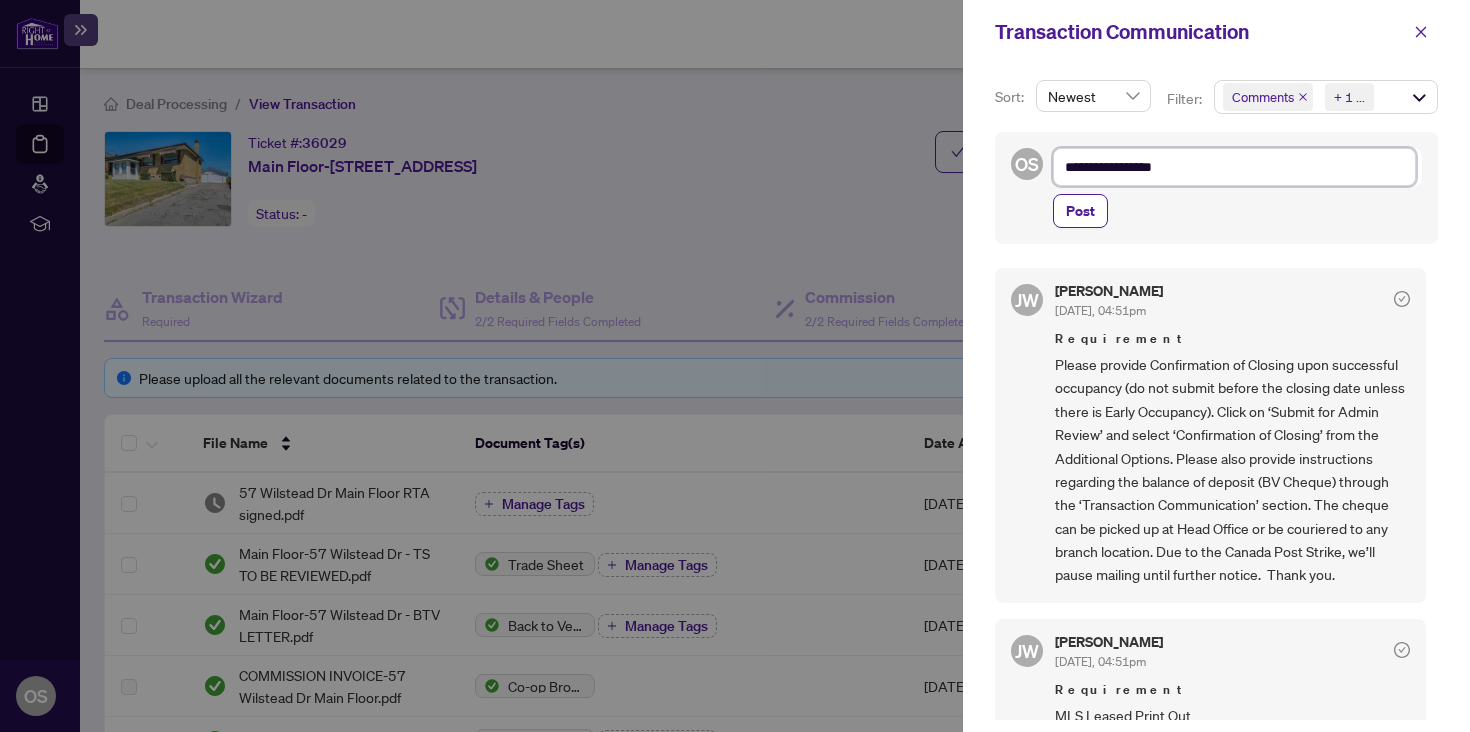 type on "**********" 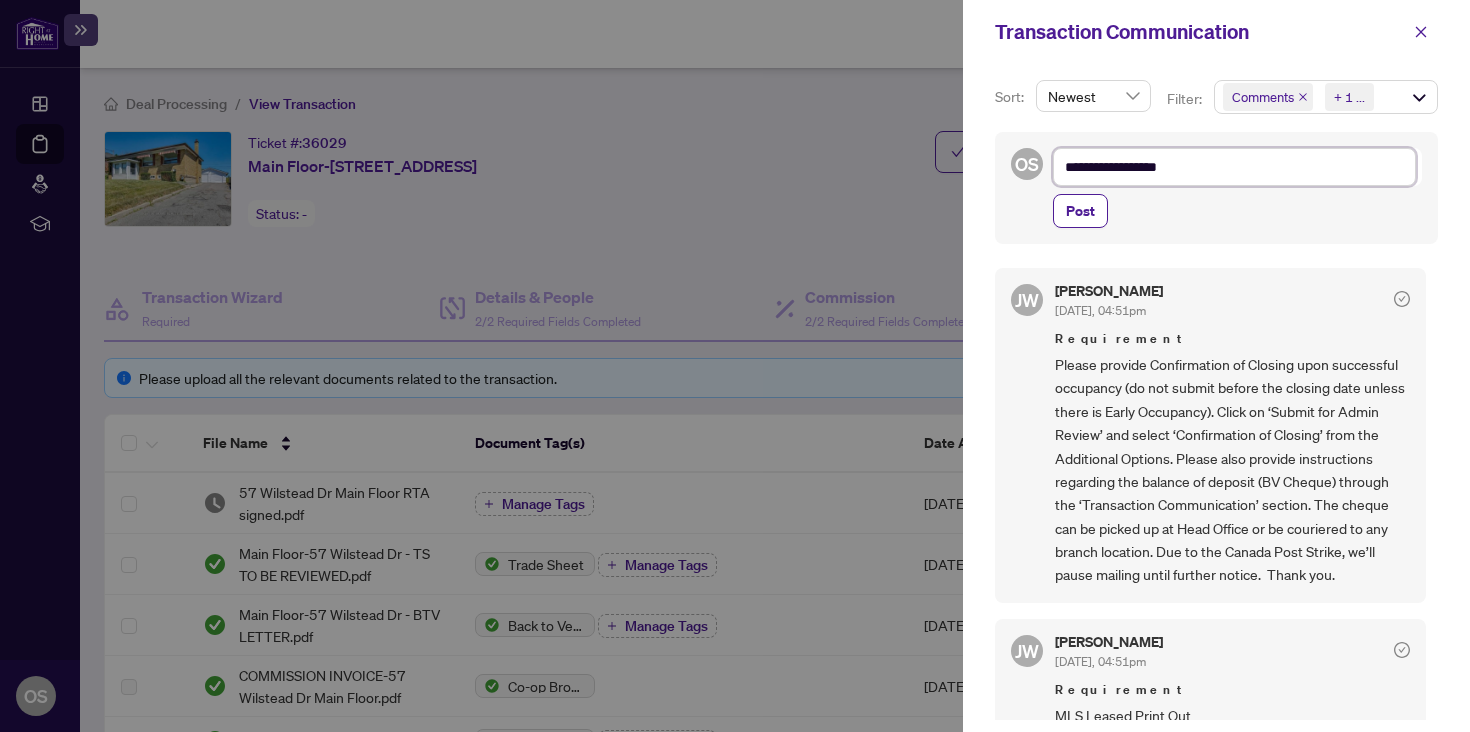 type on "**********" 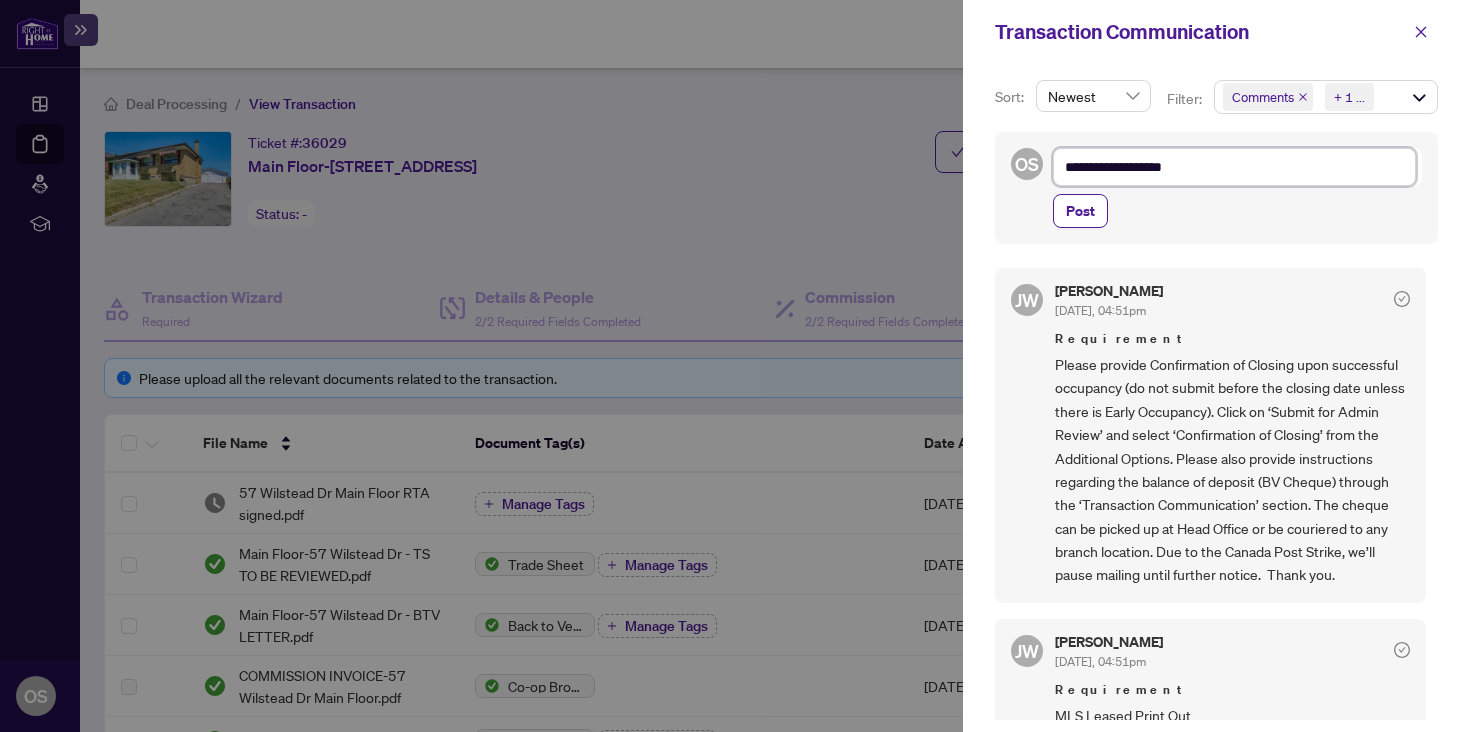 type on "**********" 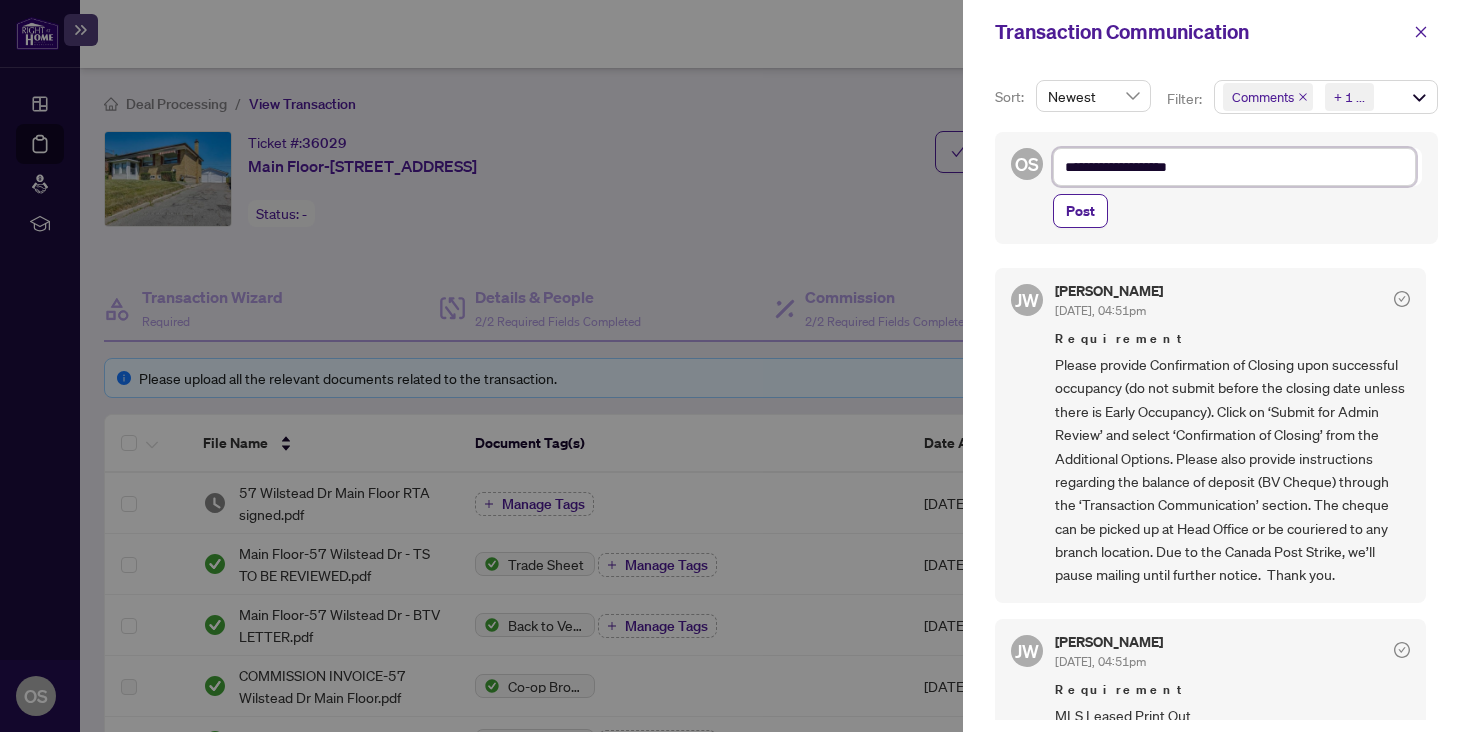 type on "**********" 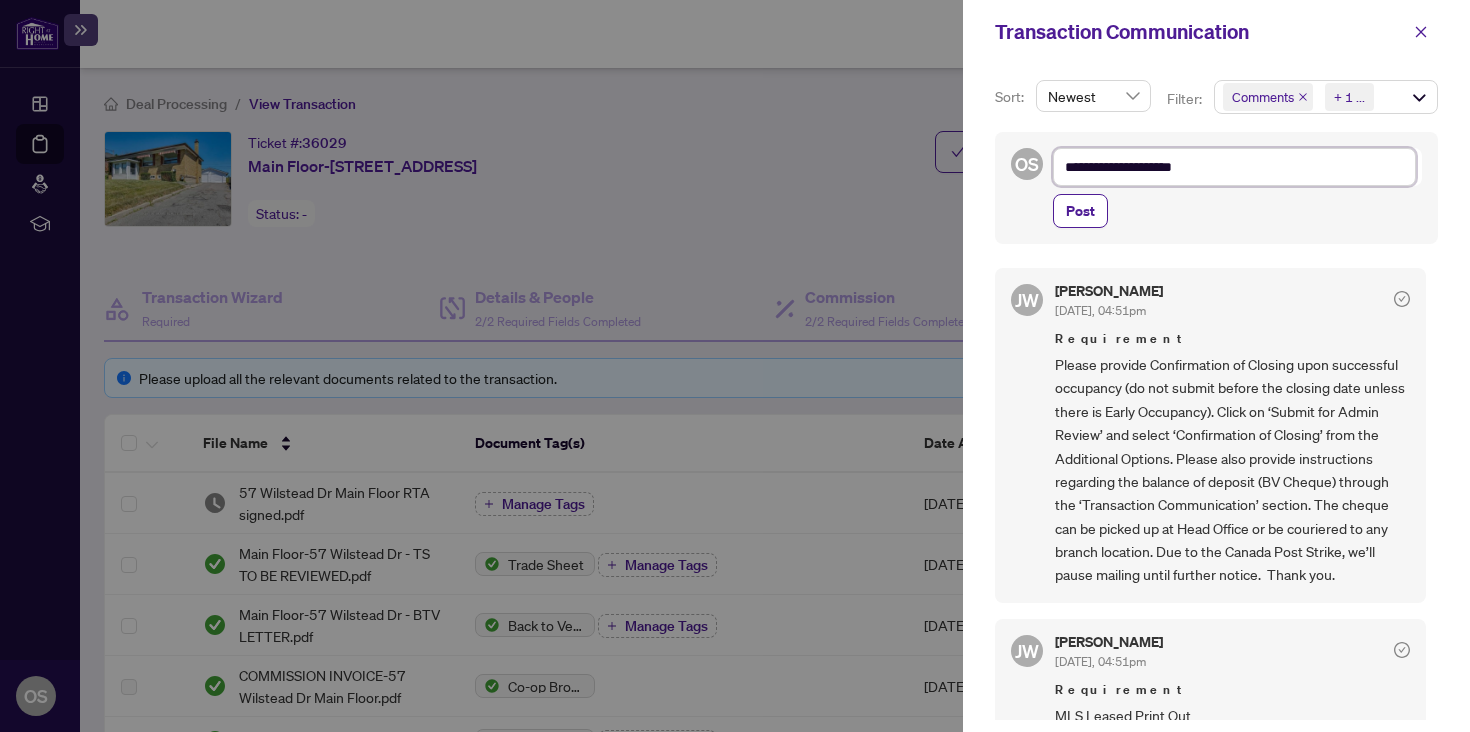 type on "**********" 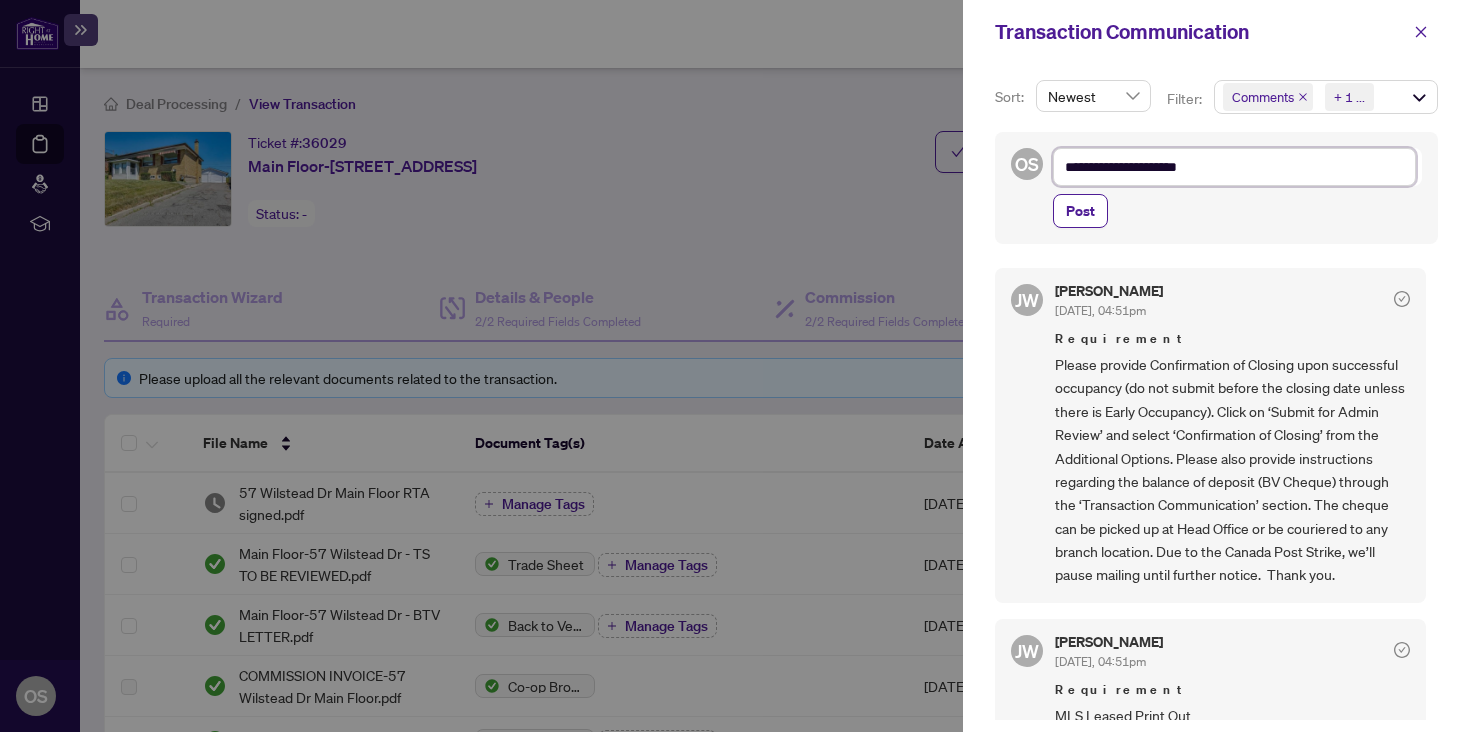 type on "**********" 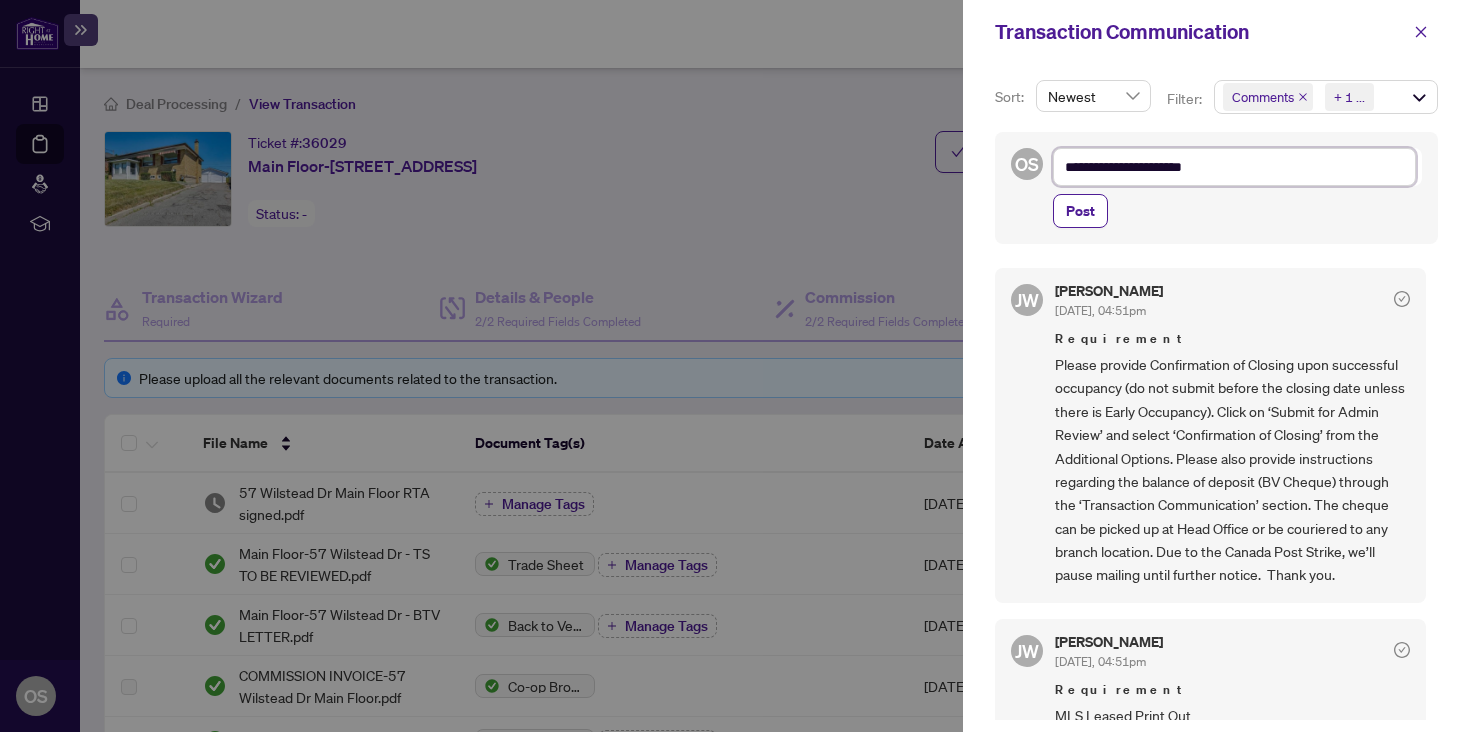 type on "**********" 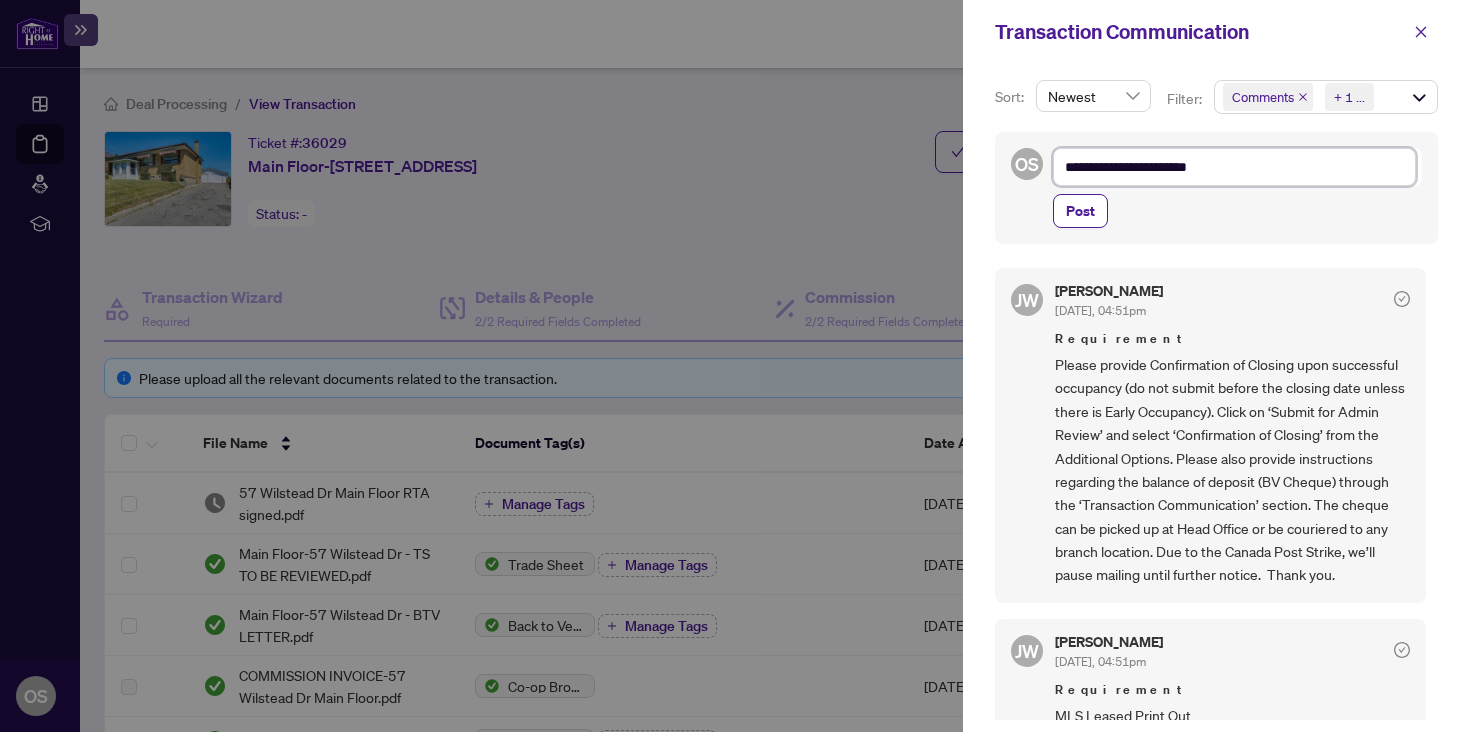 type on "**********" 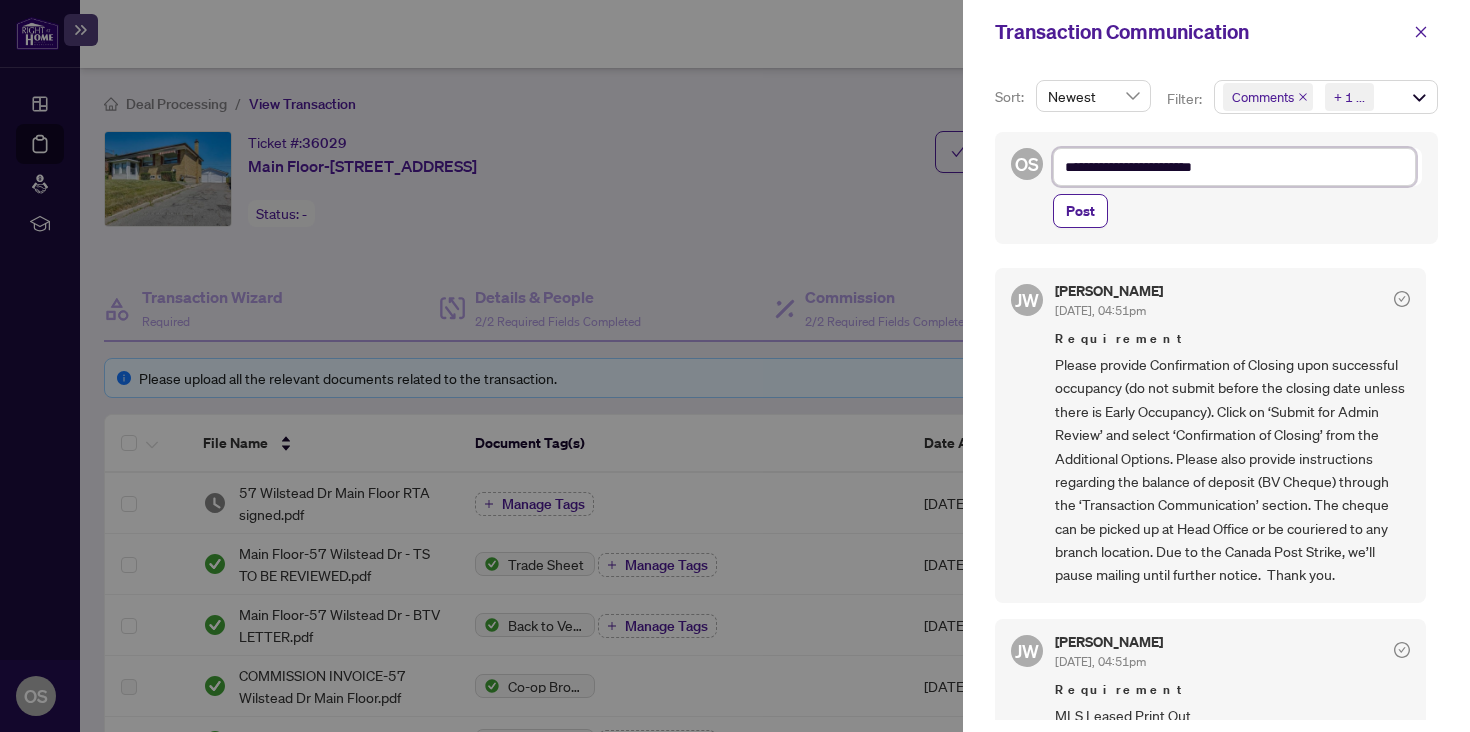 type on "**********" 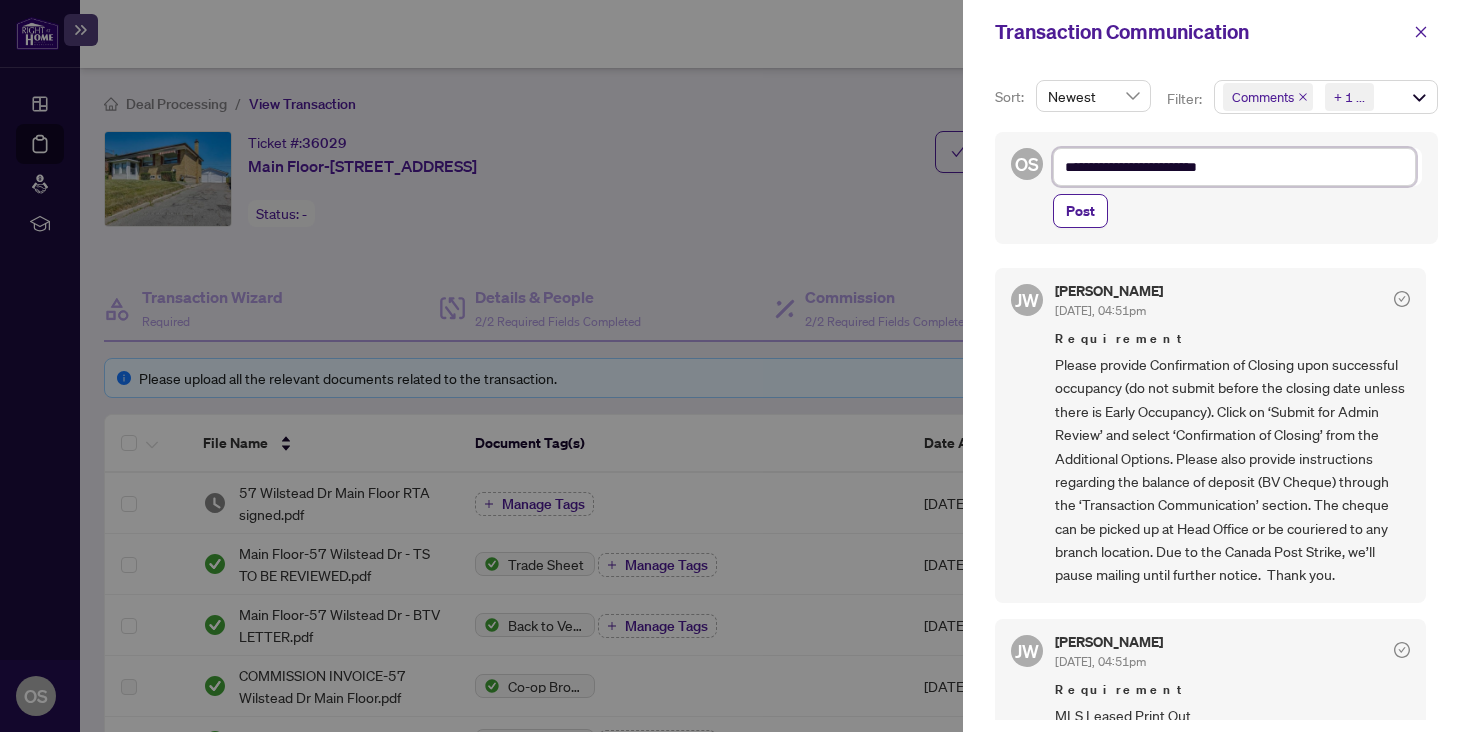 type on "**********" 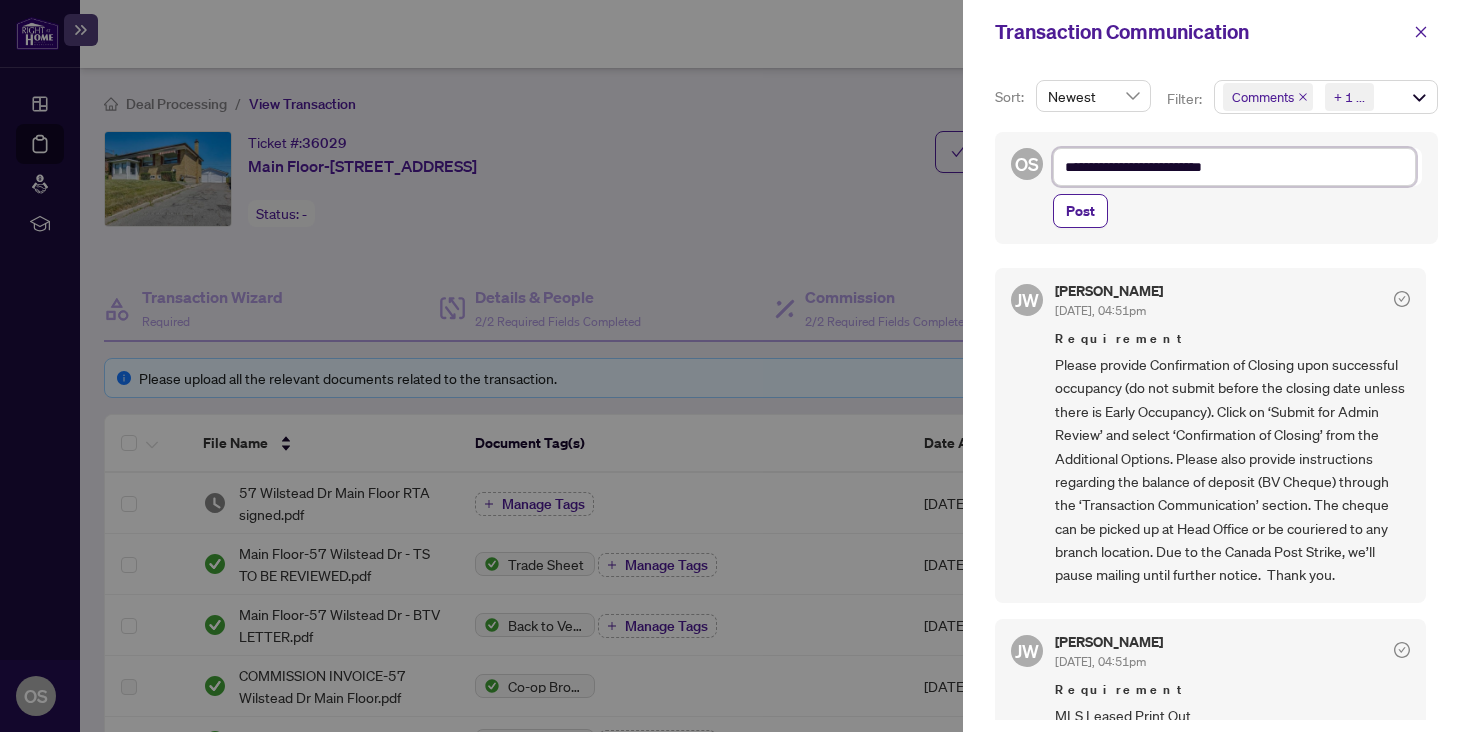 type on "**********" 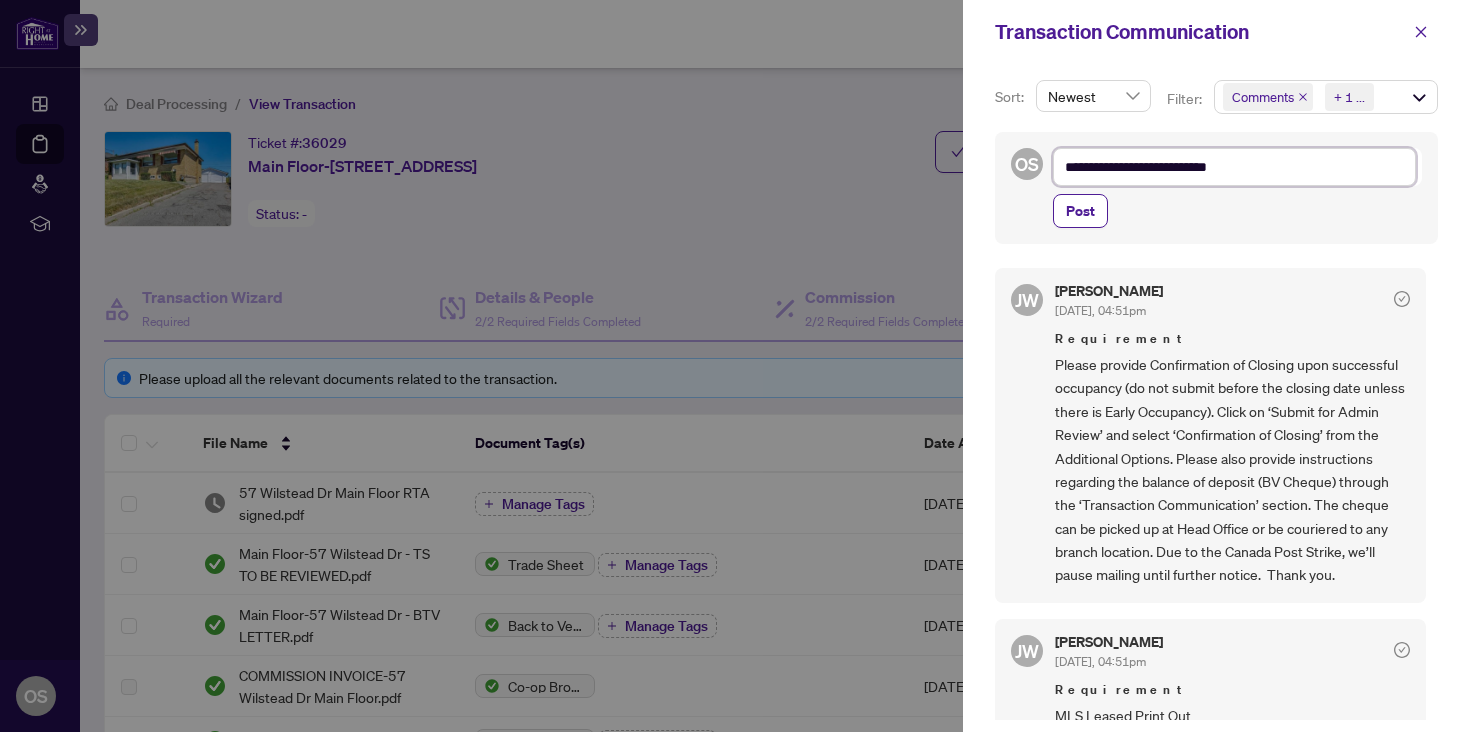 type on "**********" 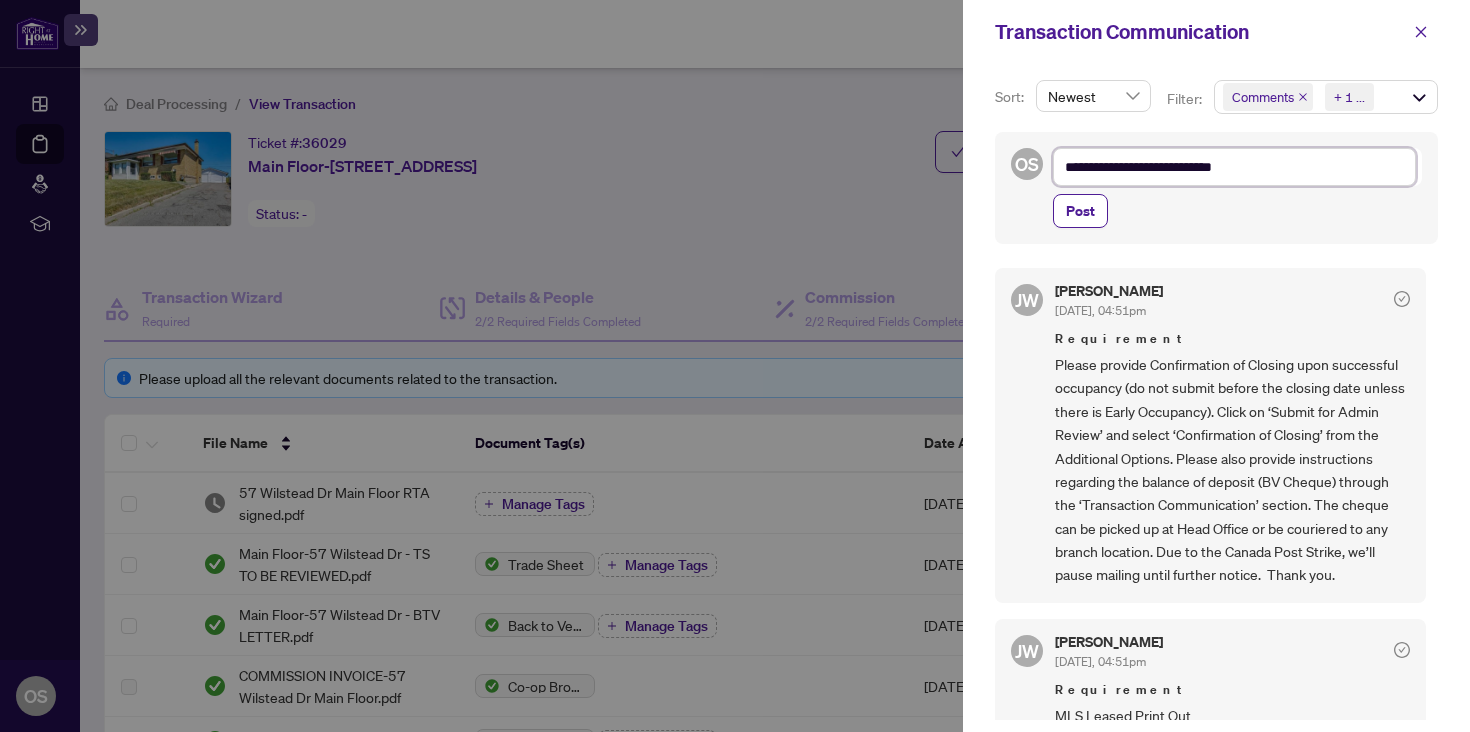 type on "**********" 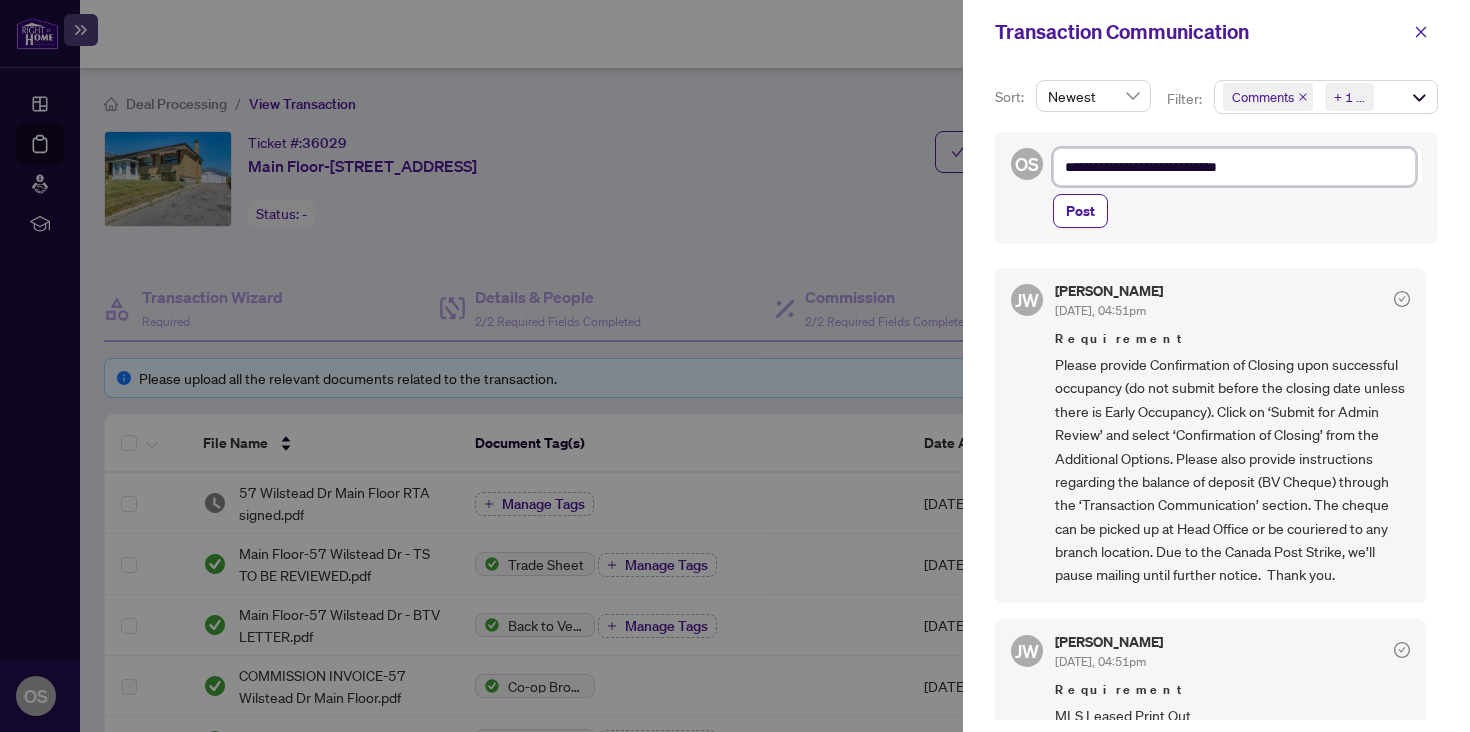 type on "**********" 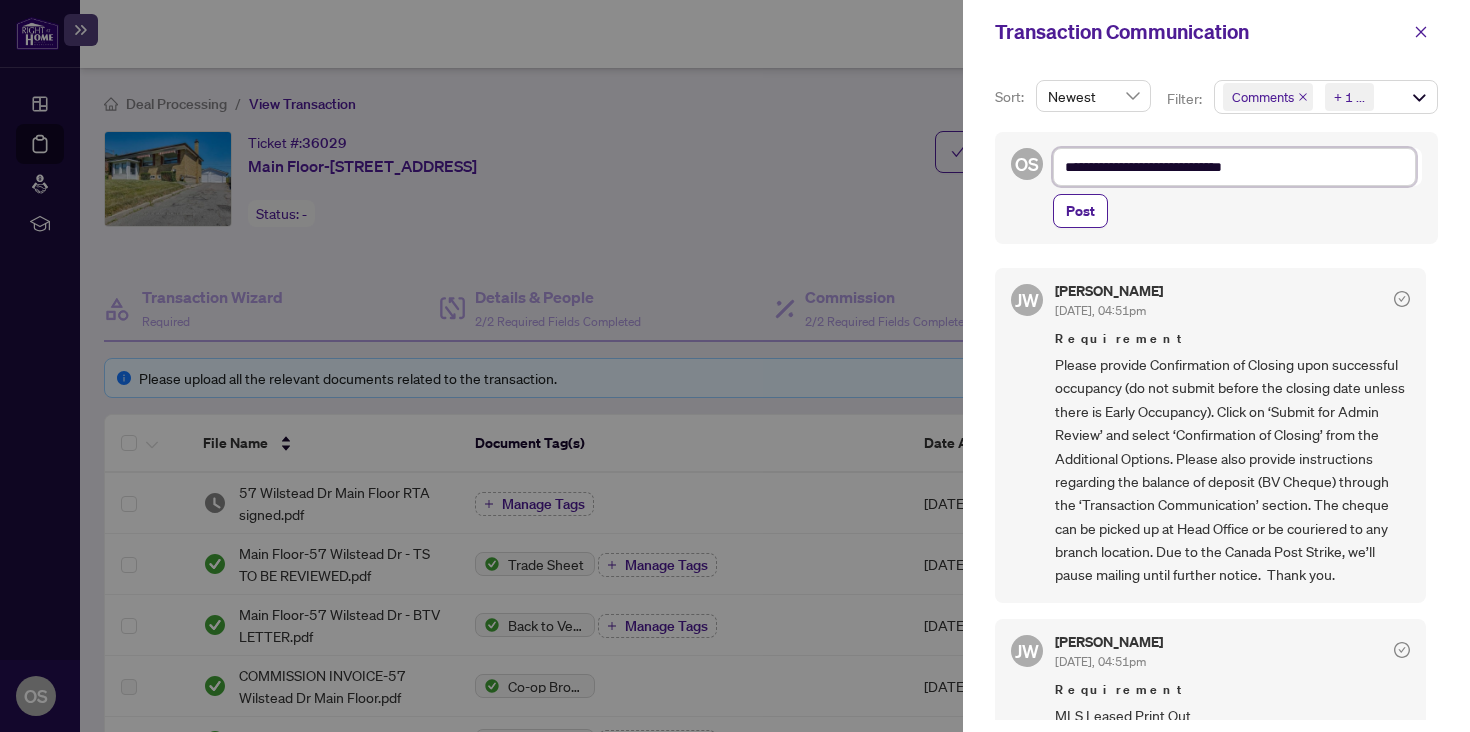type on "**********" 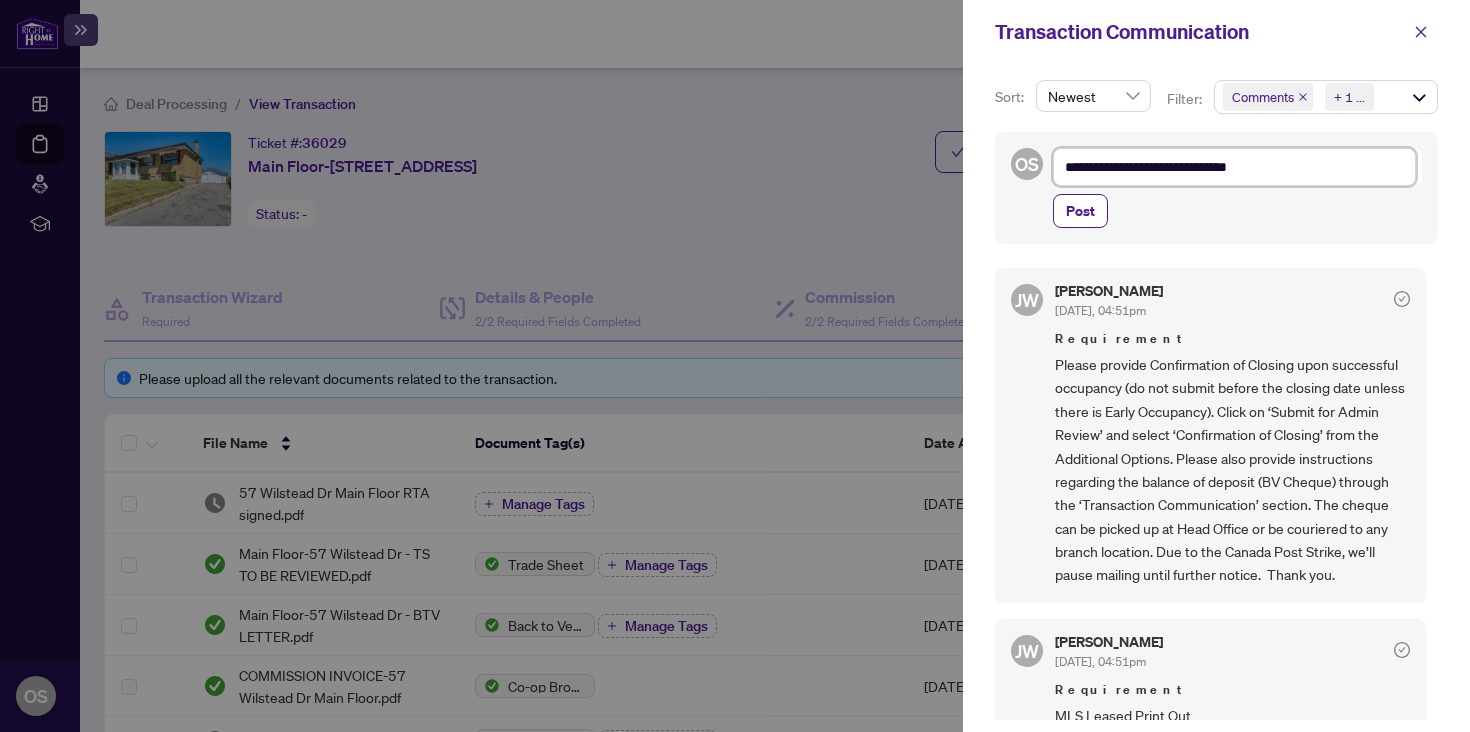 type on "**********" 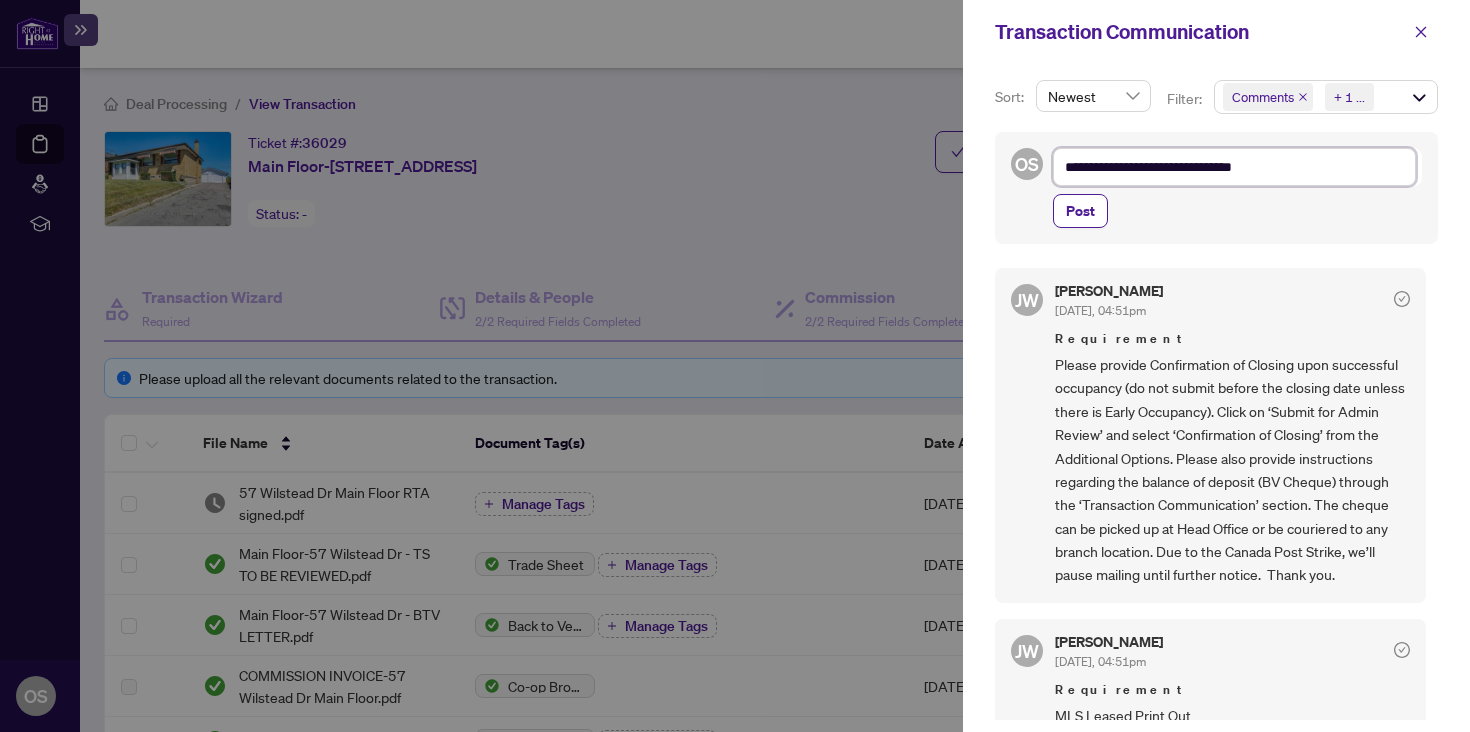 type on "**********" 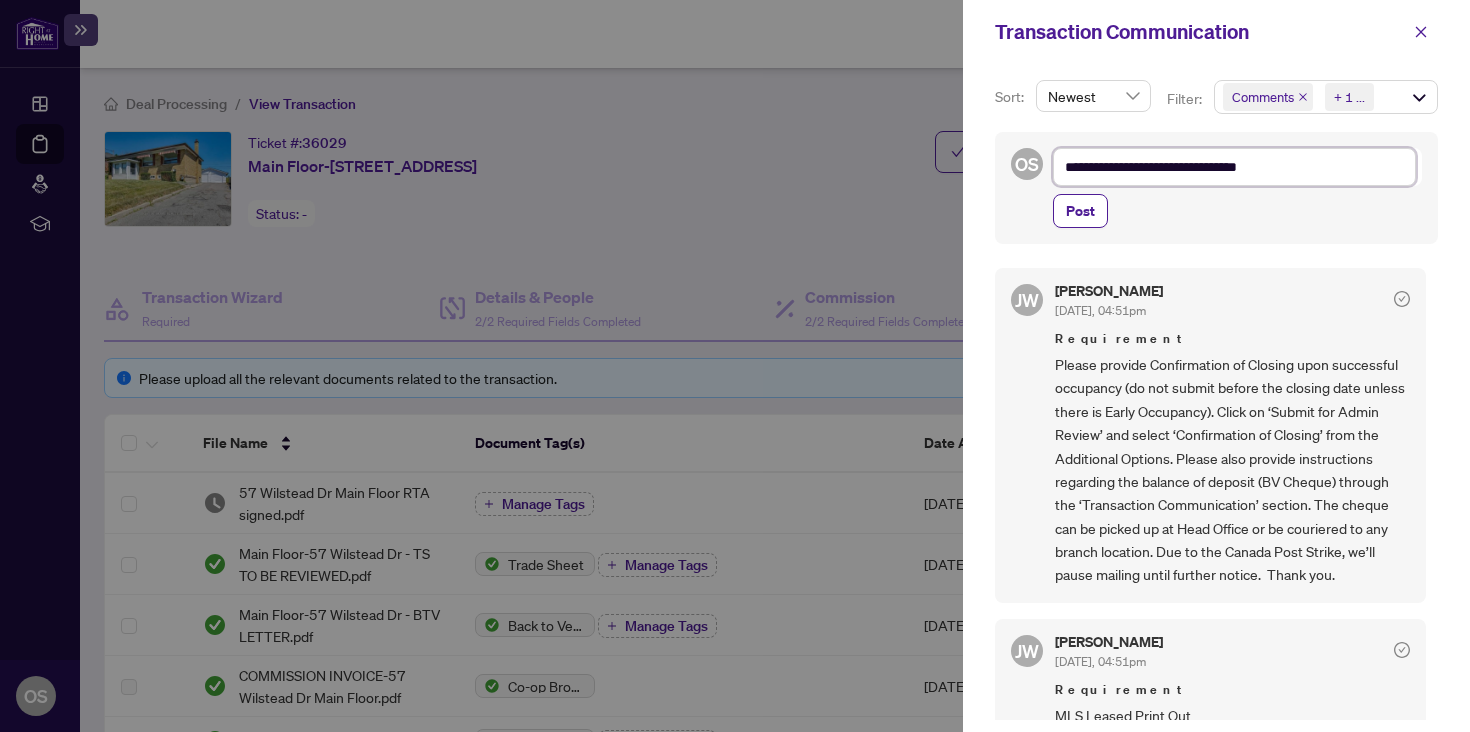 type on "**********" 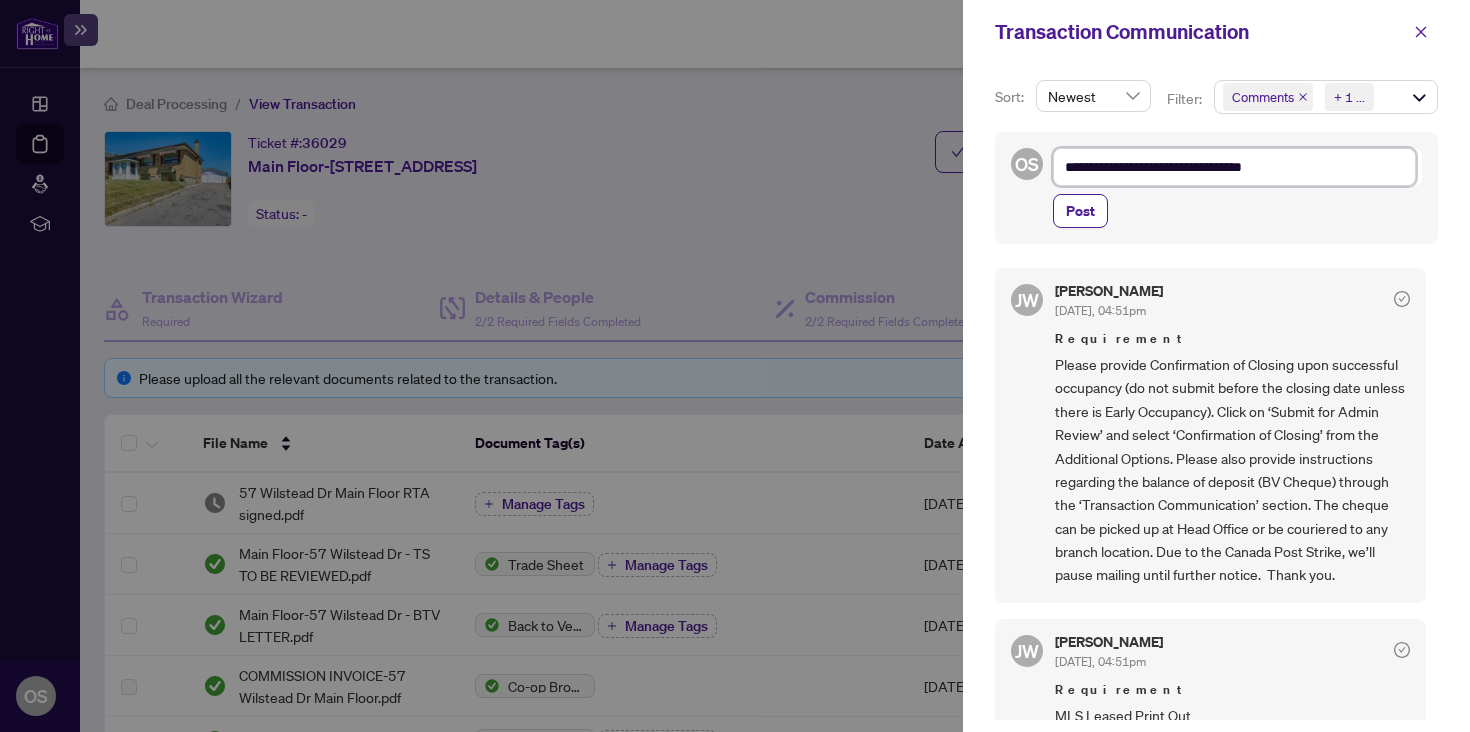 type on "**********" 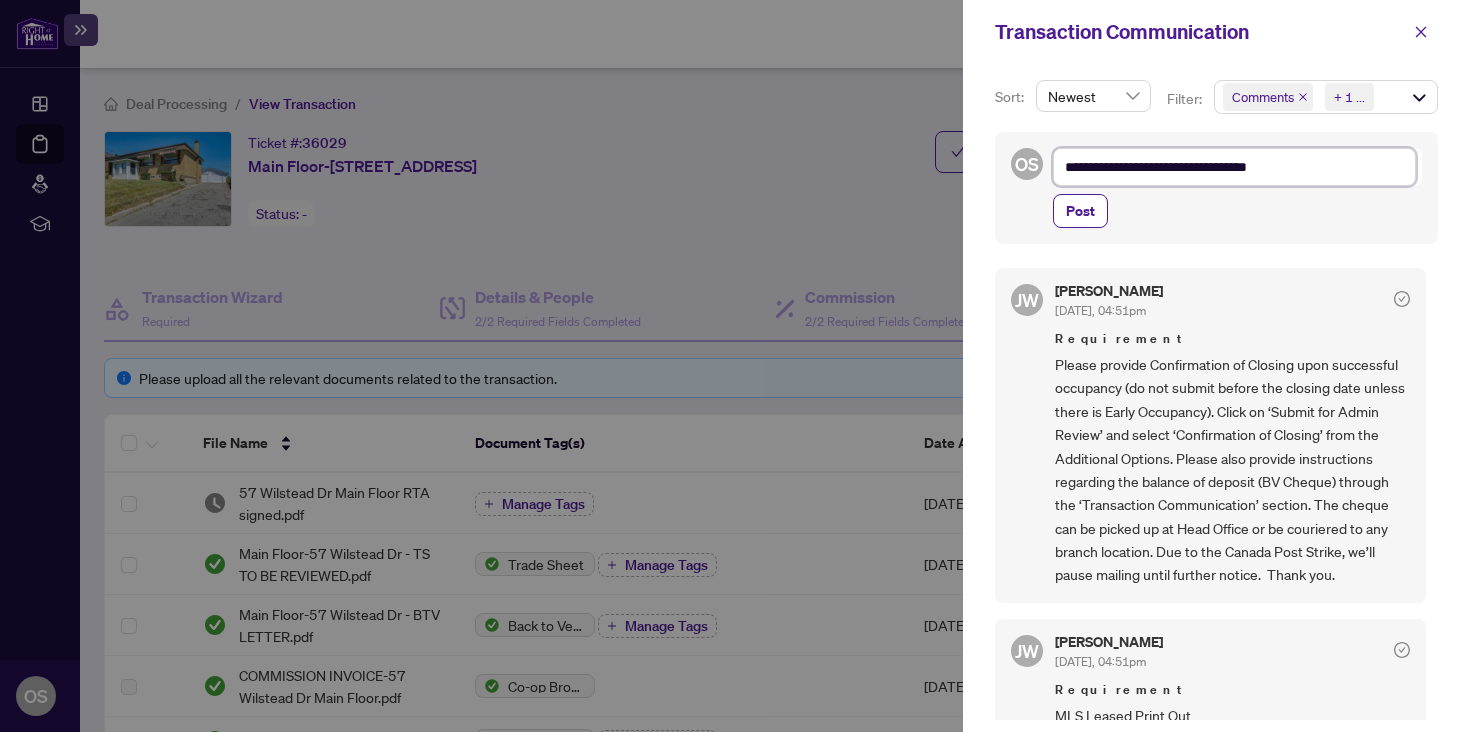 type on "**********" 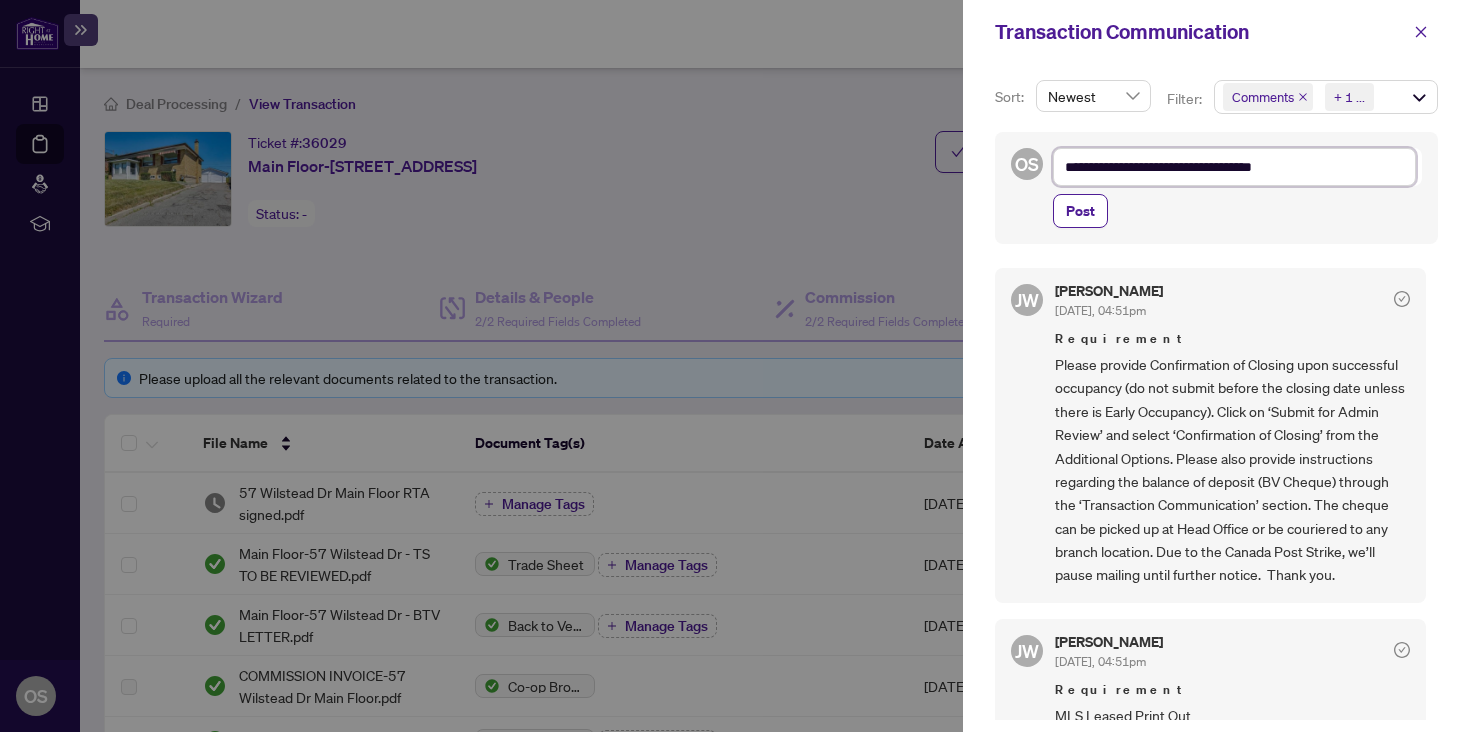 type on "**********" 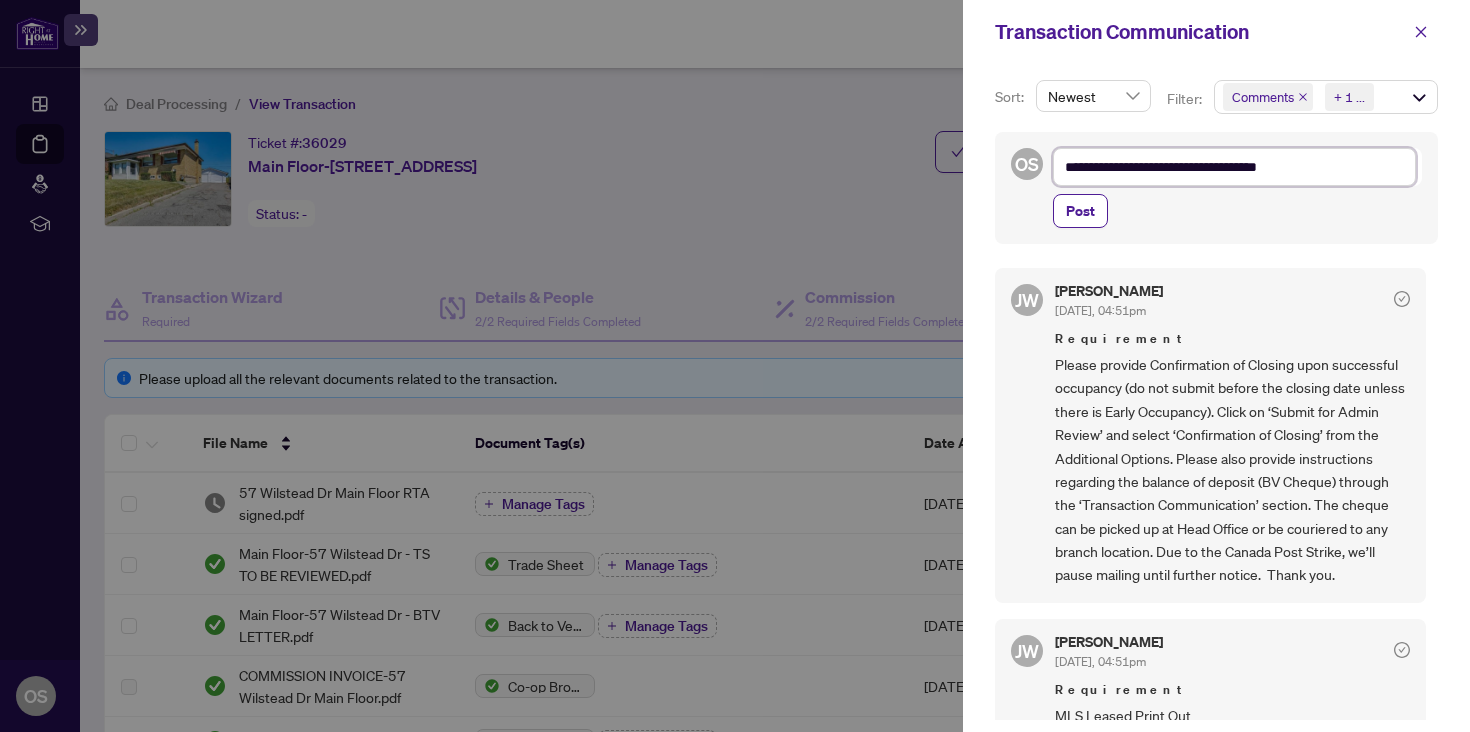 type on "**********" 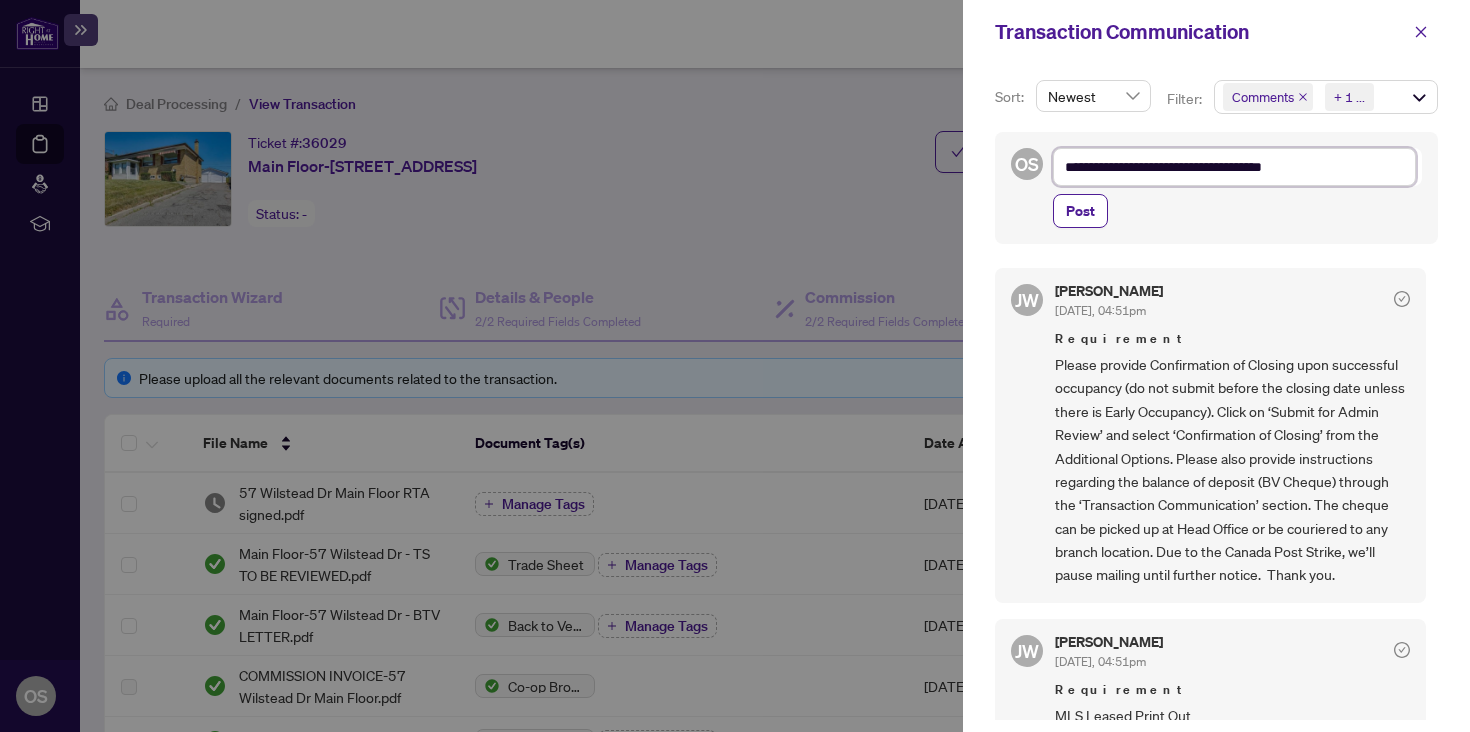 type on "**********" 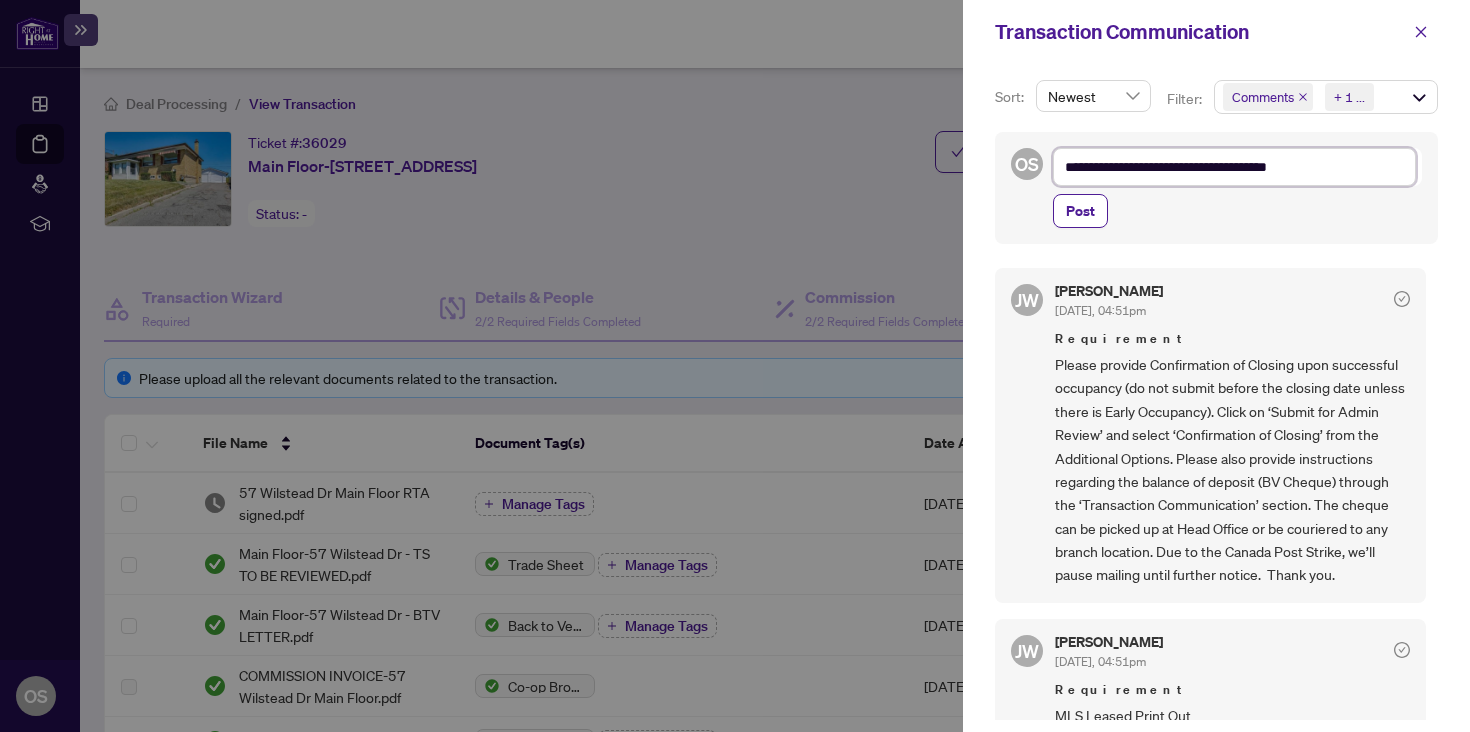 type on "**********" 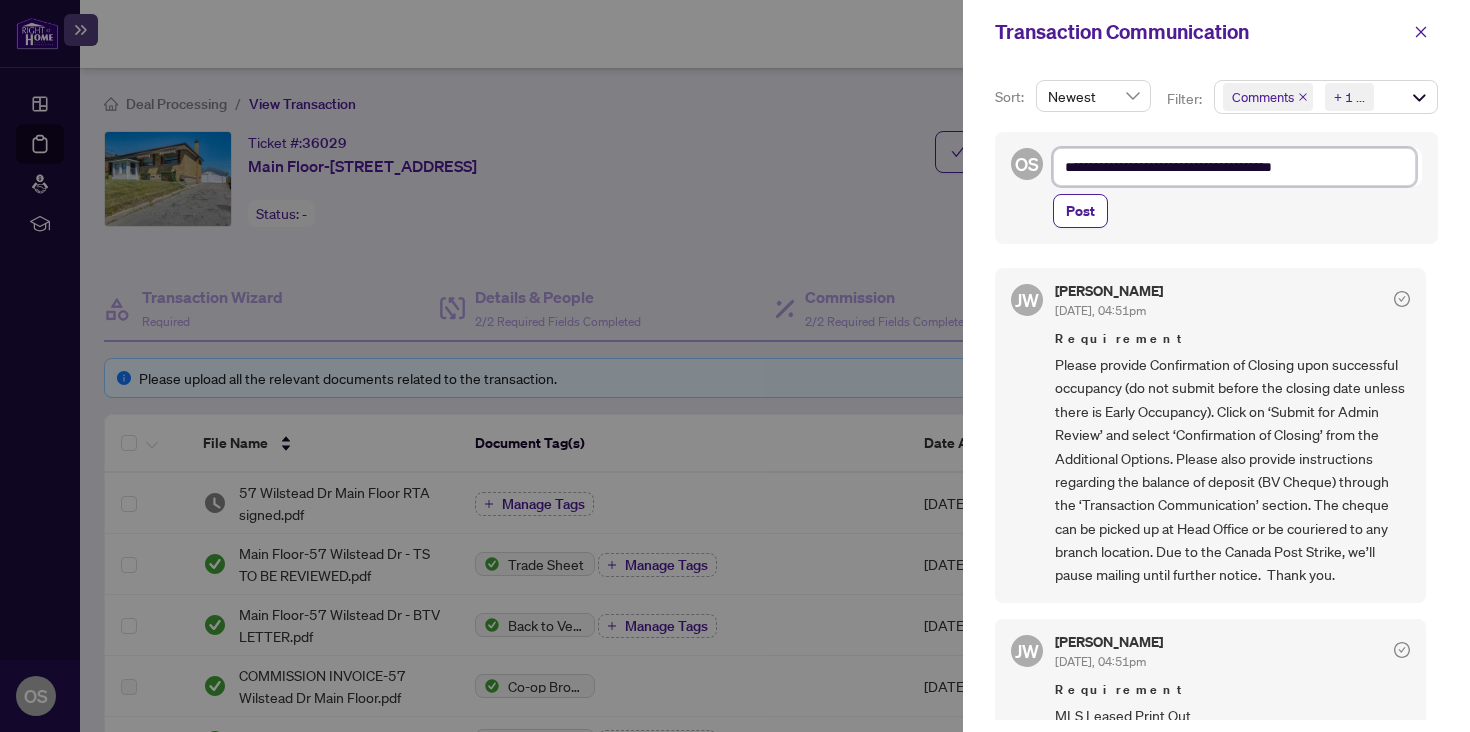 type on "**********" 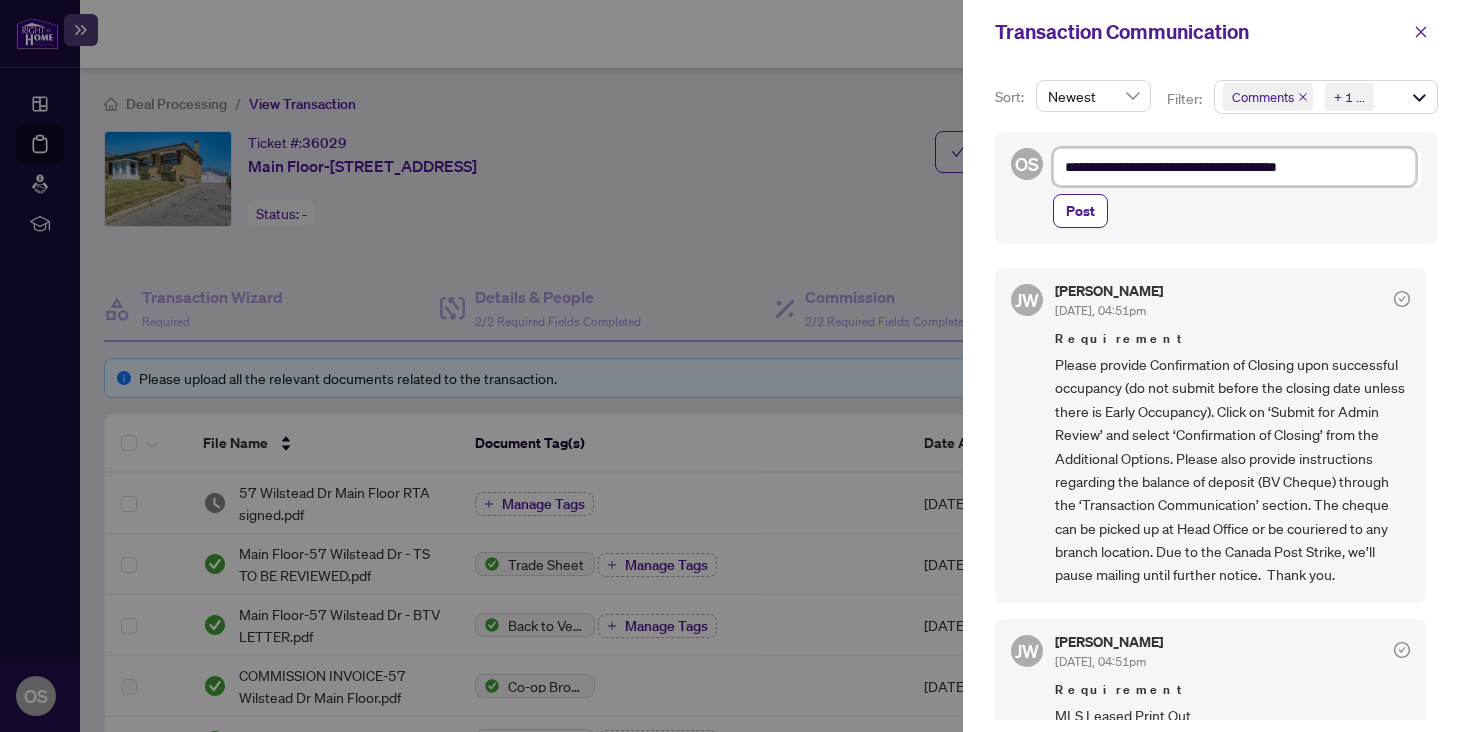 type on "**********" 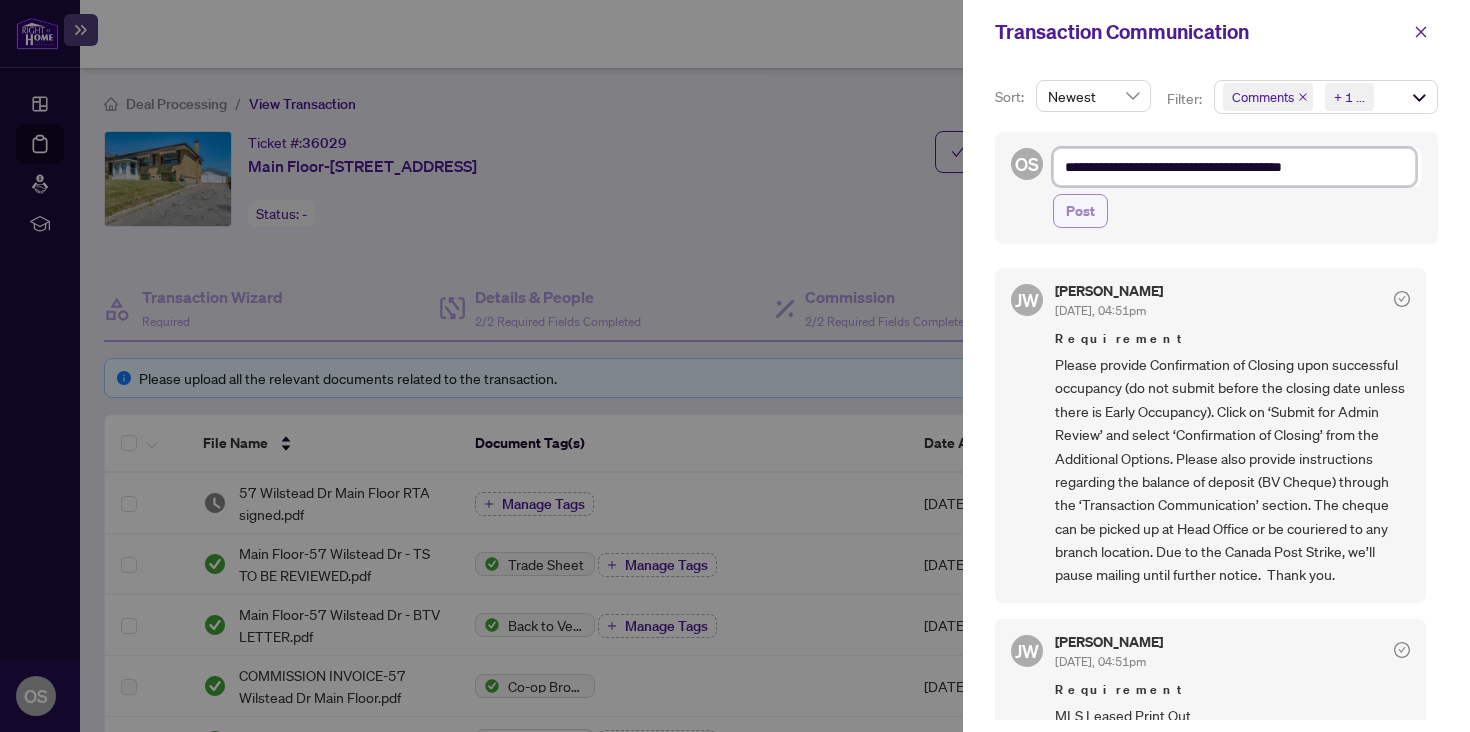 type on "**********" 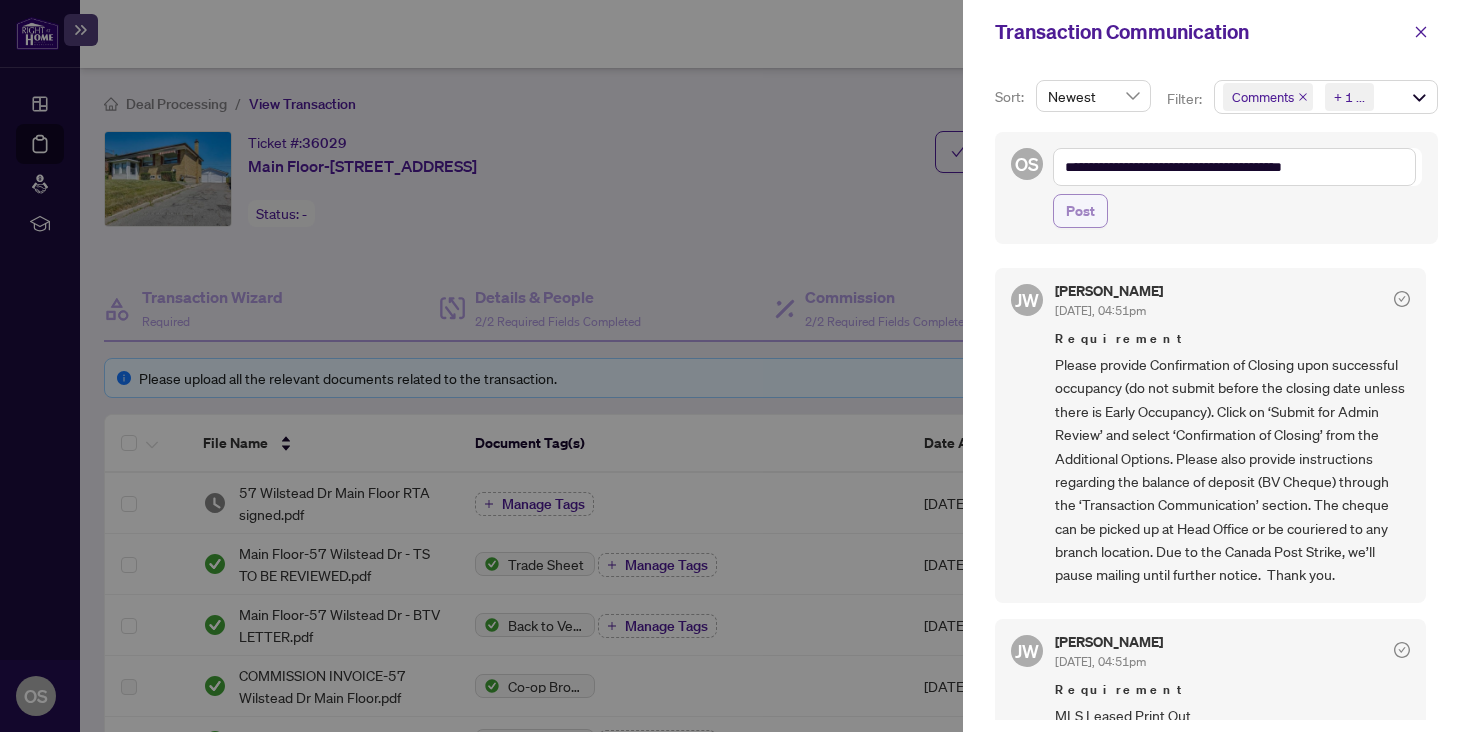 click on "Post" at bounding box center [1080, 211] 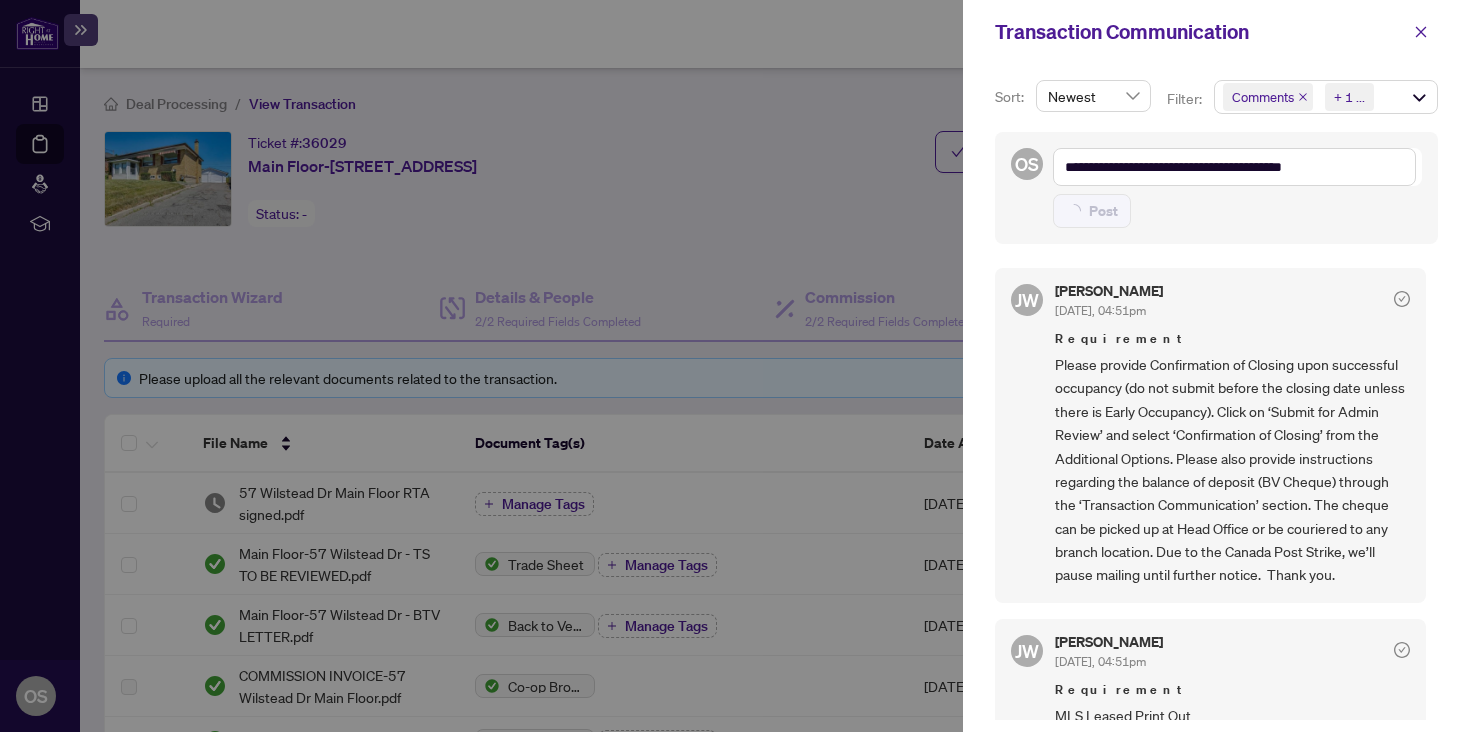 type on "**********" 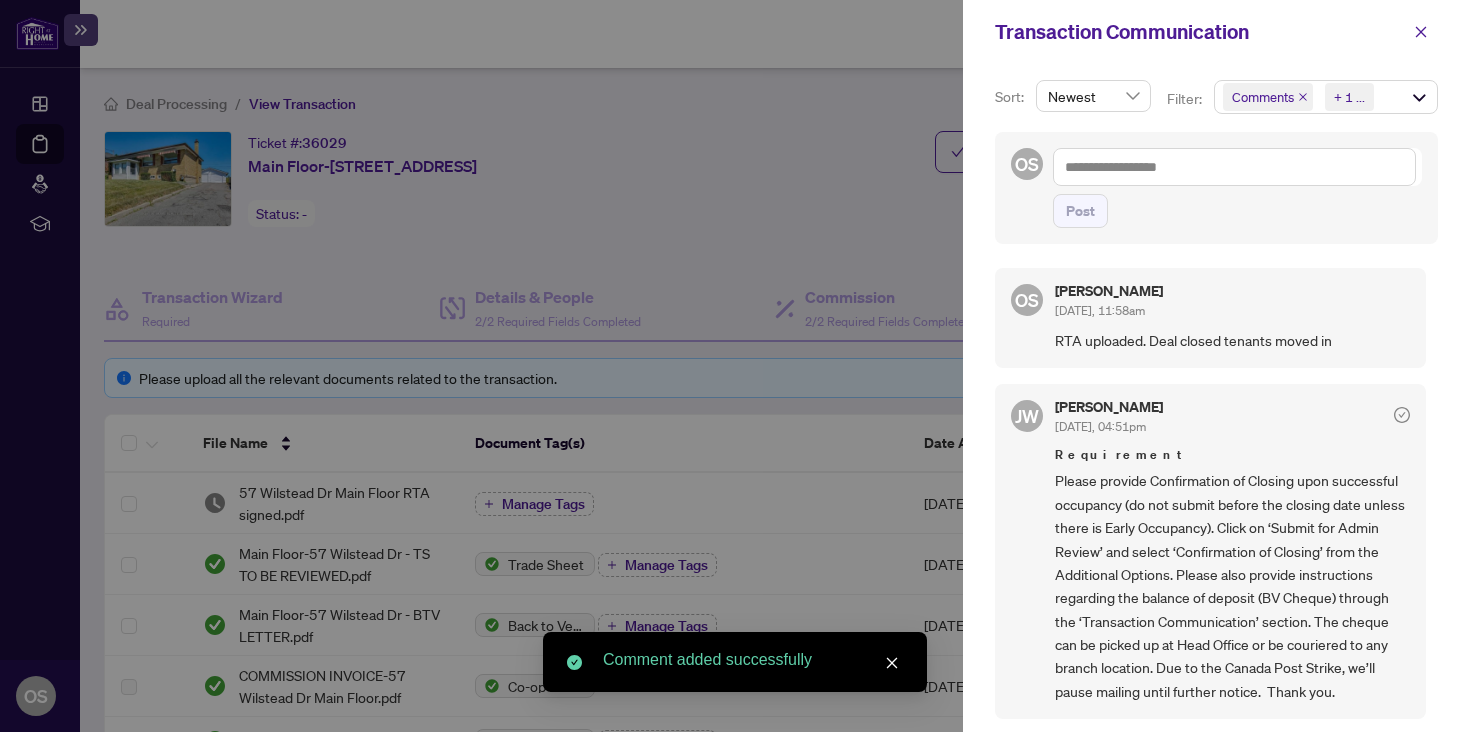 click on "OS Post" at bounding box center [1216, 188] 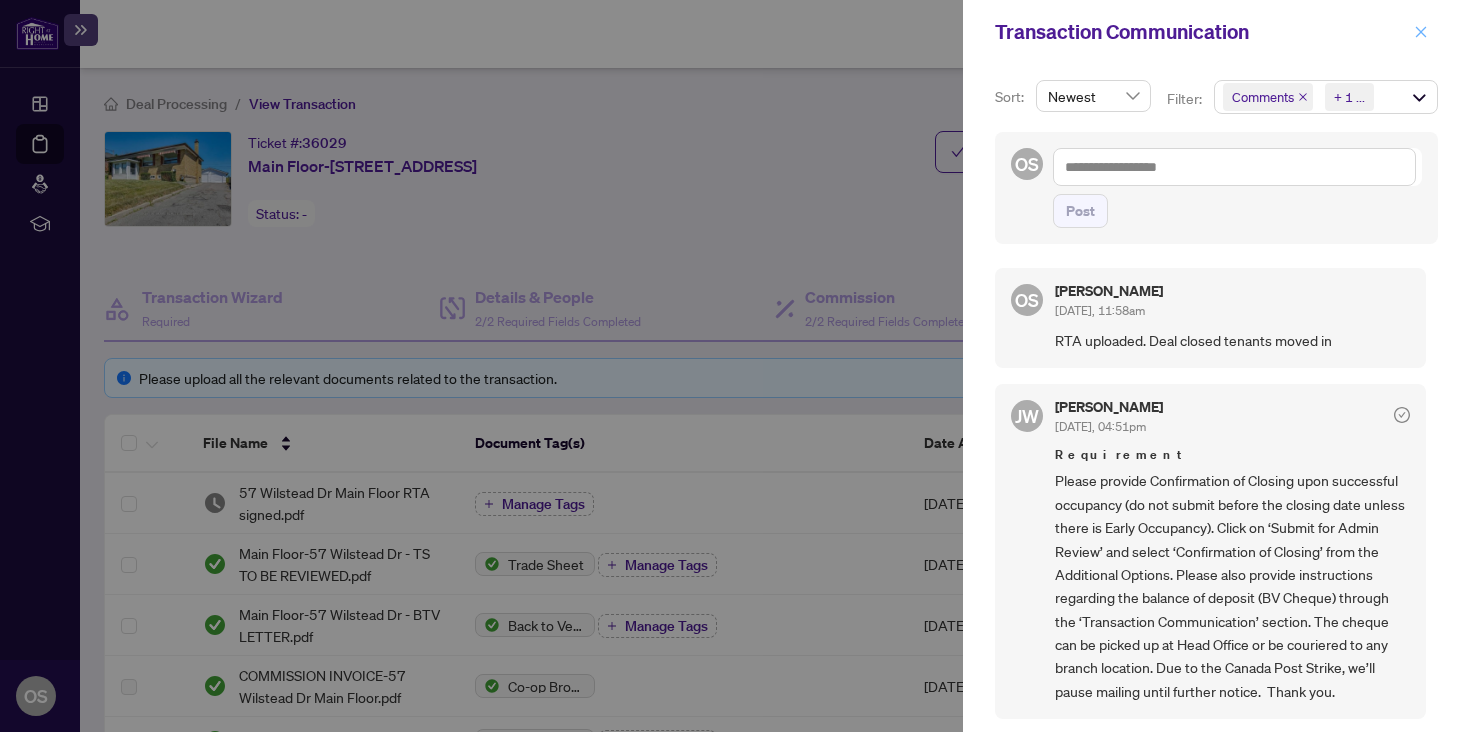 click 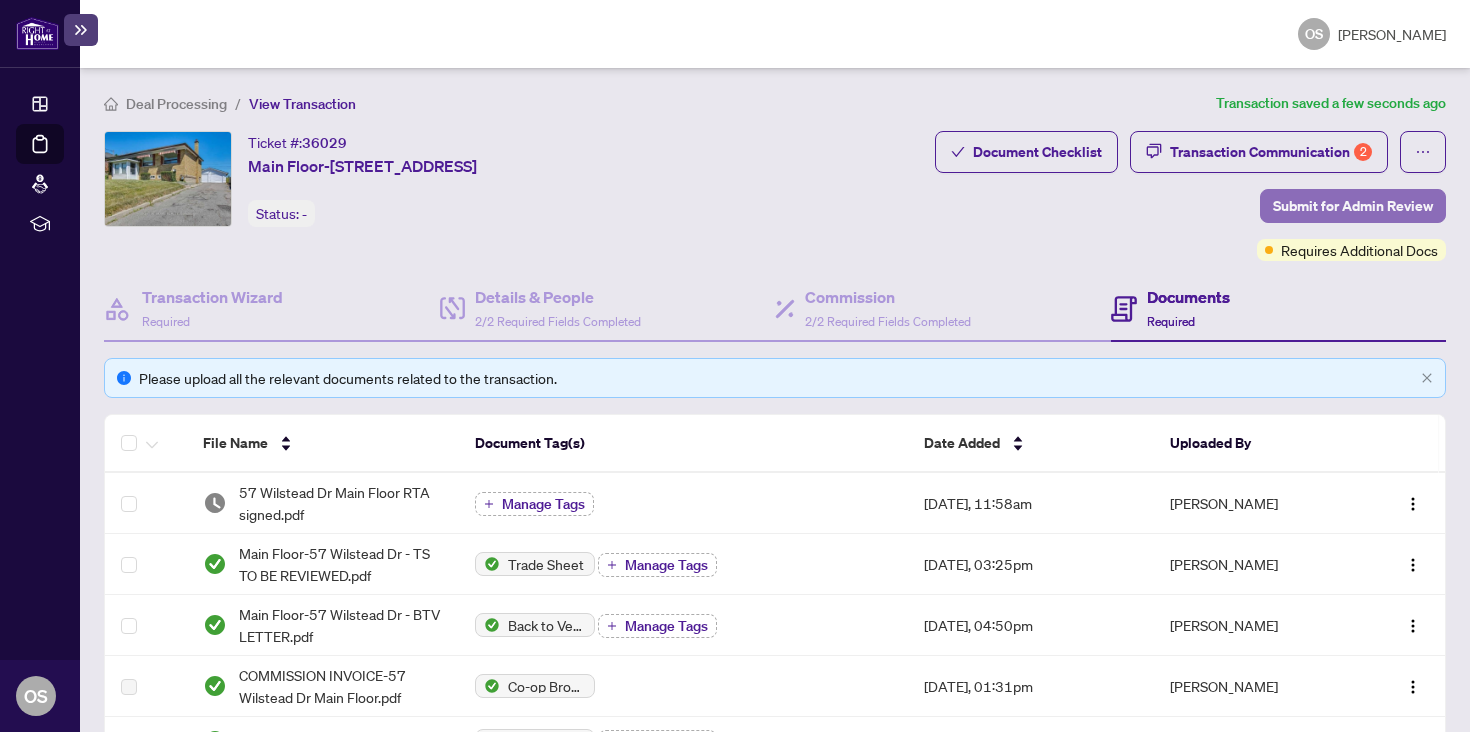 click on "Submit for Admin Review" at bounding box center [1353, 206] 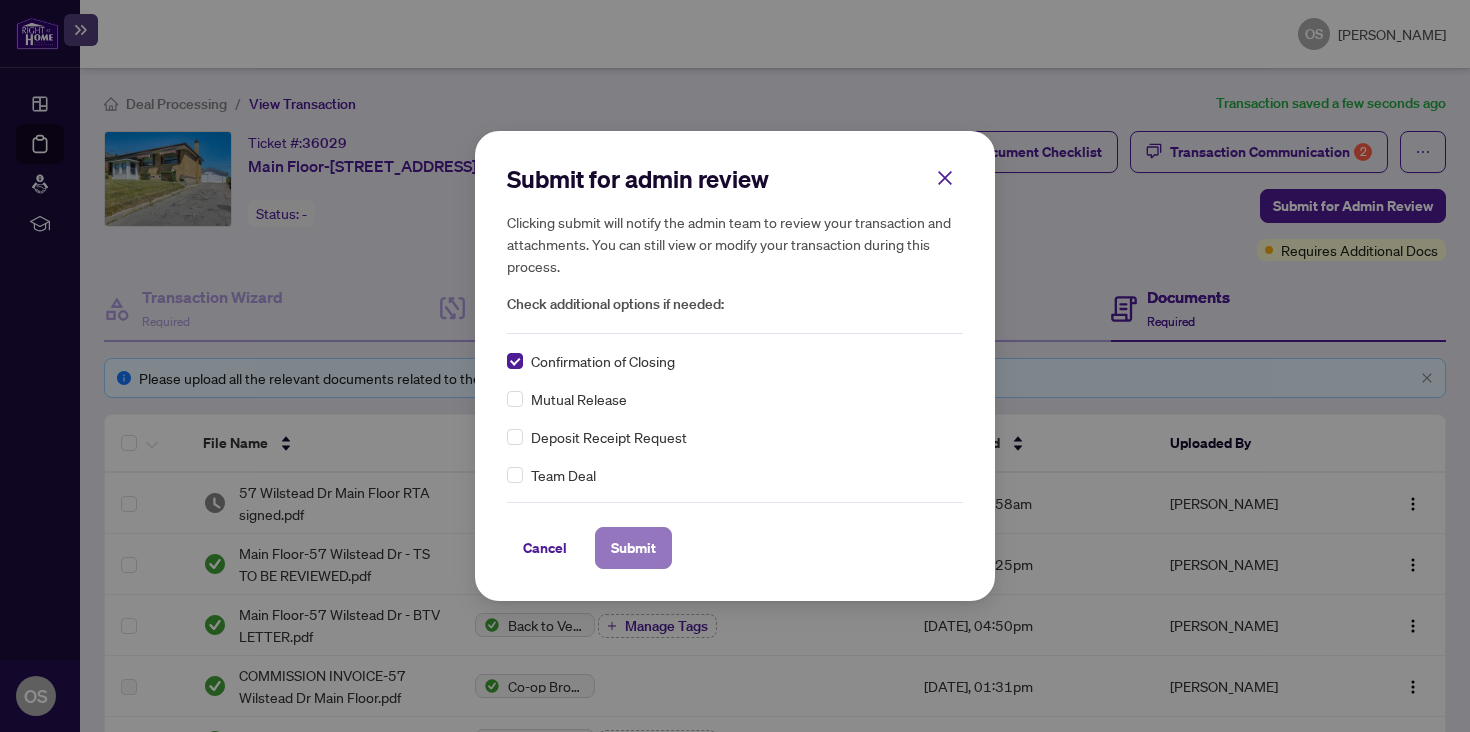 click on "Submit" at bounding box center [633, 548] 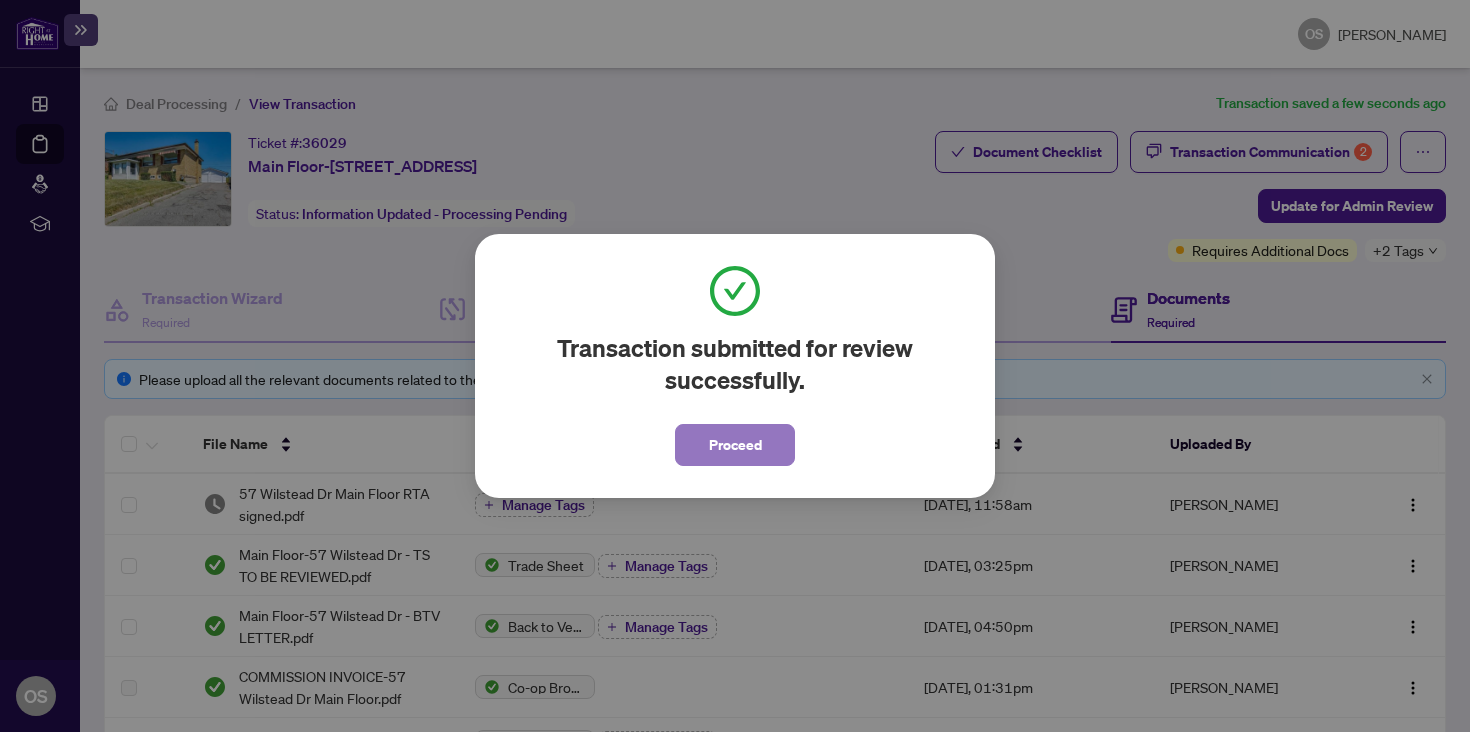 click on "Proceed" at bounding box center (735, 445) 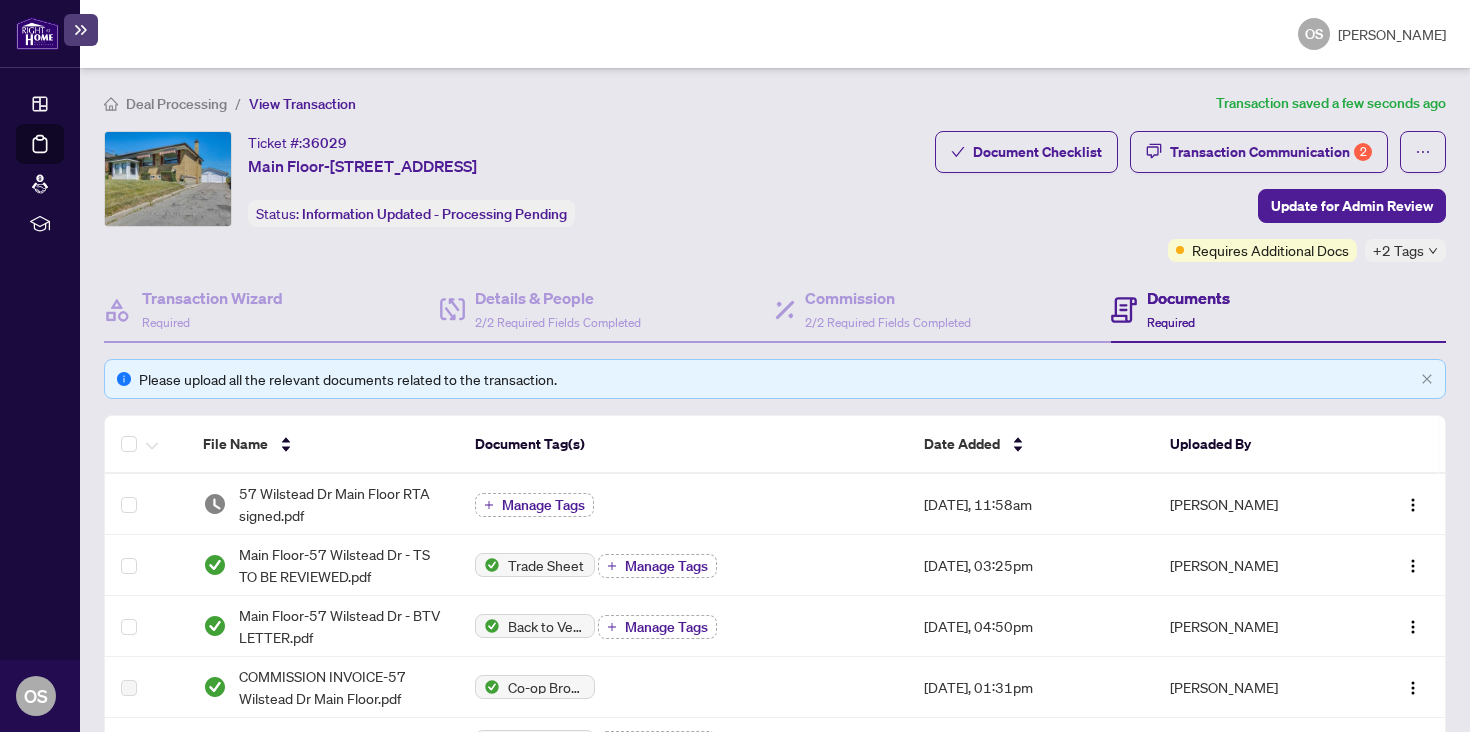 click at bounding box center [37, 33] 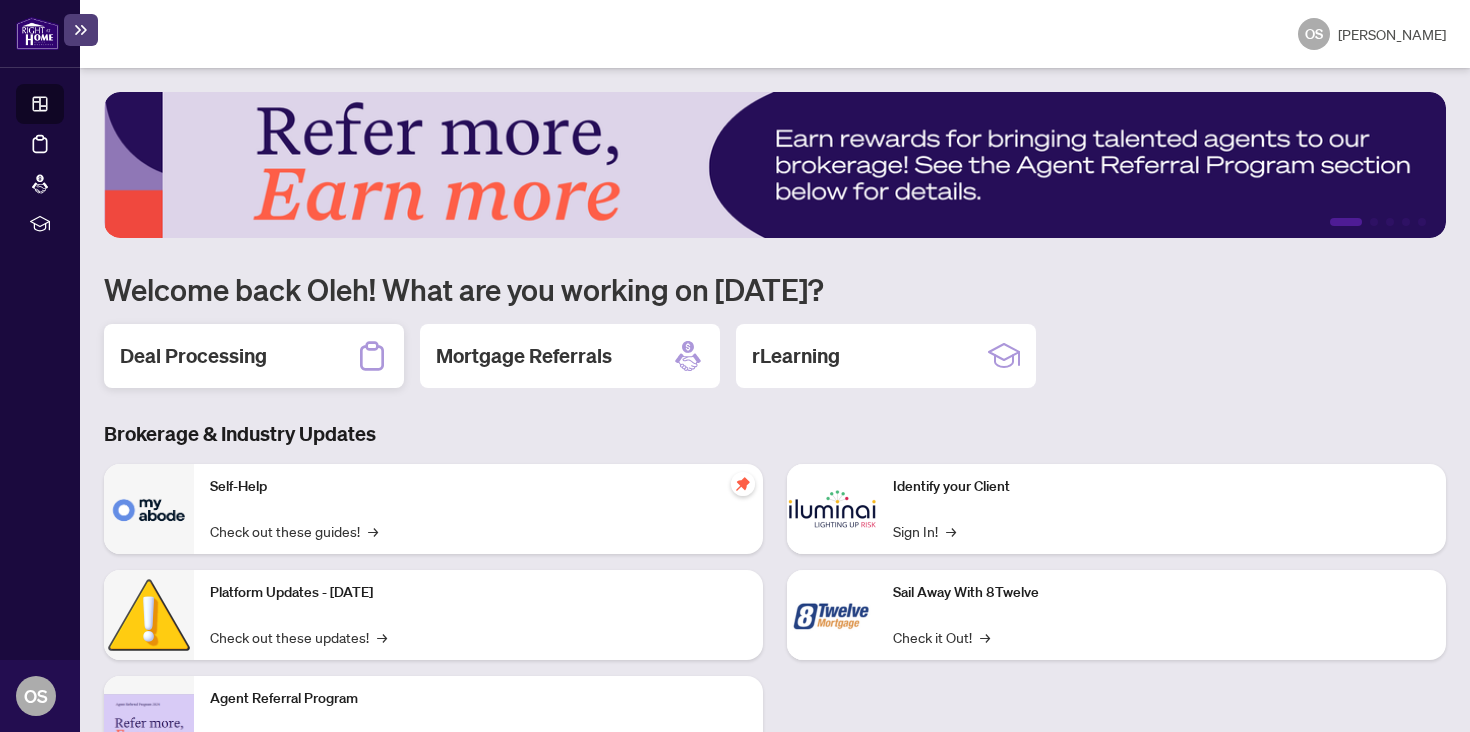 click on "Deal Processing" at bounding box center [254, 356] 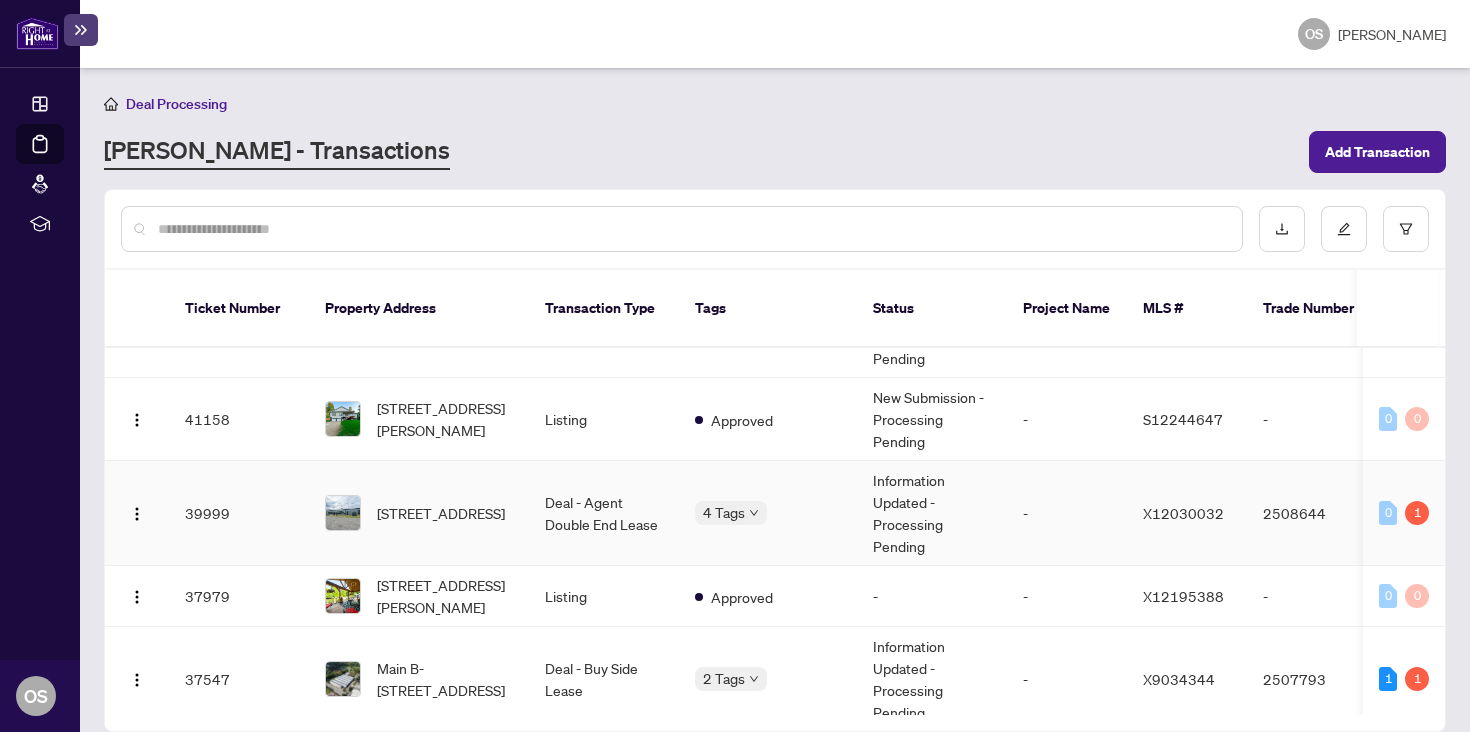 scroll, scrollTop: 0, scrollLeft: 0, axis: both 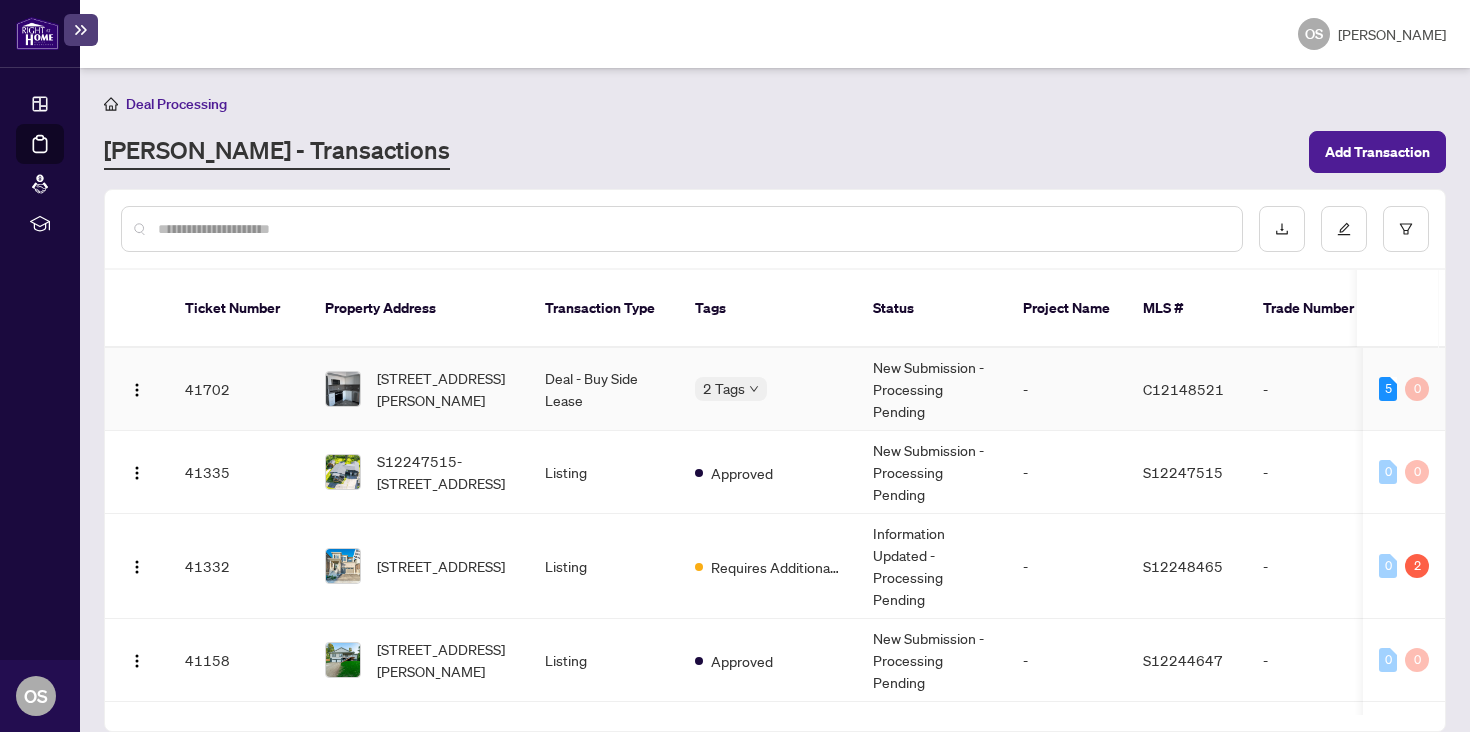 click on "Deal - Buy Side Lease" at bounding box center (604, 389) 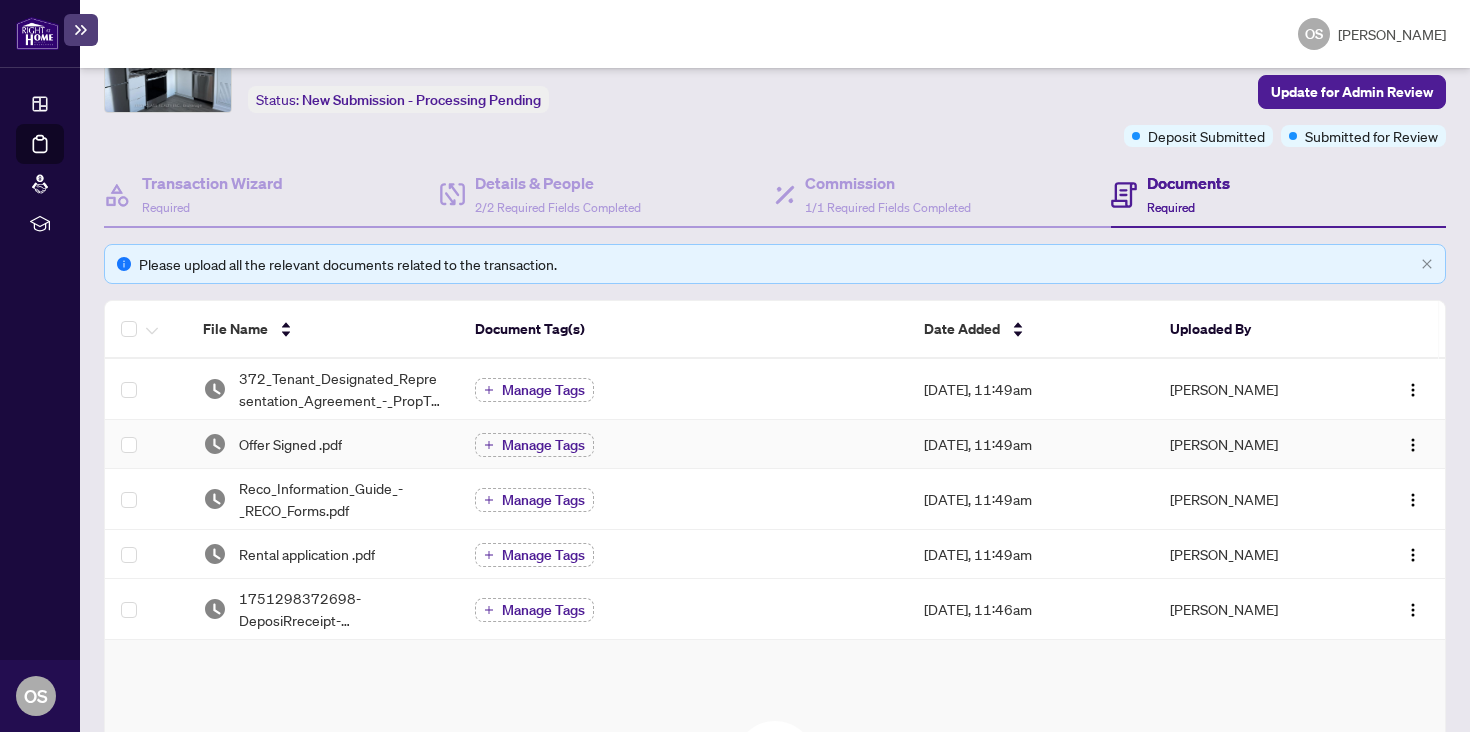 scroll, scrollTop: 0, scrollLeft: 0, axis: both 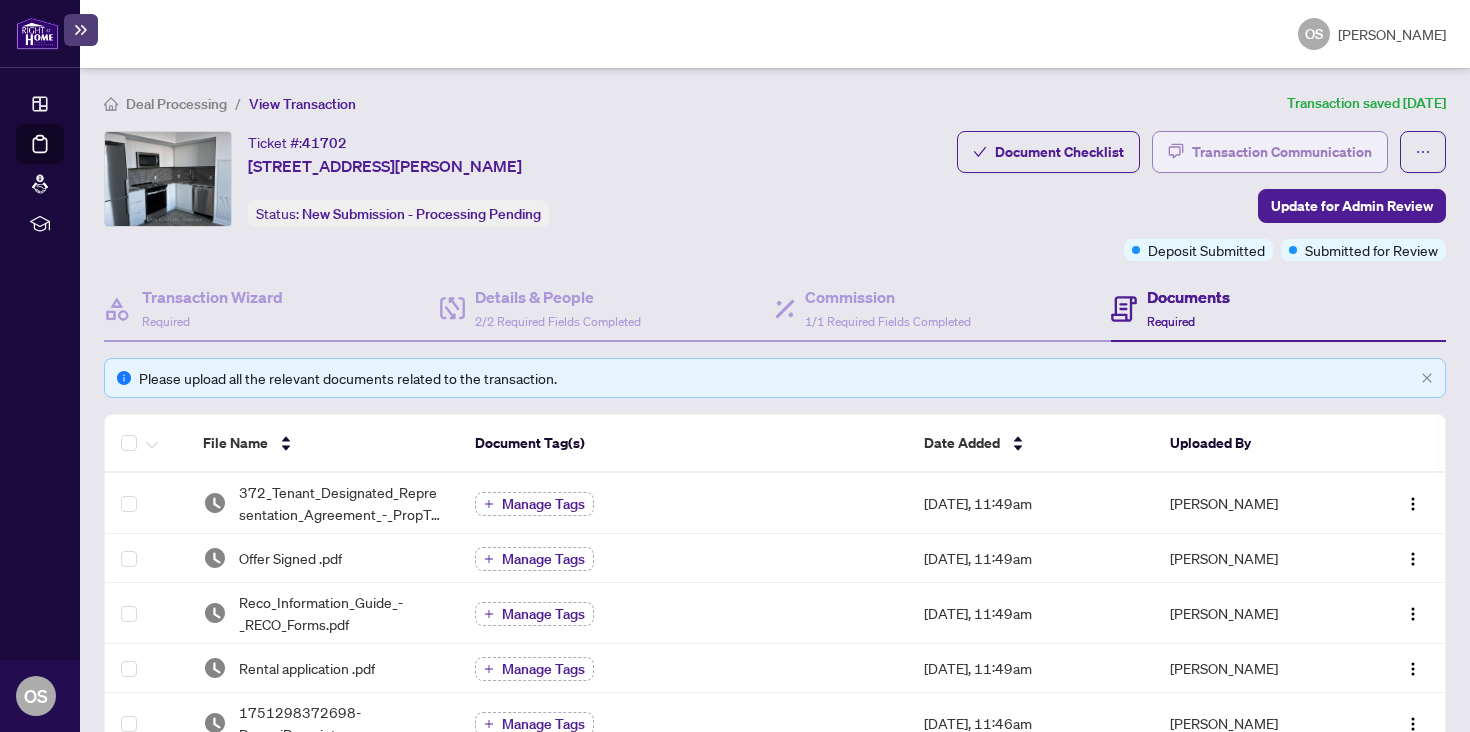 click on "Transaction Communication" at bounding box center (1282, 152) 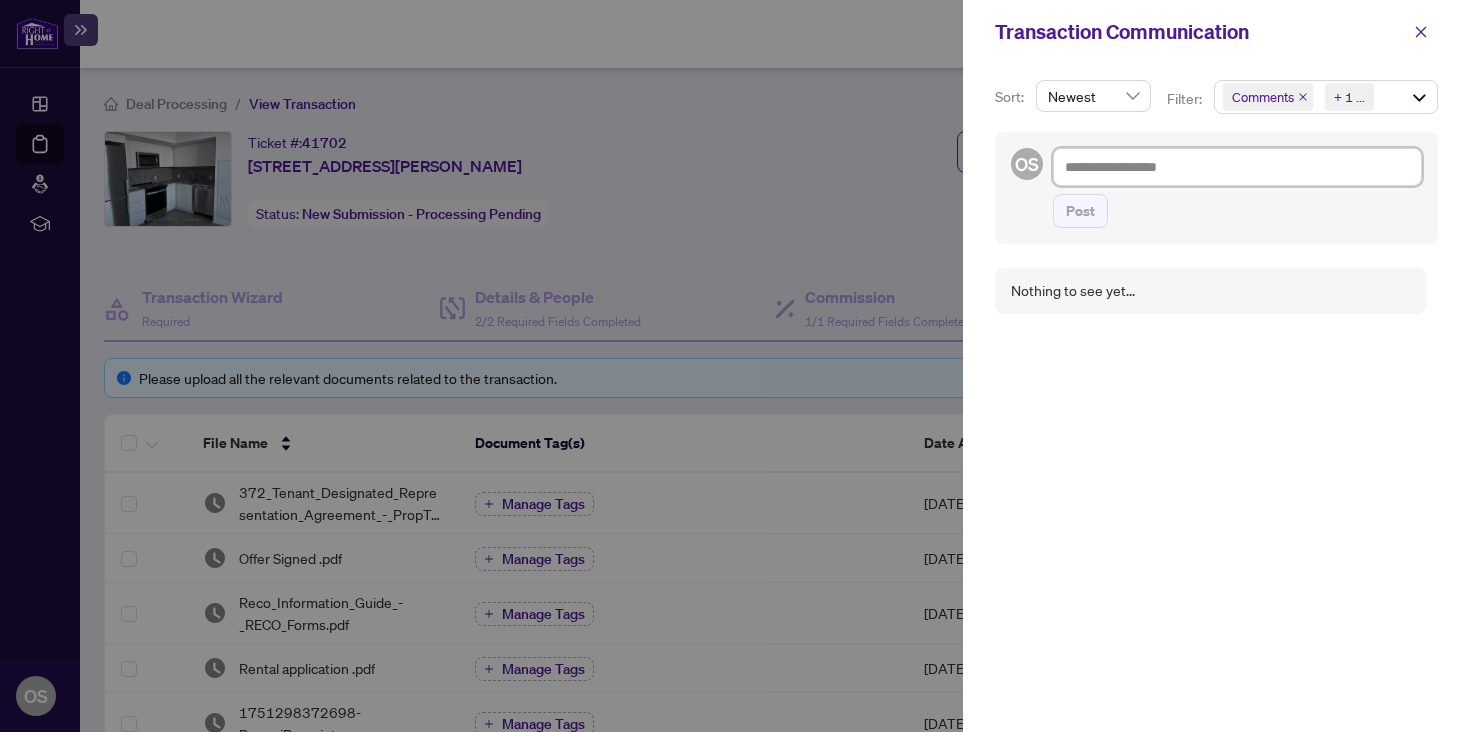 click at bounding box center (1237, 167) 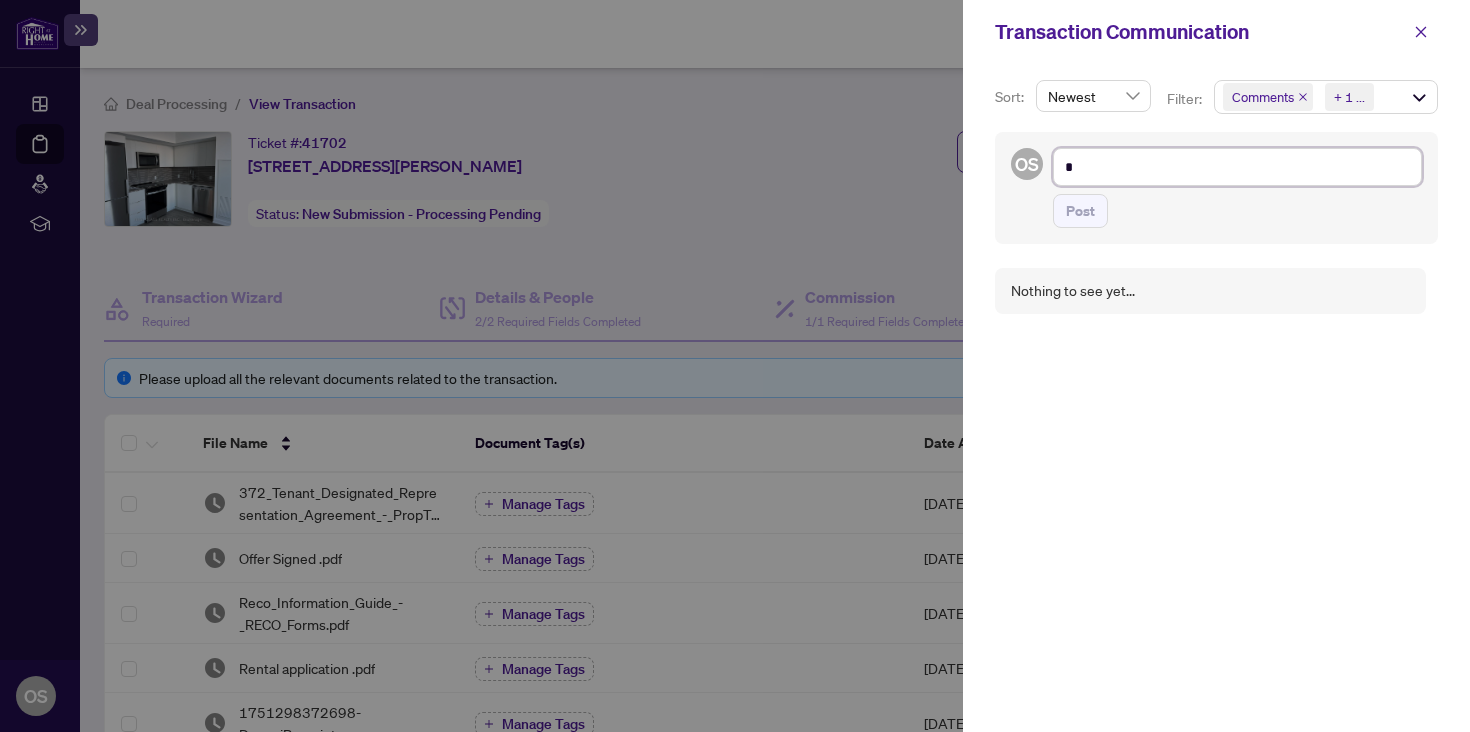 type on "**" 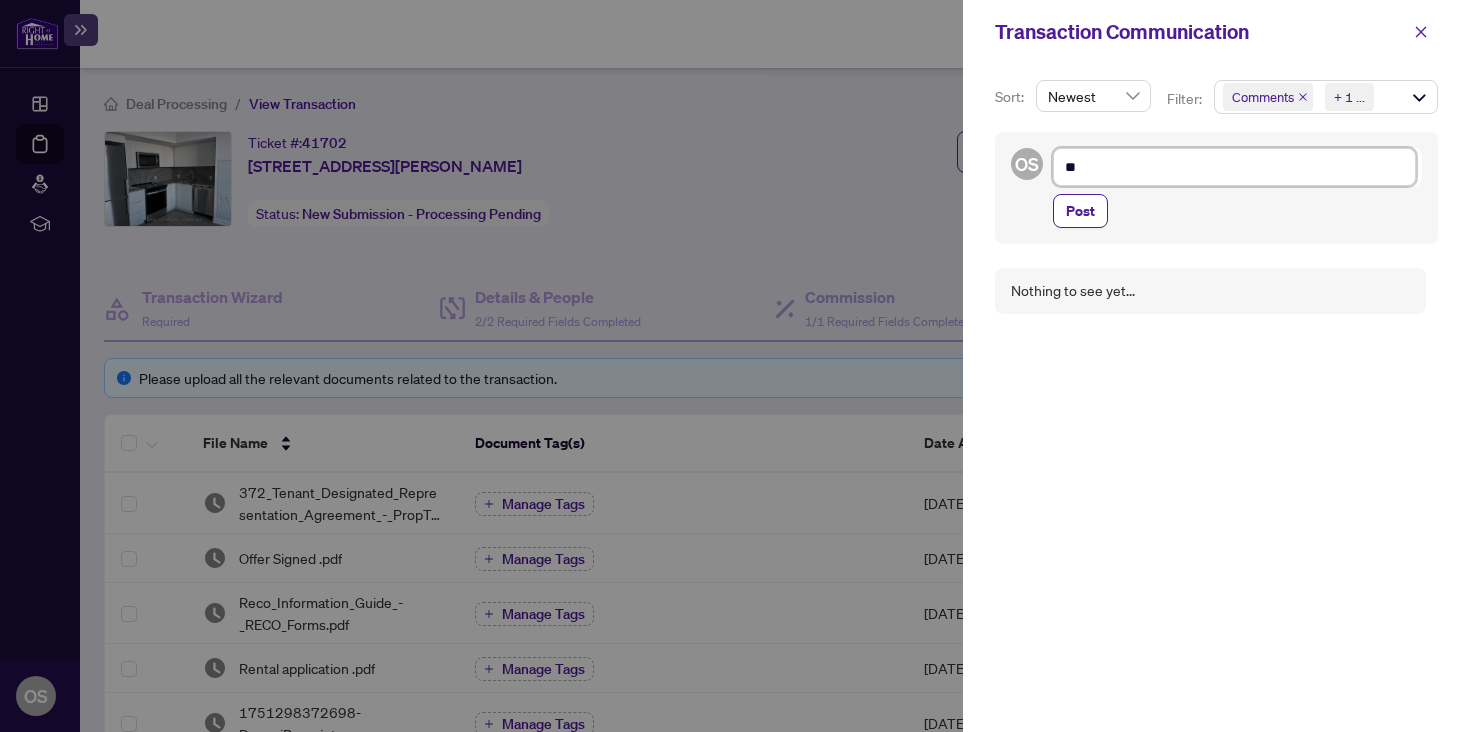 type on "***" 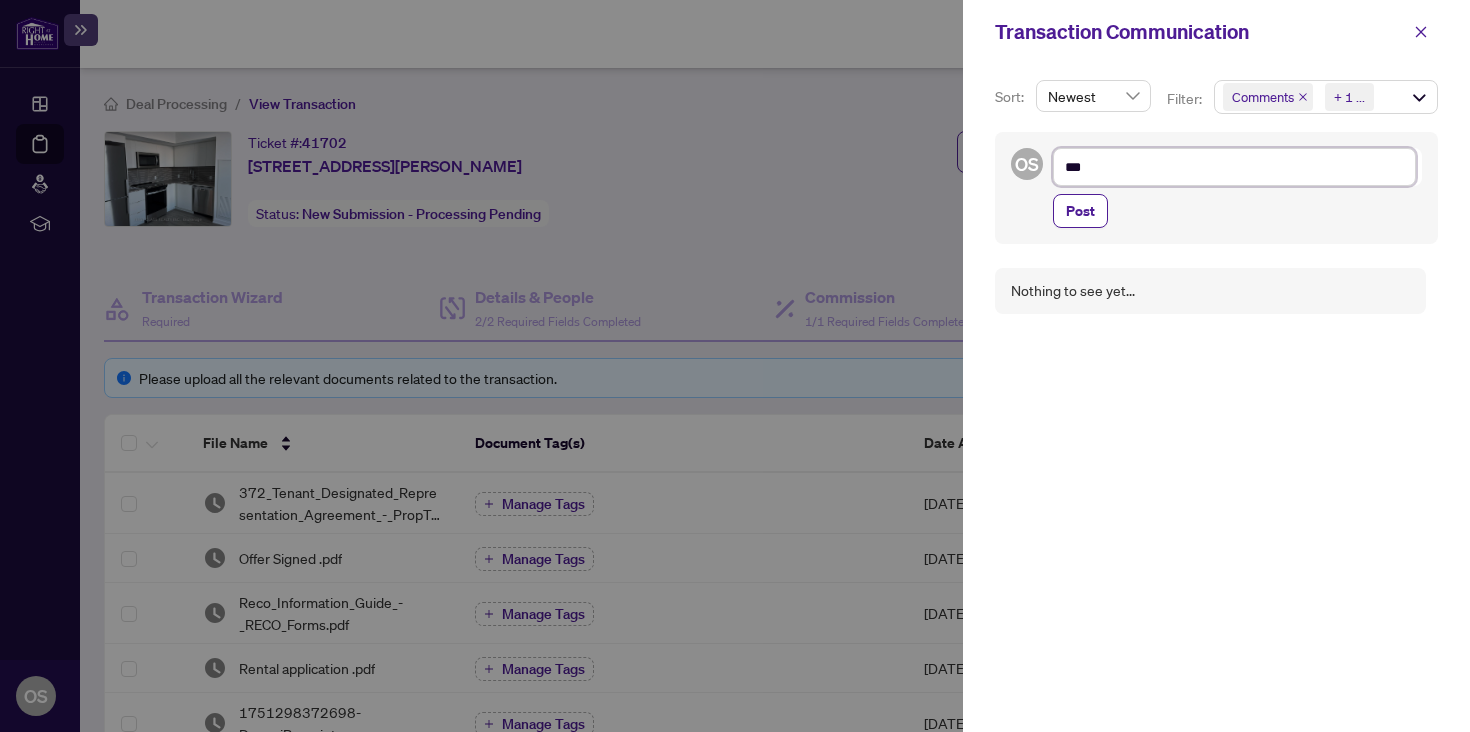 type on "****" 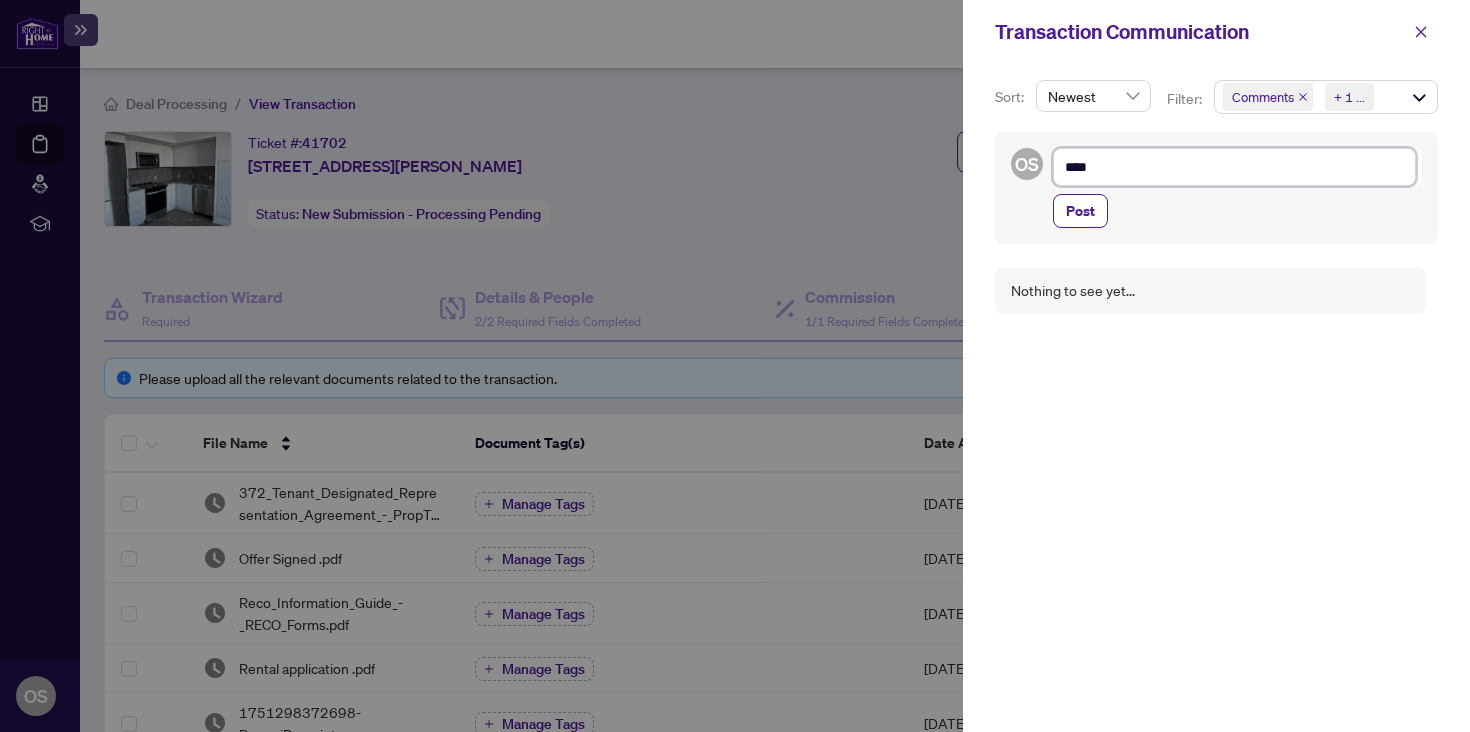 type on "*****" 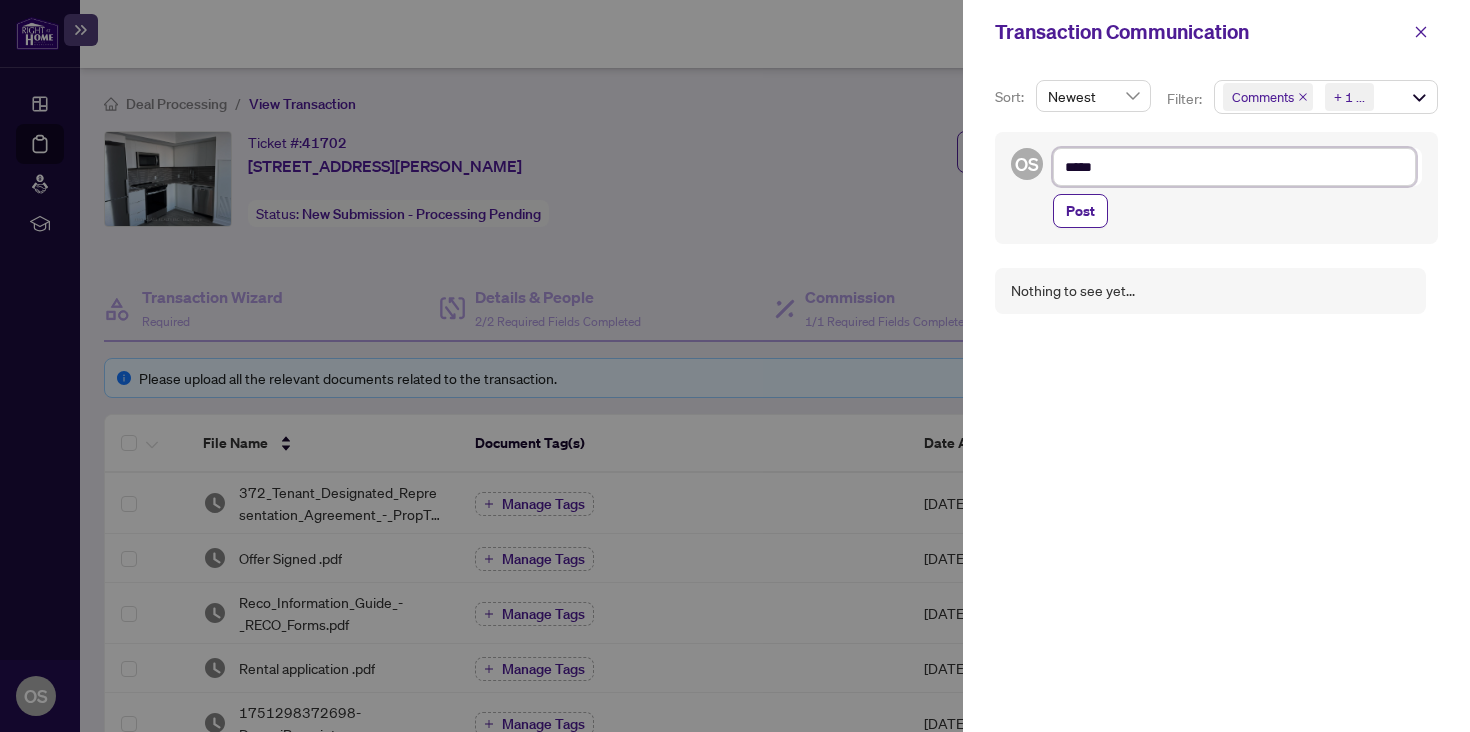 type on "*****" 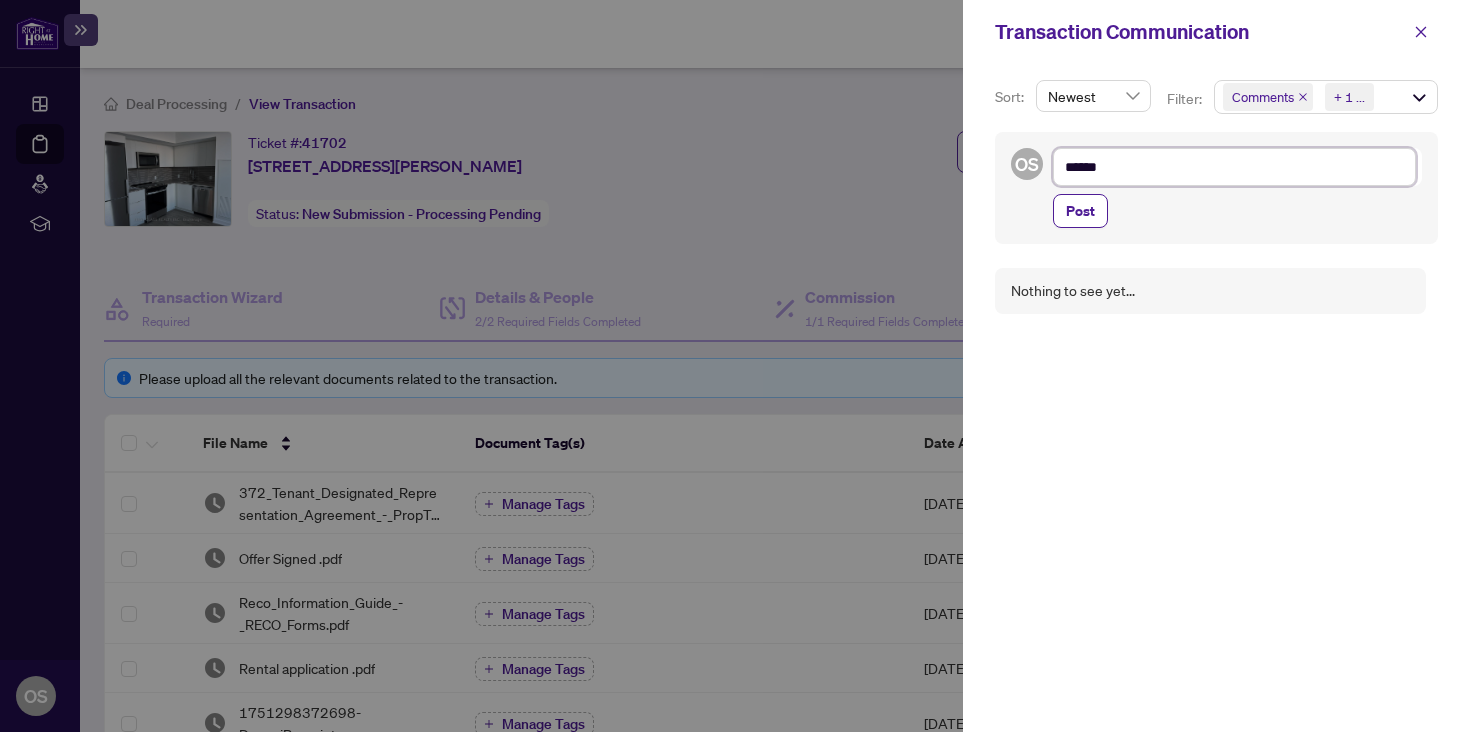type on "*******" 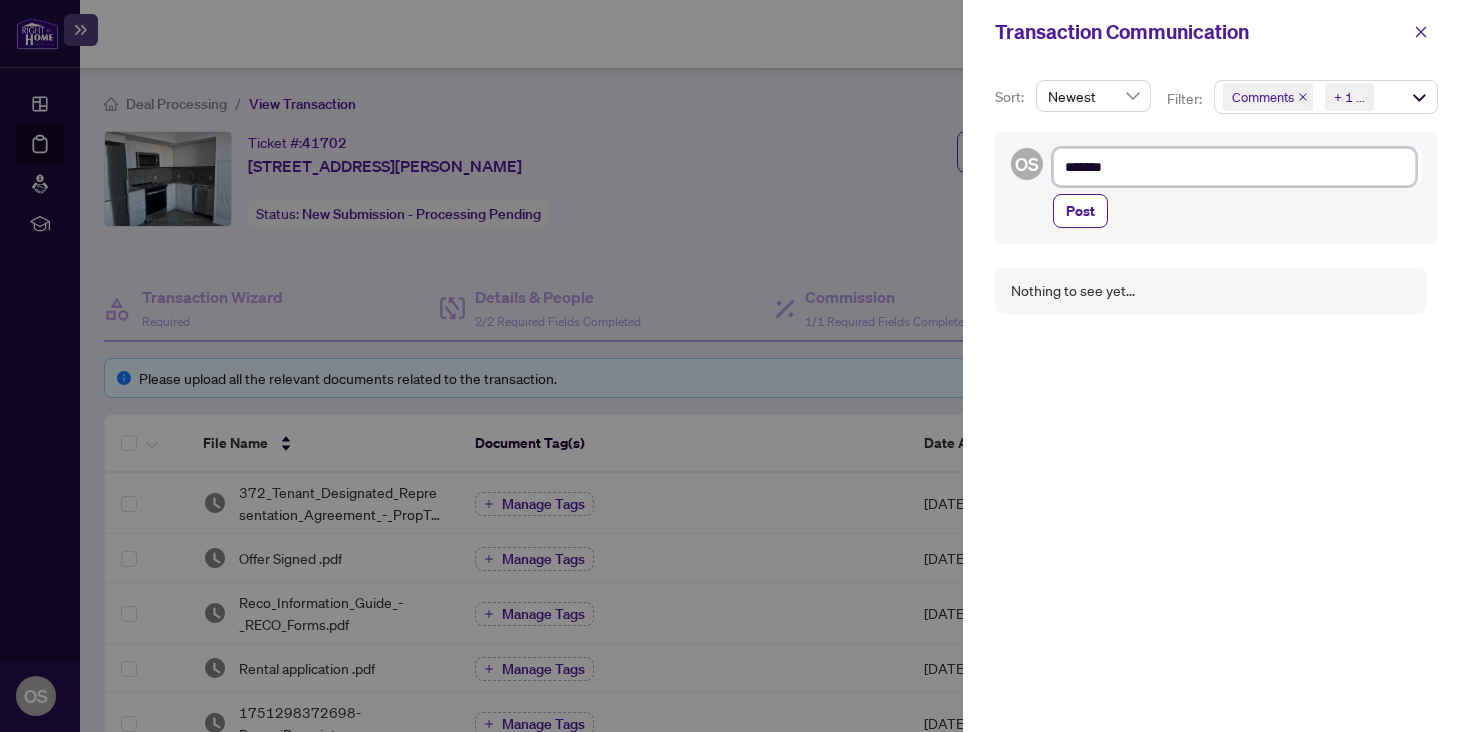 type on "********" 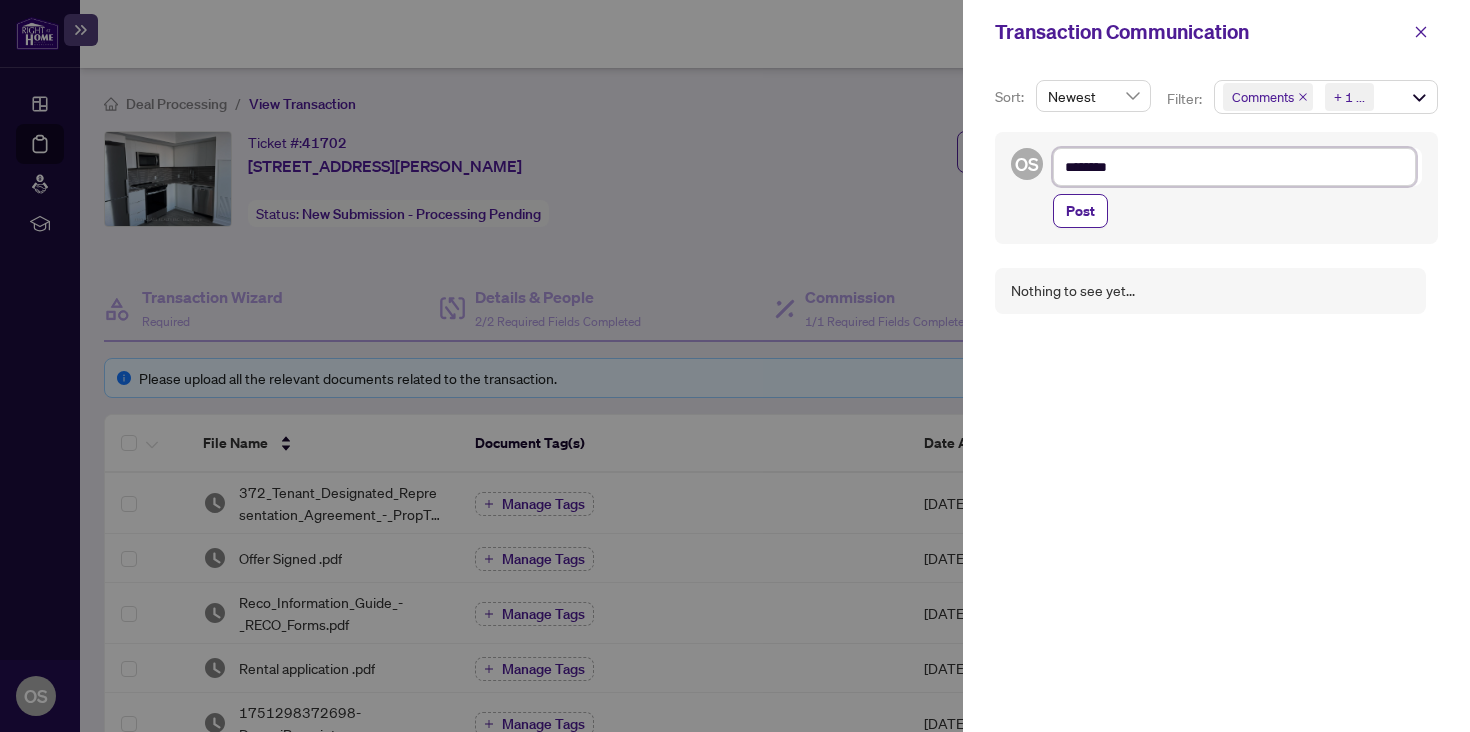 type on "*********" 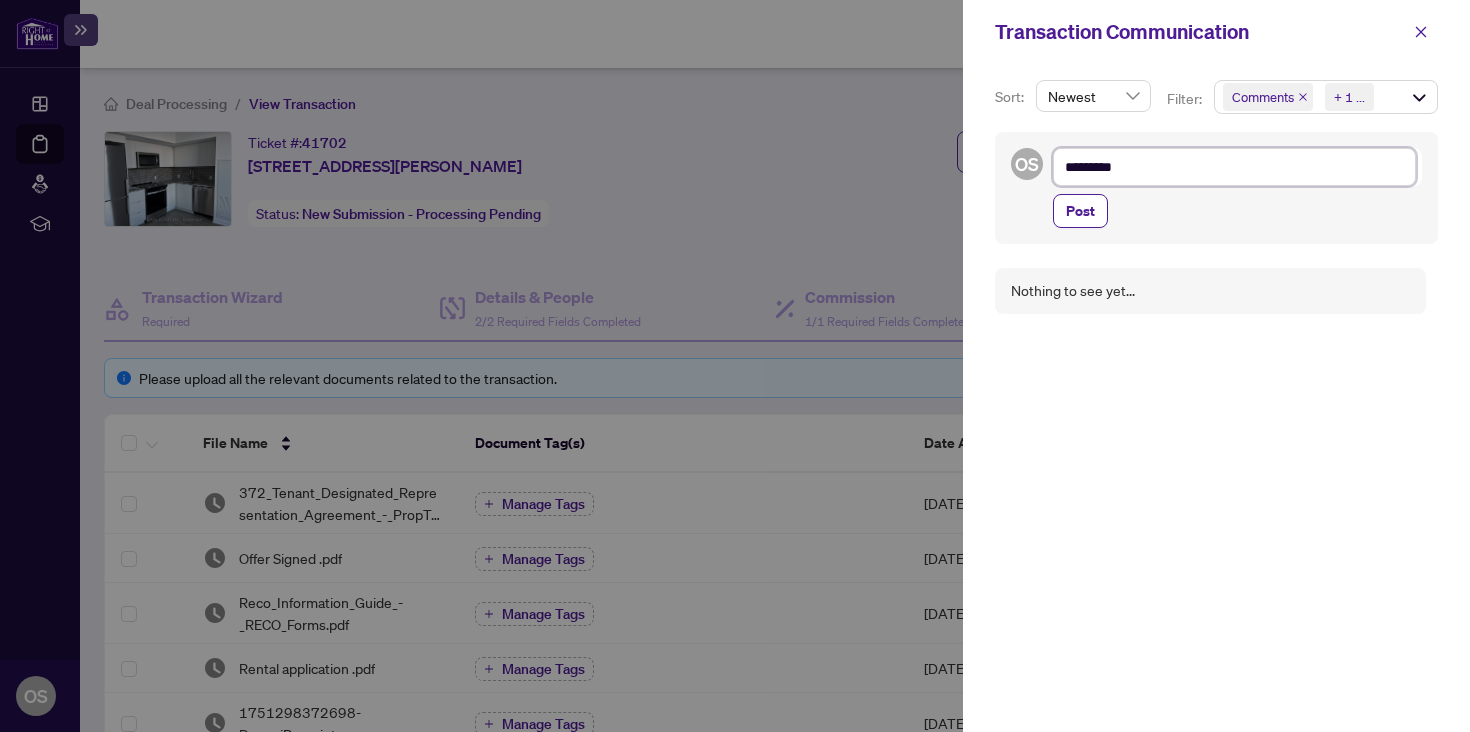 type on "**********" 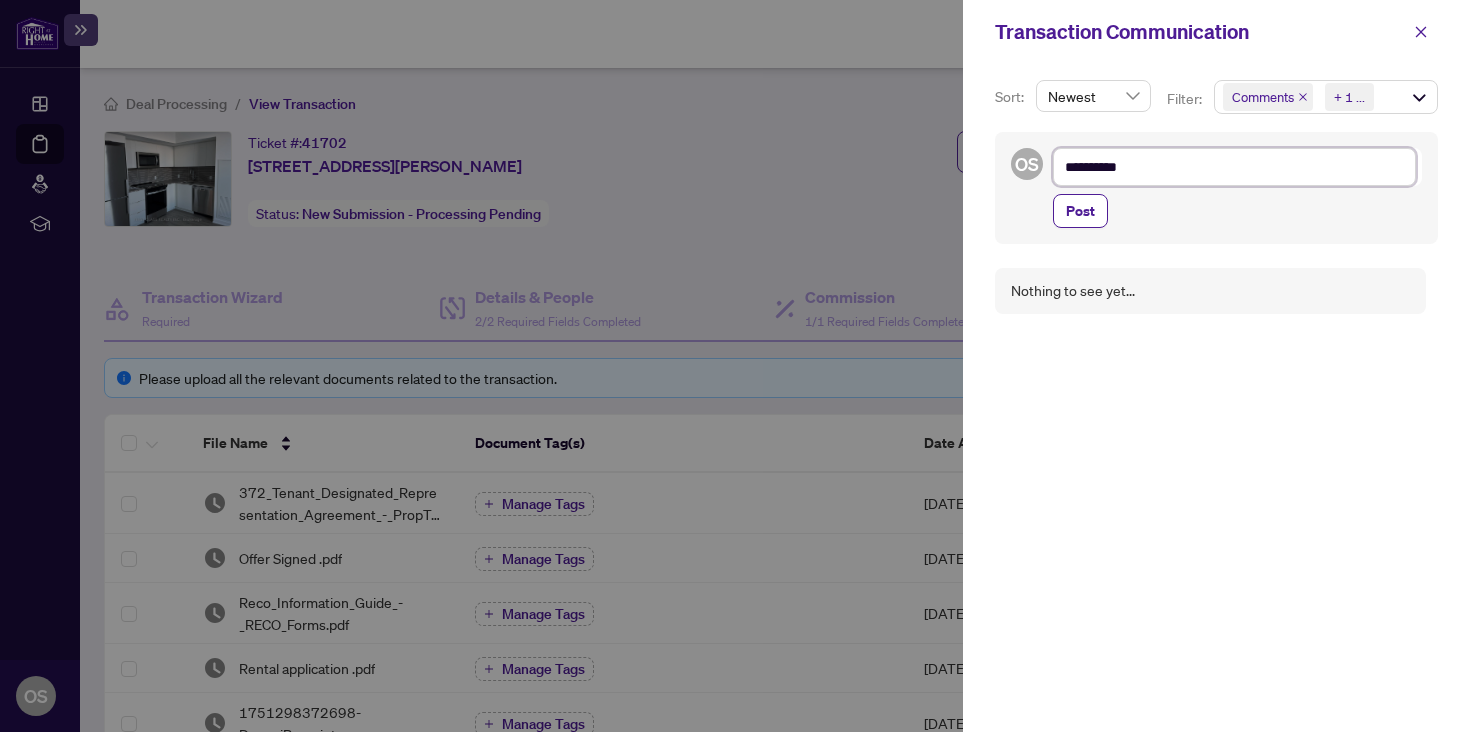 type on "**********" 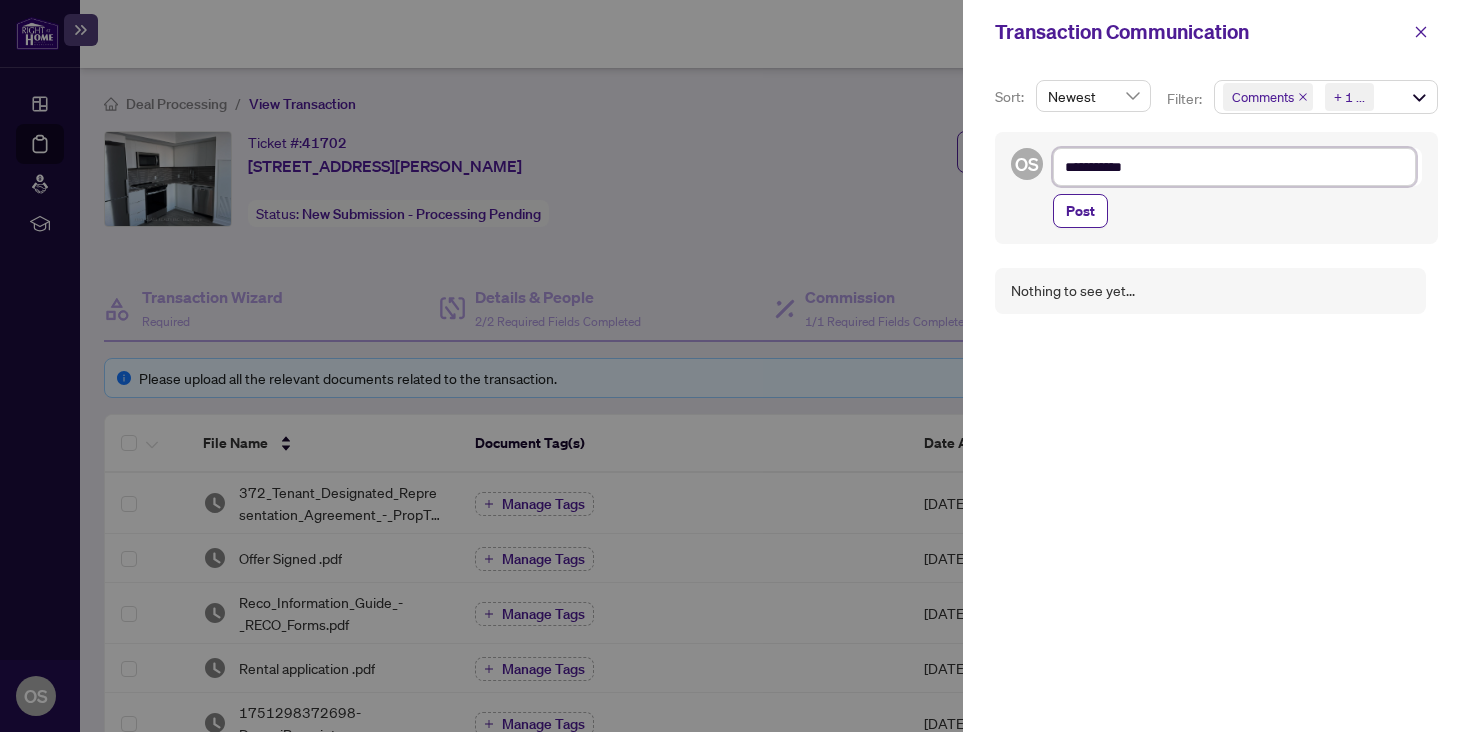 type on "**********" 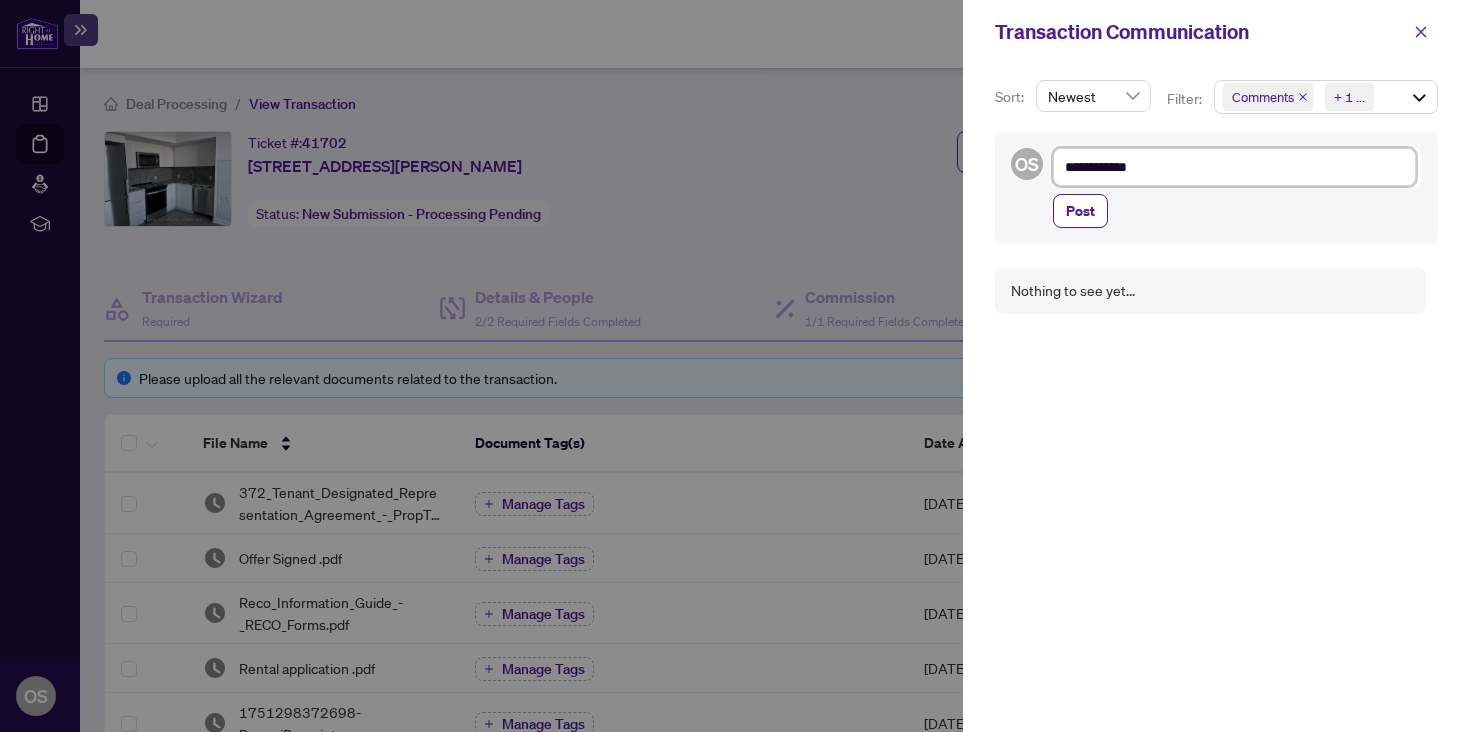type on "**********" 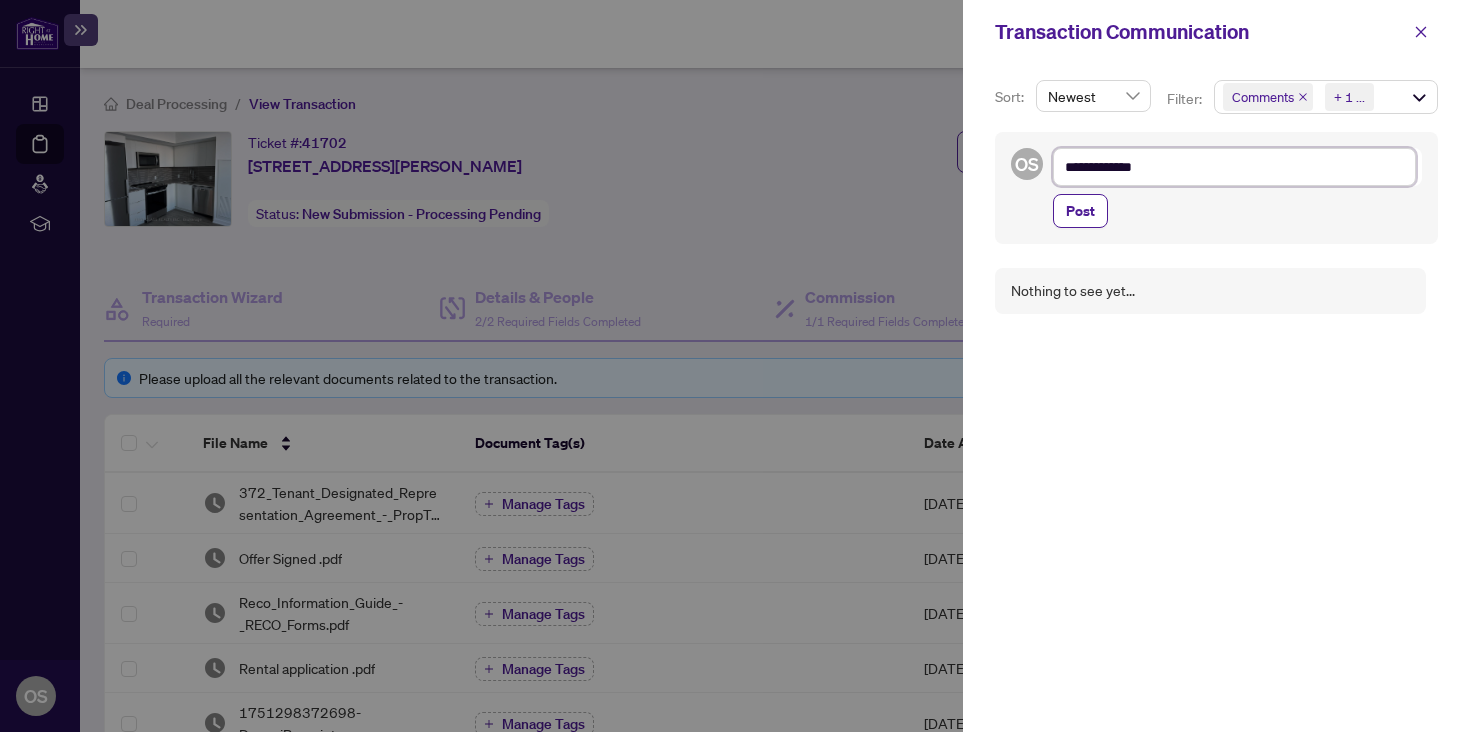 type on "**********" 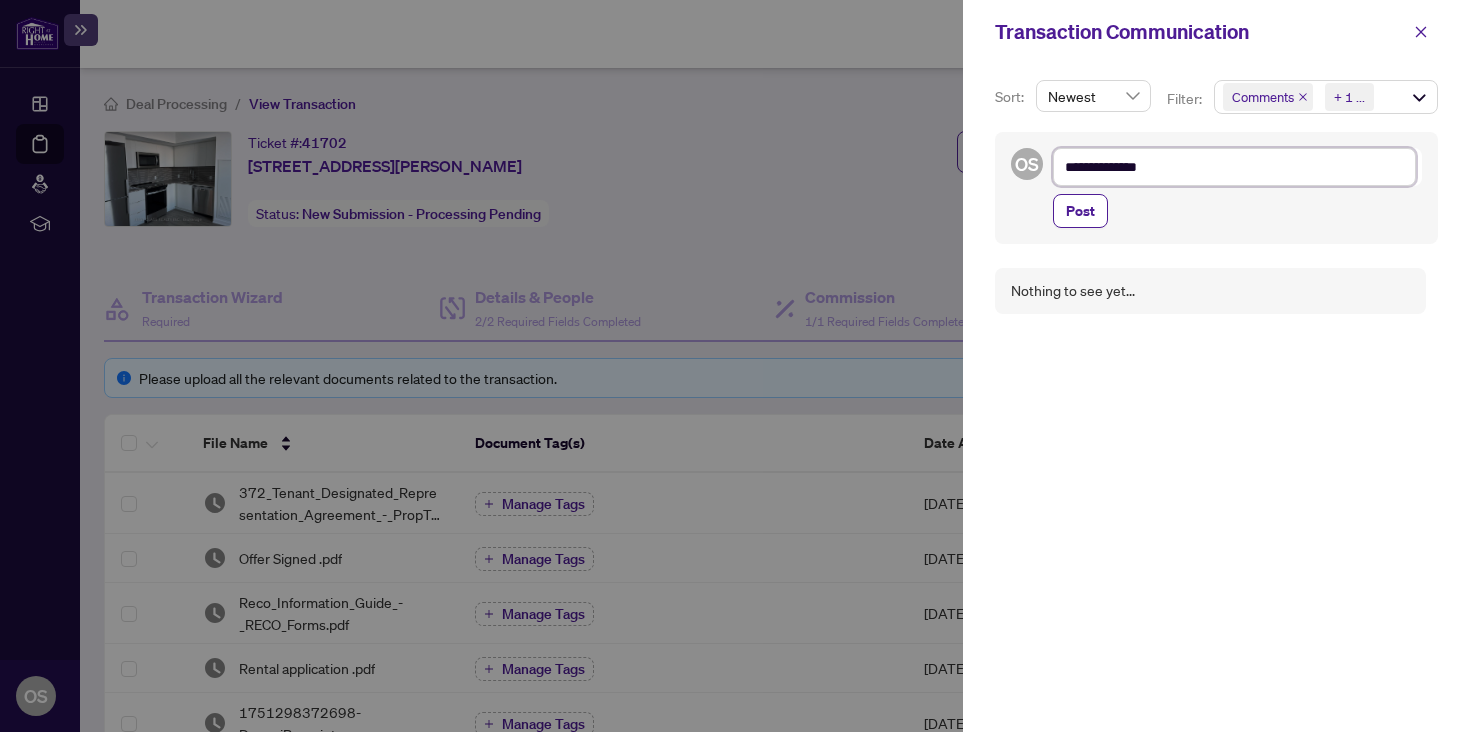 type on "**********" 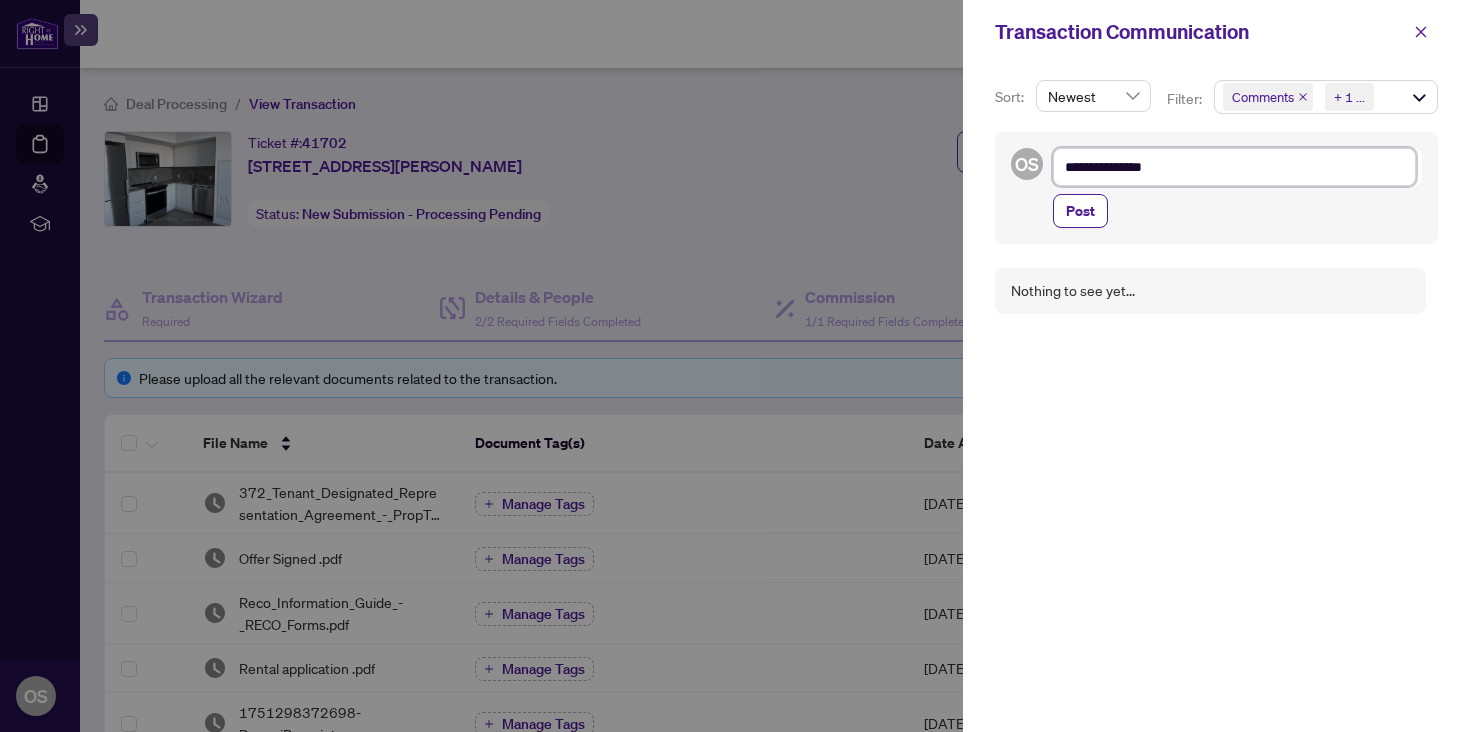 type on "**********" 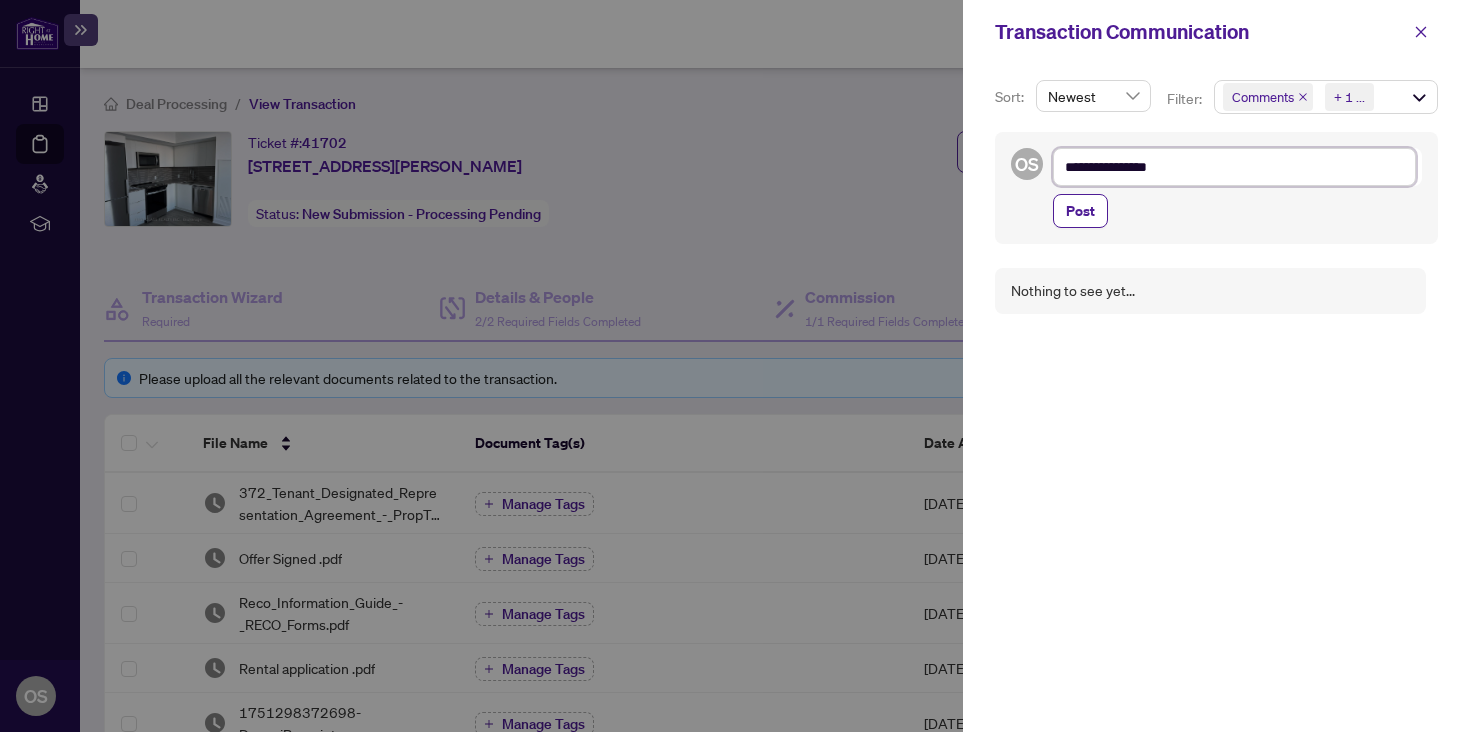 type on "**********" 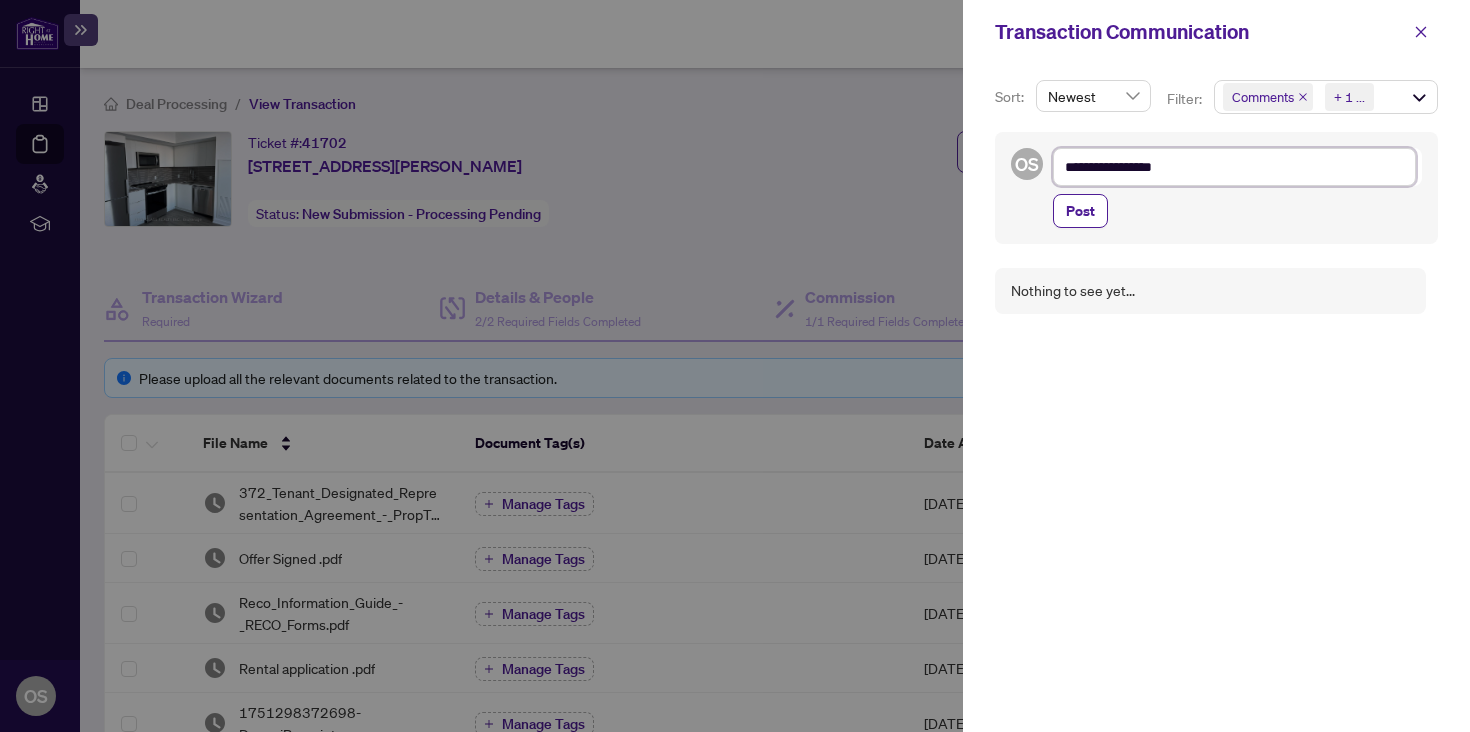 type on "**********" 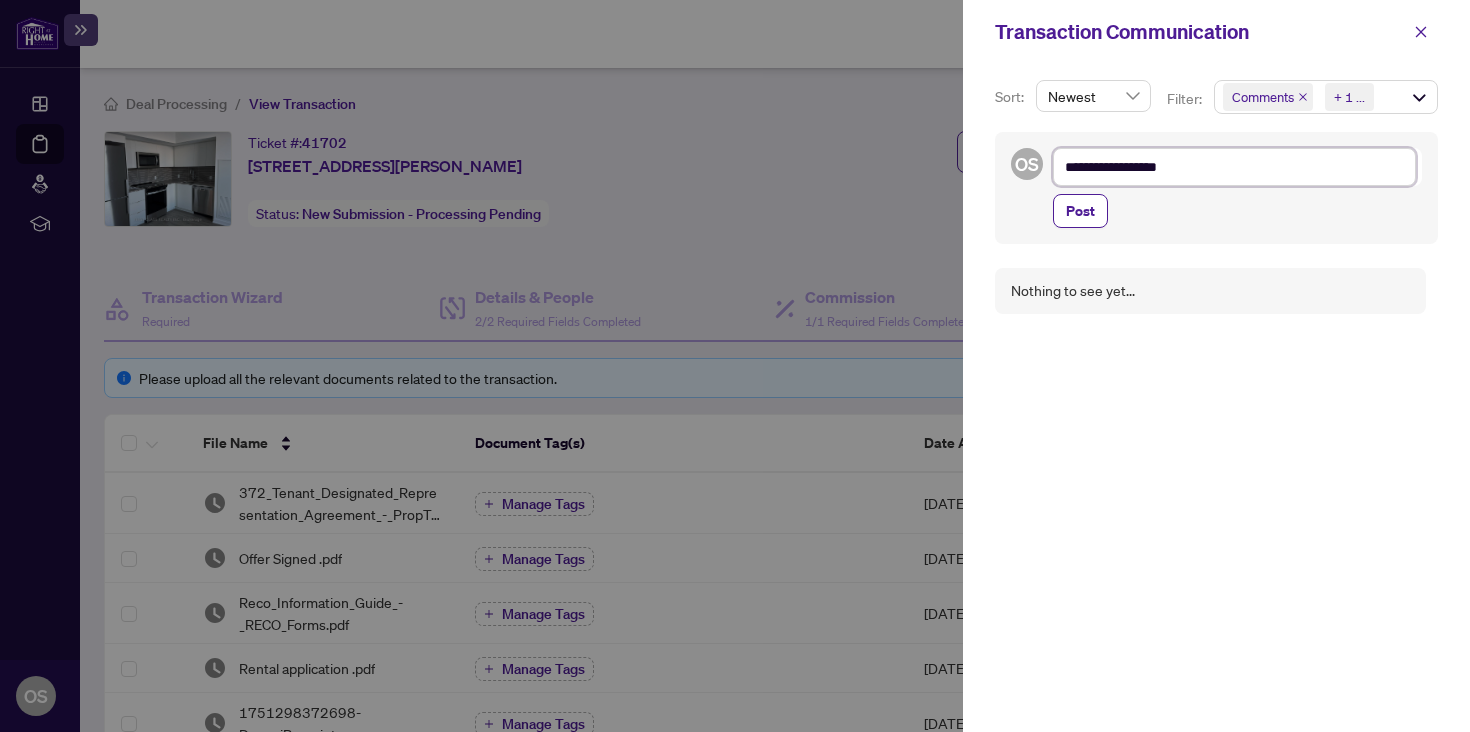 type on "**********" 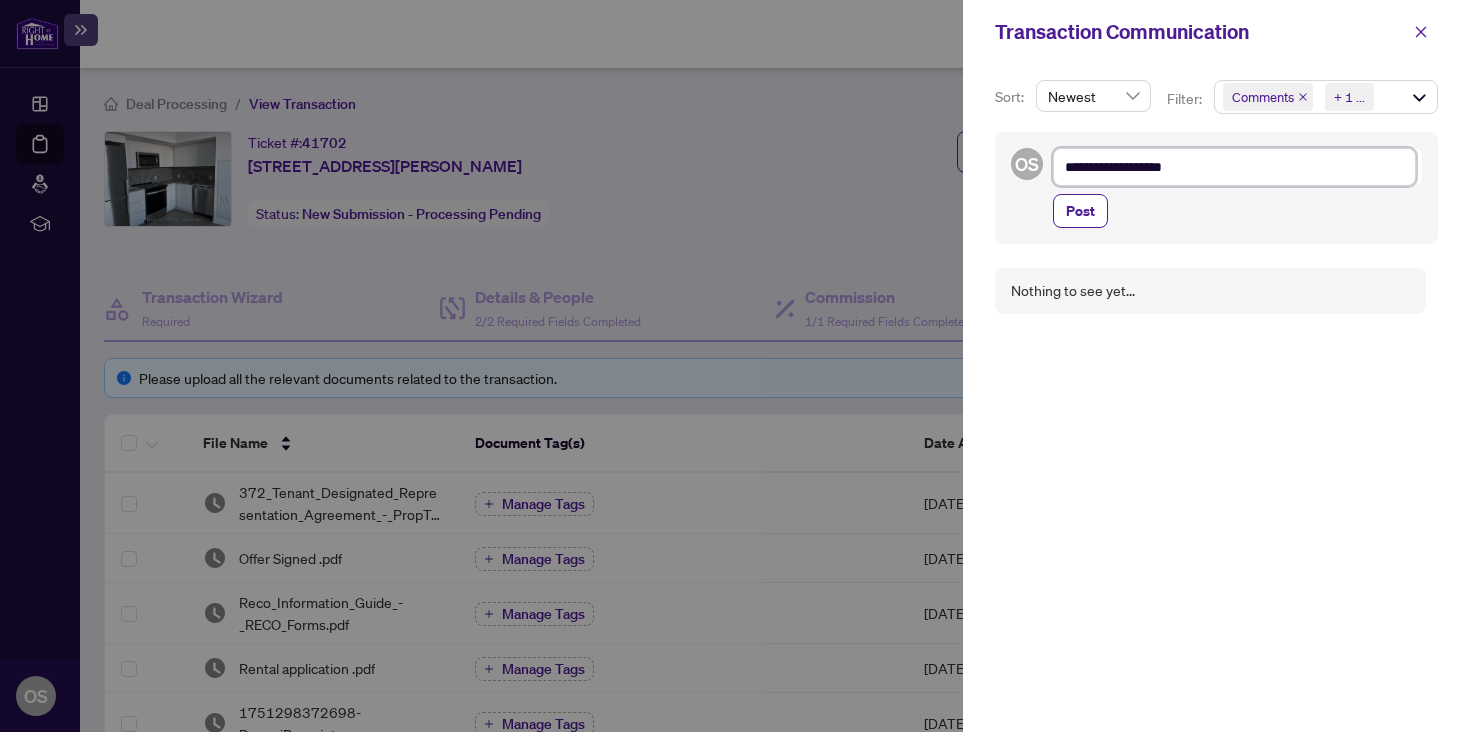 type on "**********" 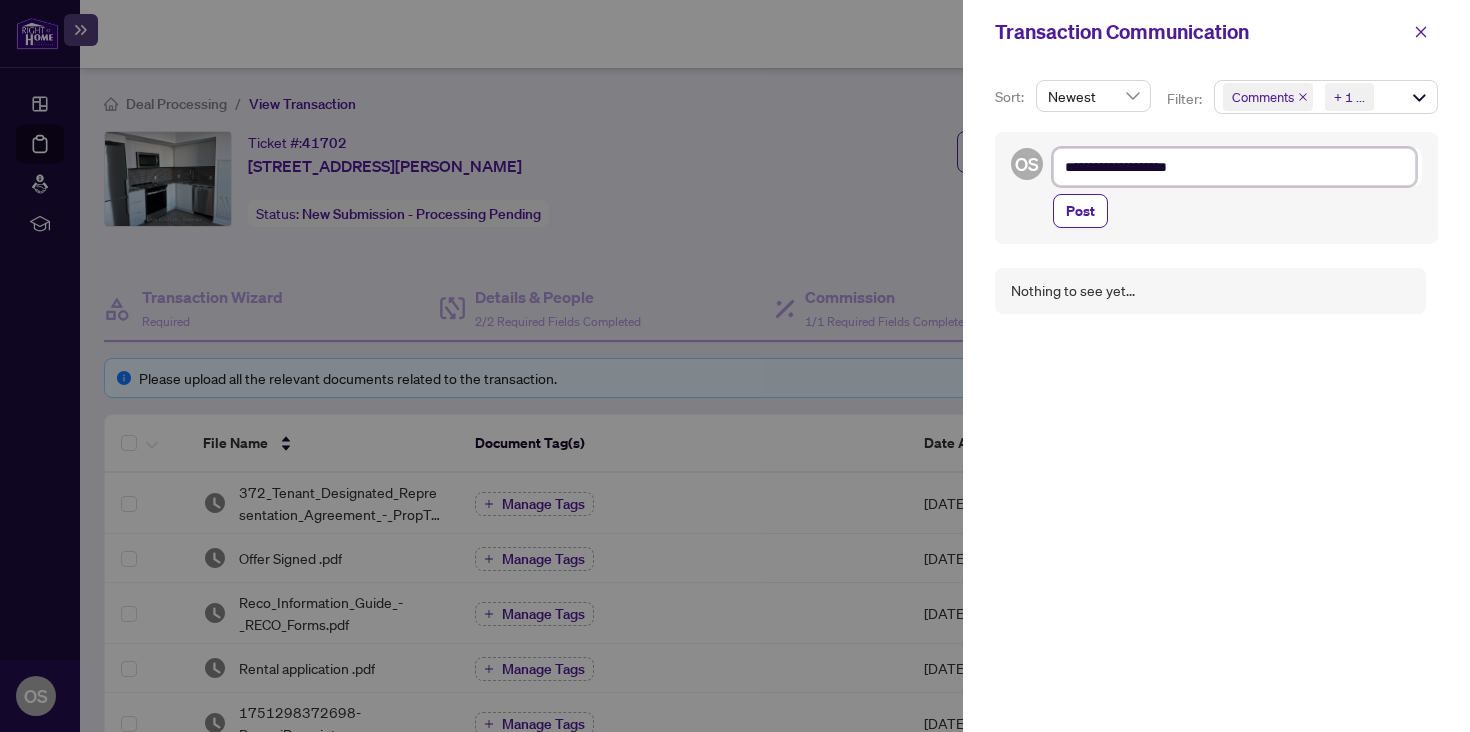 type on "**********" 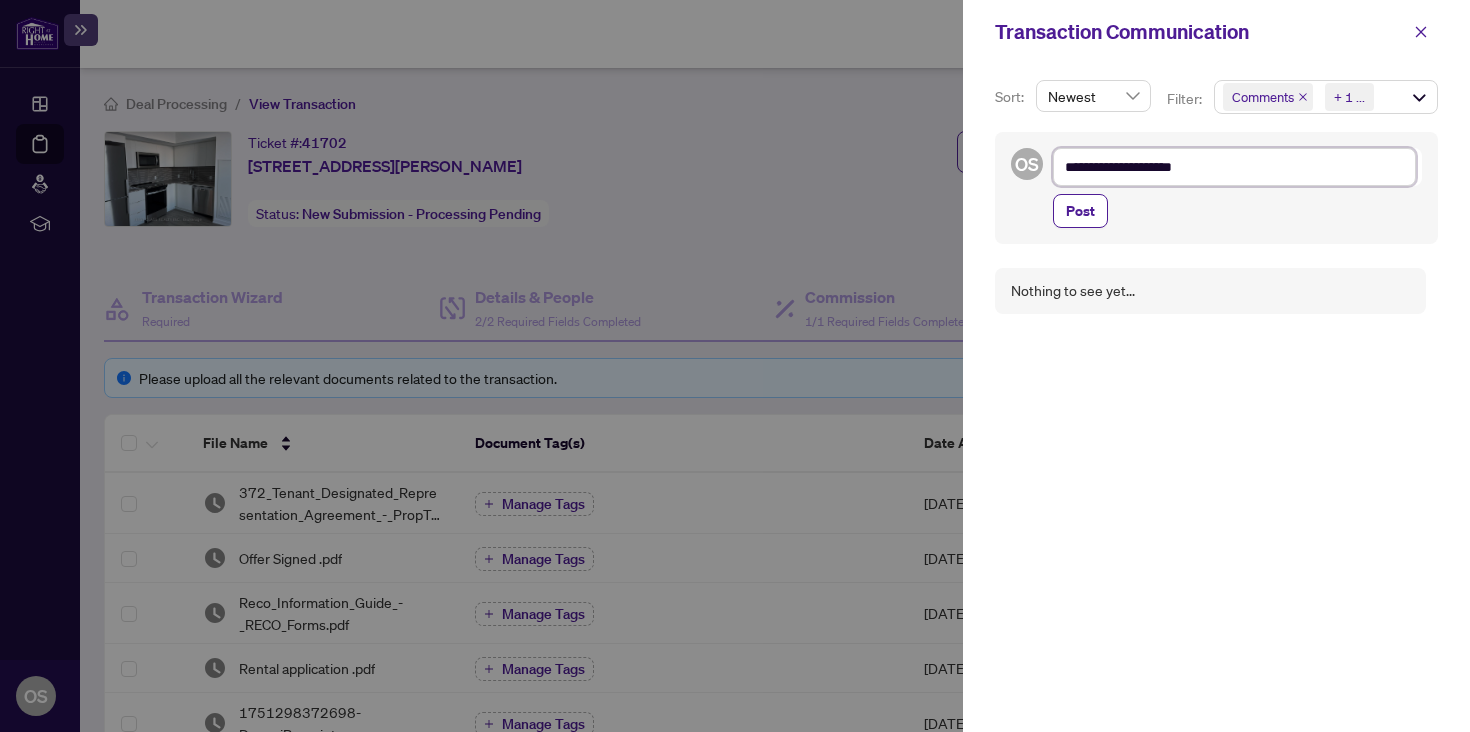 type on "**********" 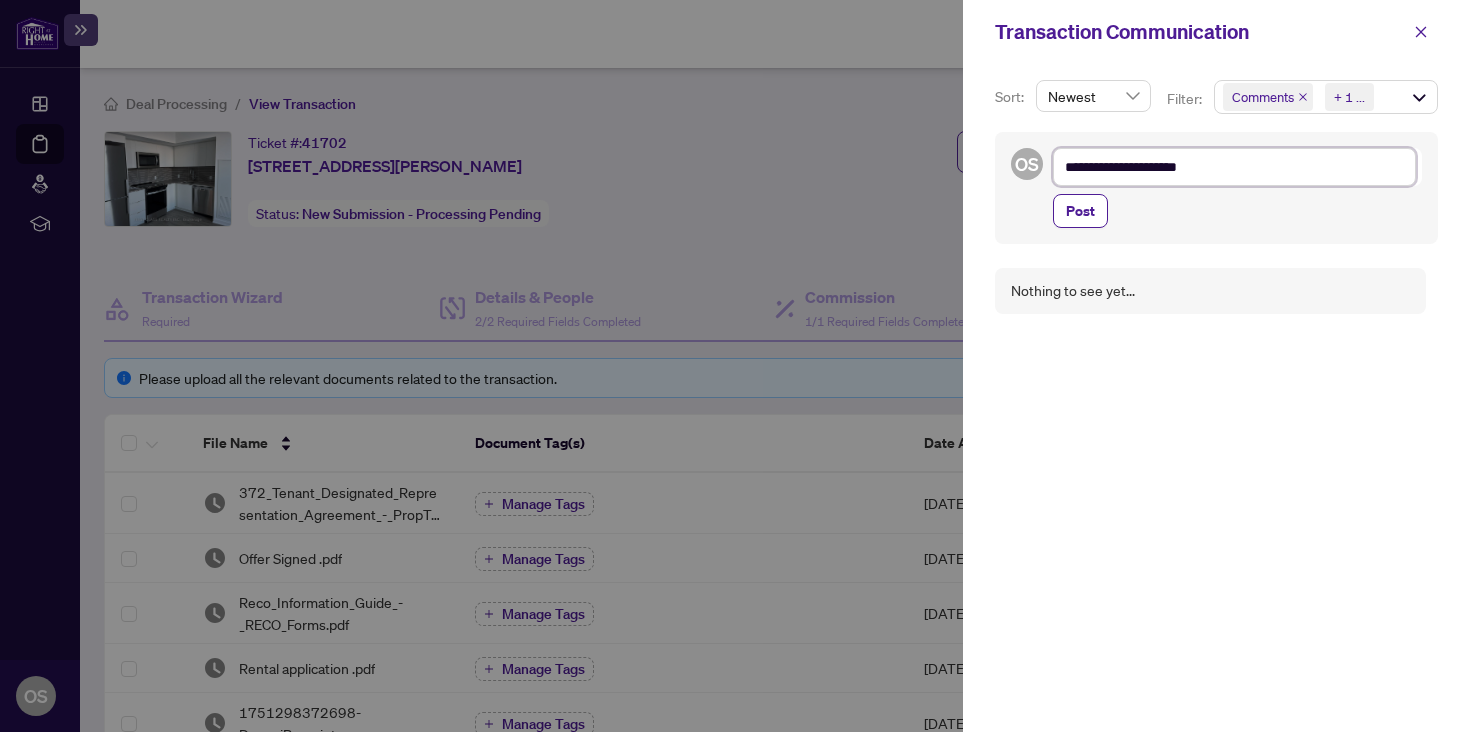 type on "**********" 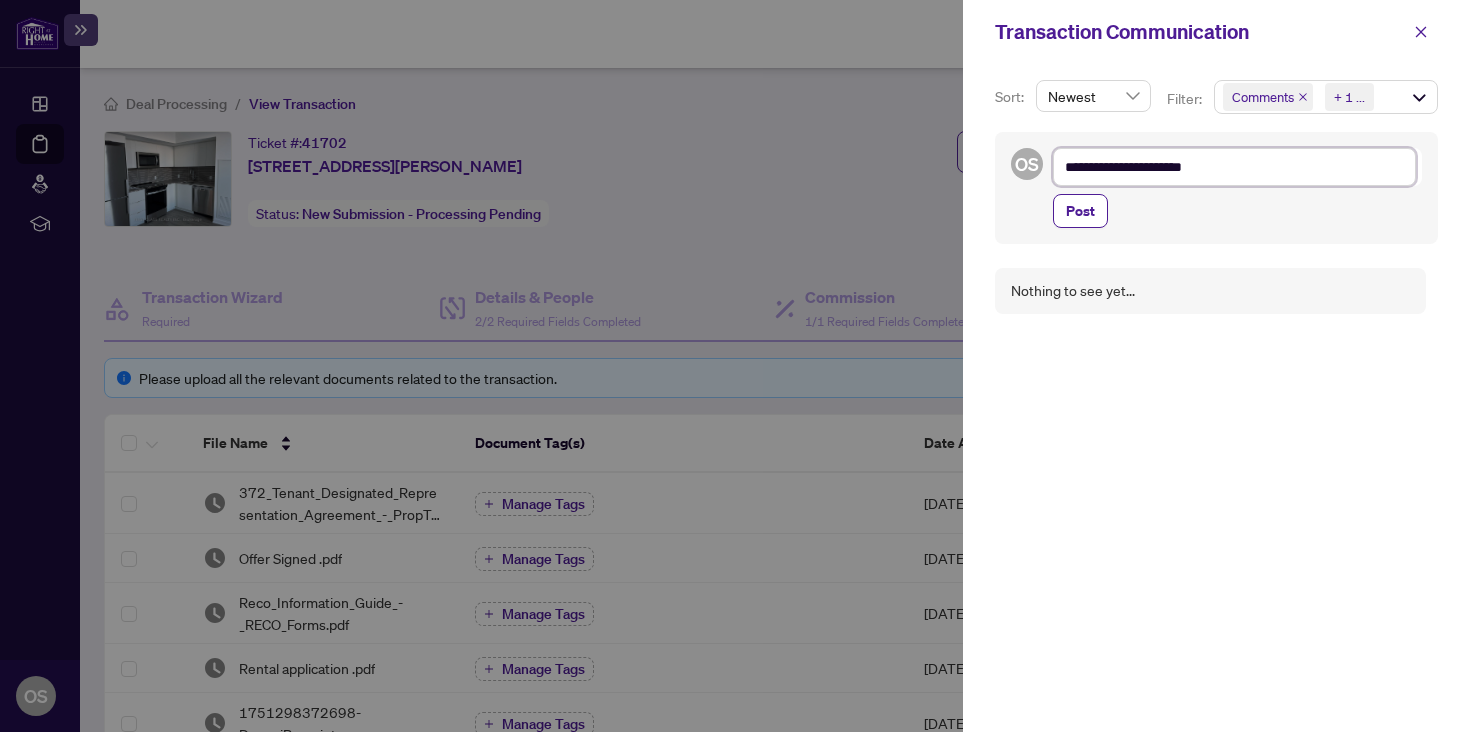 type on "**********" 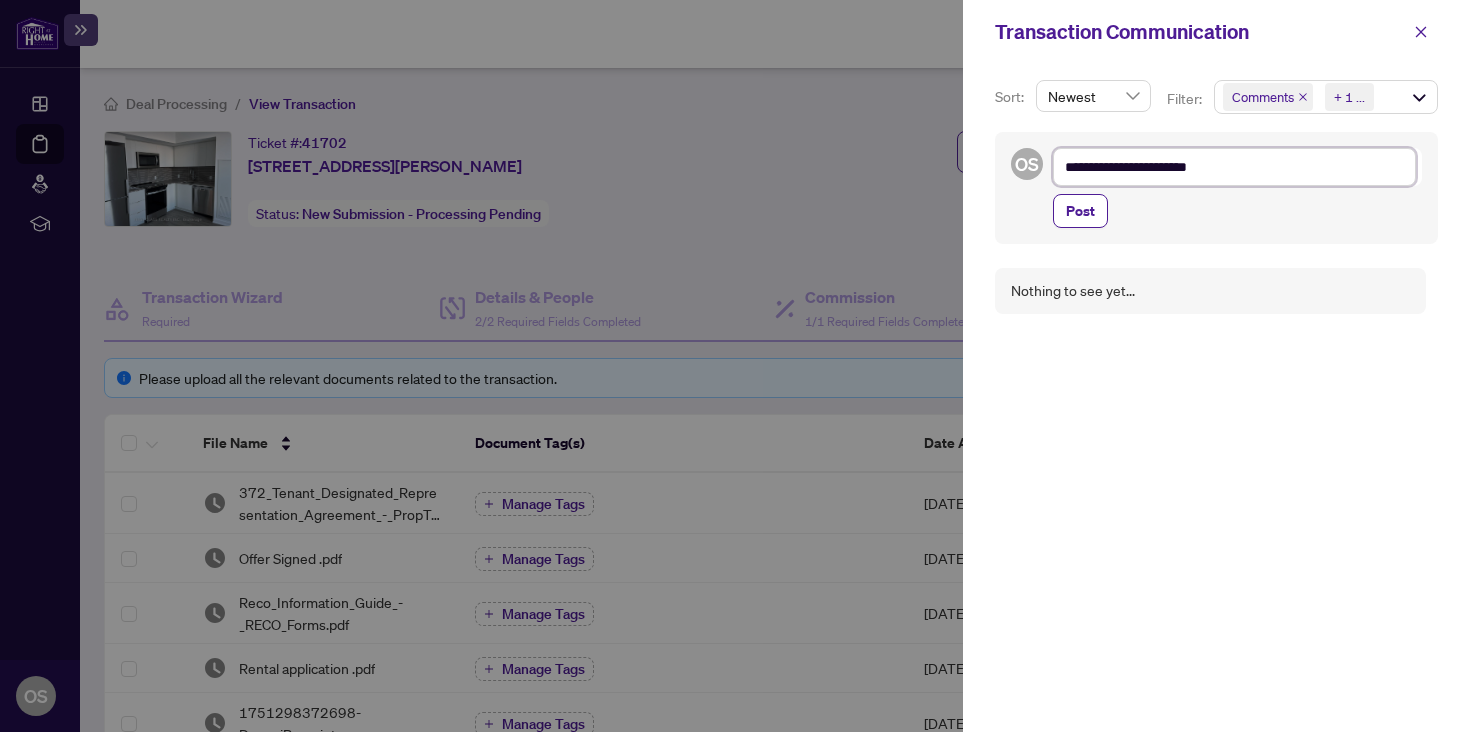 type on "**********" 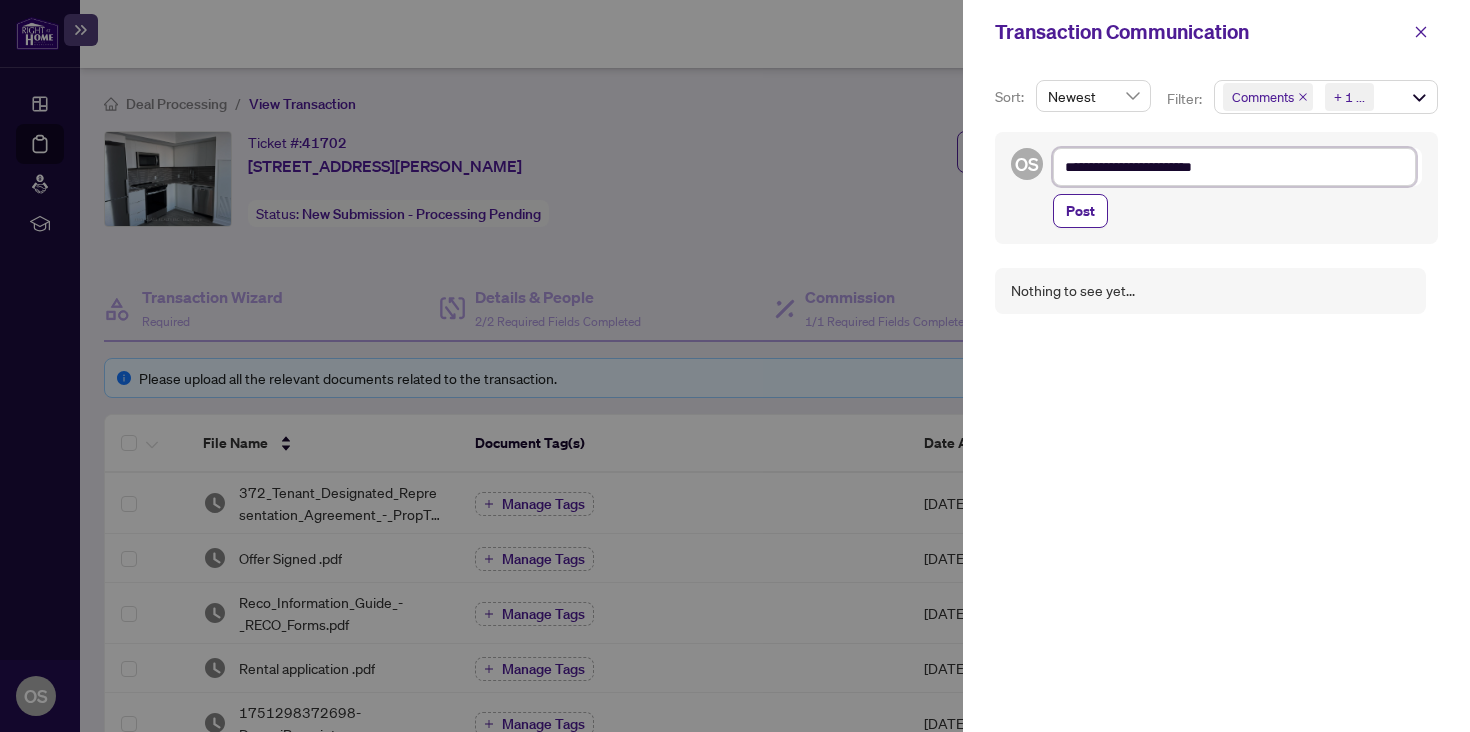 type on "**********" 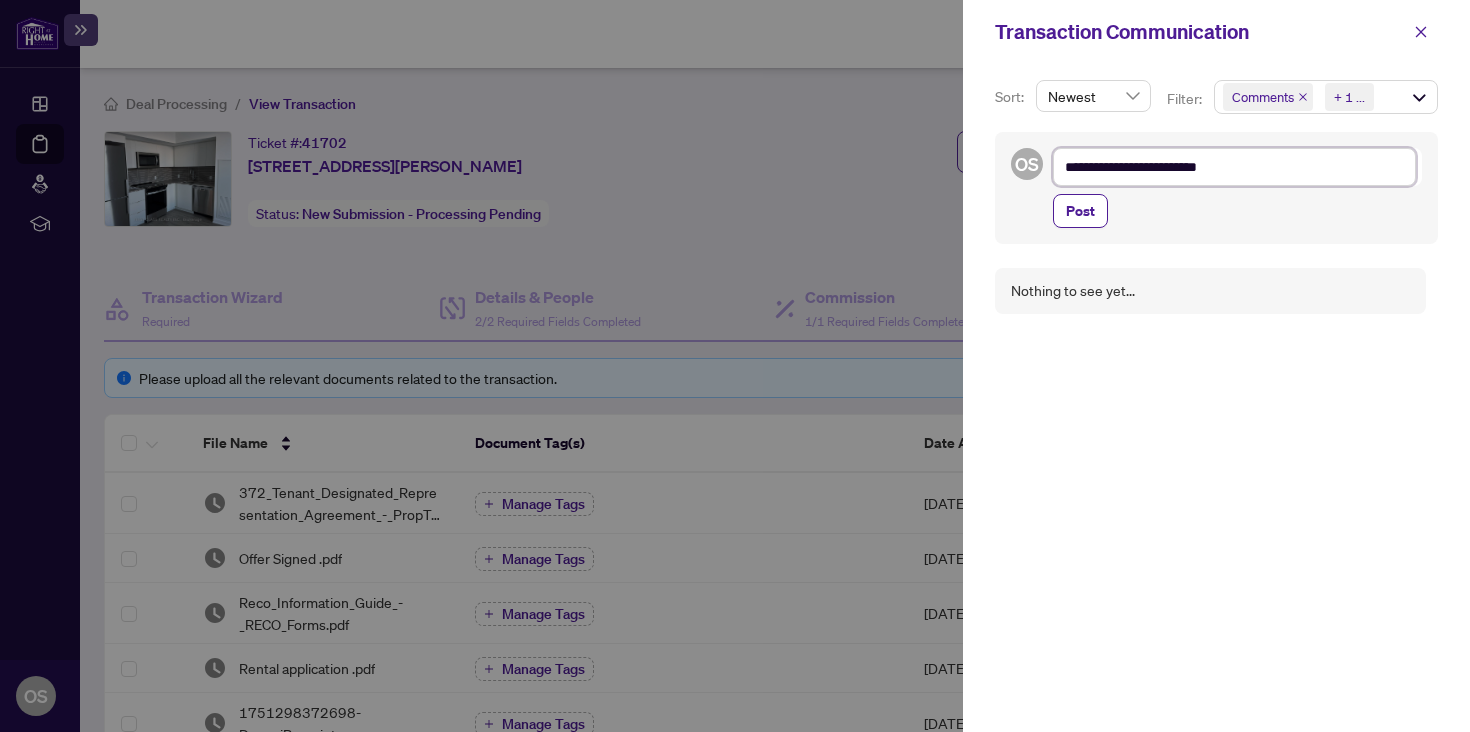 type on "**********" 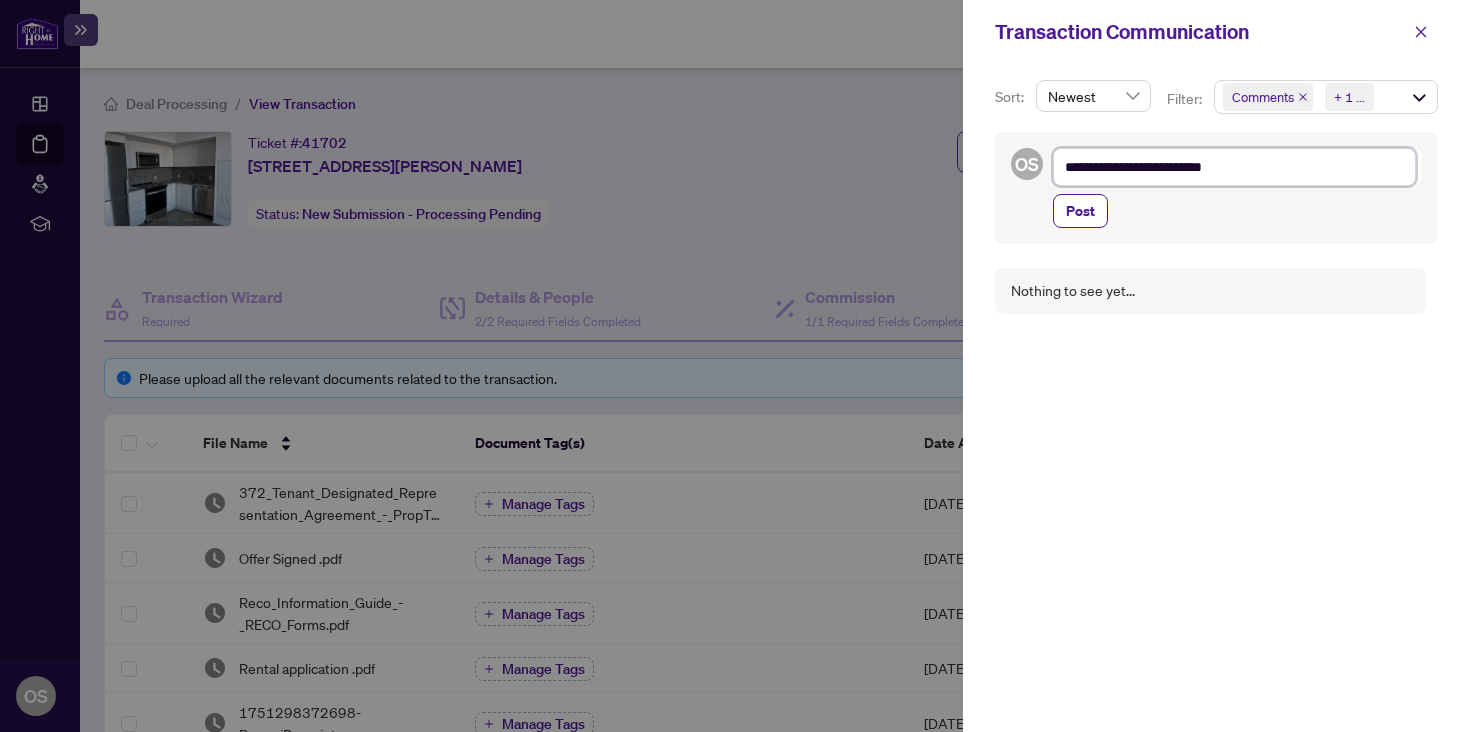 type on "**********" 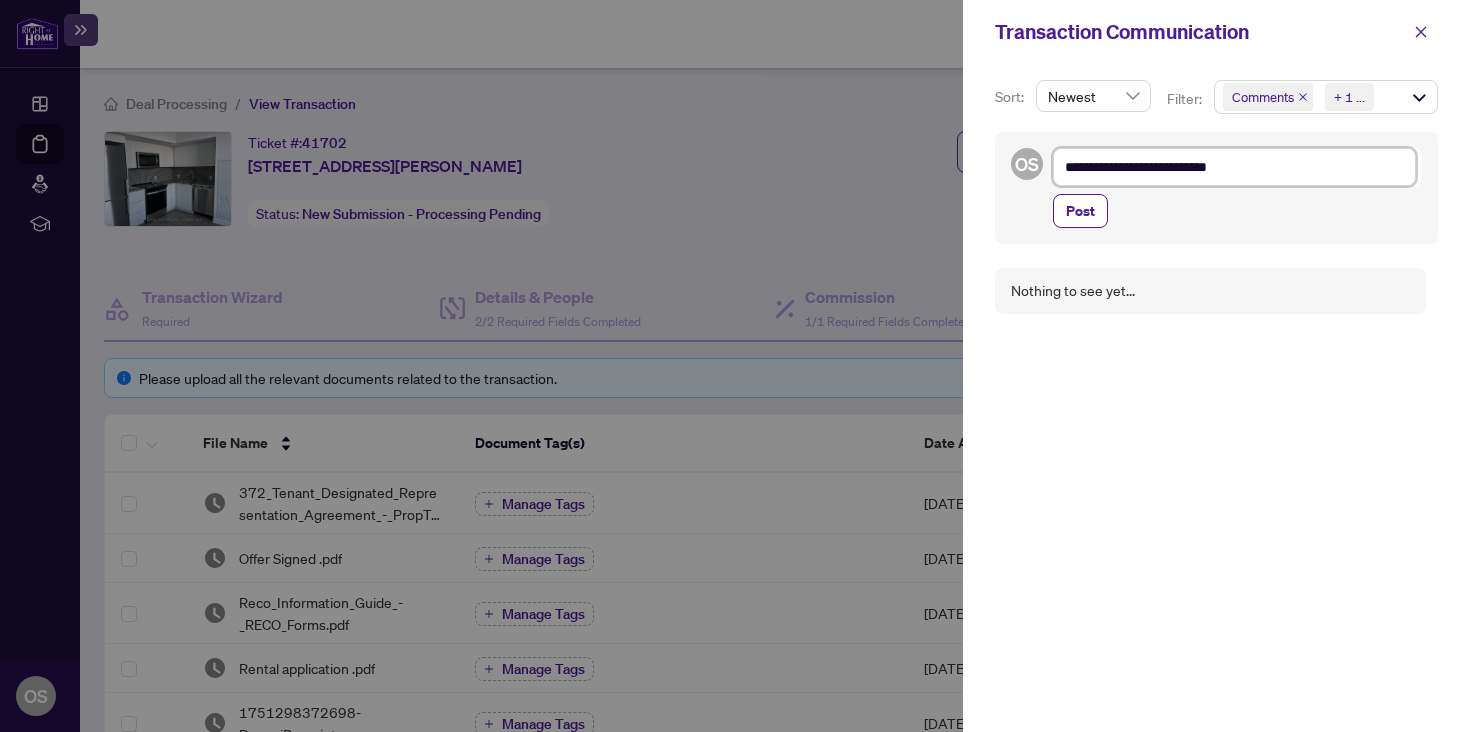 type on "**********" 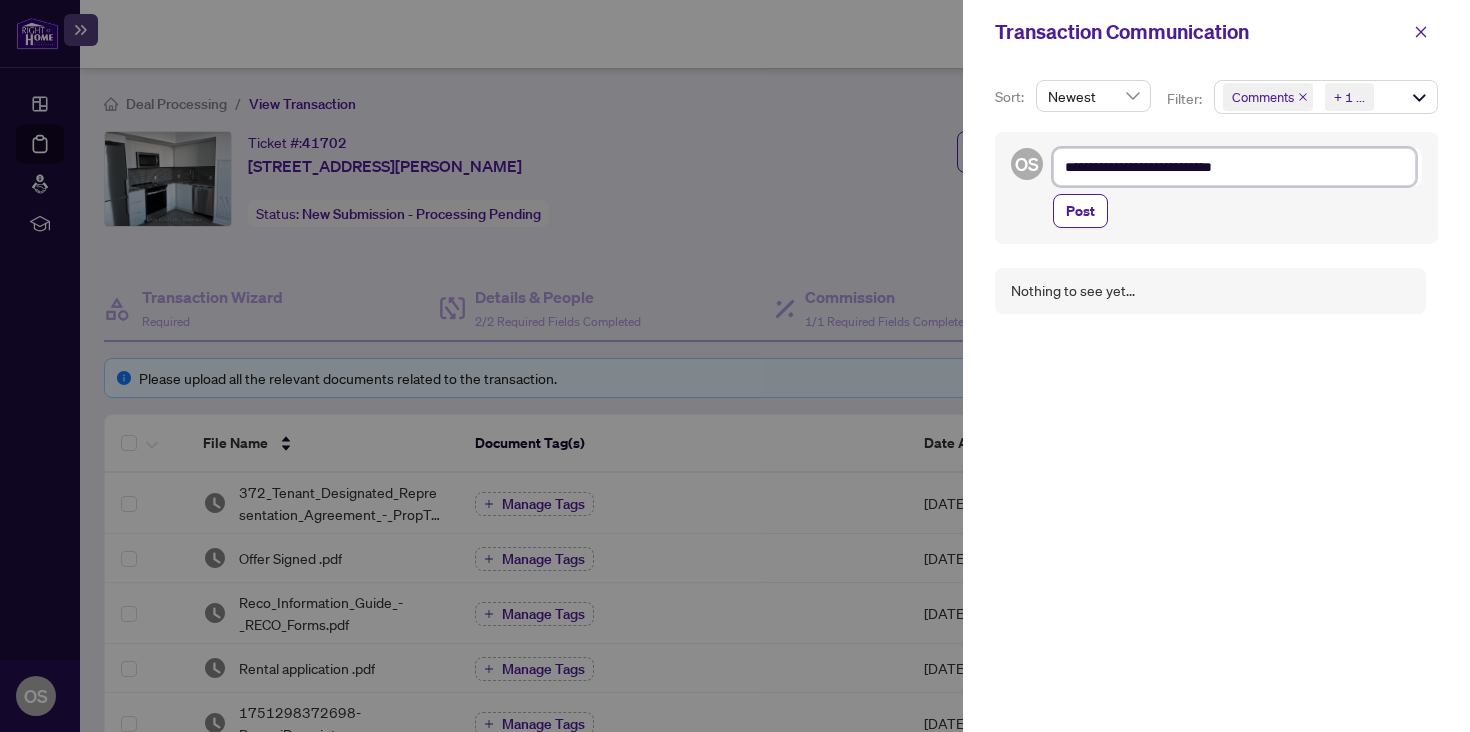 type on "**********" 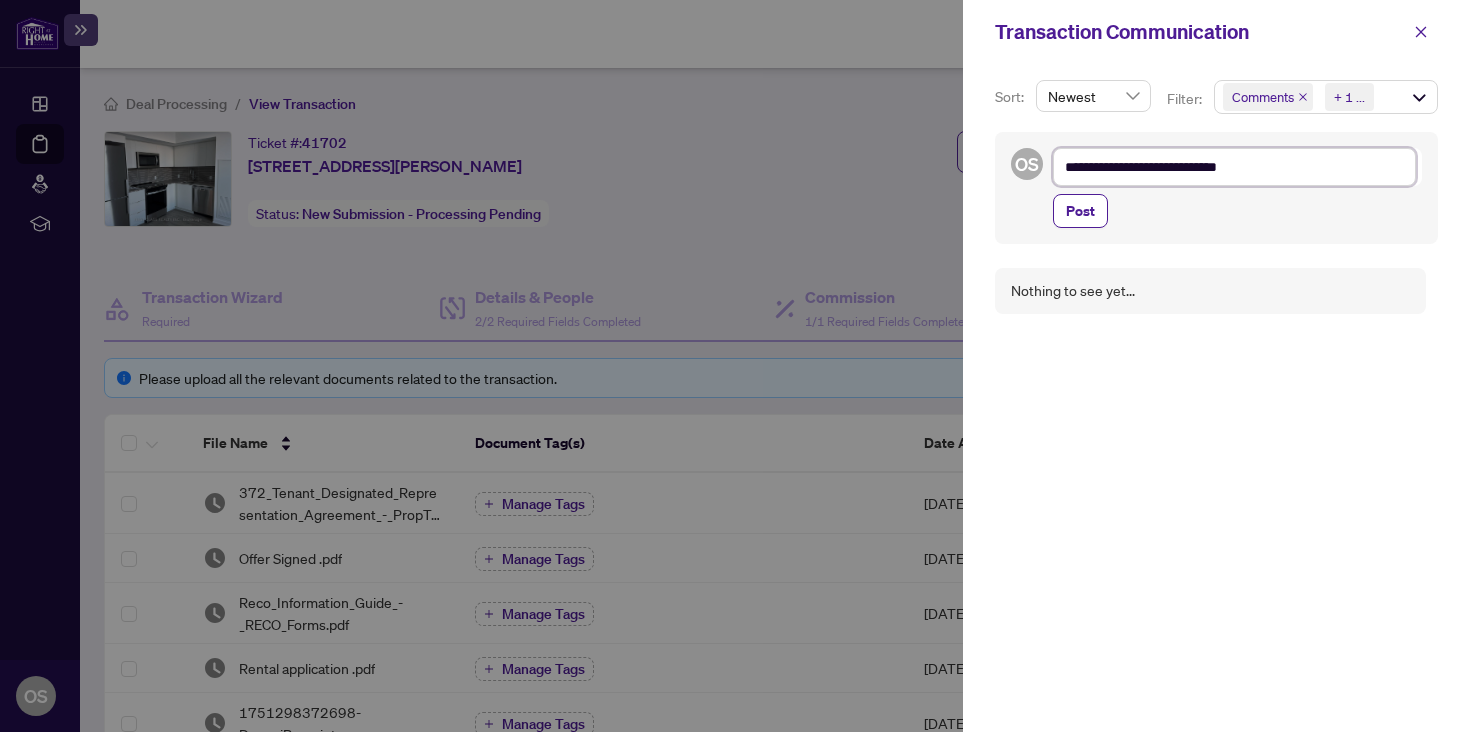 type on "**********" 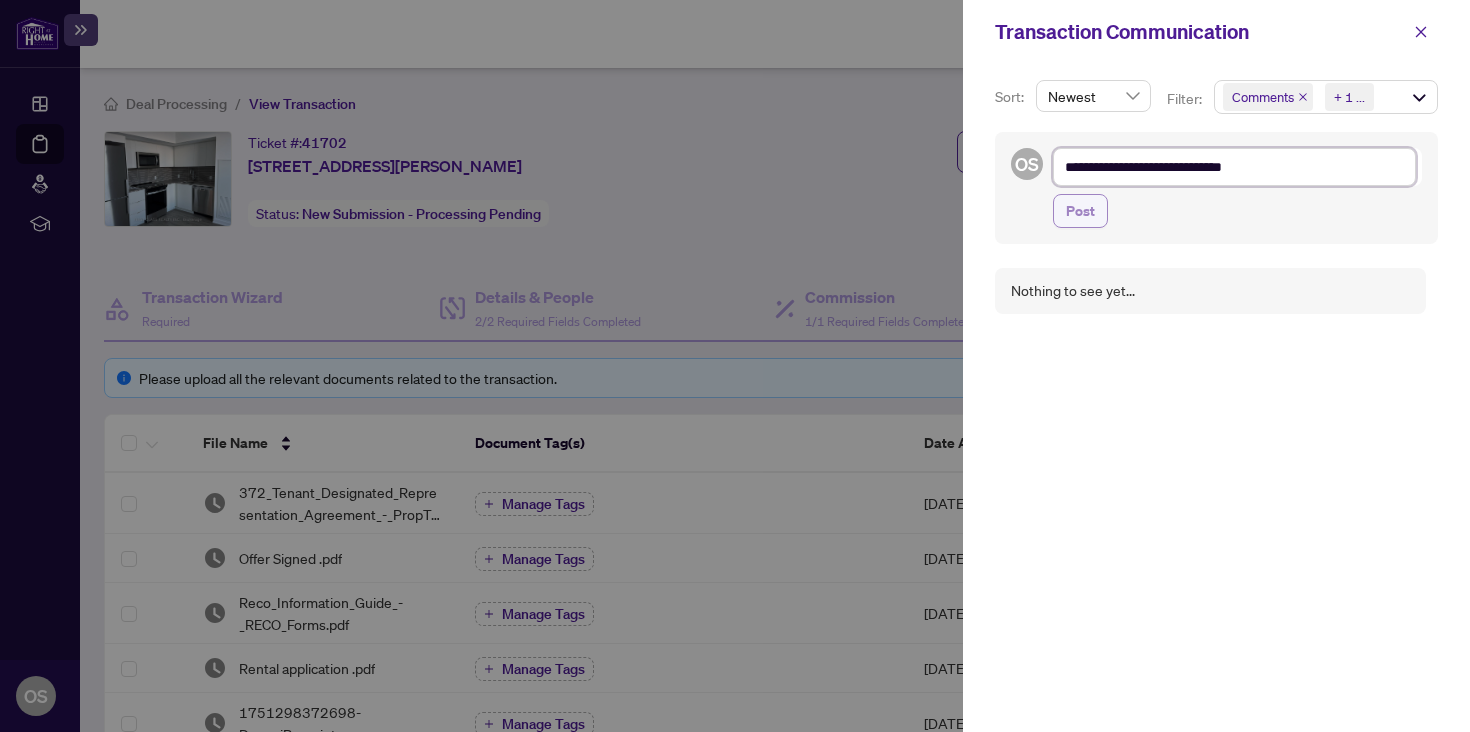 type on "**********" 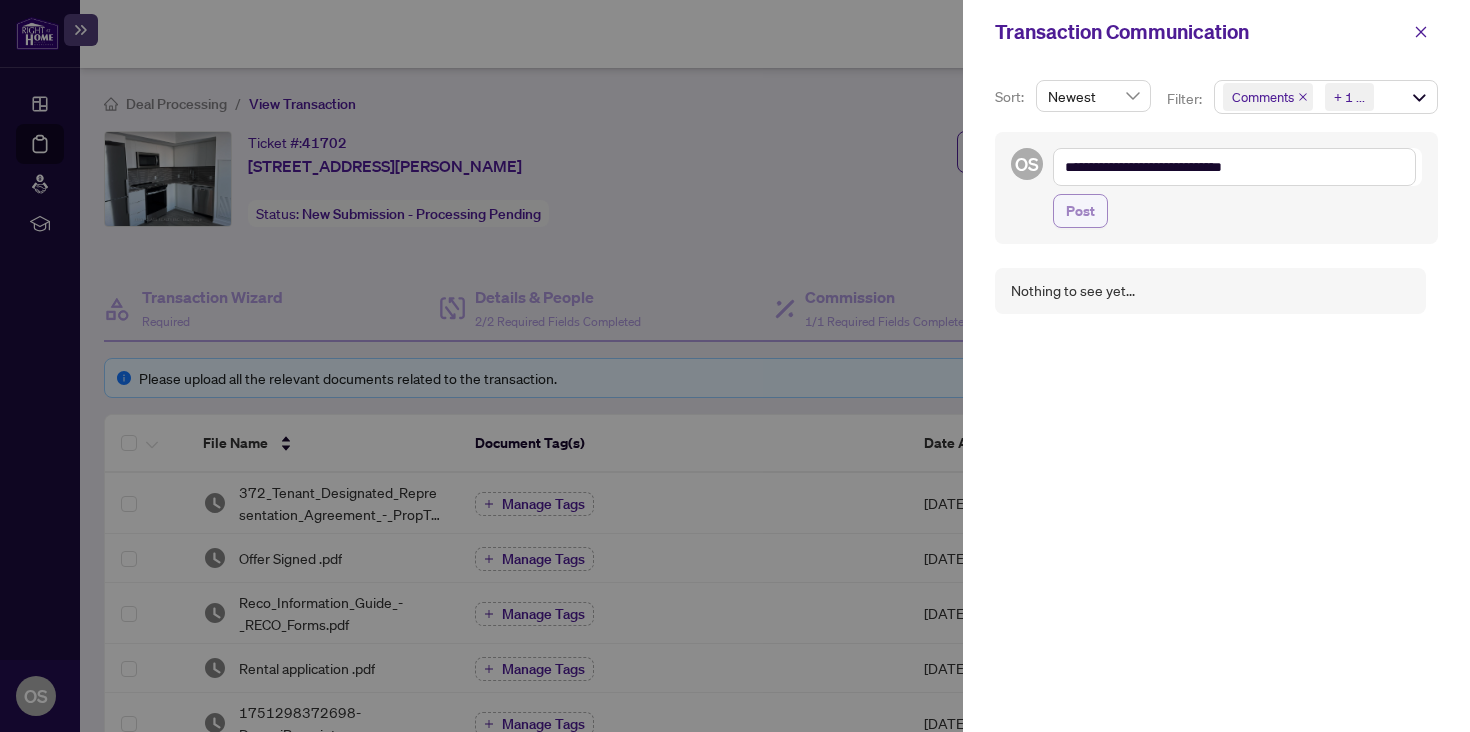 click on "Post" at bounding box center (1080, 211) 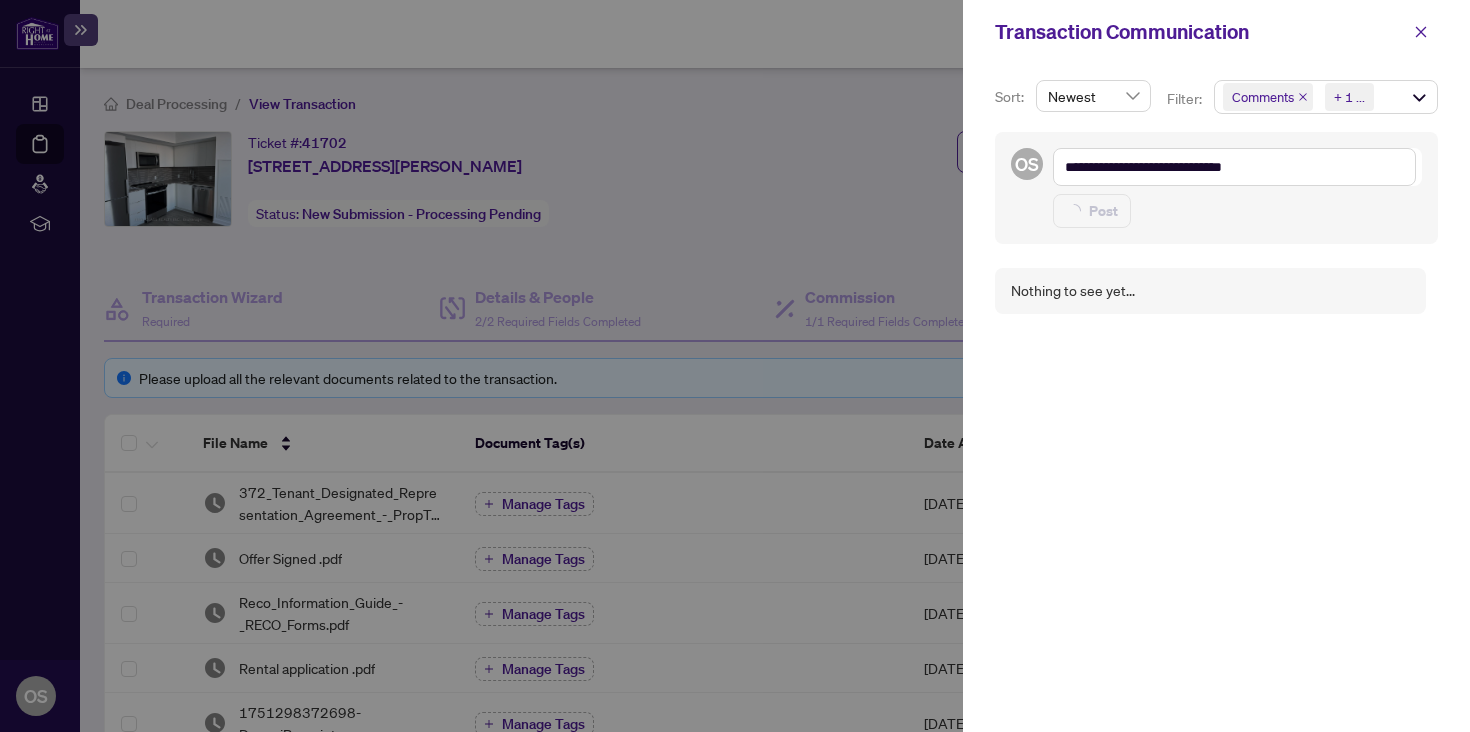 type on "**********" 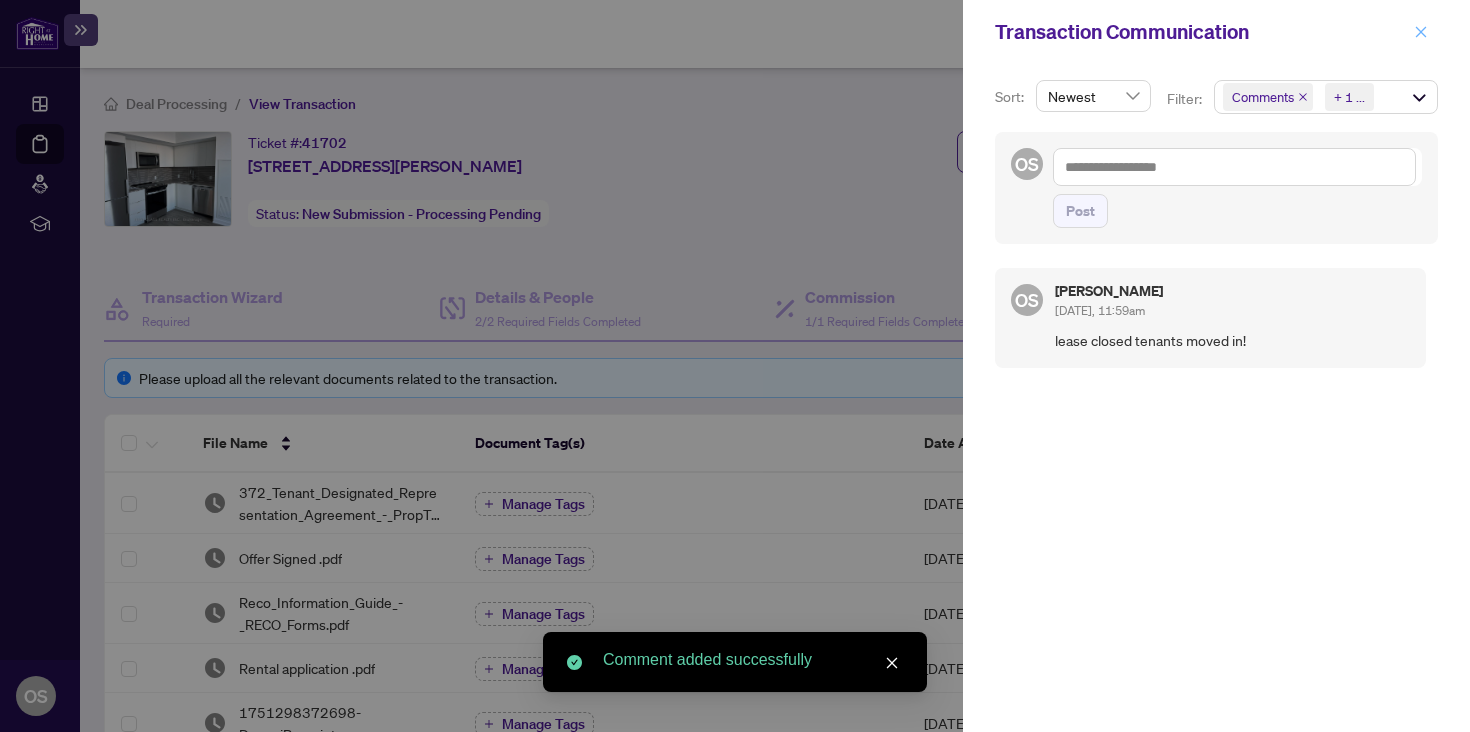 click at bounding box center [1421, 32] 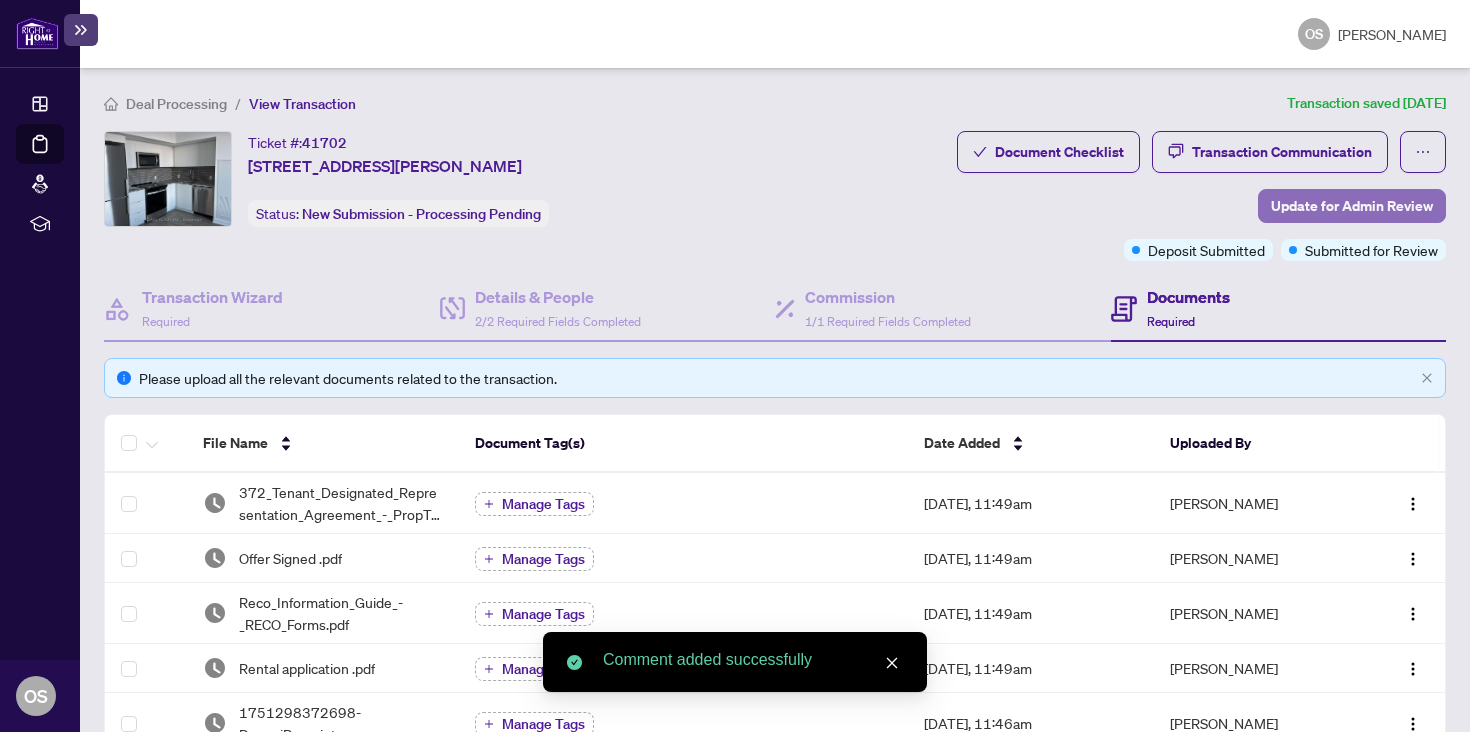 click on "Update for Admin Review" at bounding box center (1352, 206) 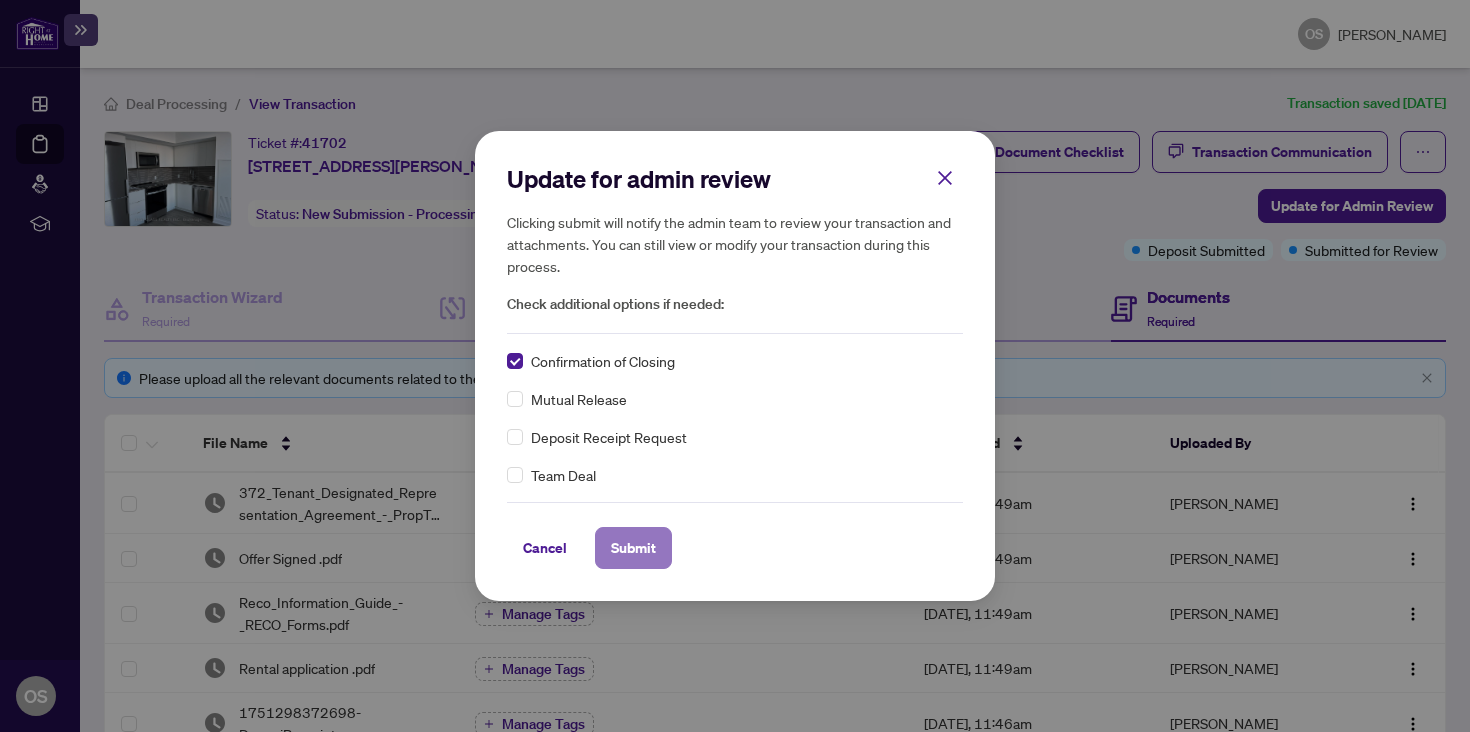 click on "Submit" at bounding box center [633, 548] 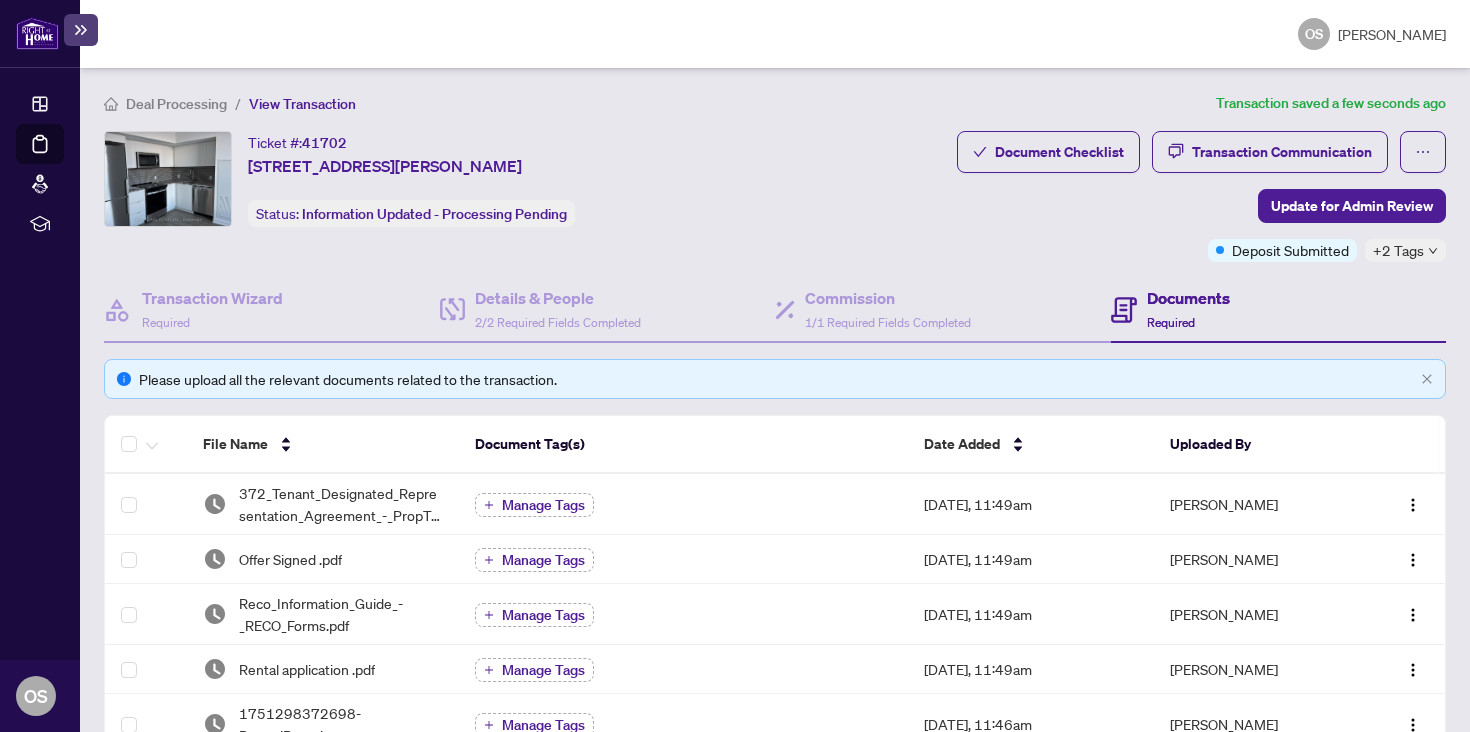 click on "Transaction submitted for review successfully. Proceed Cancel OK" at bounding box center [735, 366] 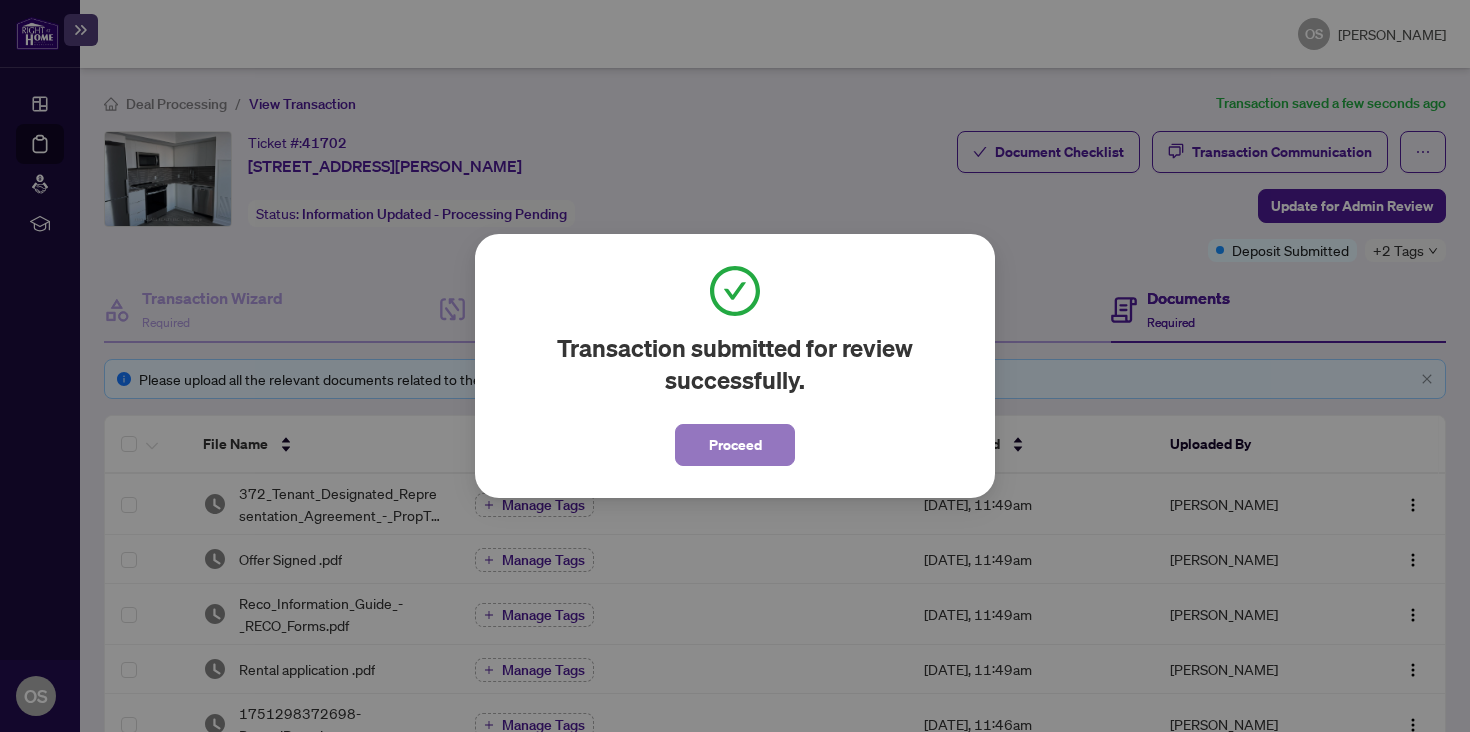 click on "Proceed" at bounding box center [735, 445] 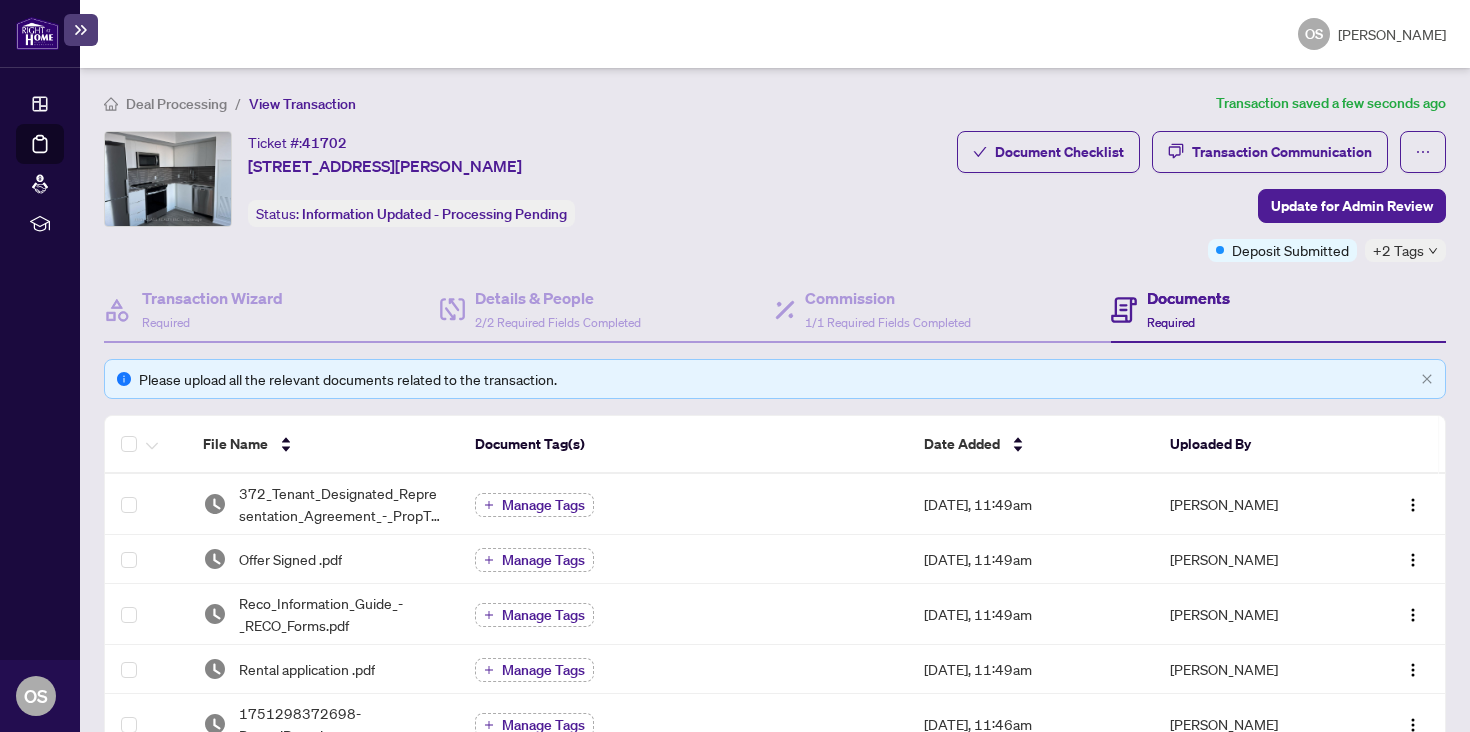 click at bounding box center (40, 34) 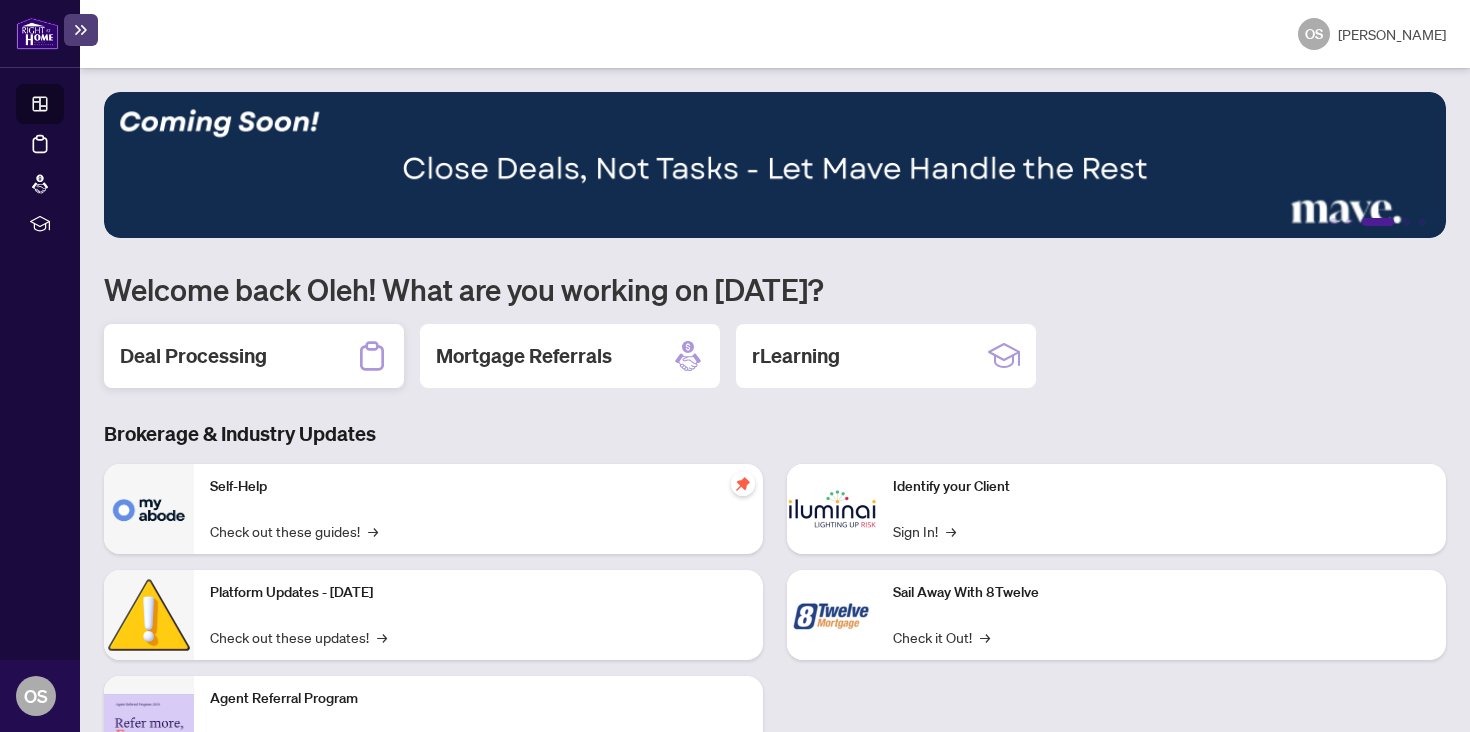 click on "Deal Processing" at bounding box center [193, 356] 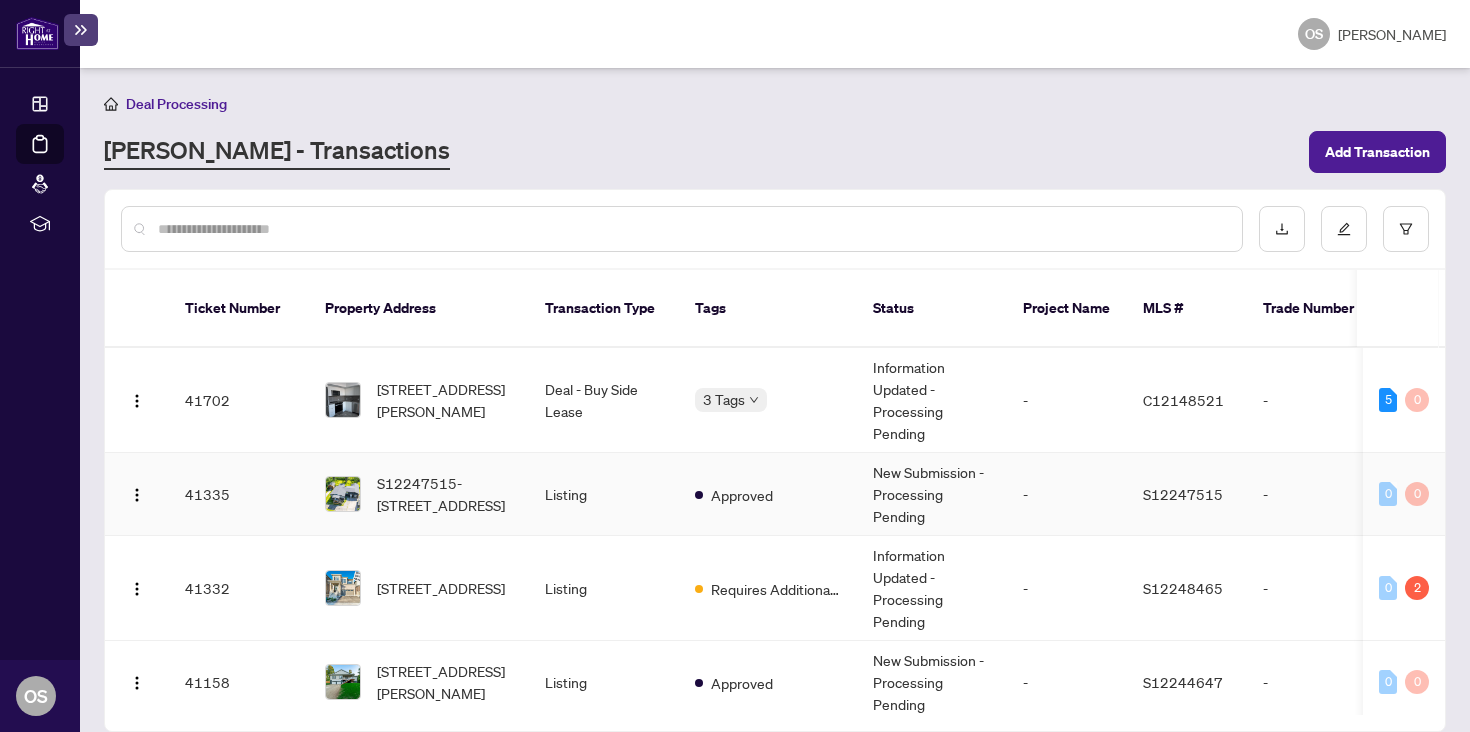 scroll, scrollTop: 95, scrollLeft: 0, axis: vertical 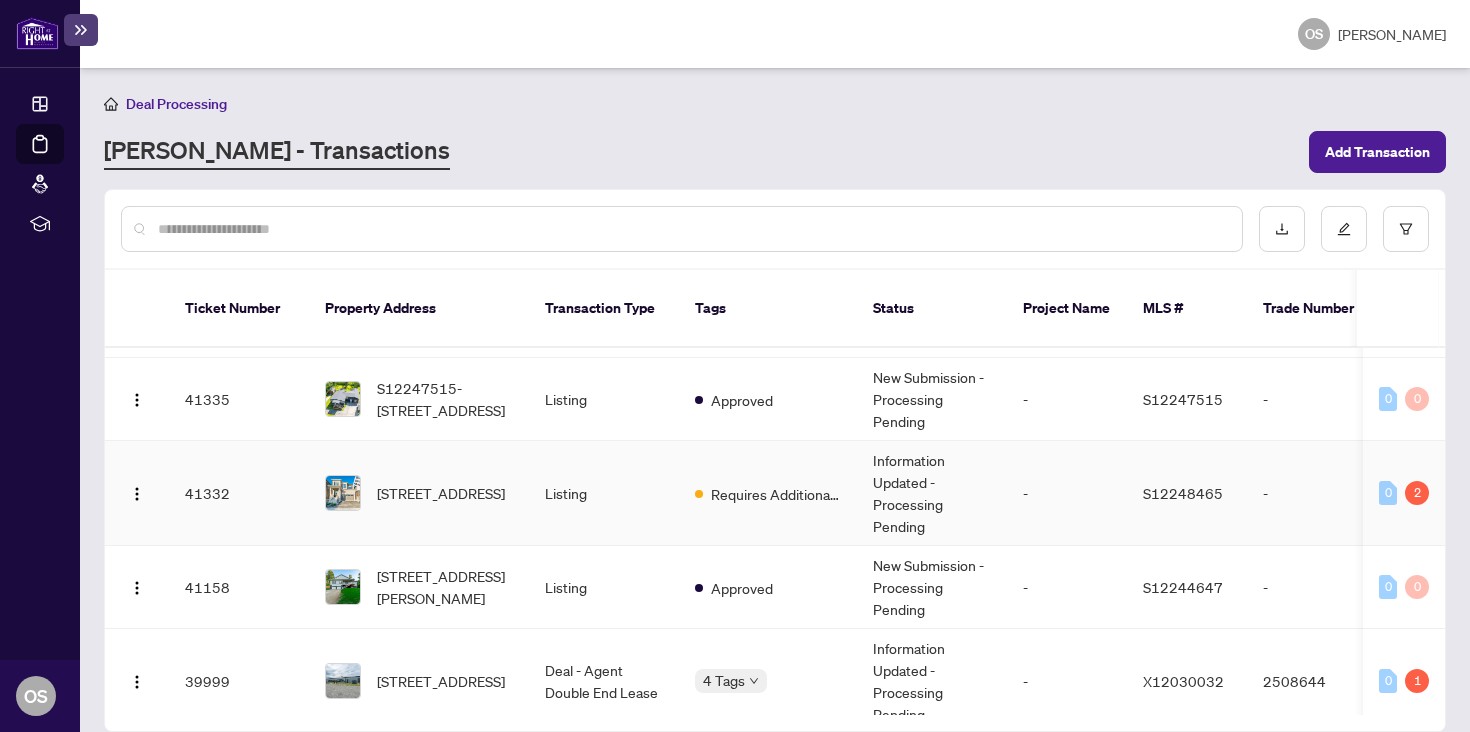 click on "Listing" at bounding box center (604, 493) 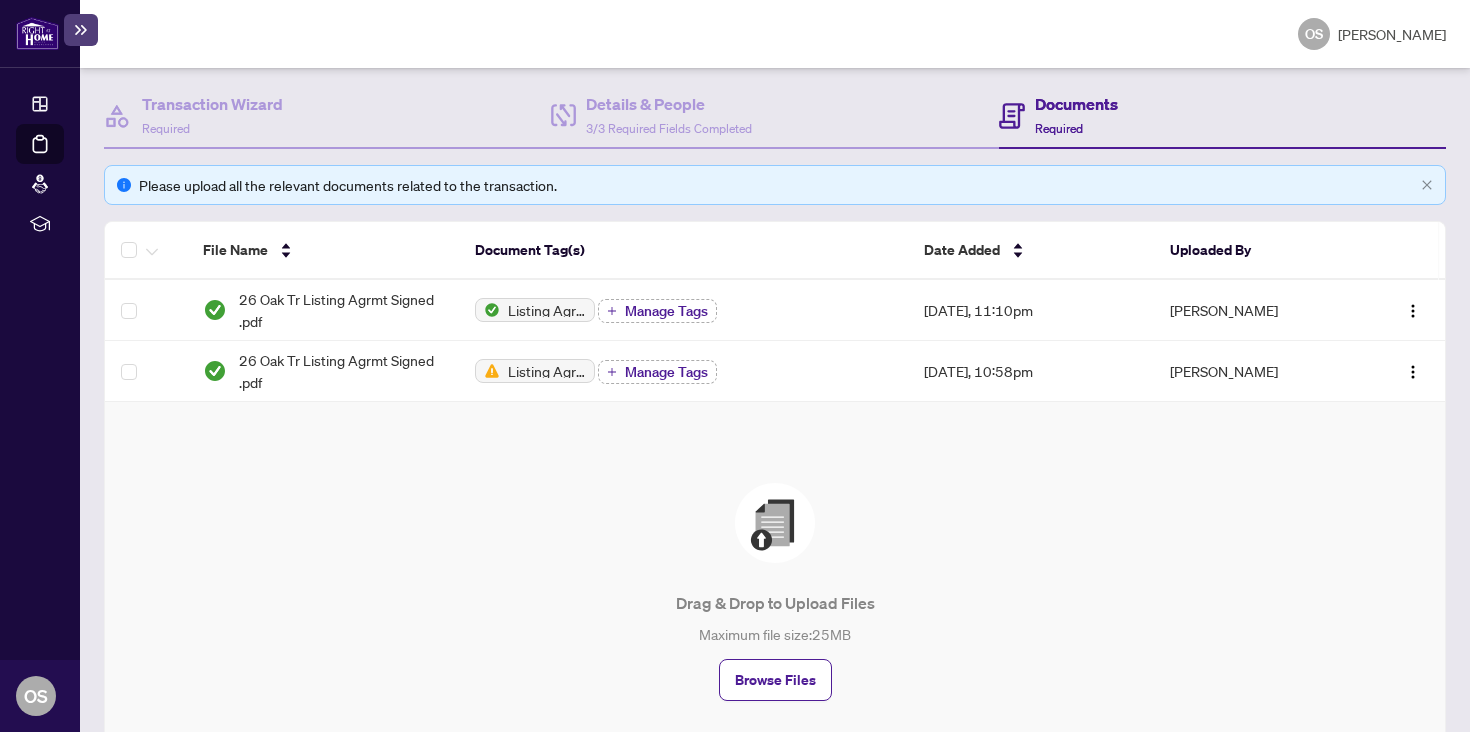 scroll, scrollTop: 308, scrollLeft: 0, axis: vertical 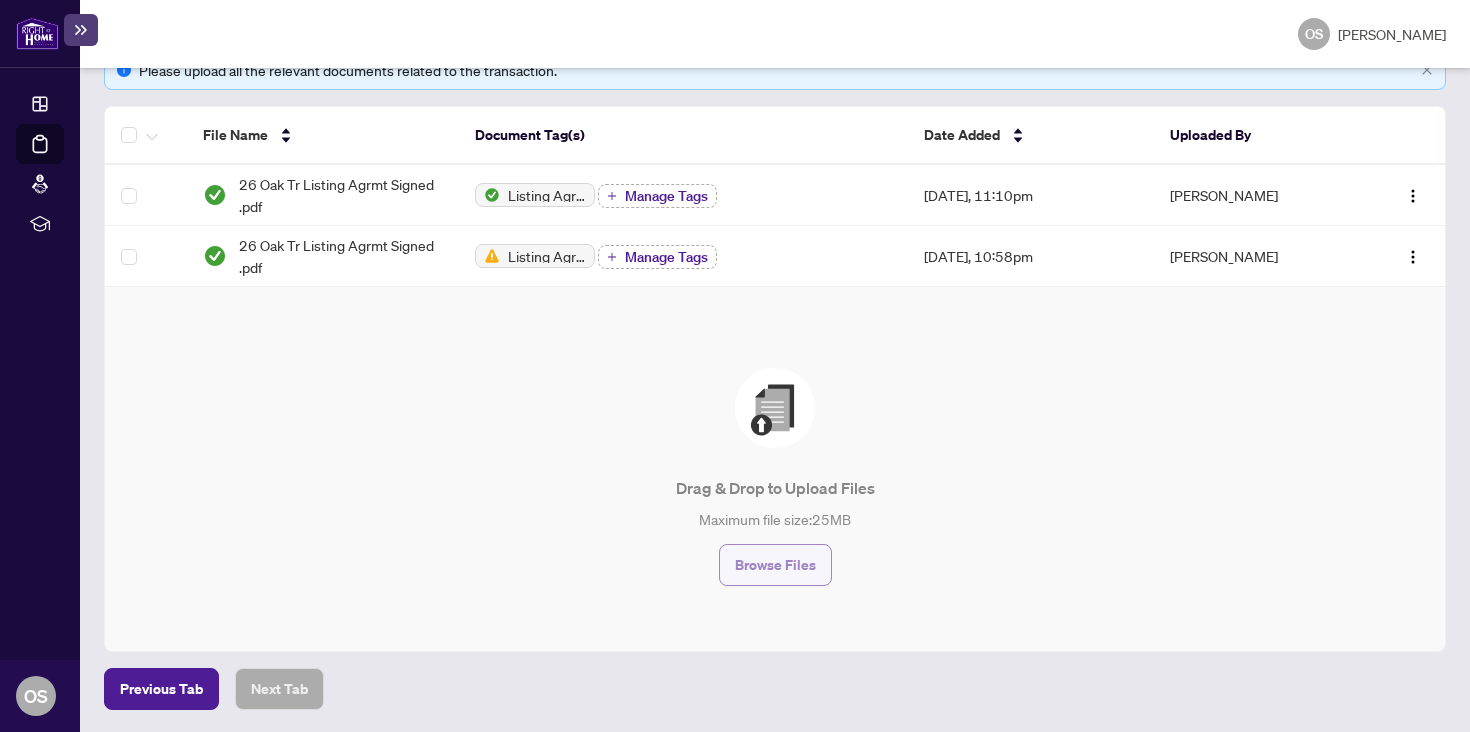 click on "Browse Files" at bounding box center (775, 565) 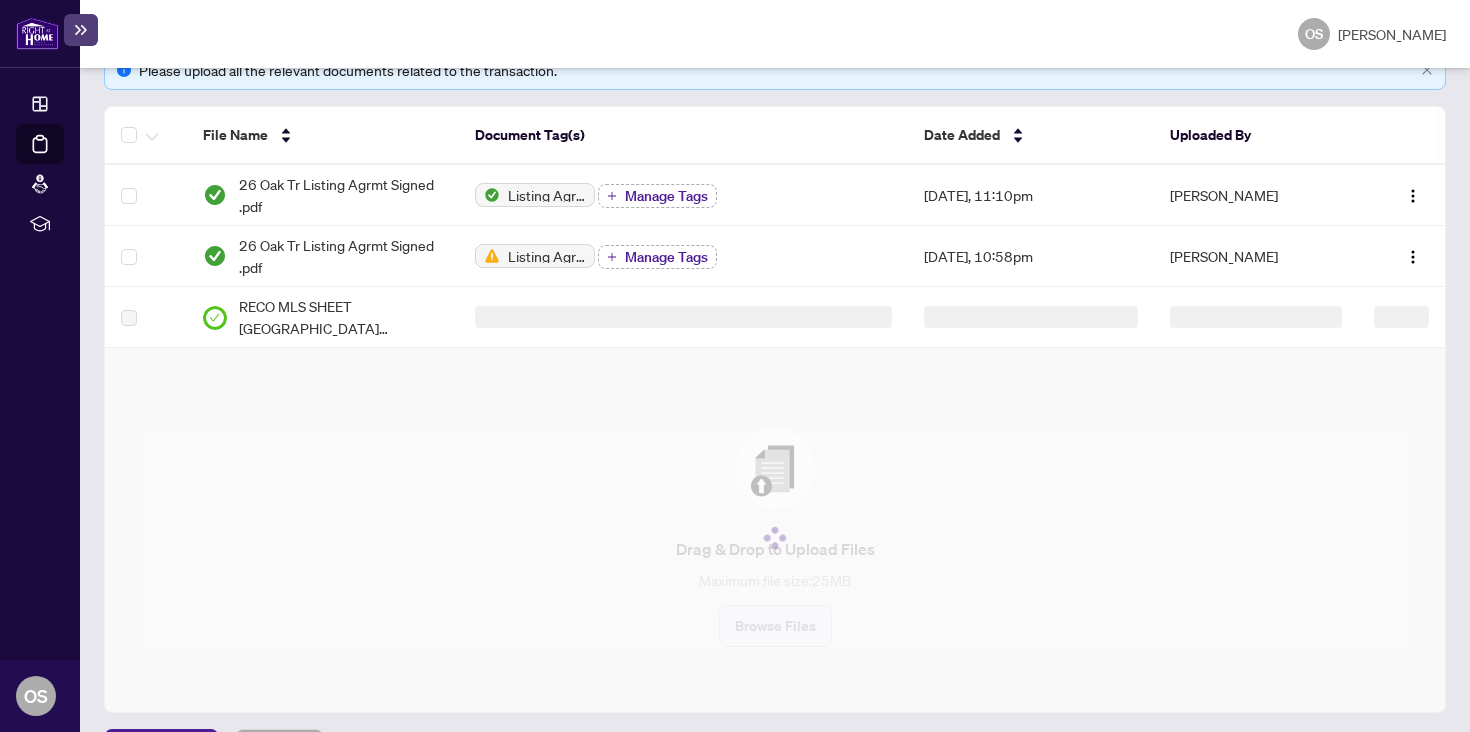scroll, scrollTop: 0, scrollLeft: 0, axis: both 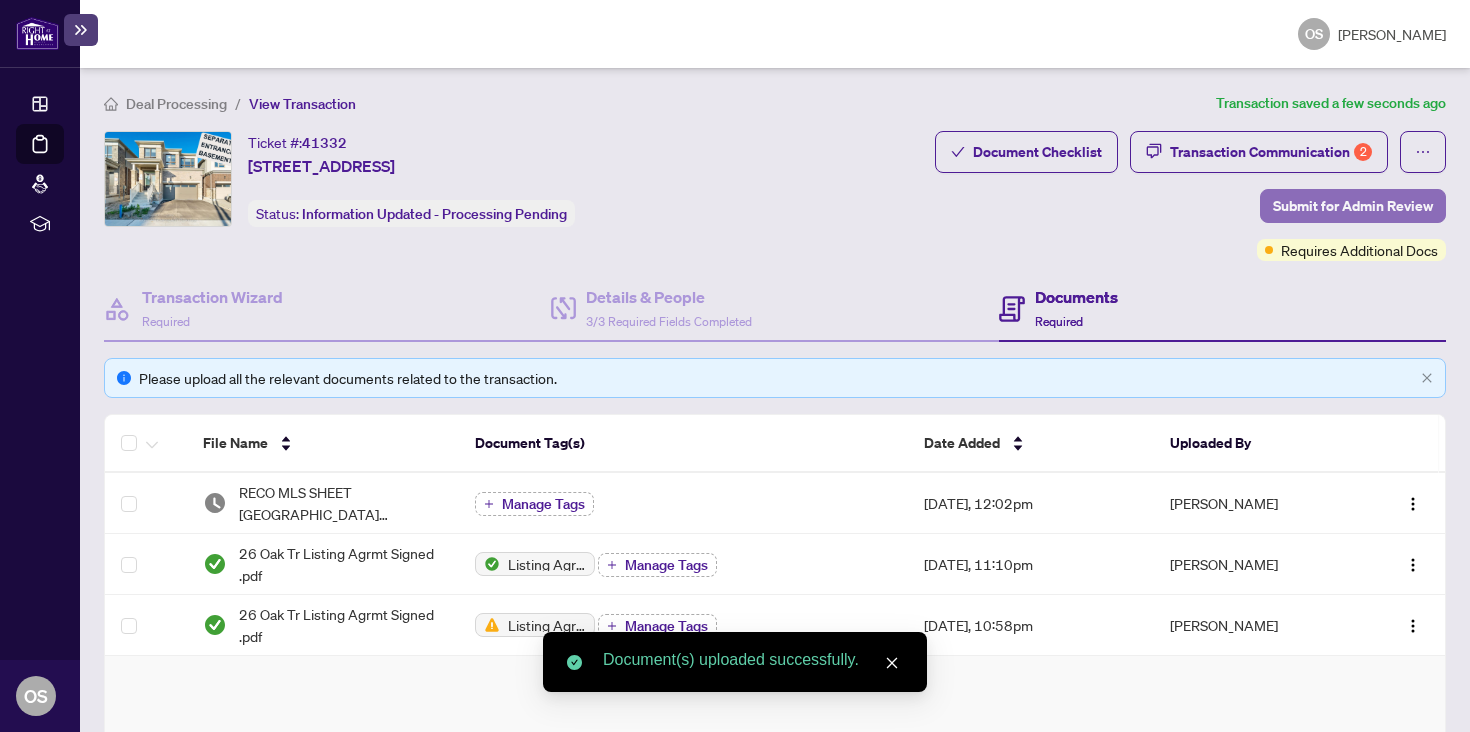 click on "Submit for Admin Review" at bounding box center (1353, 206) 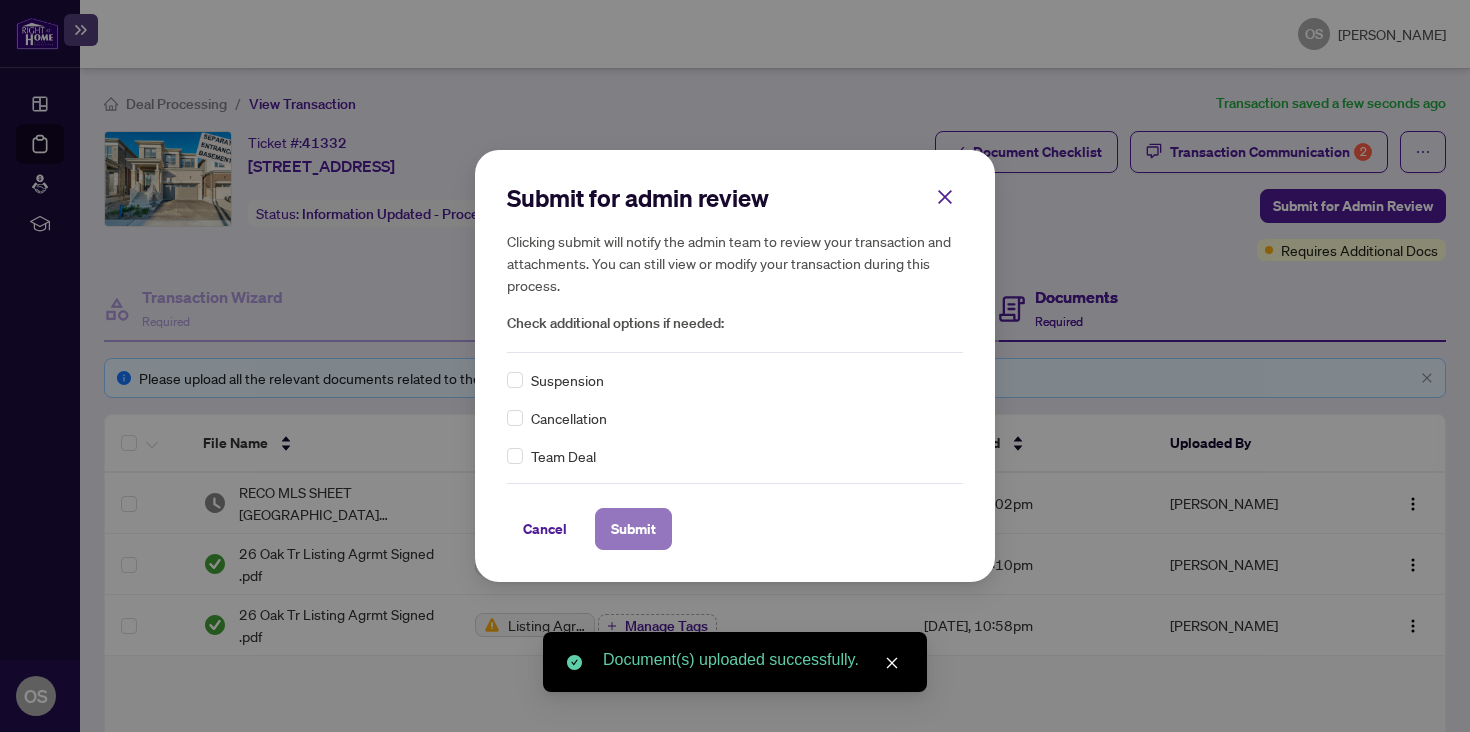 click on "Submit" at bounding box center [633, 529] 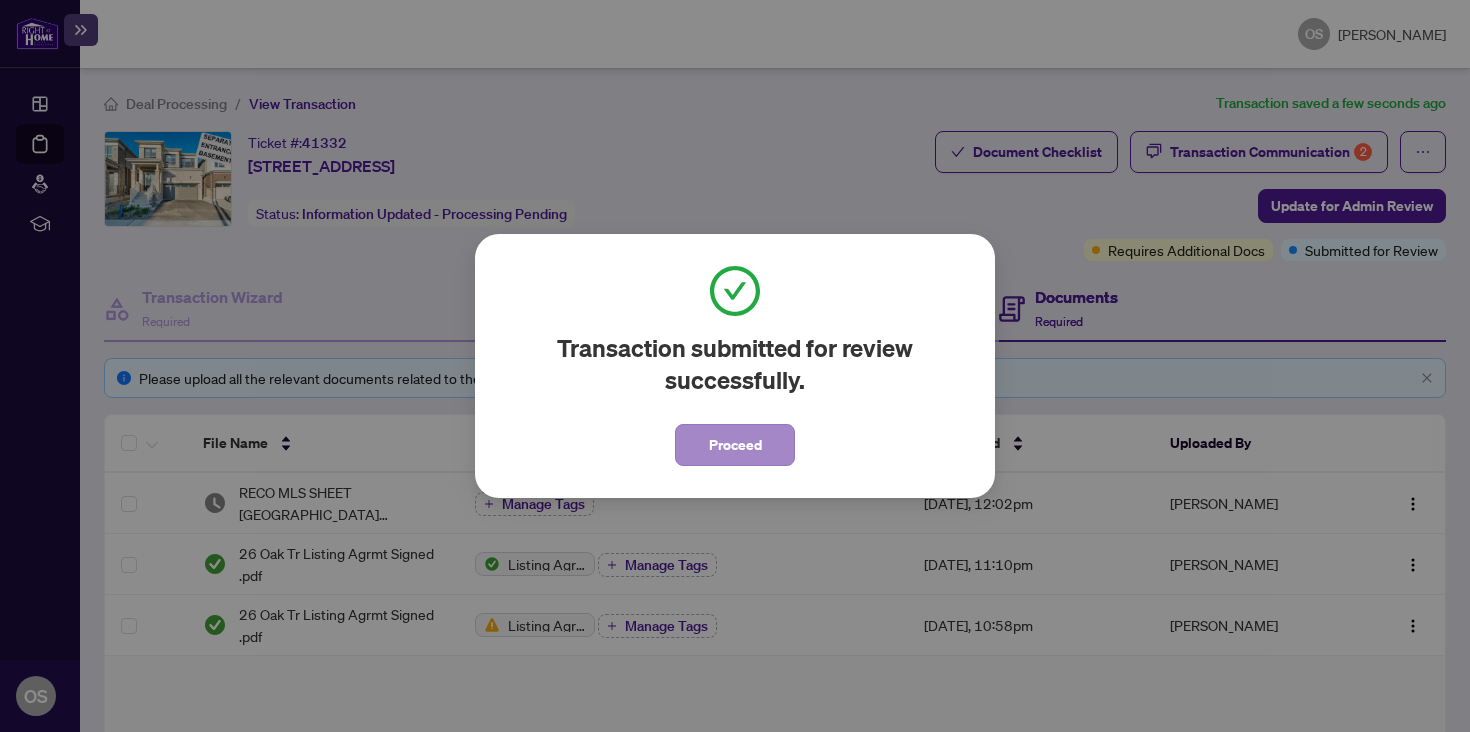 click on "Proceed" at bounding box center (735, 445) 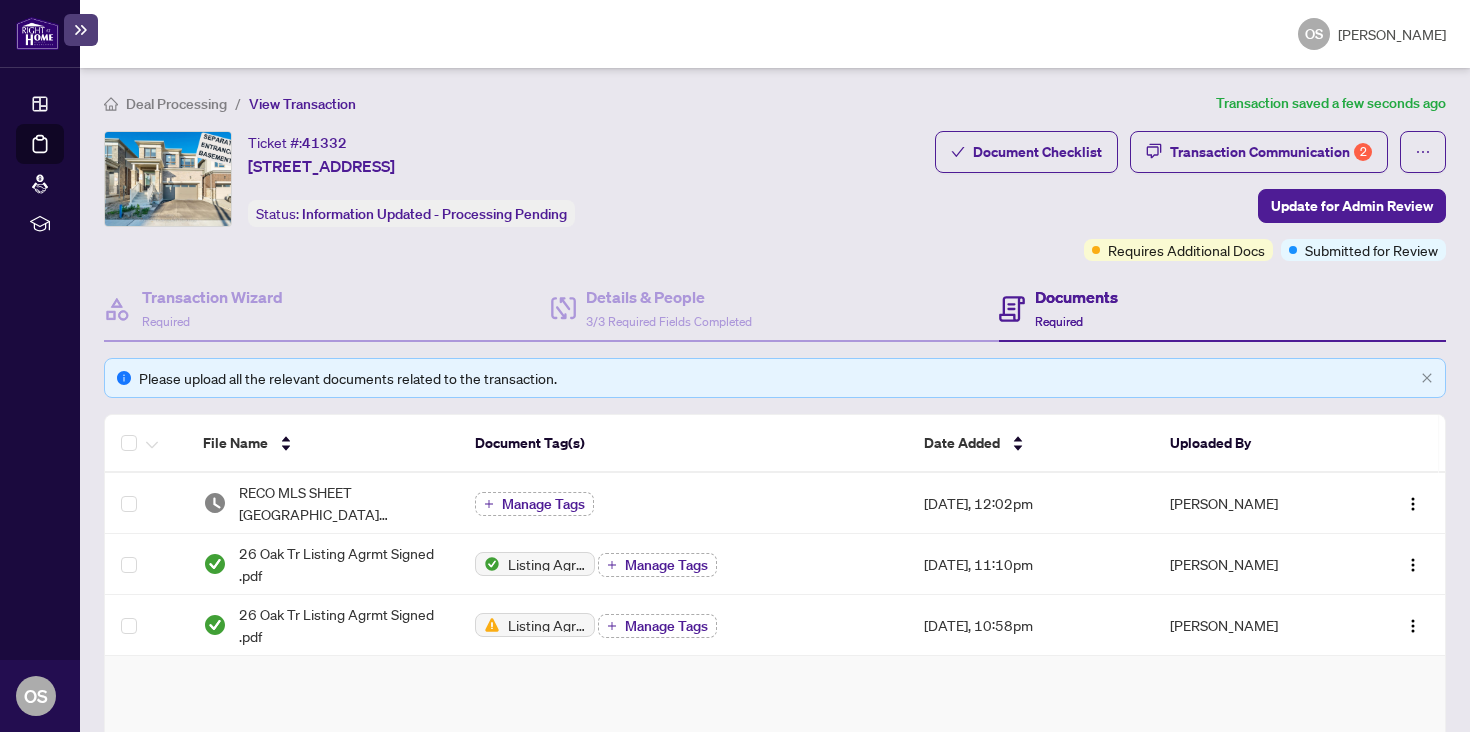 click at bounding box center (37, 33) 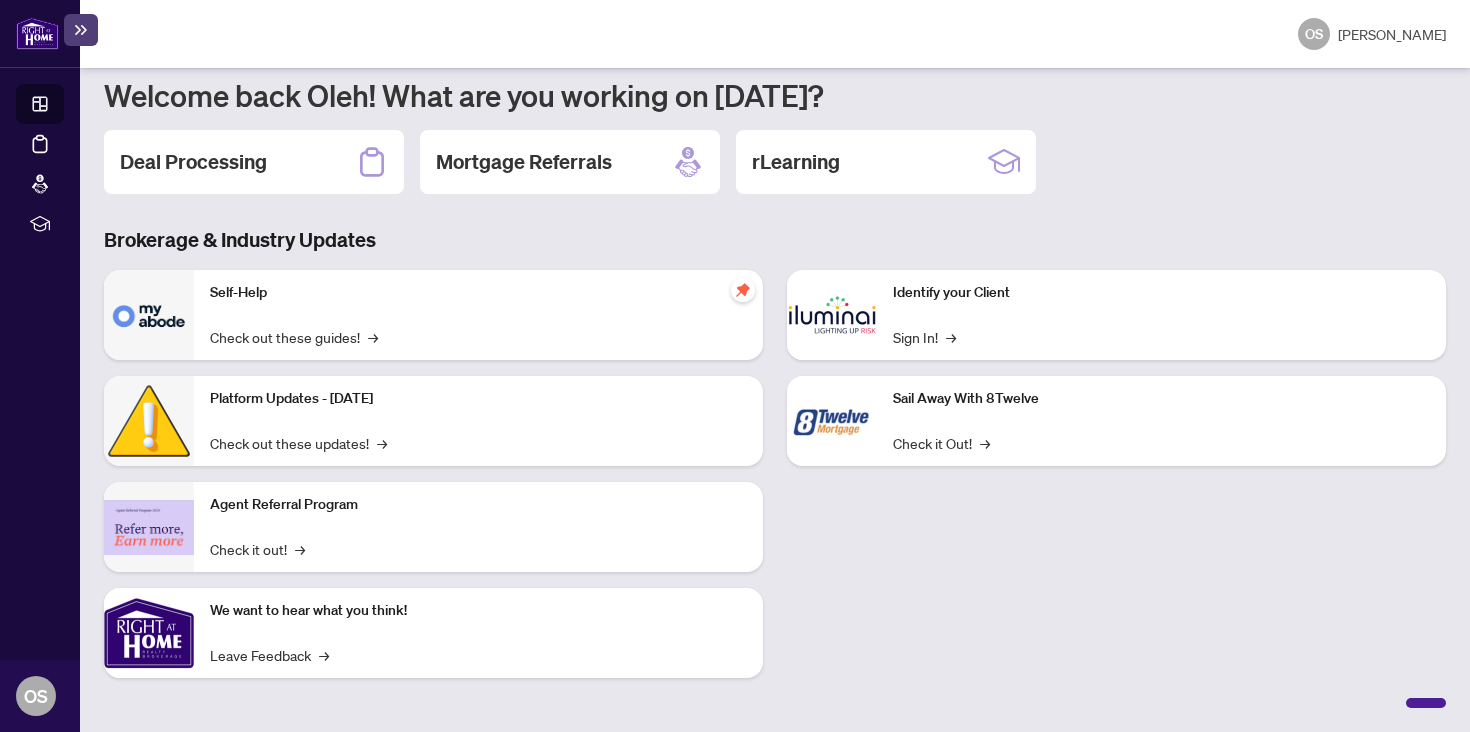 scroll, scrollTop: 0, scrollLeft: 0, axis: both 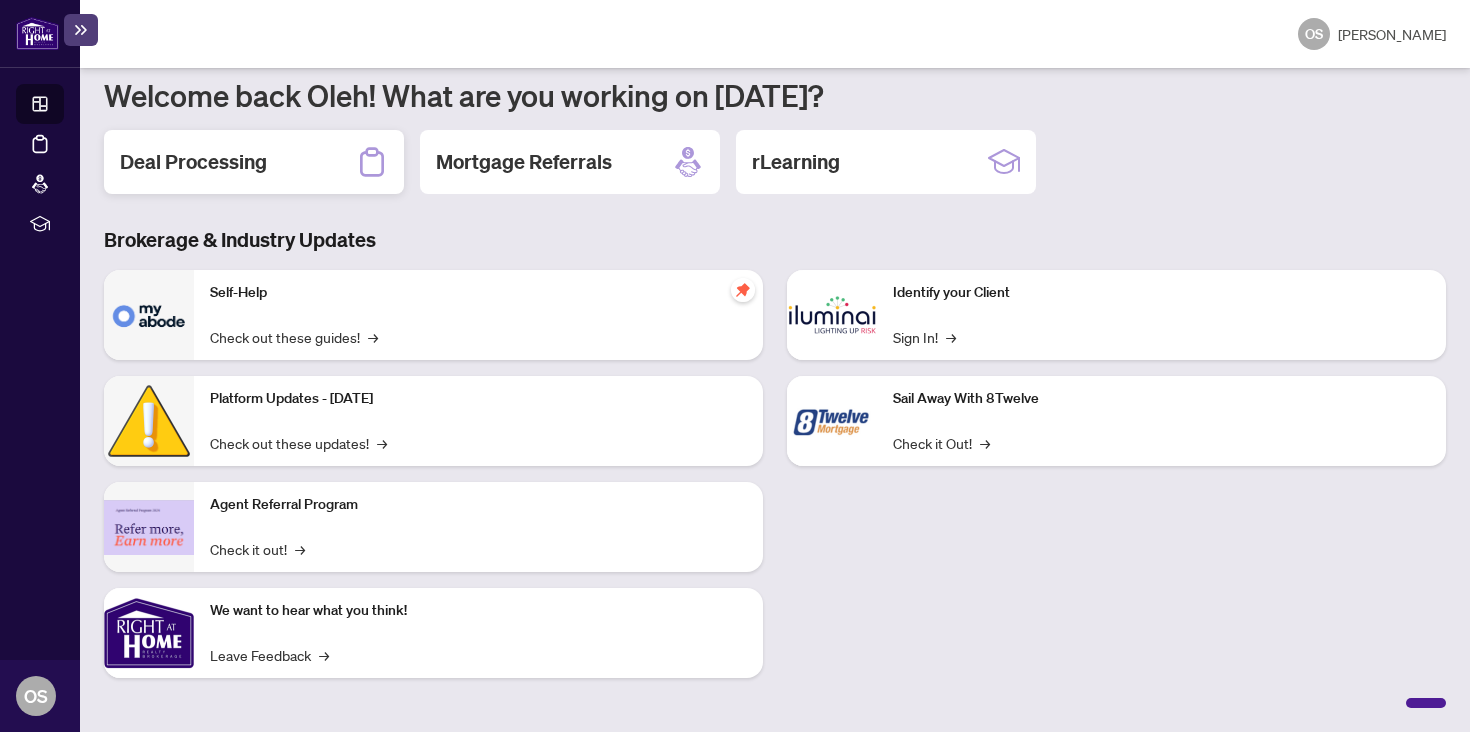 click on "Deal Processing" at bounding box center (193, 162) 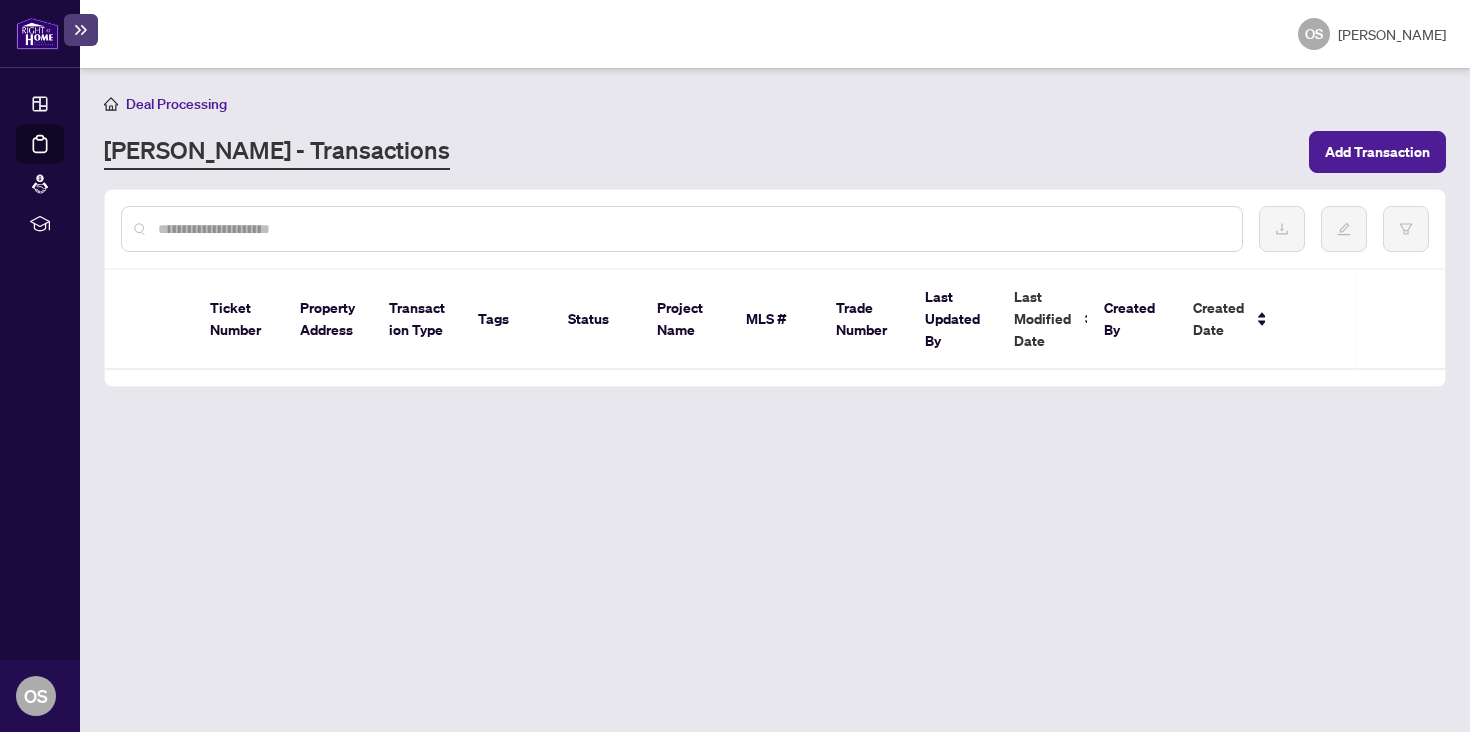 scroll, scrollTop: 0, scrollLeft: 0, axis: both 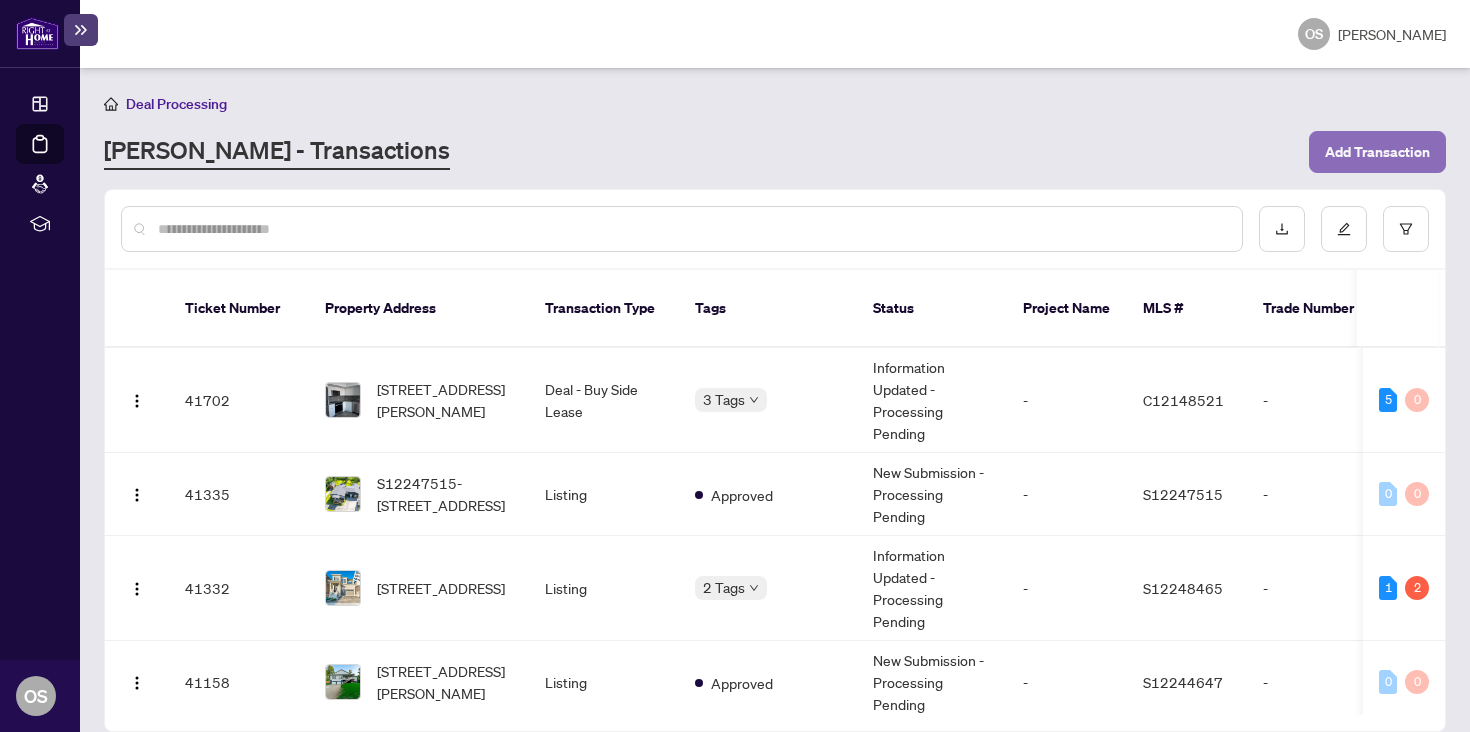 click on "Add Transaction" at bounding box center (1377, 152) 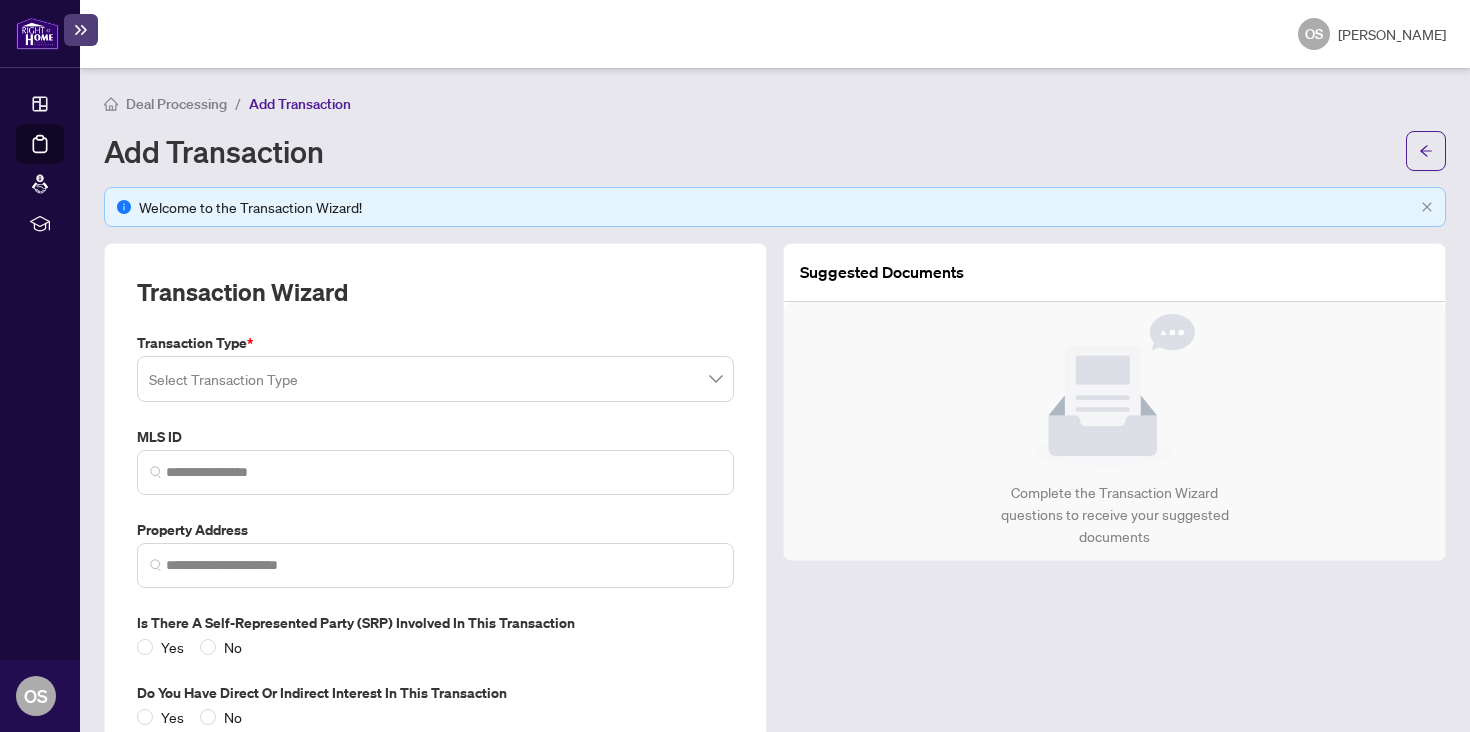 click at bounding box center [435, 379] 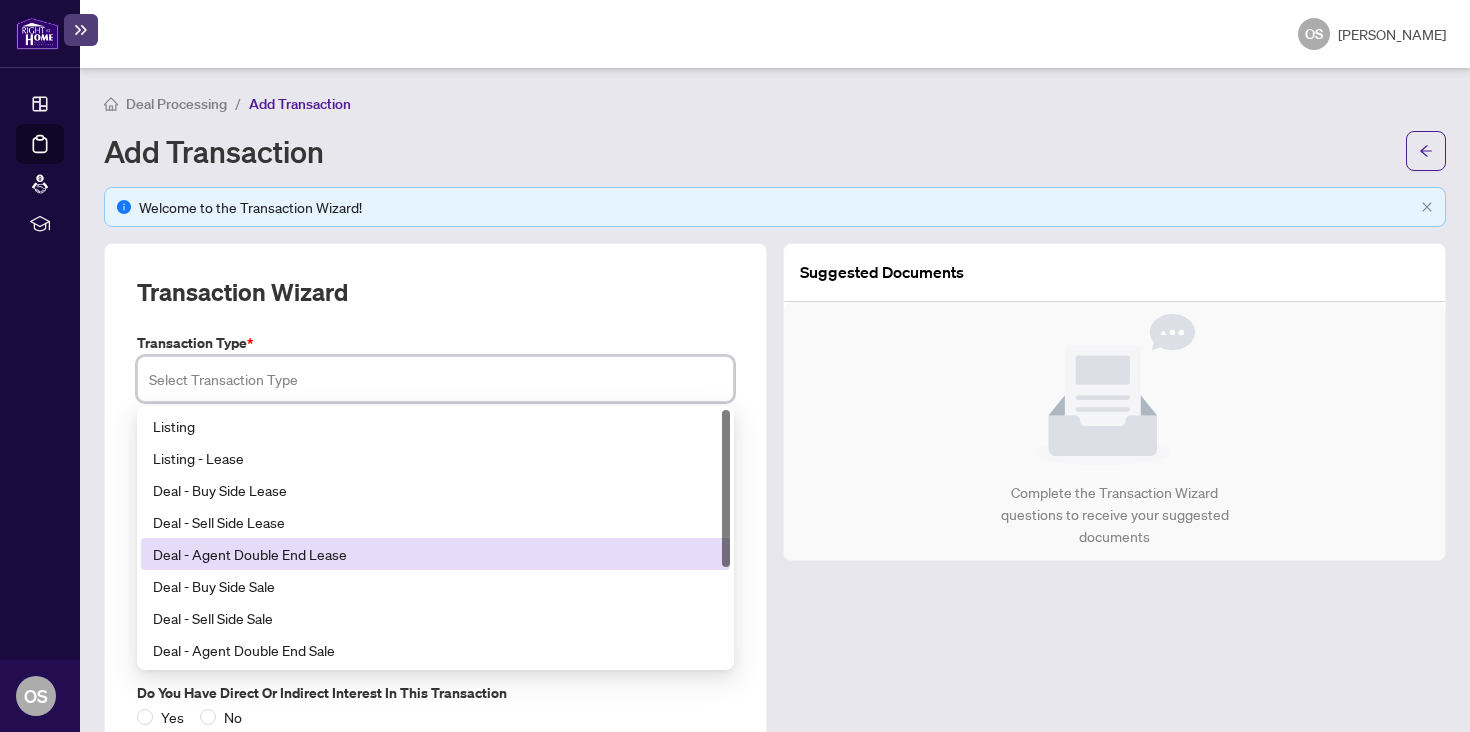 click on "Deal - Agent Double End Lease" at bounding box center [435, 554] 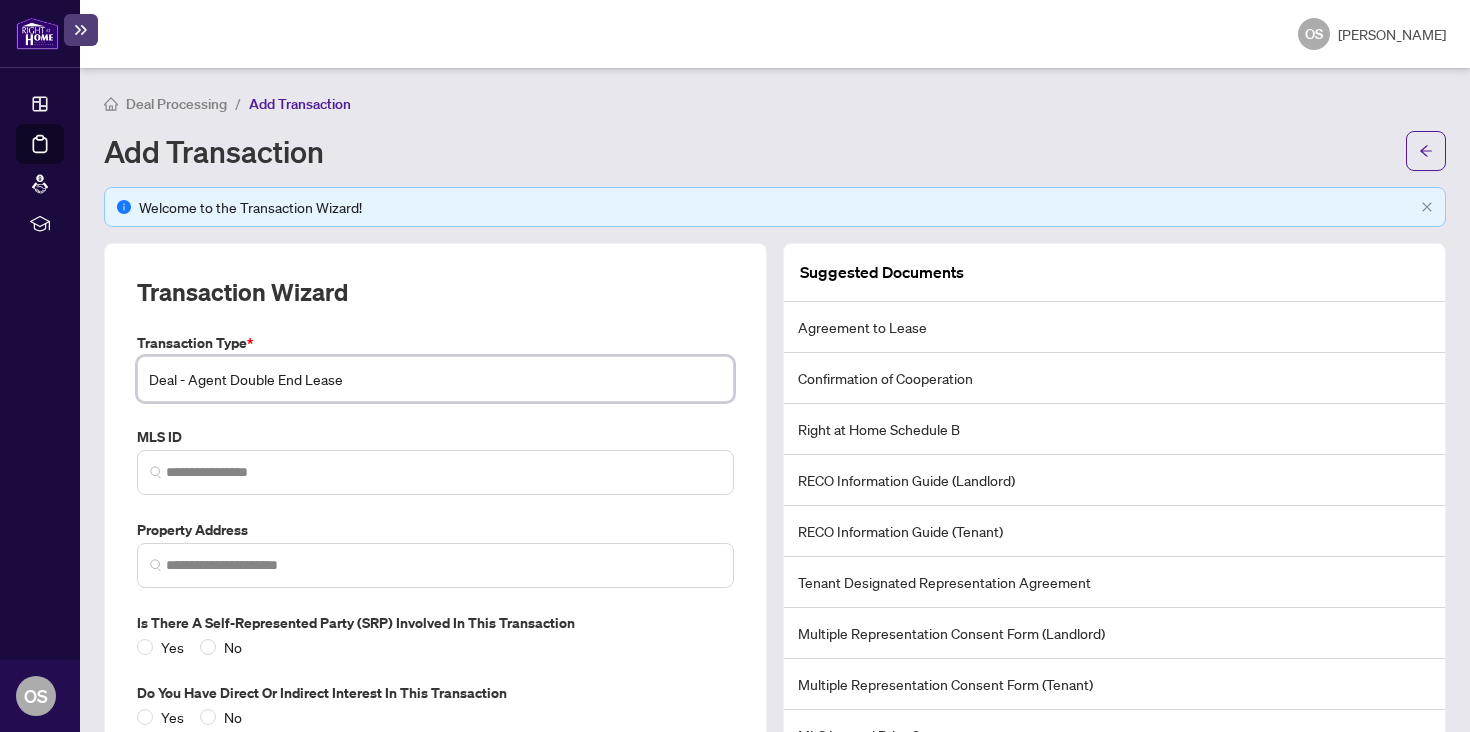 click on "Deal - Agent Double End Lease" at bounding box center (435, 379) 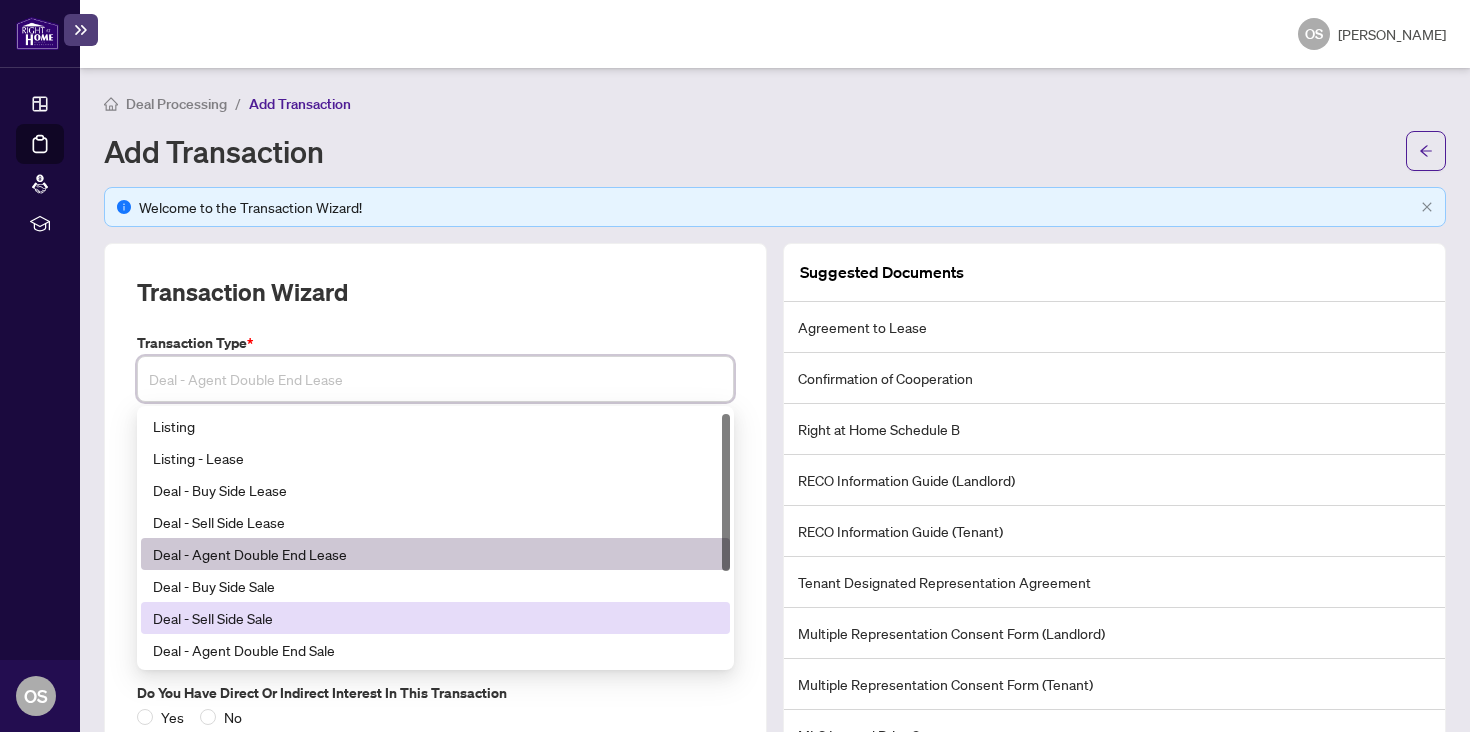 scroll, scrollTop: 91, scrollLeft: 0, axis: vertical 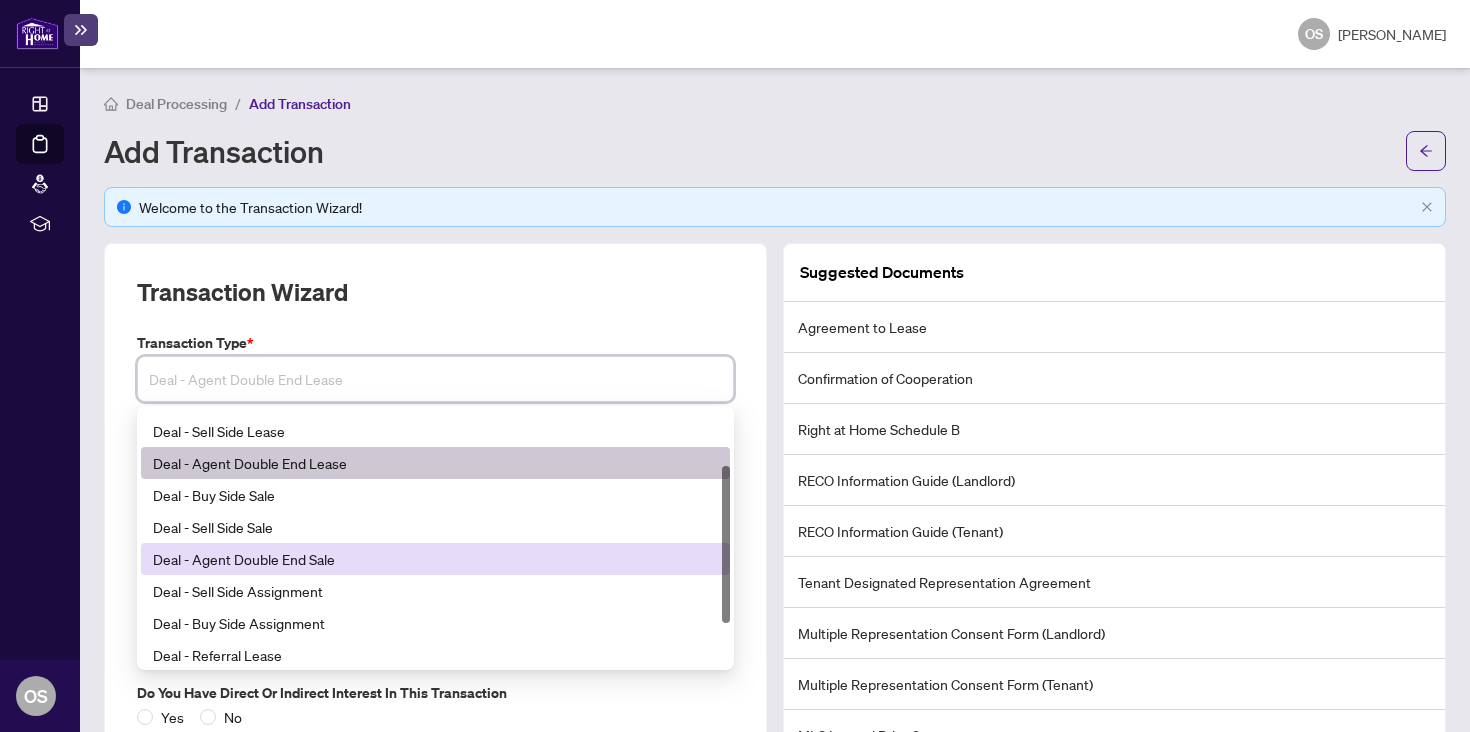 click on "Deal - Agent Double End Sale" at bounding box center (435, 559) 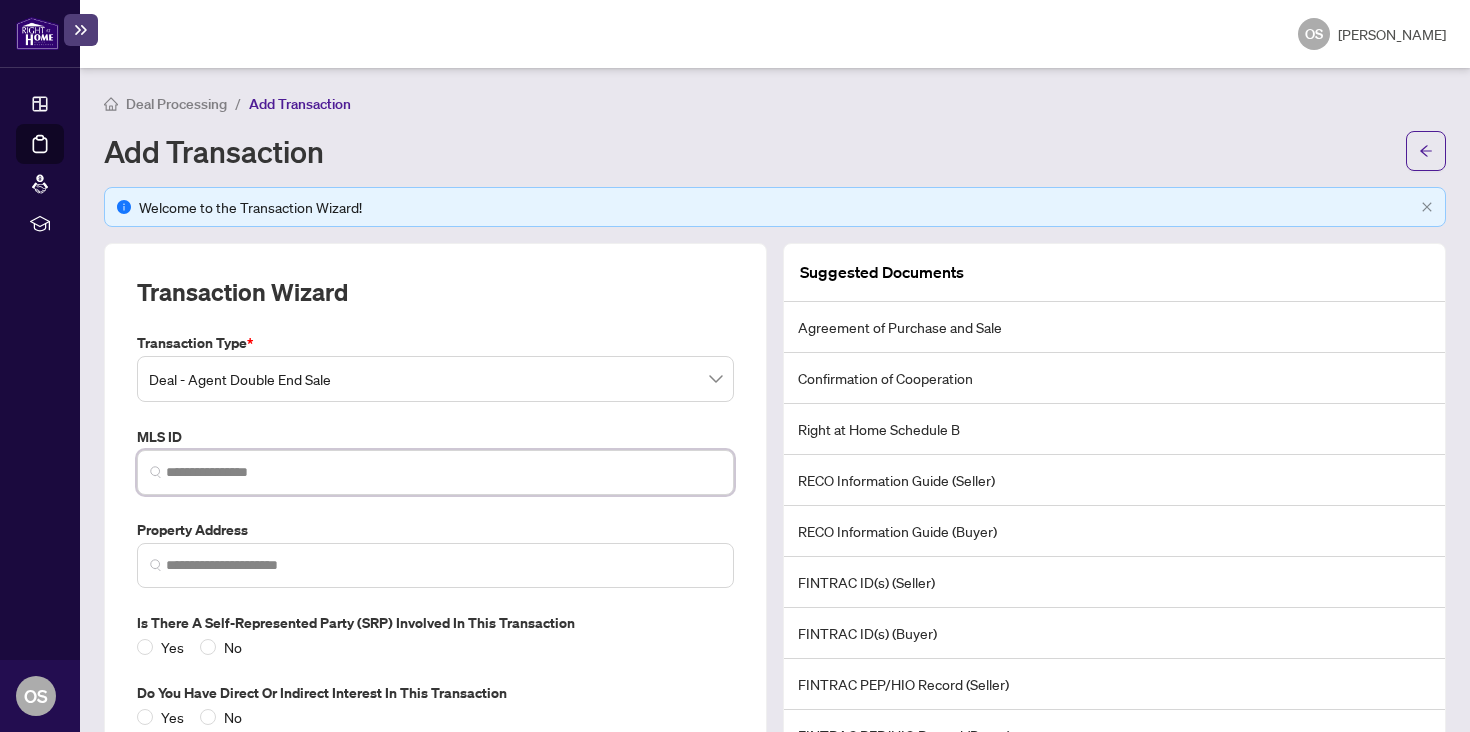 click at bounding box center (443, 472) 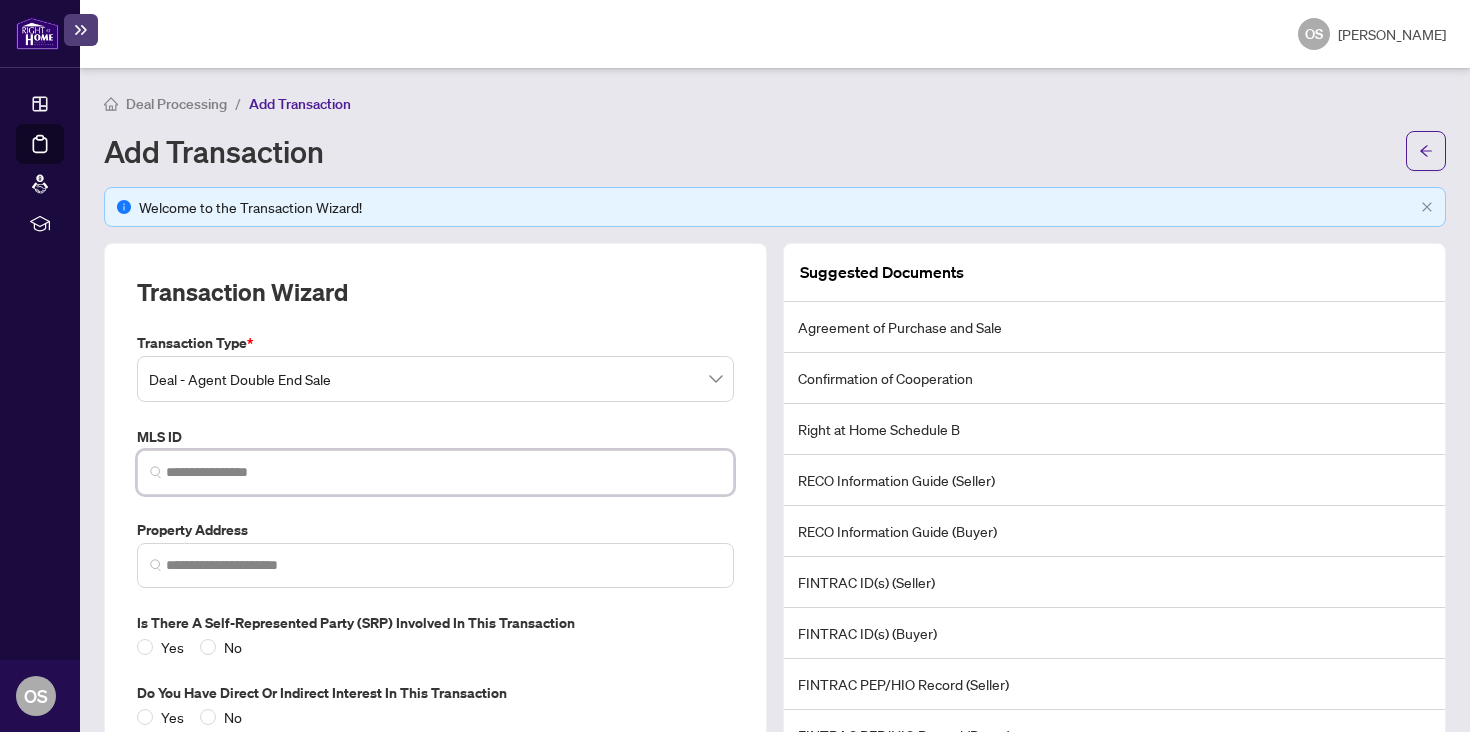click at bounding box center [443, 472] 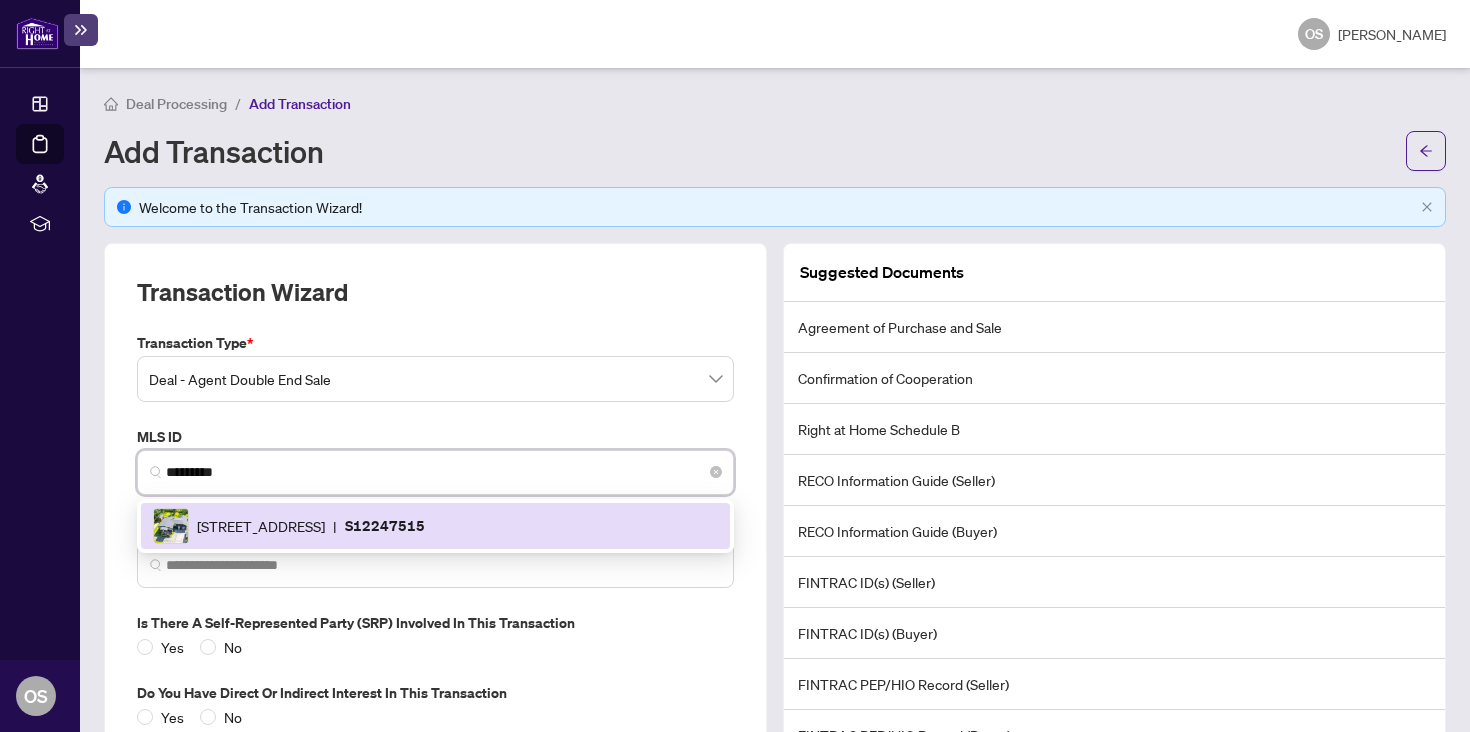 click on "[STREET_ADDRESS]" at bounding box center [261, 526] 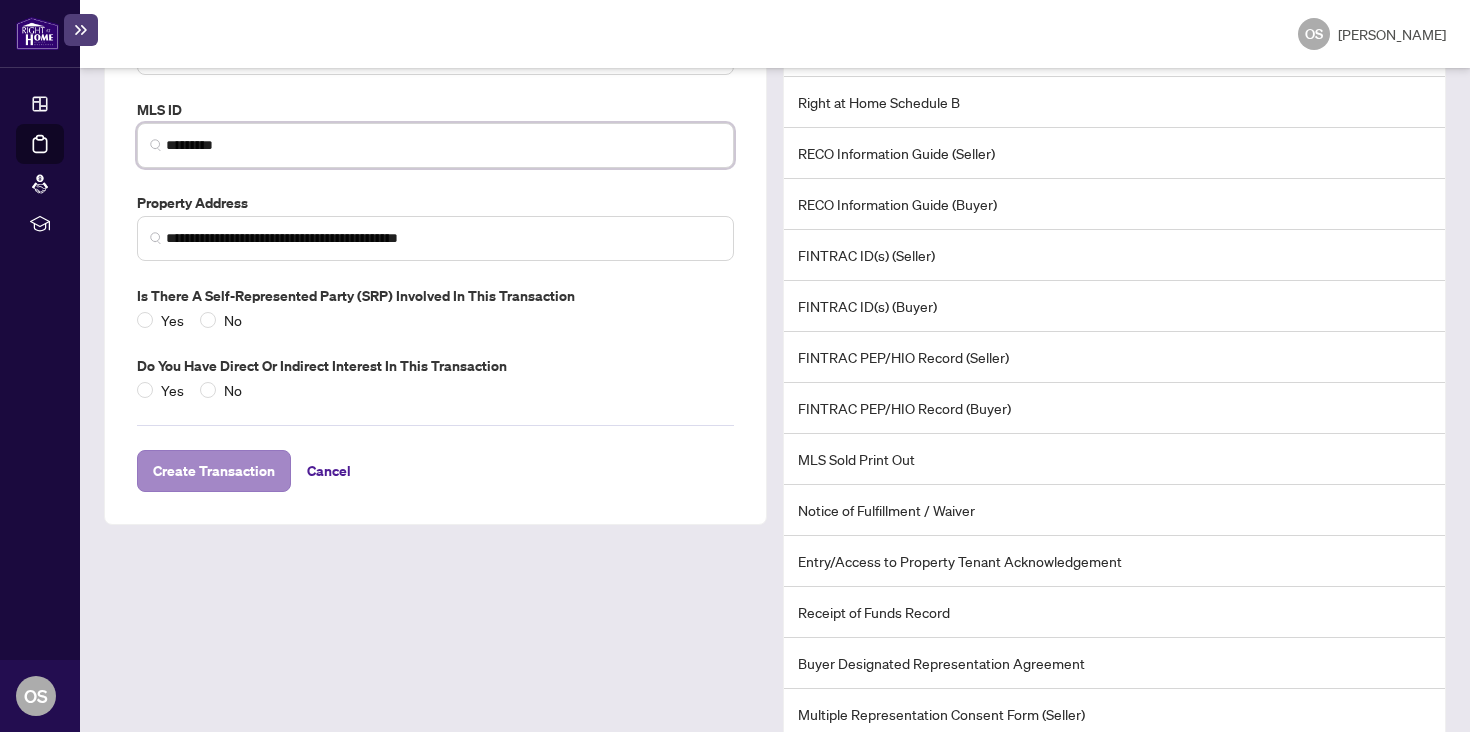 scroll, scrollTop: 349, scrollLeft: 0, axis: vertical 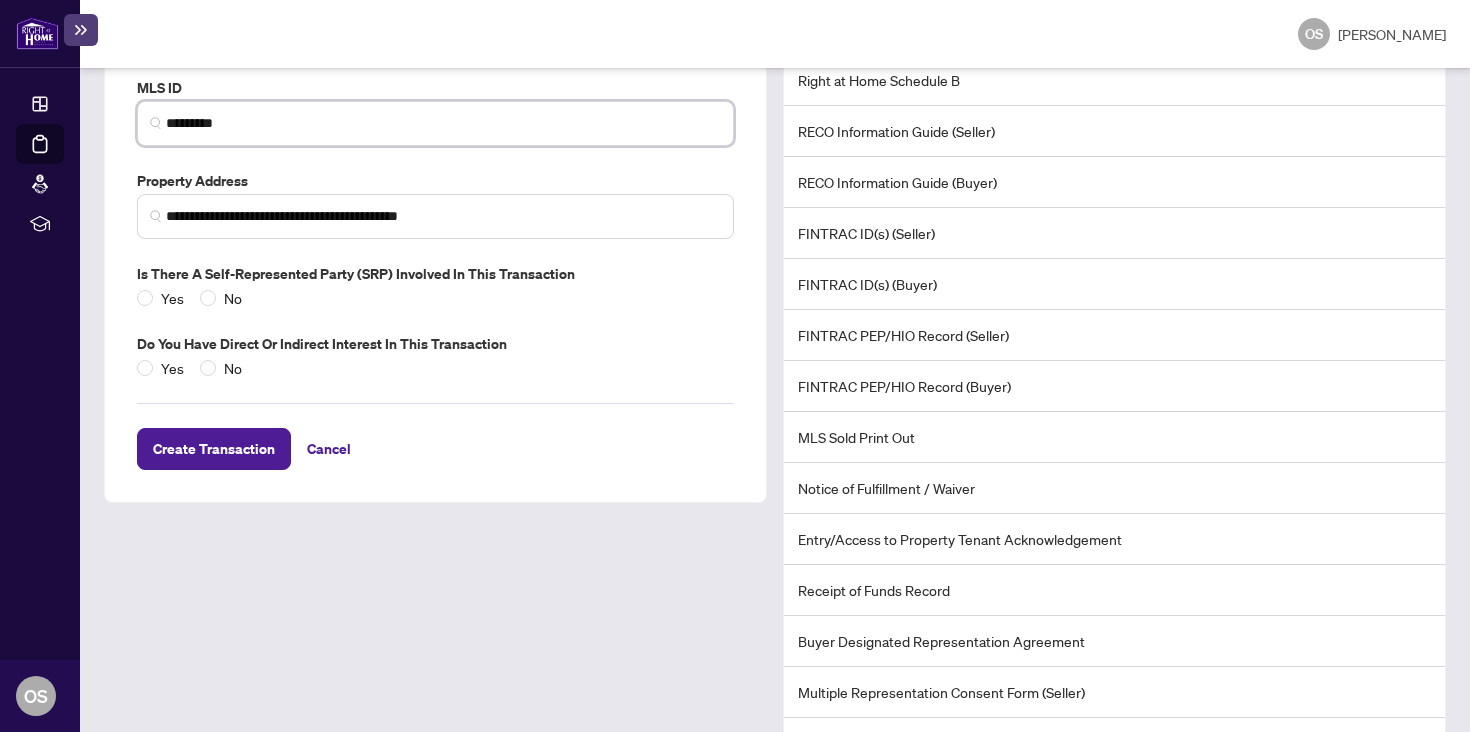 type on "*********" 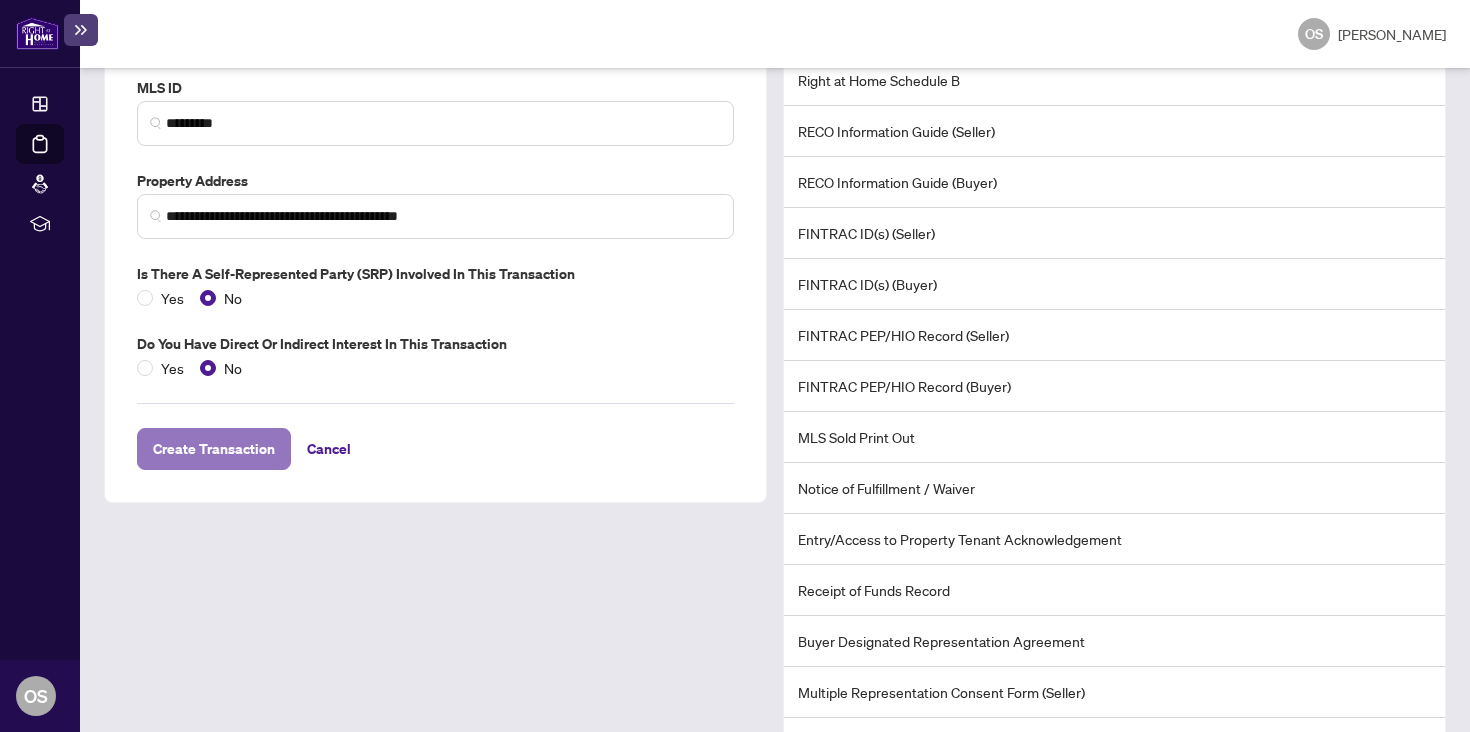 click on "Create Transaction" at bounding box center (214, 449) 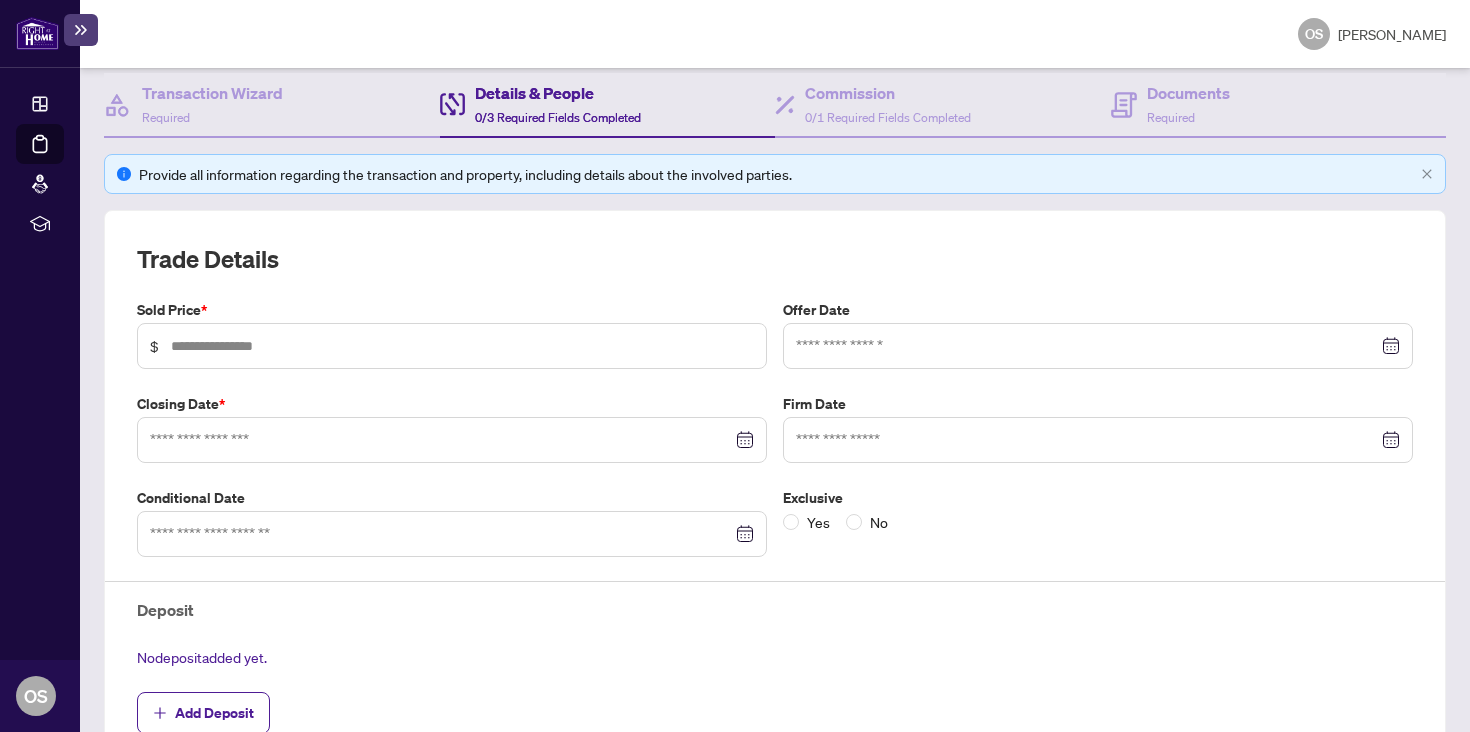 scroll, scrollTop: 225, scrollLeft: 0, axis: vertical 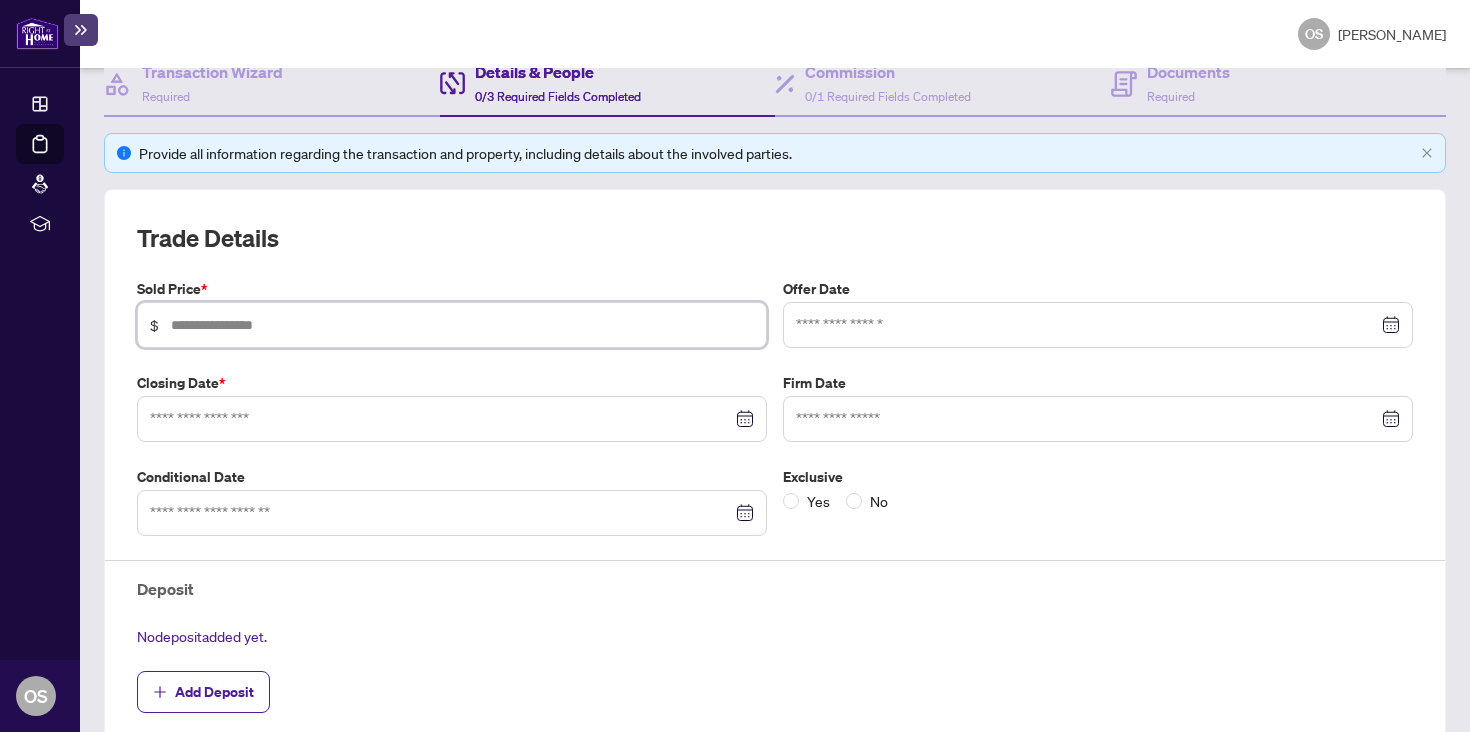 click at bounding box center [462, 325] 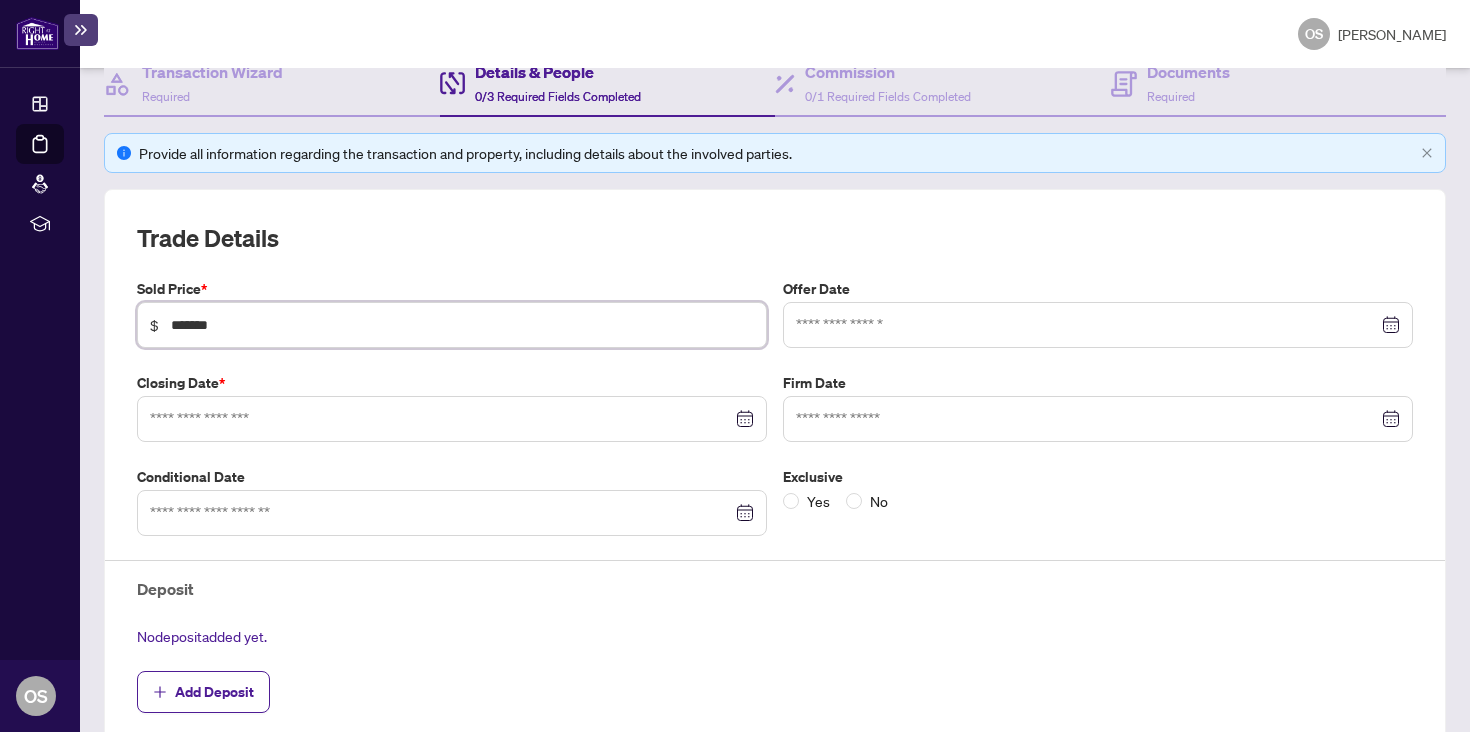 type on "*******" 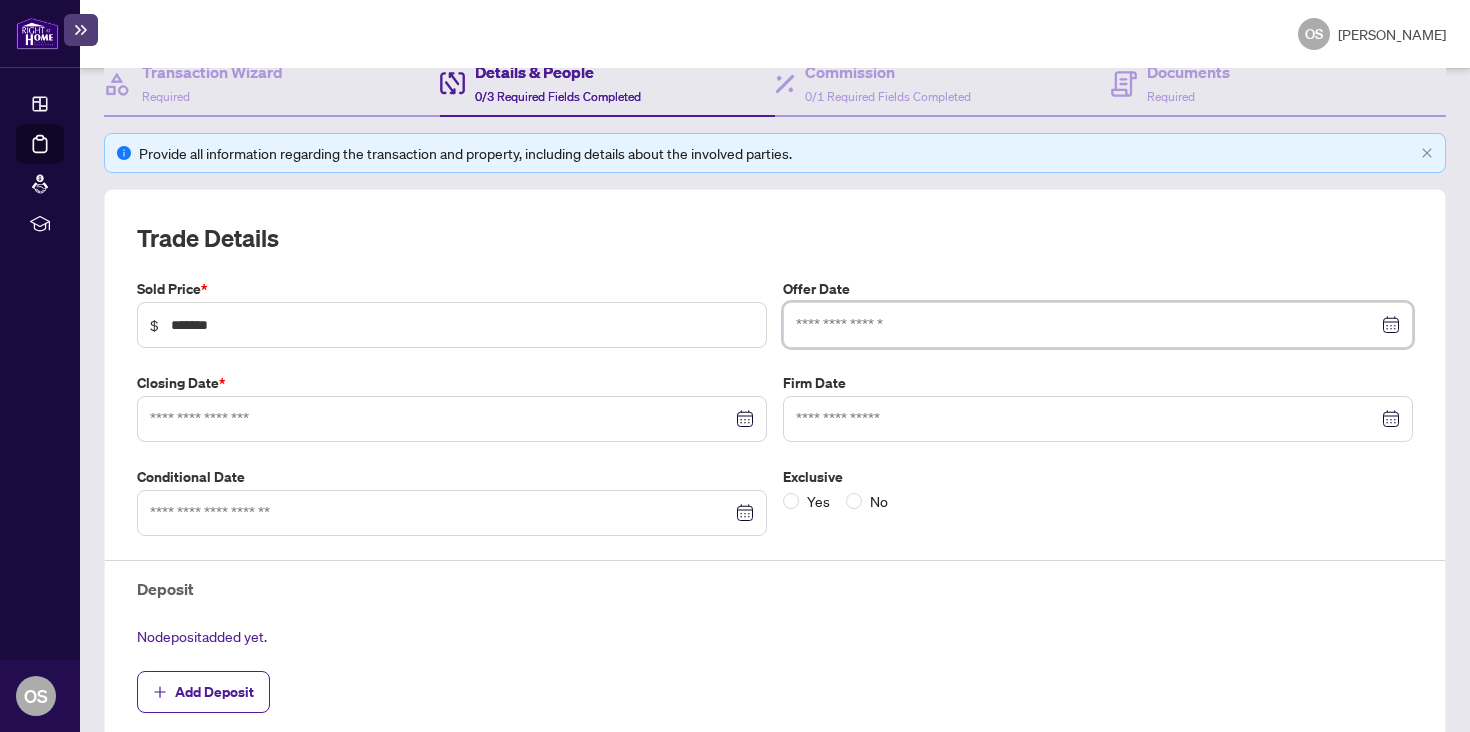 click at bounding box center (1087, 325) 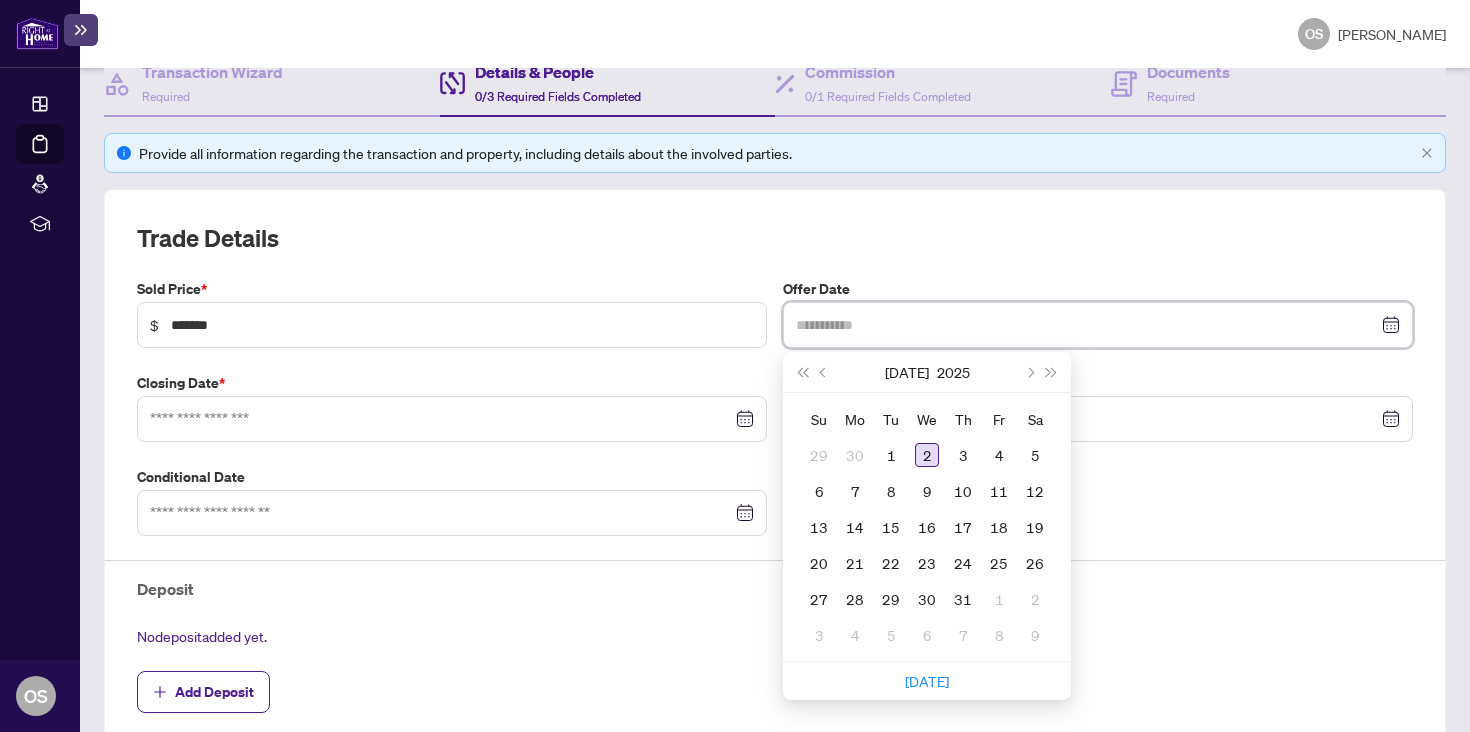 type on "**********" 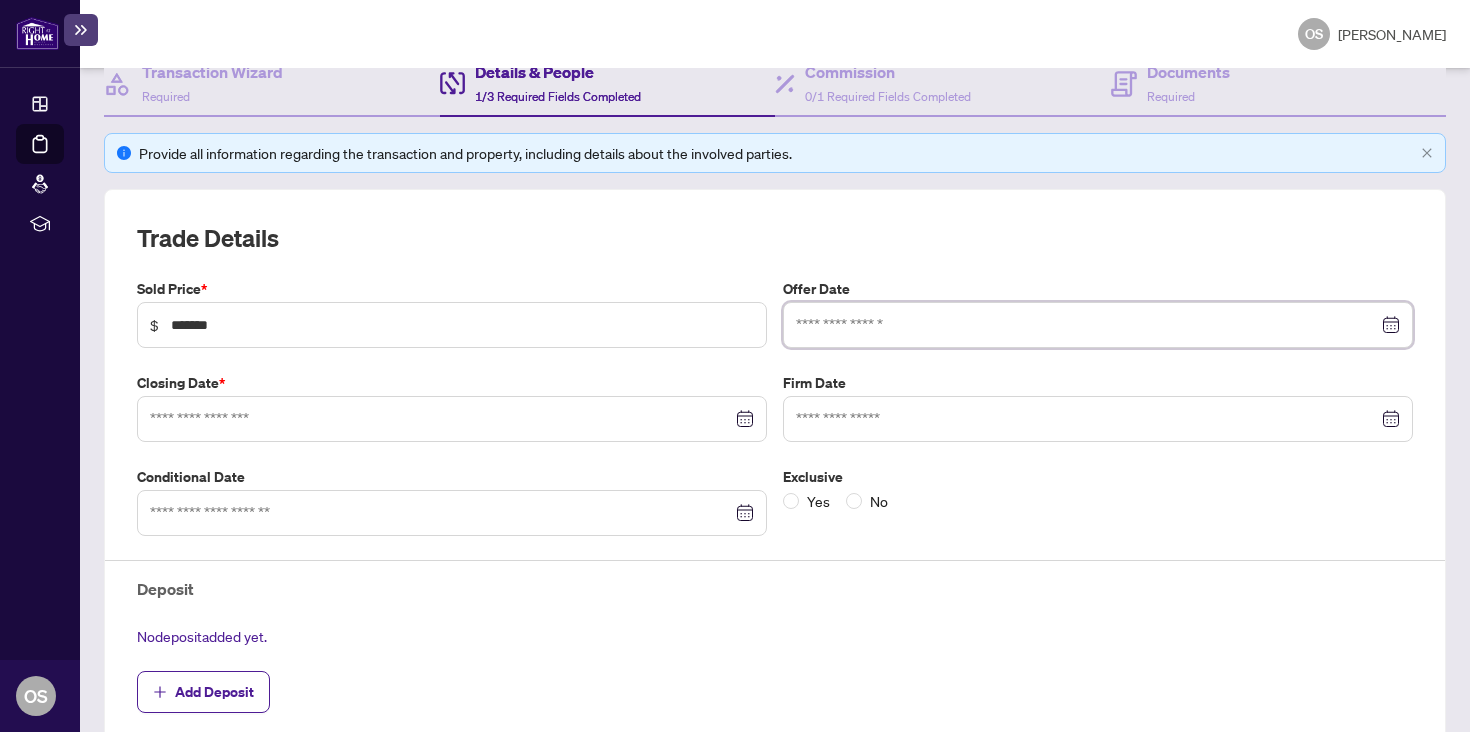 click at bounding box center (1087, 325) 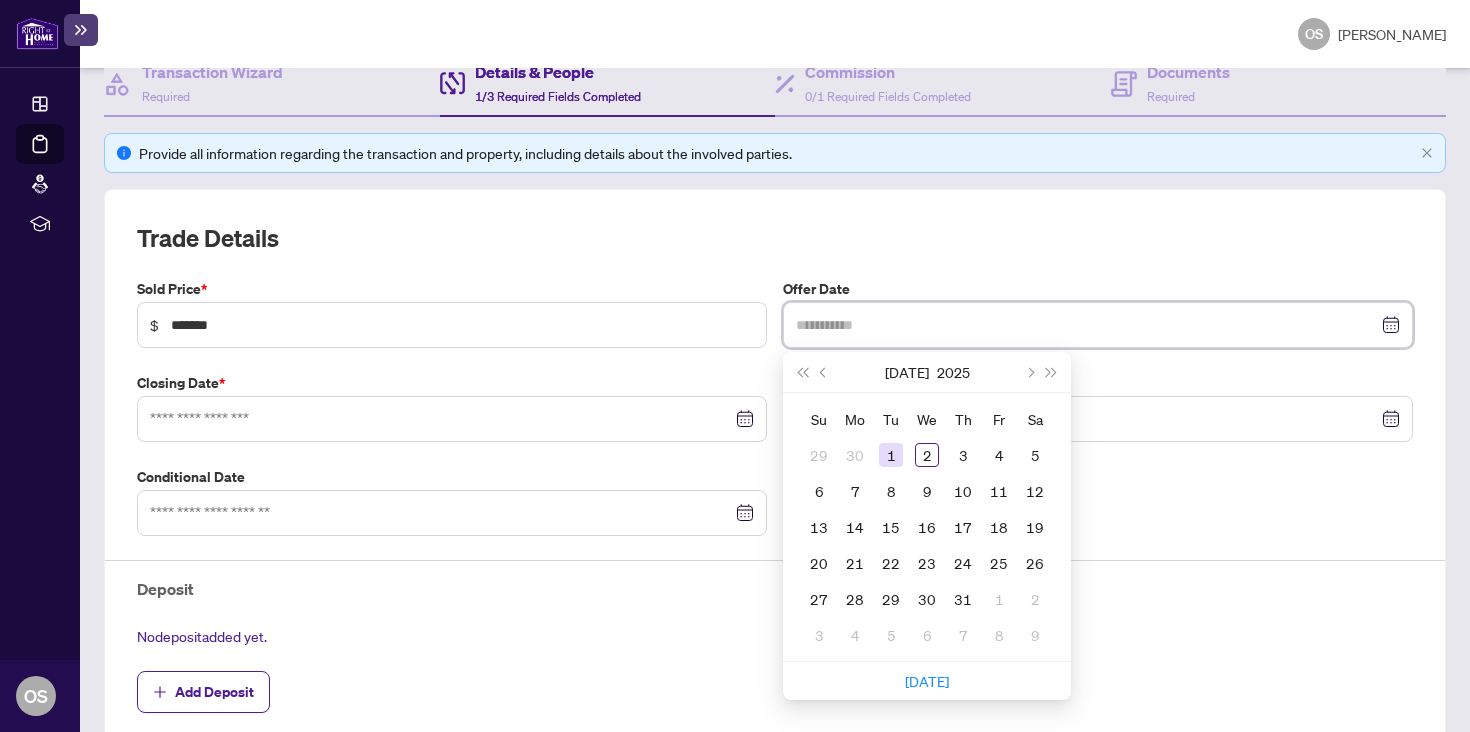 type on "**********" 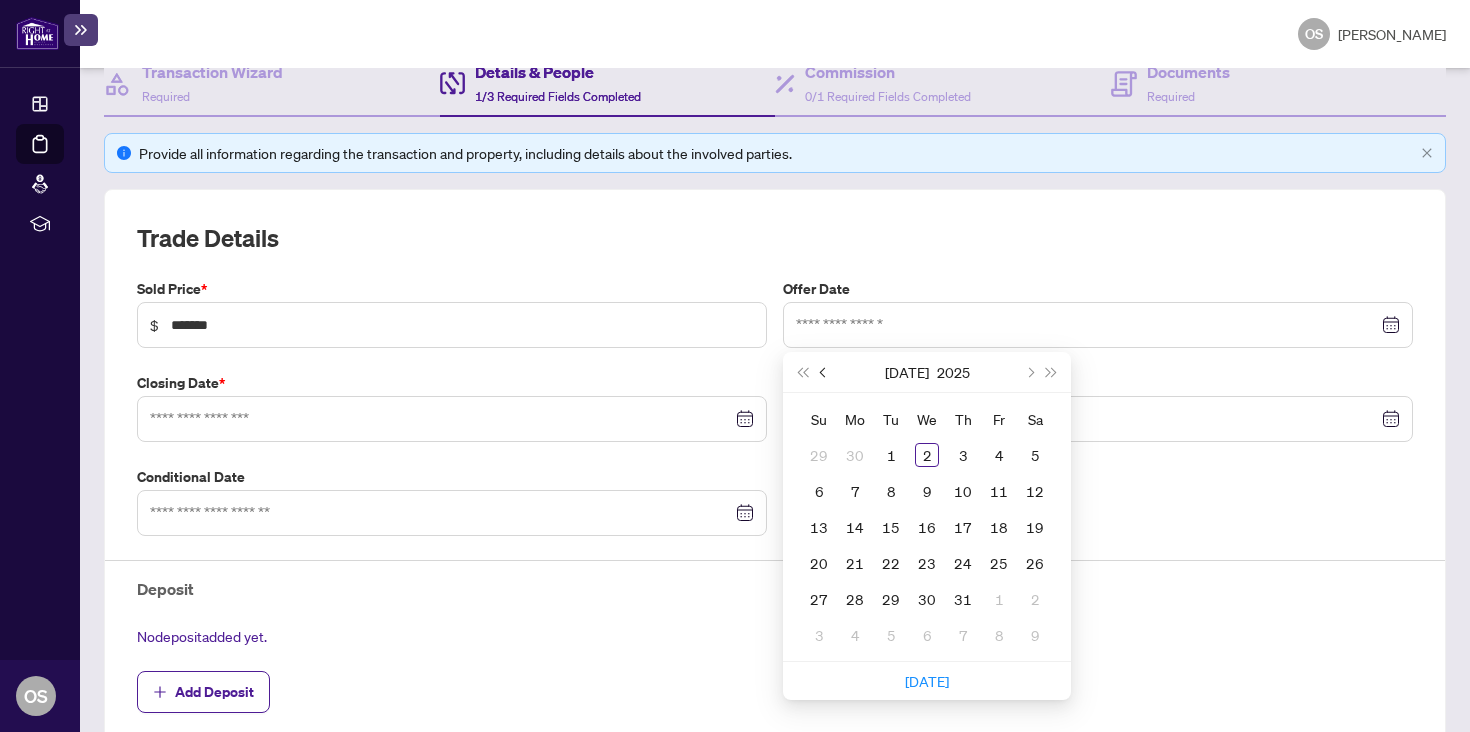 click at bounding box center (824, 372) 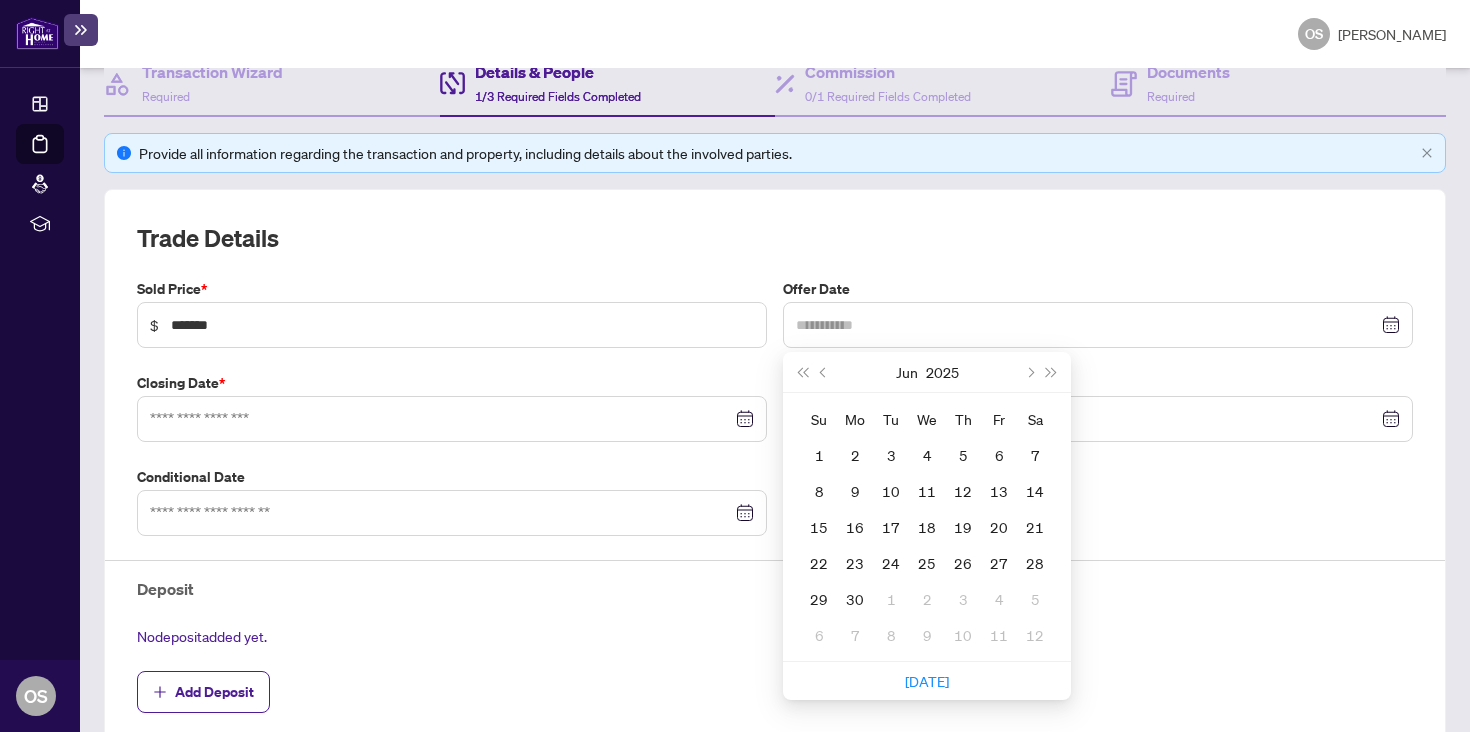 type on "**********" 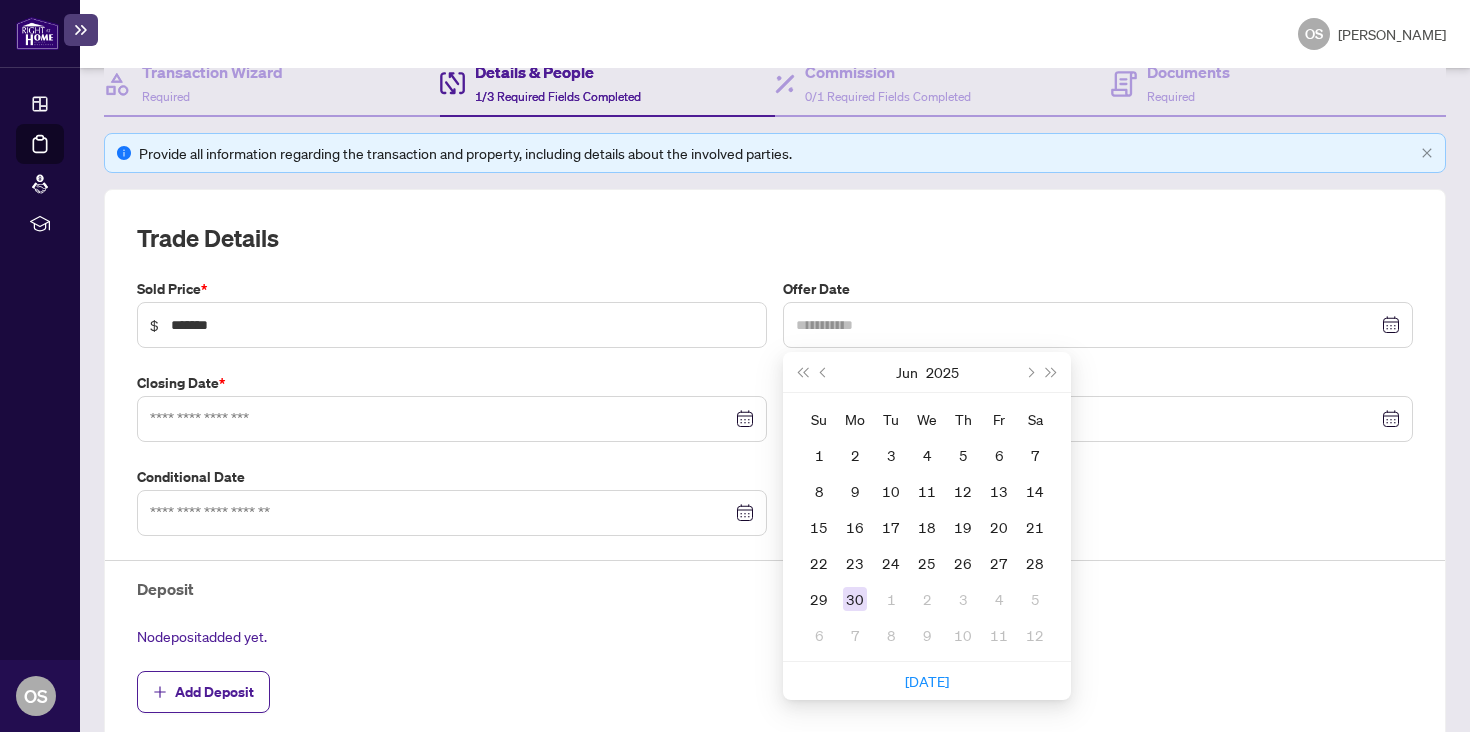 type on "**********" 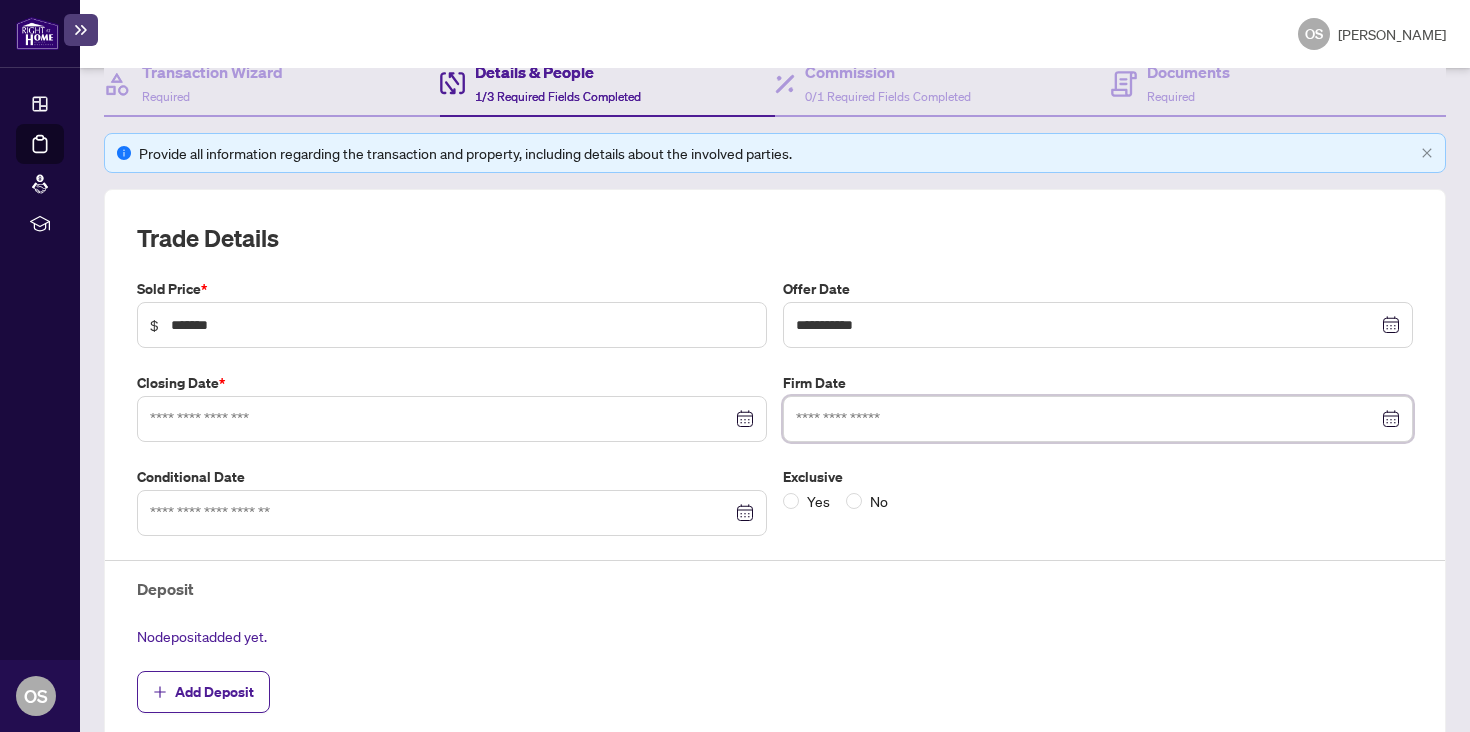 click at bounding box center [1087, 419] 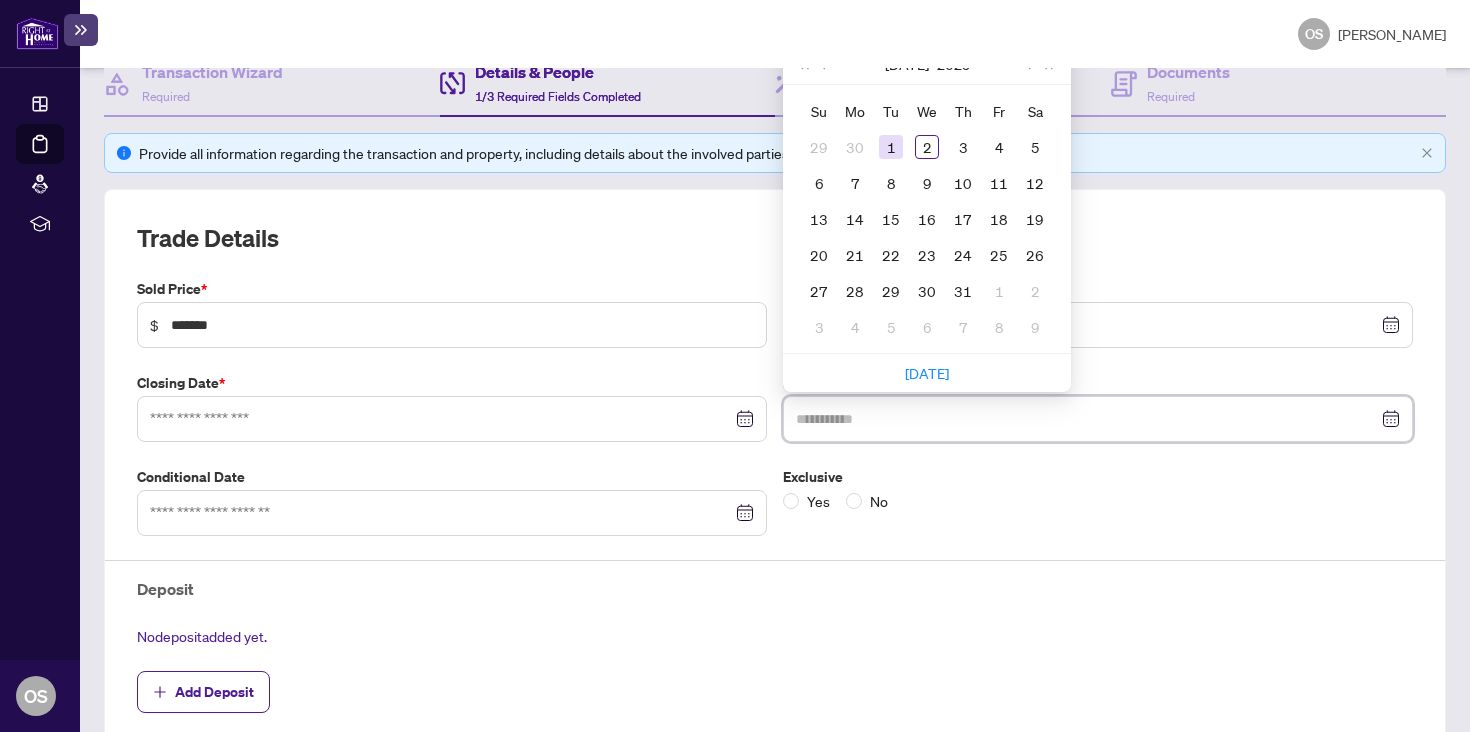 type on "**********" 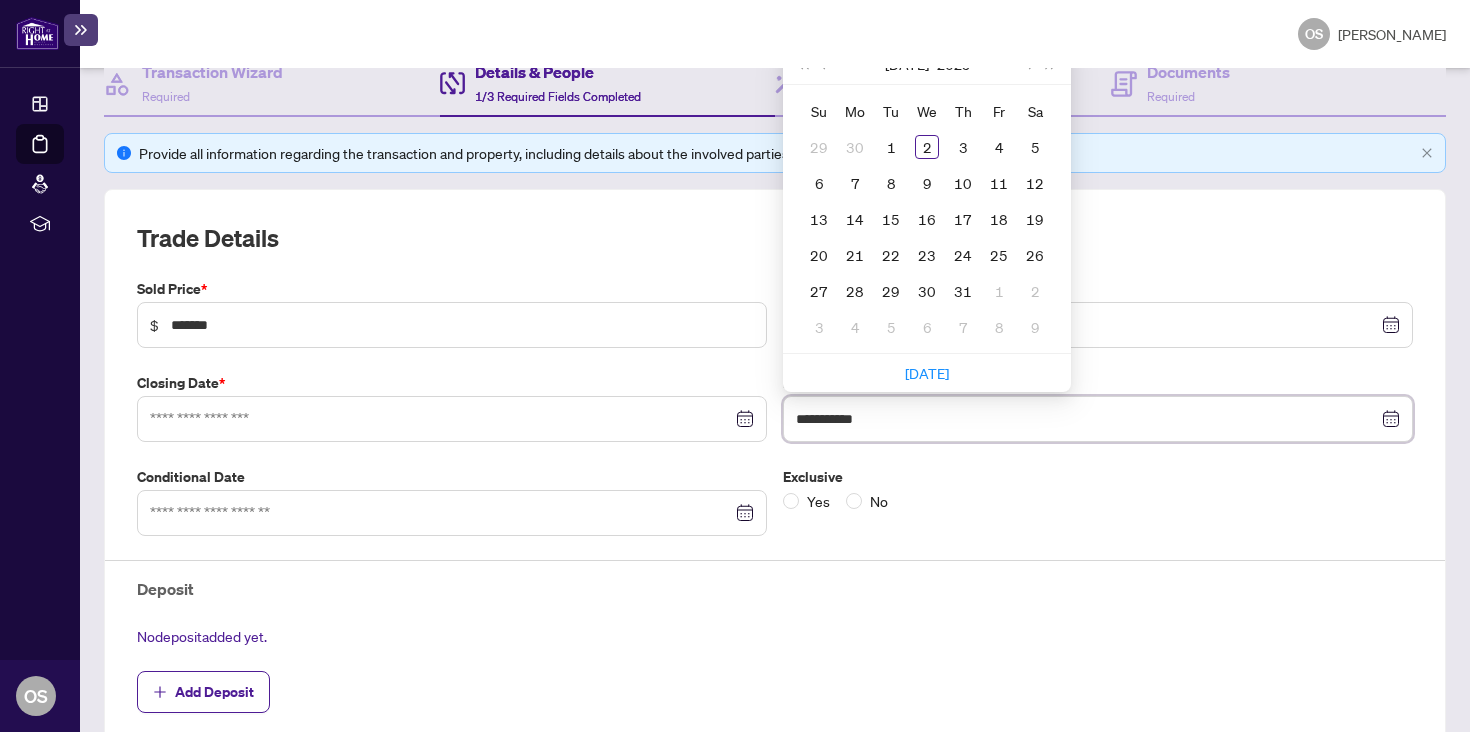 type on "**********" 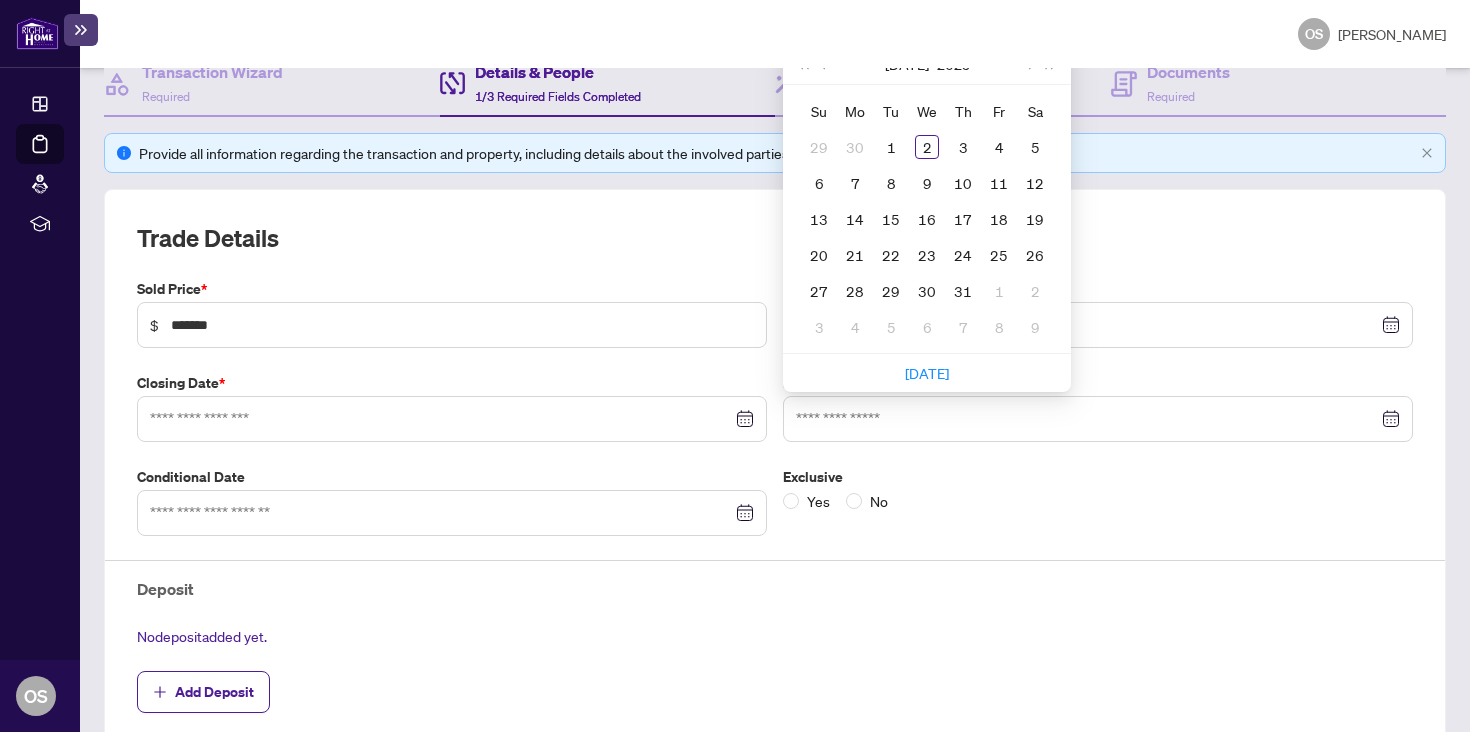 click on "Closing Date *" at bounding box center (452, 383) 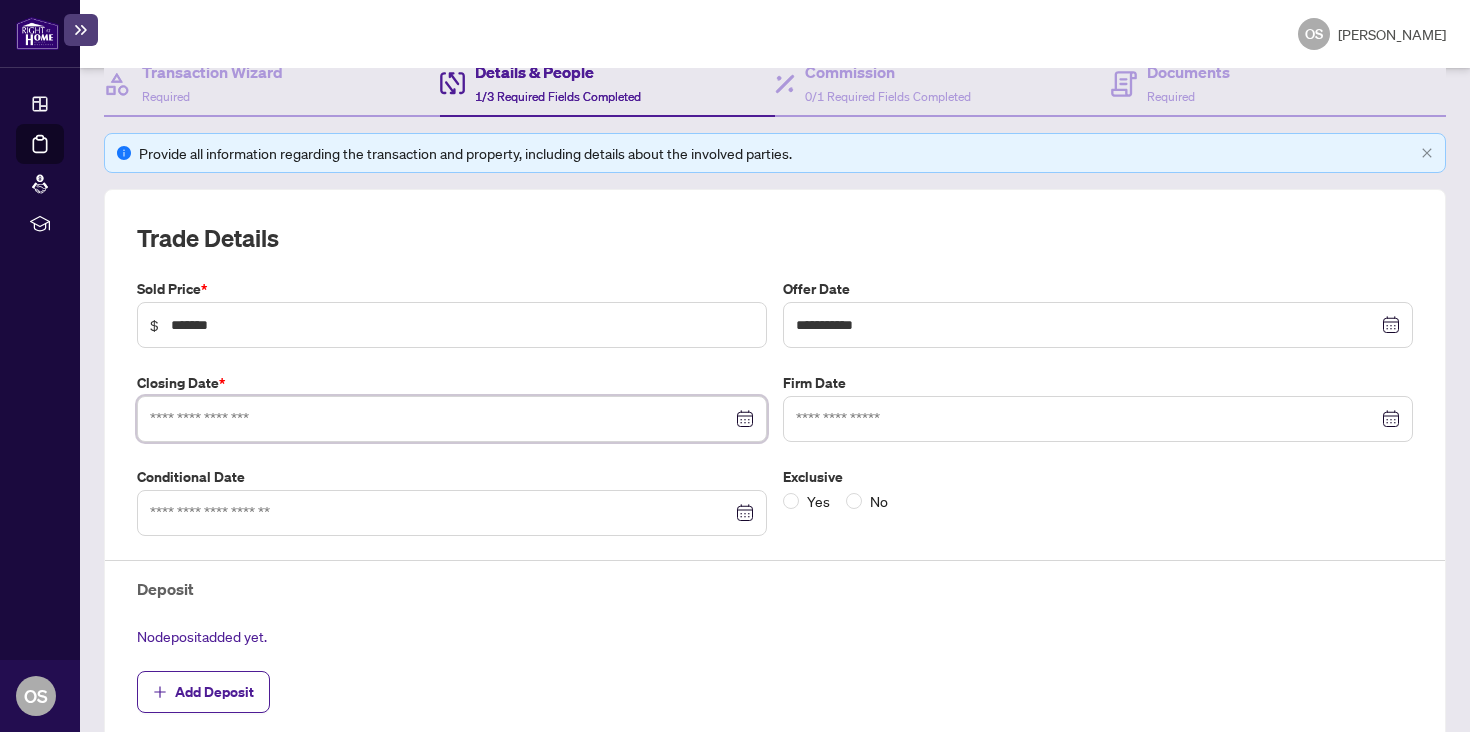 click at bounding box center (441, 419) 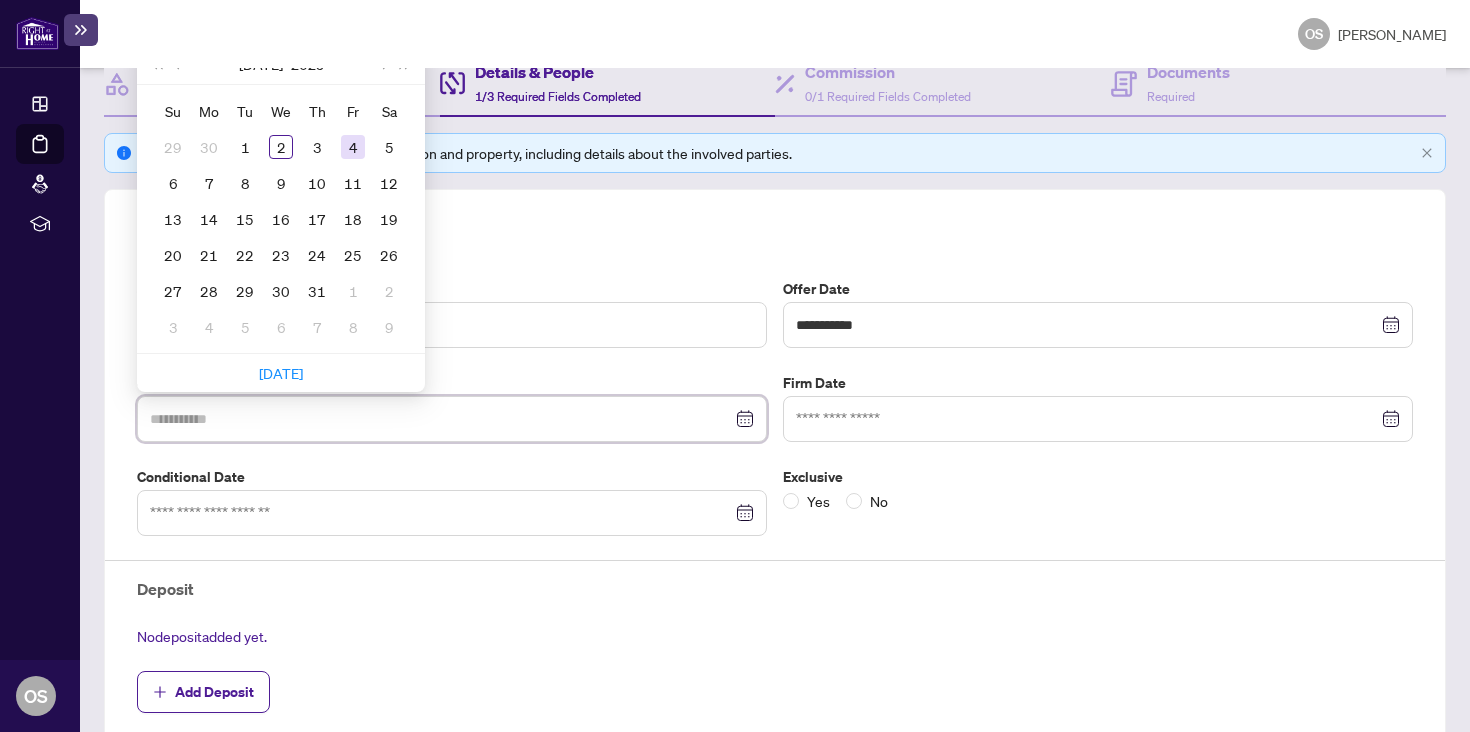 type on "**********" 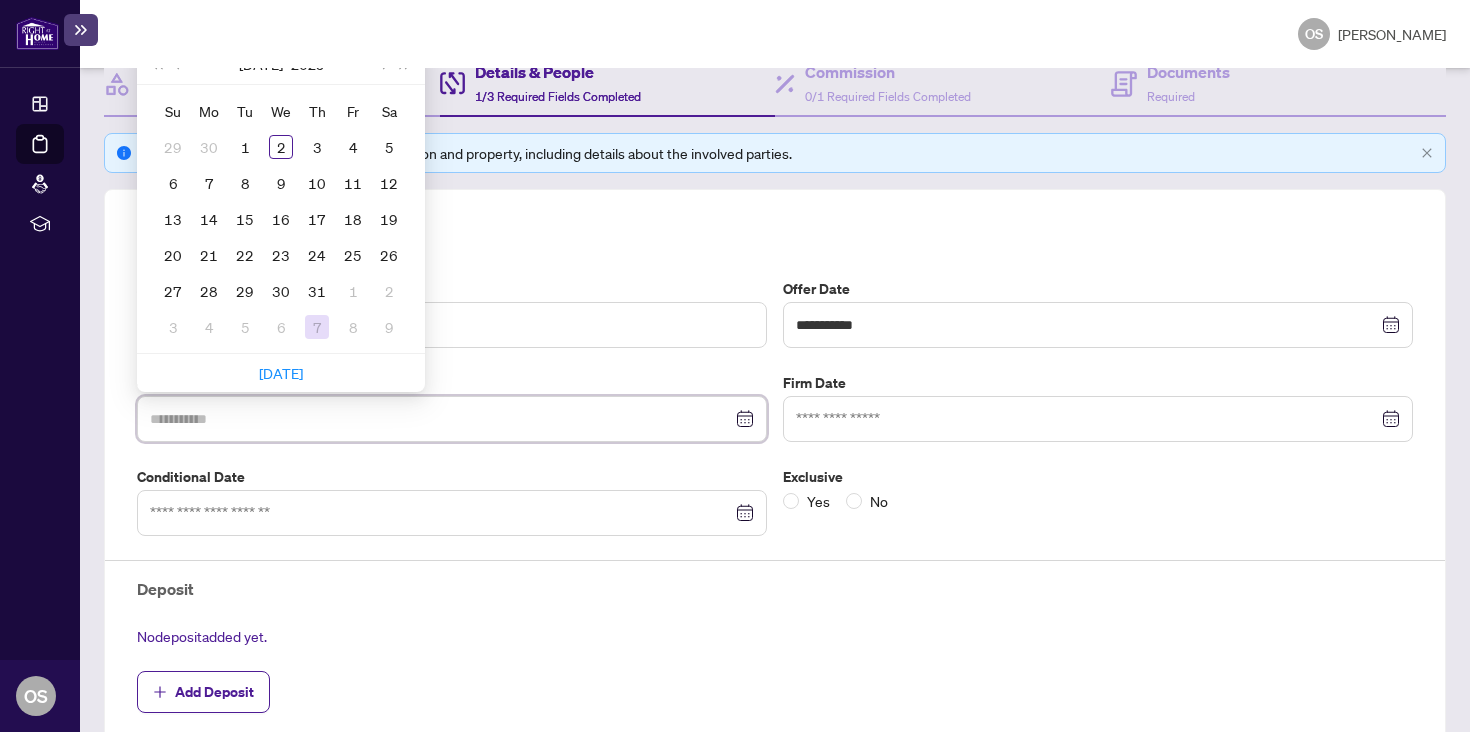 type on "**********" 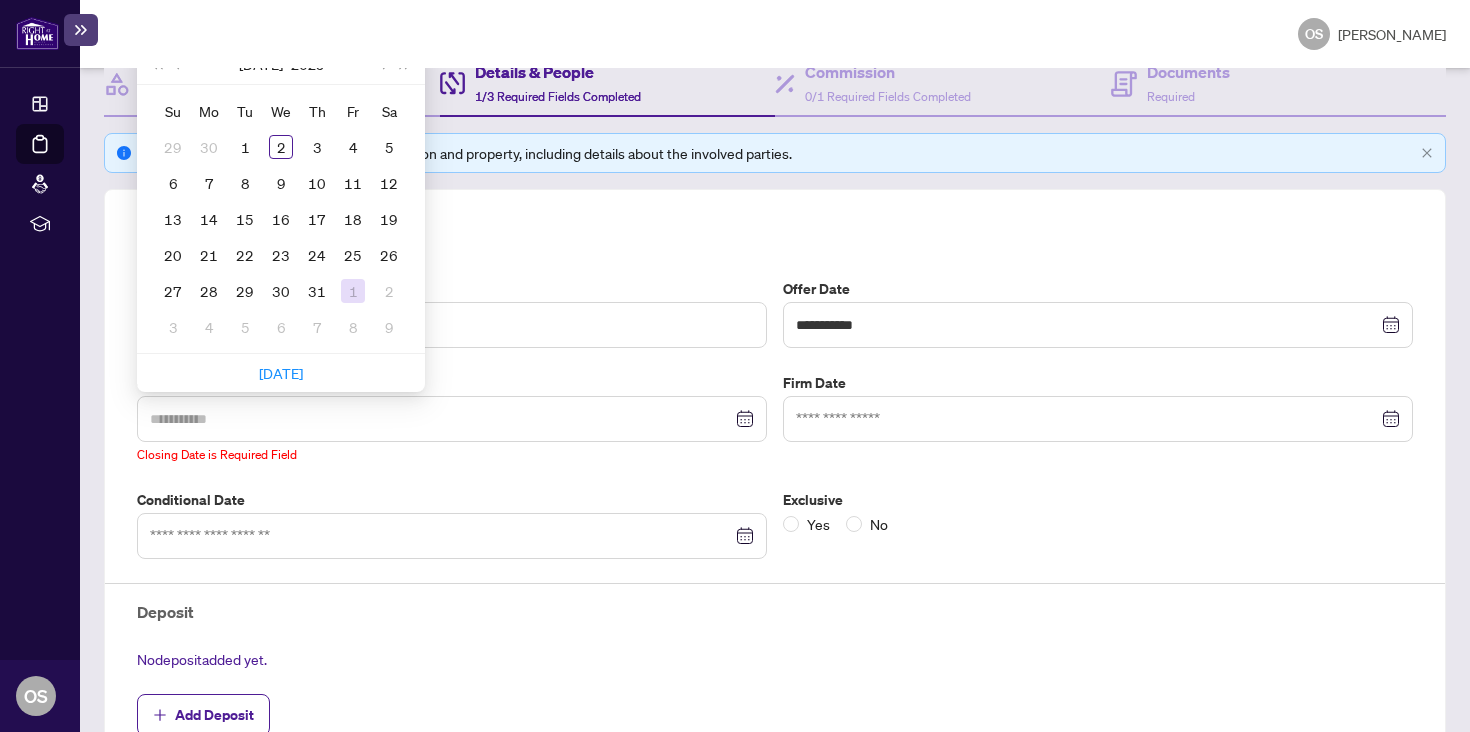 click on "1" at bounding box center (353, 291) 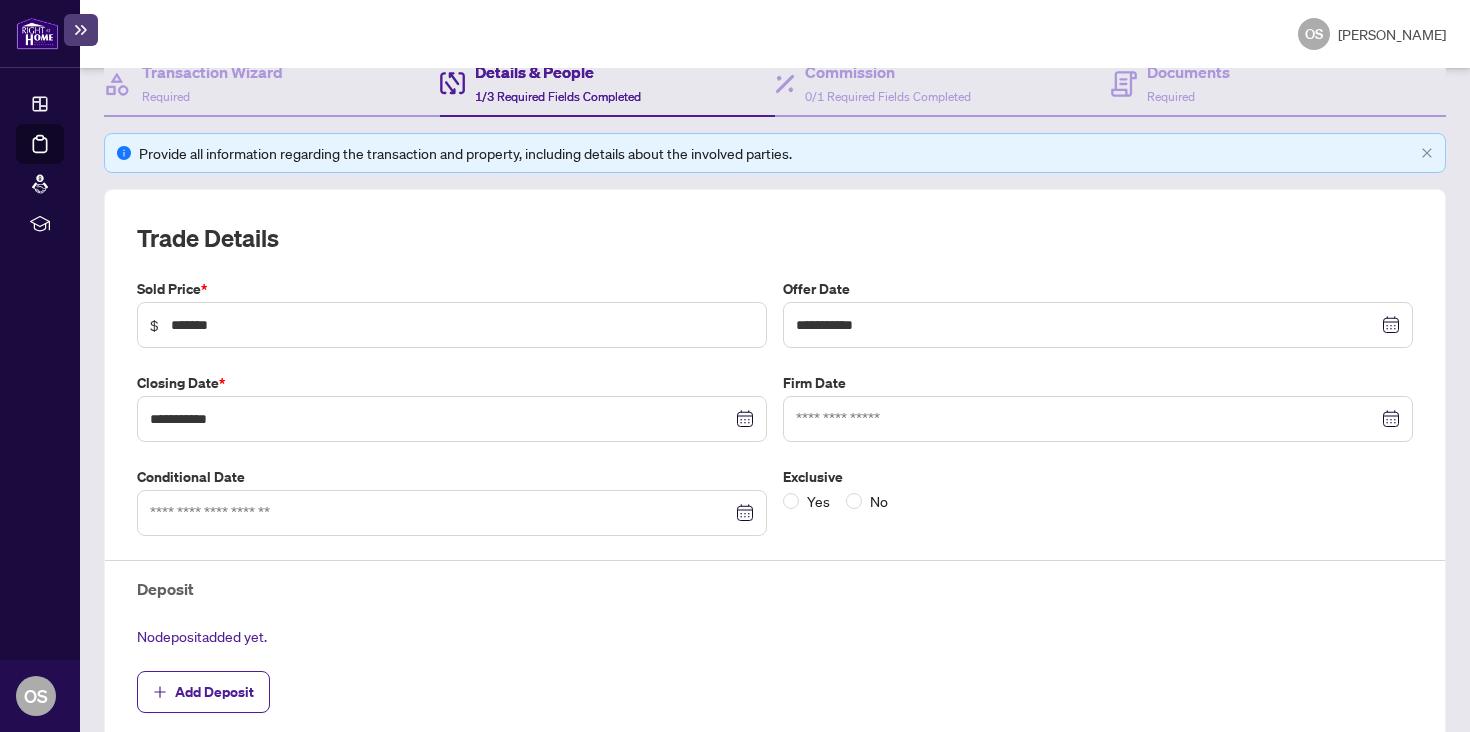 click on "**********" at bounding box center [775, 602] 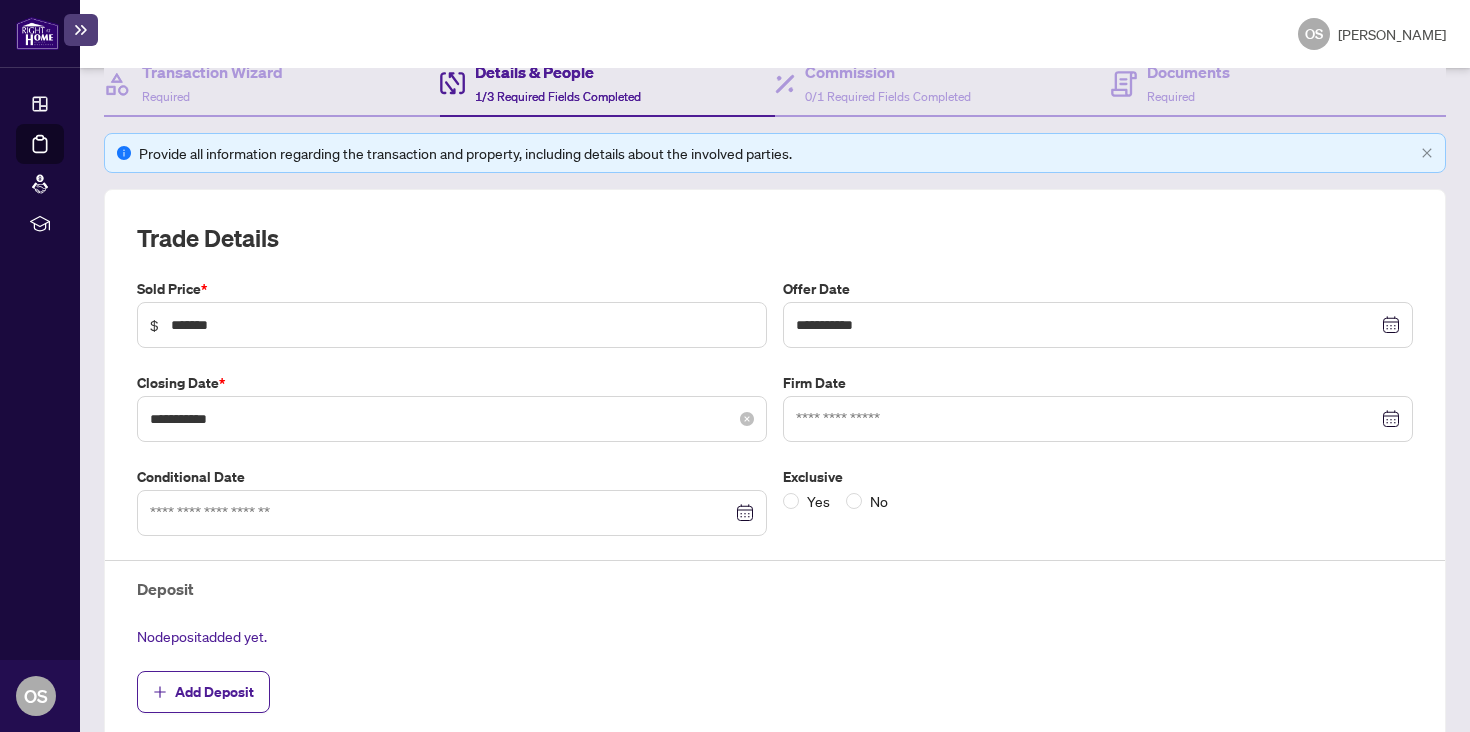 click on "**********" at bounding box center [452, 419] 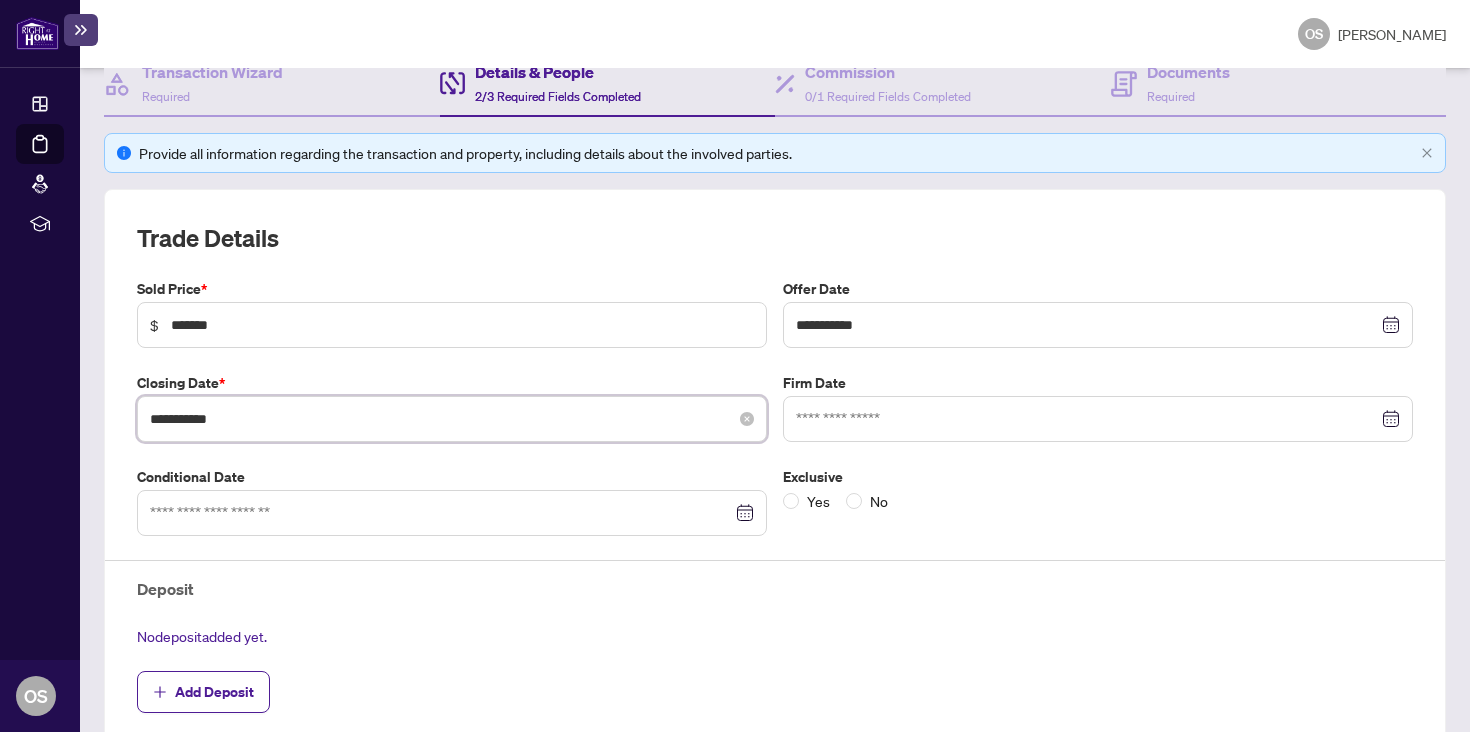 click on "**********" at bounding box center (441, 419) 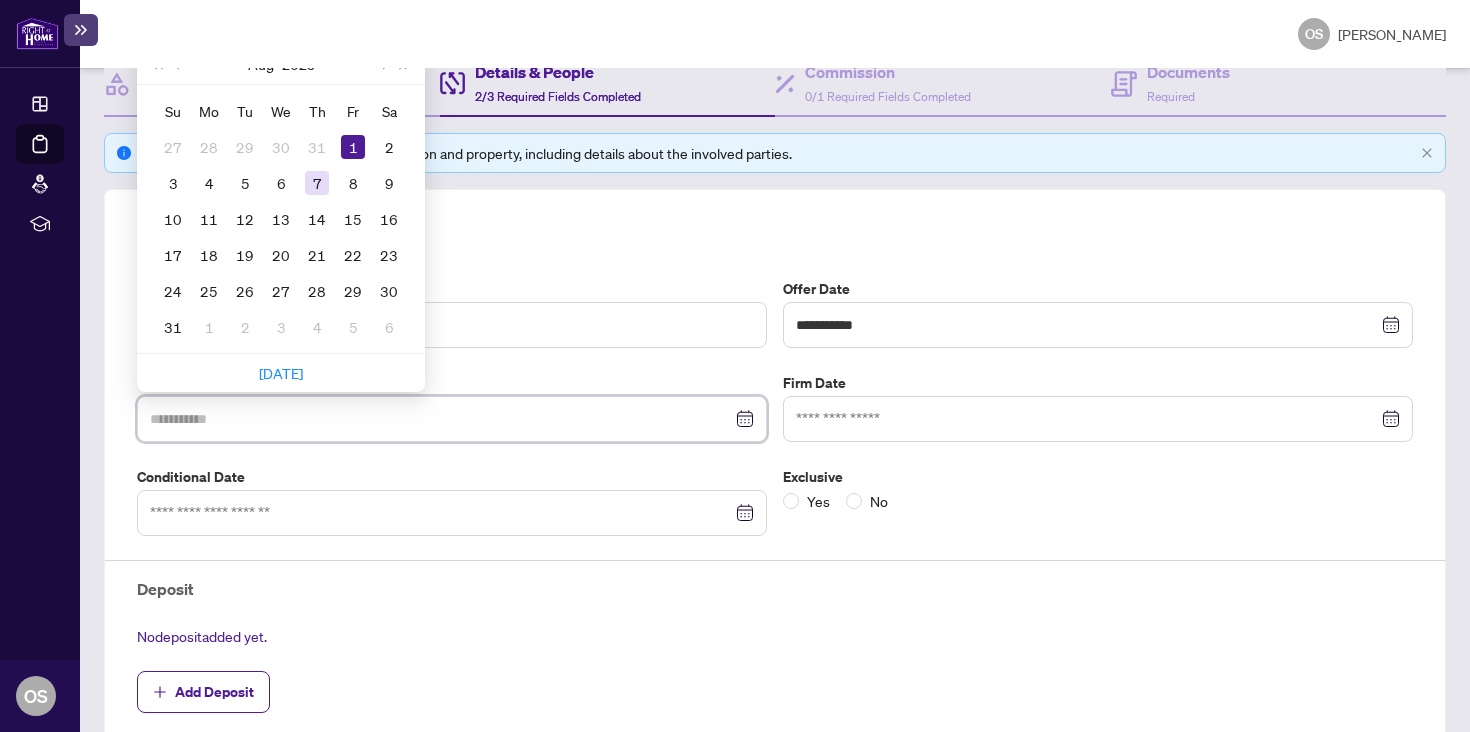 type on "**********" 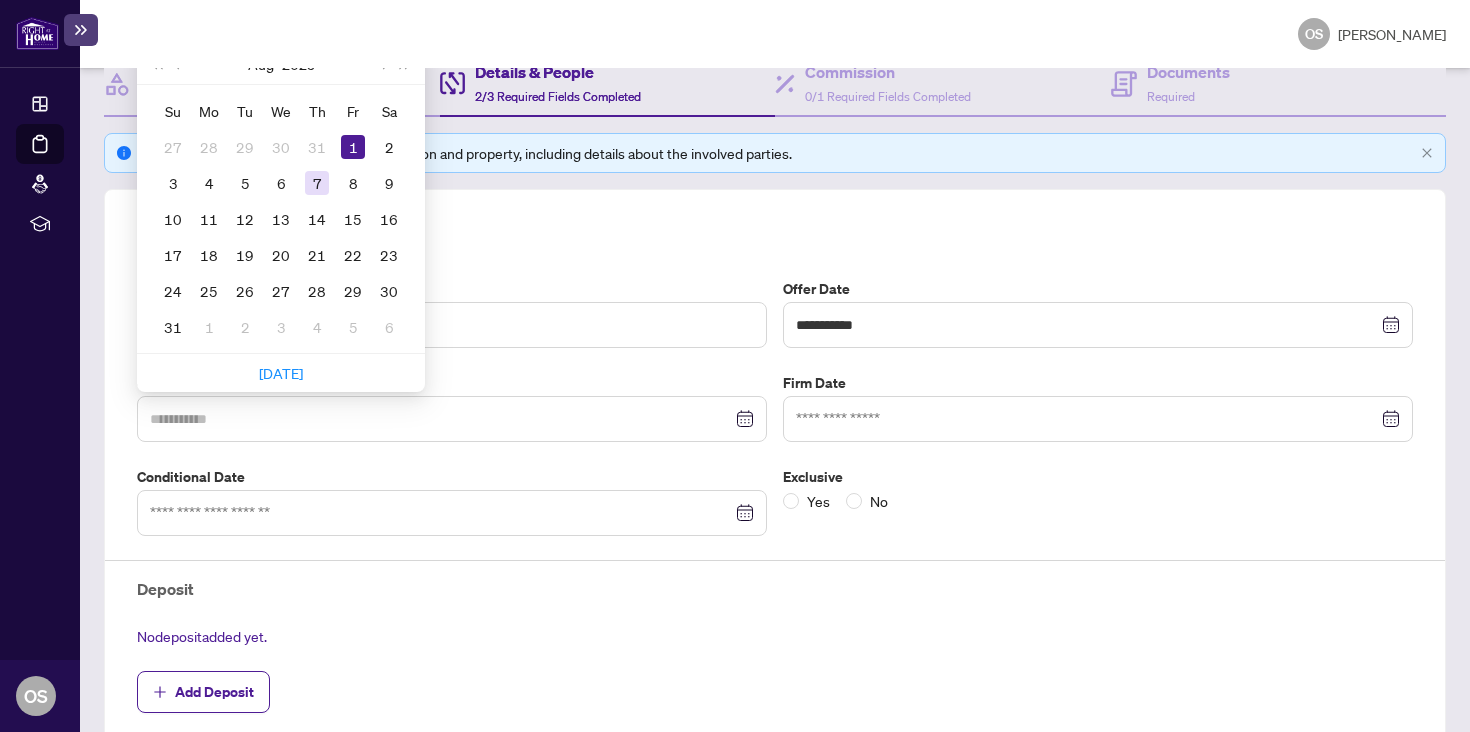 click on "7" at bounding box center (317, 183) 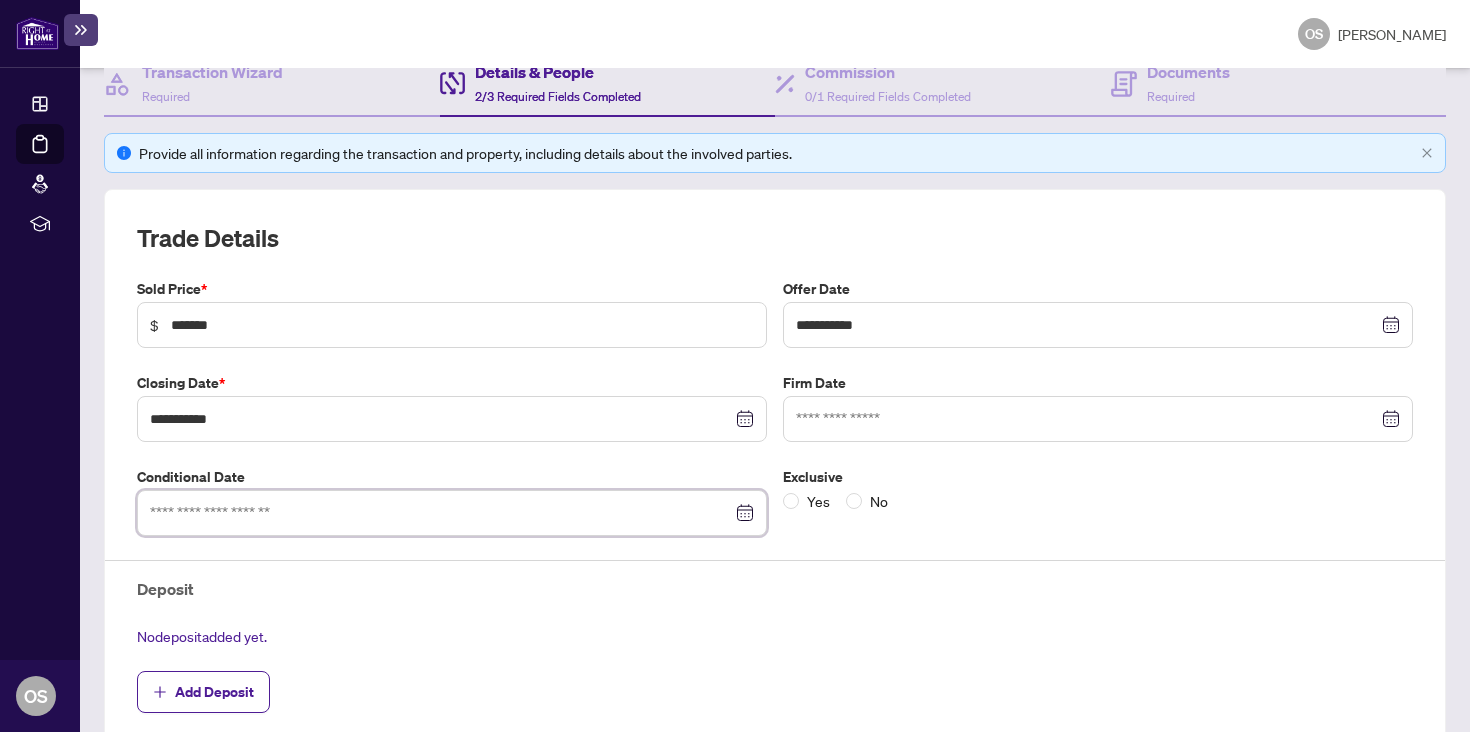 click at bounding box center [441, 513] 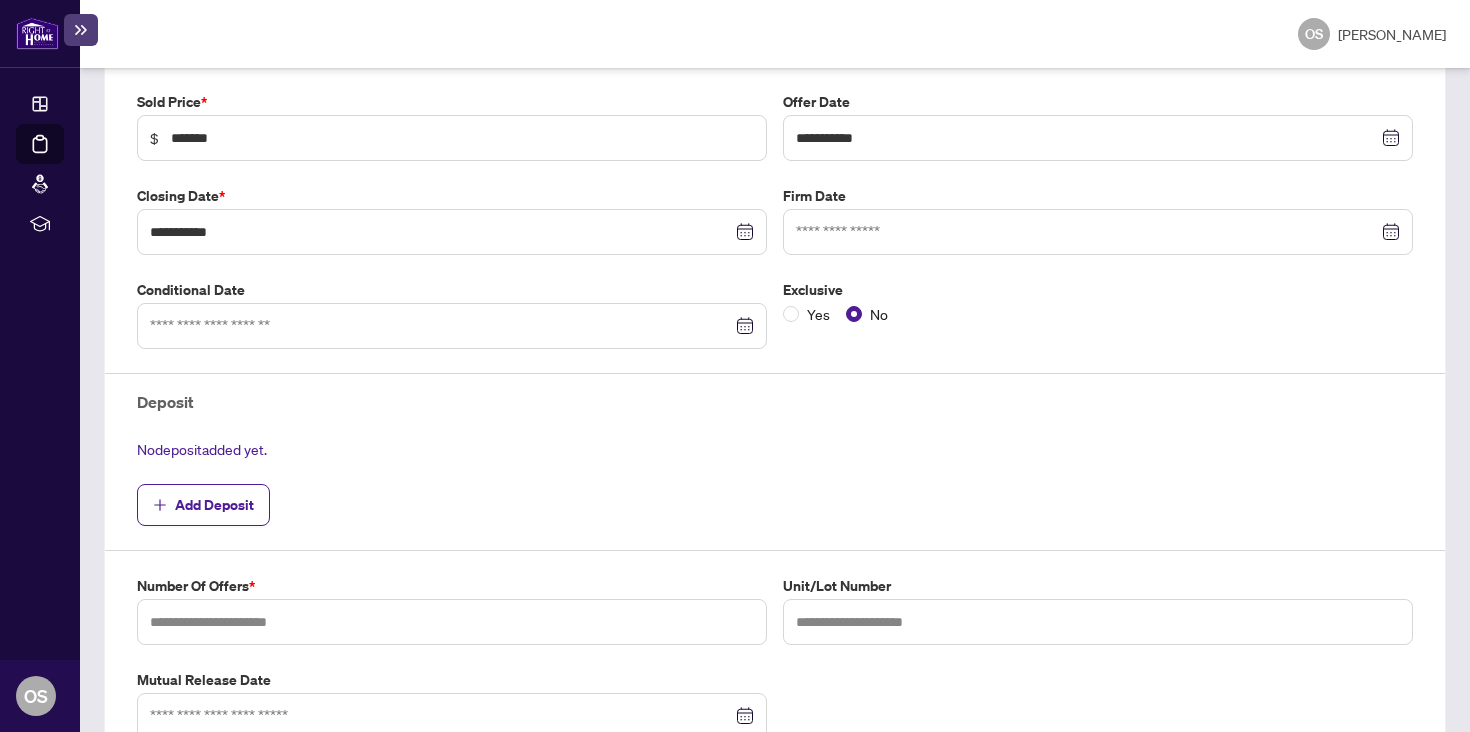 scroll, scrollTop: 516, scrollLeft: 0, axis: vertical 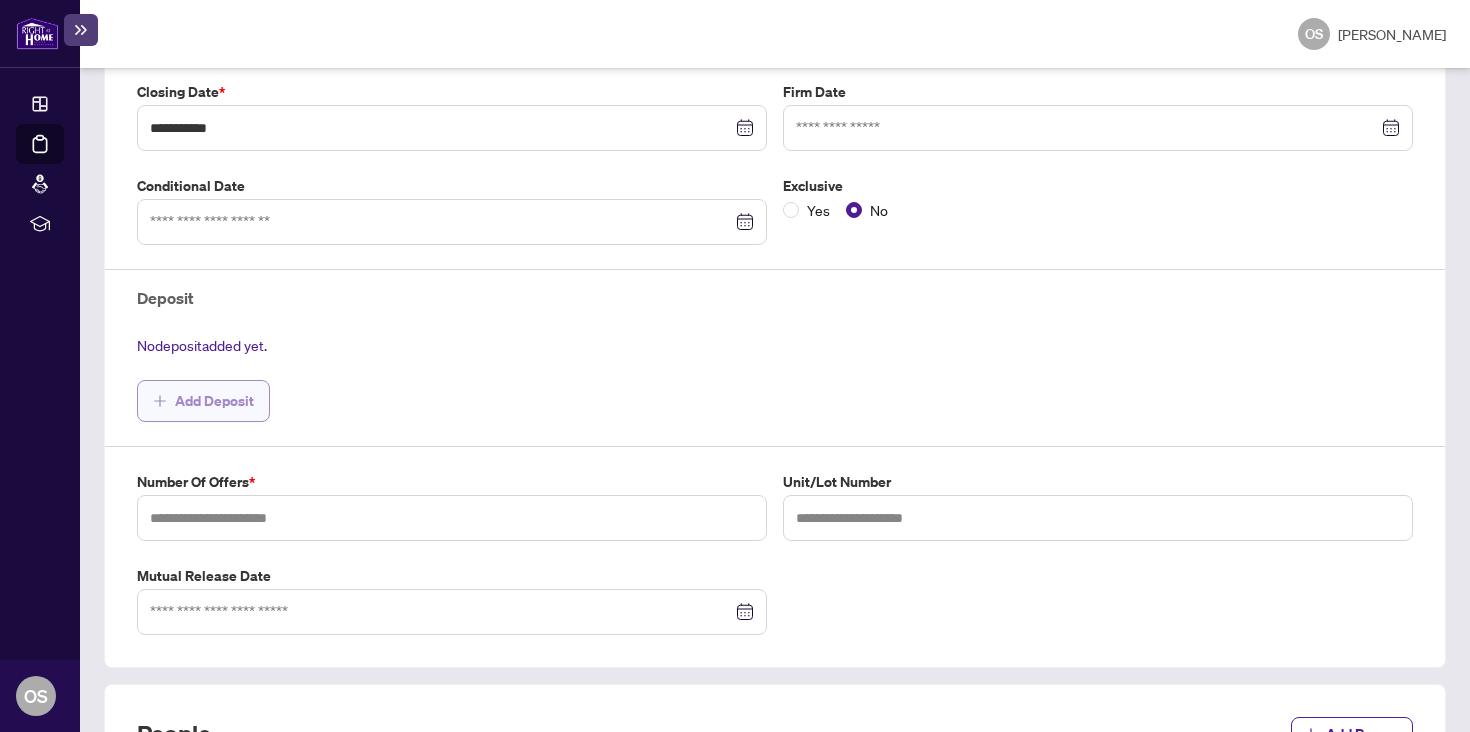 click on "Add Deposit" at bounding box center [214, 401] 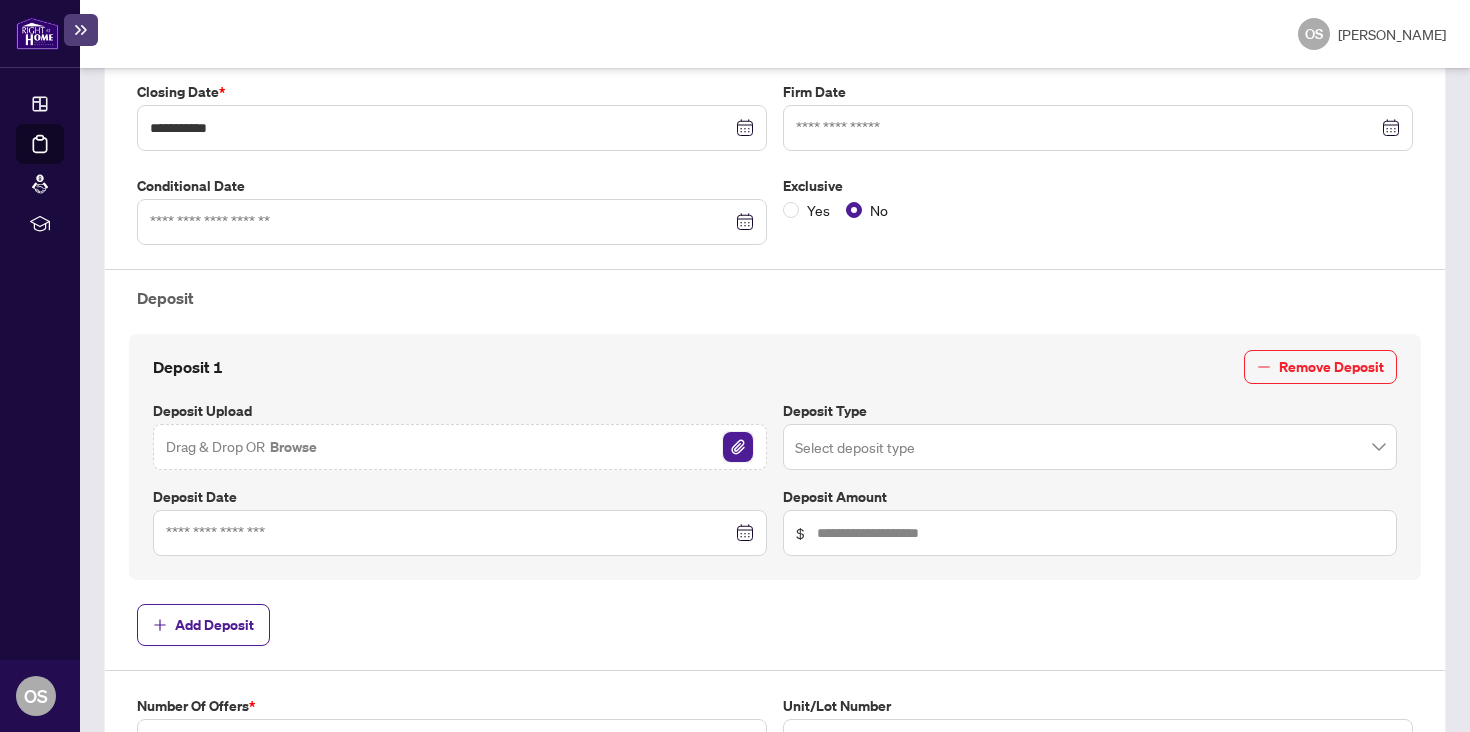 click at bounding box center [738, 447] 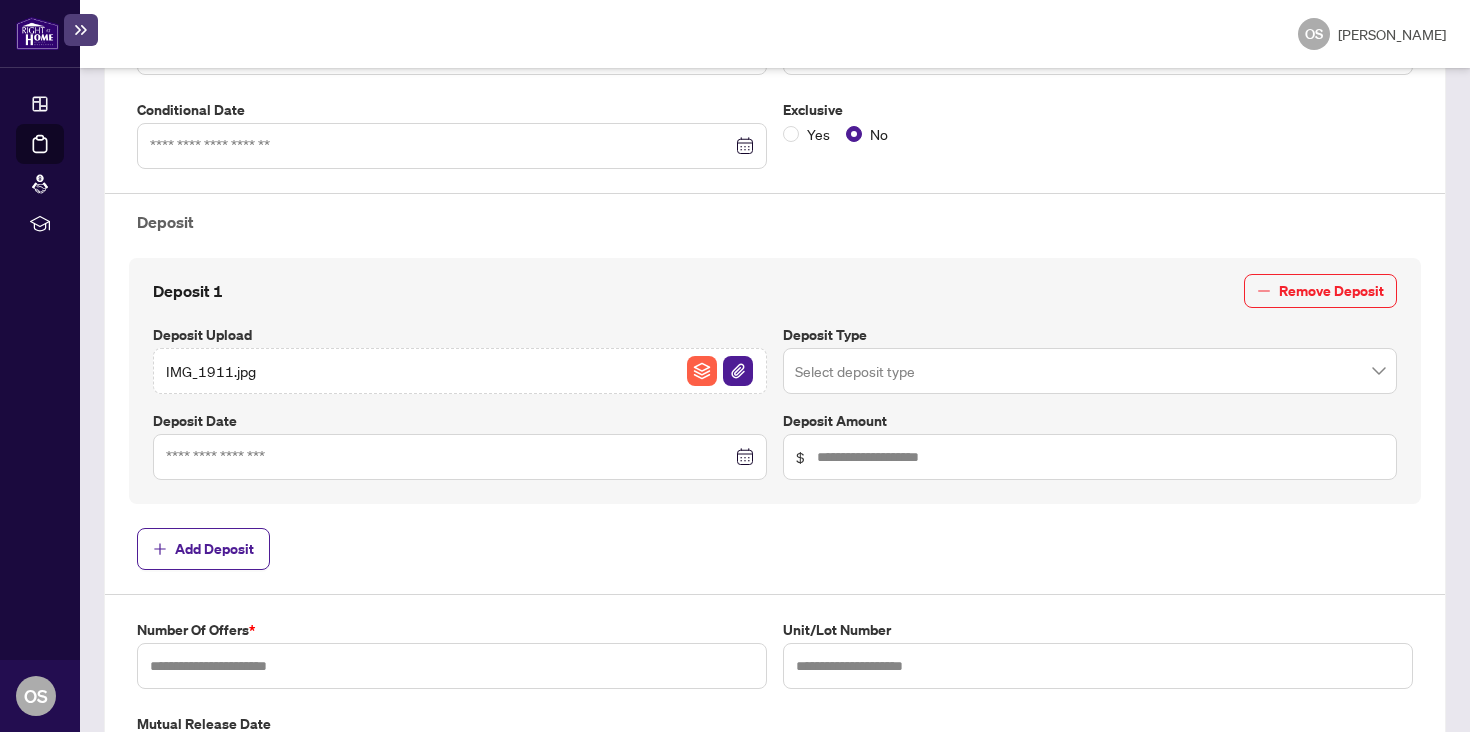scroll, scrollTop: 605, scrollLeft: 0, axis: vertical 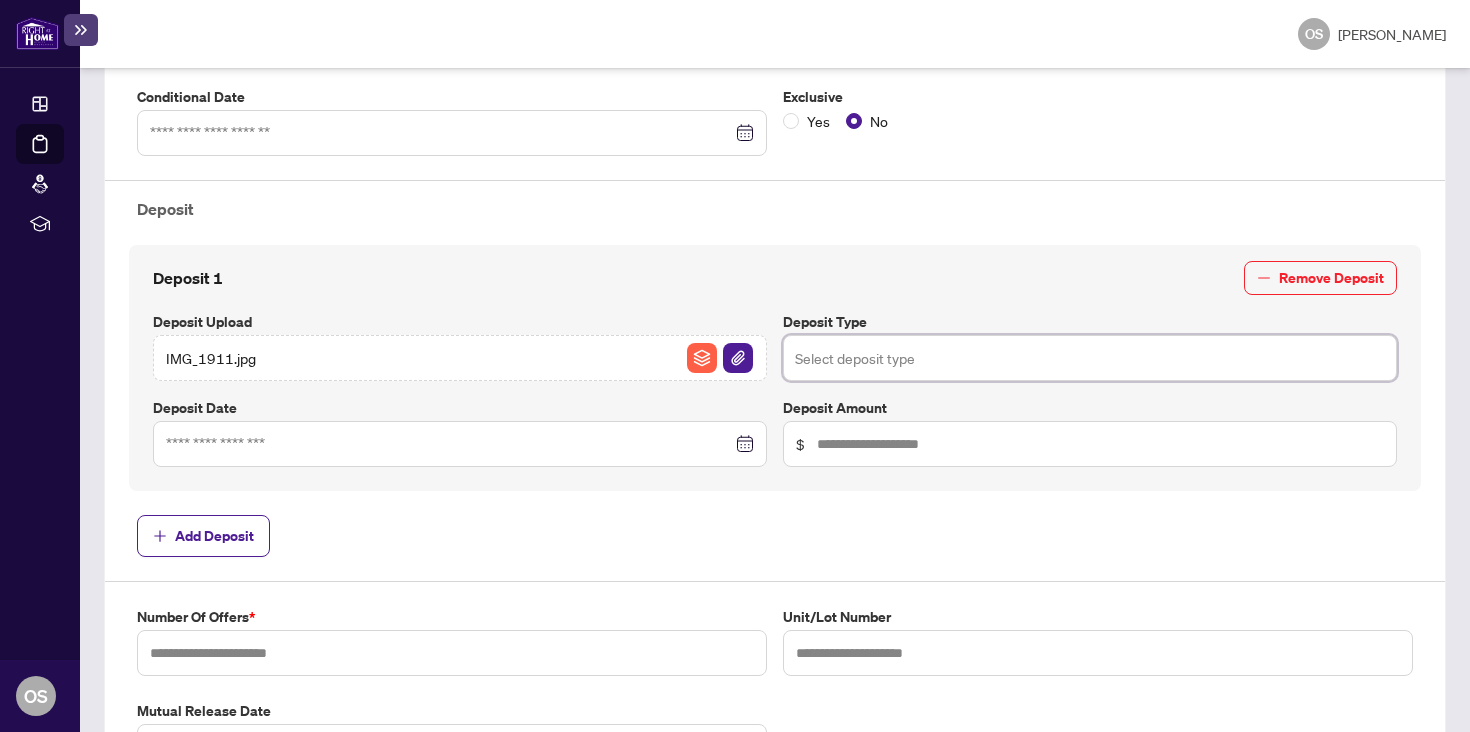 click at bounding box center [1090, 358] 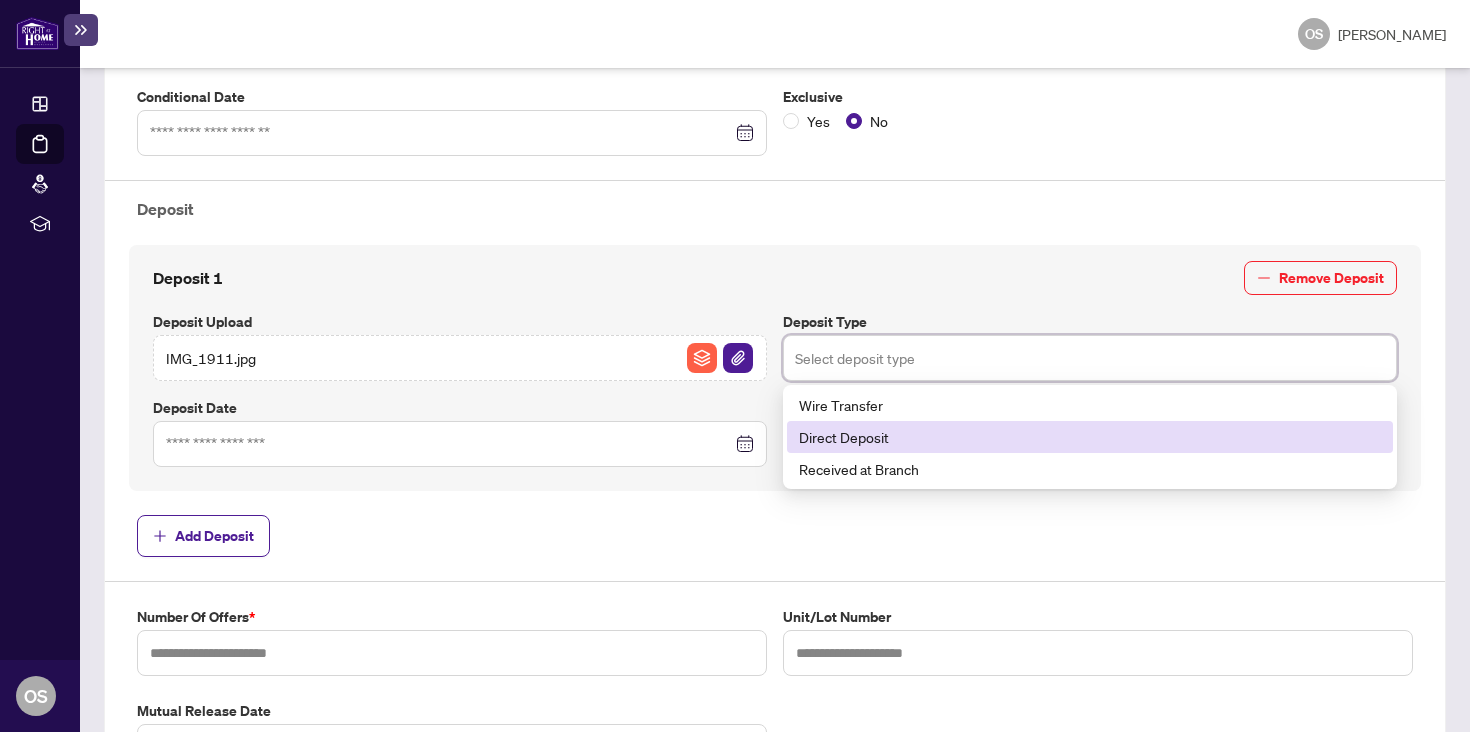 click on "Direct Deposit" at bounding box center (1090, 437) 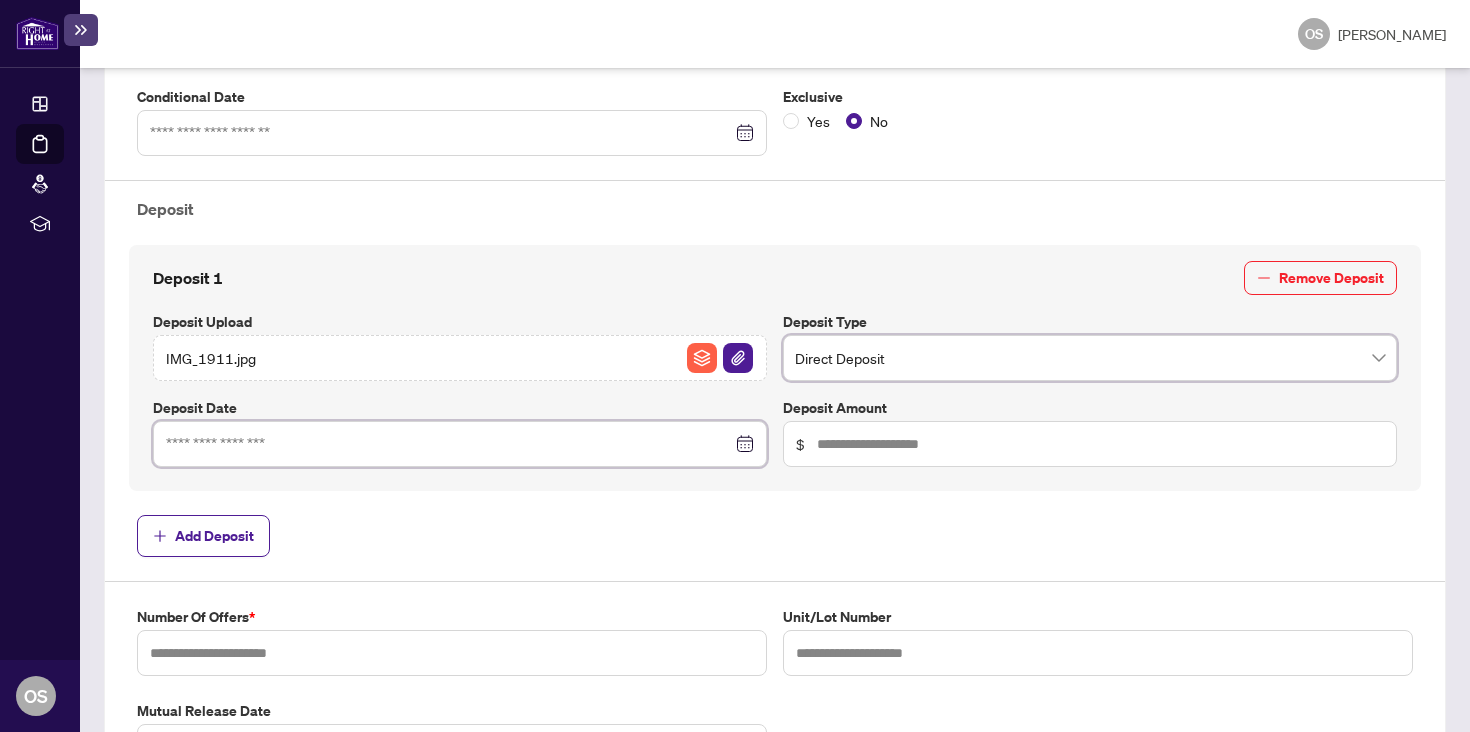 click at bounding box center [449, 444] 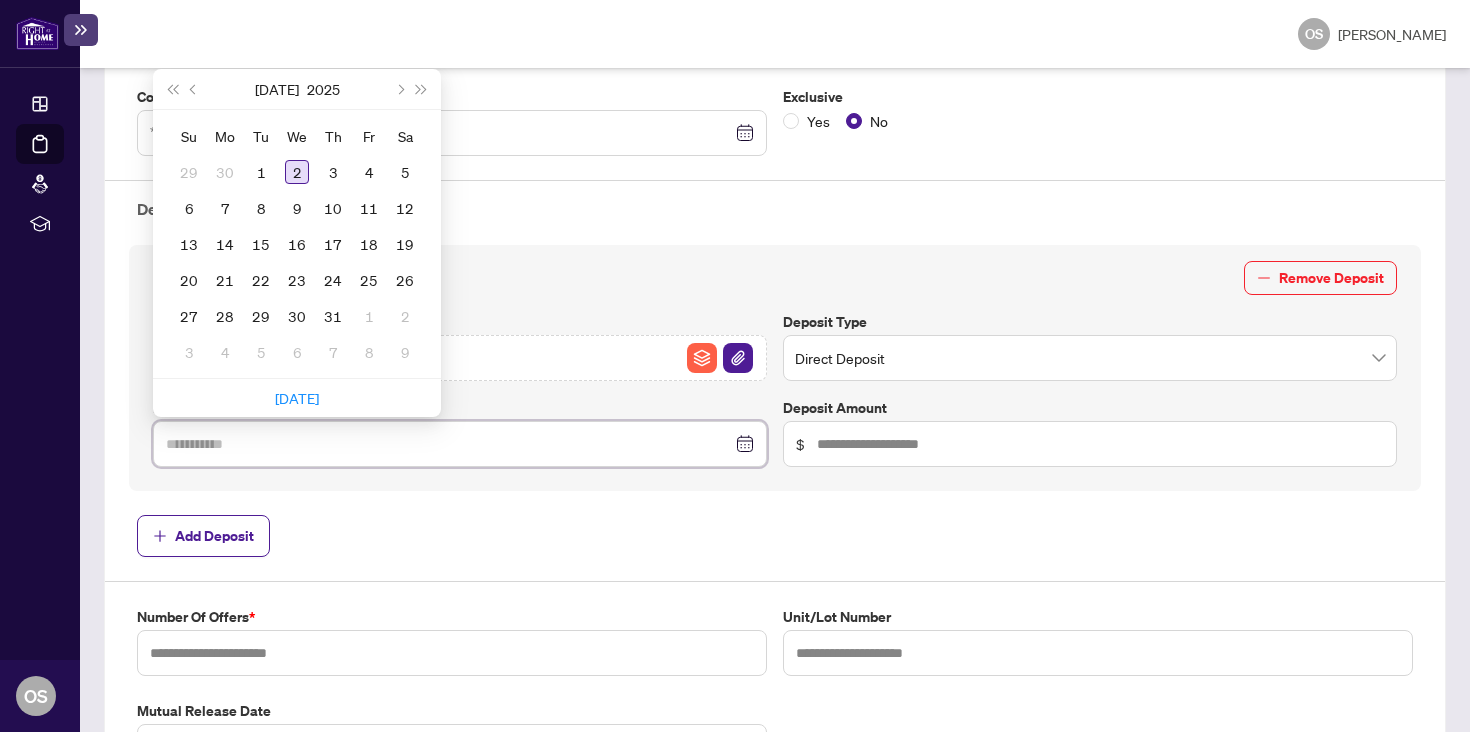 type on "**********" 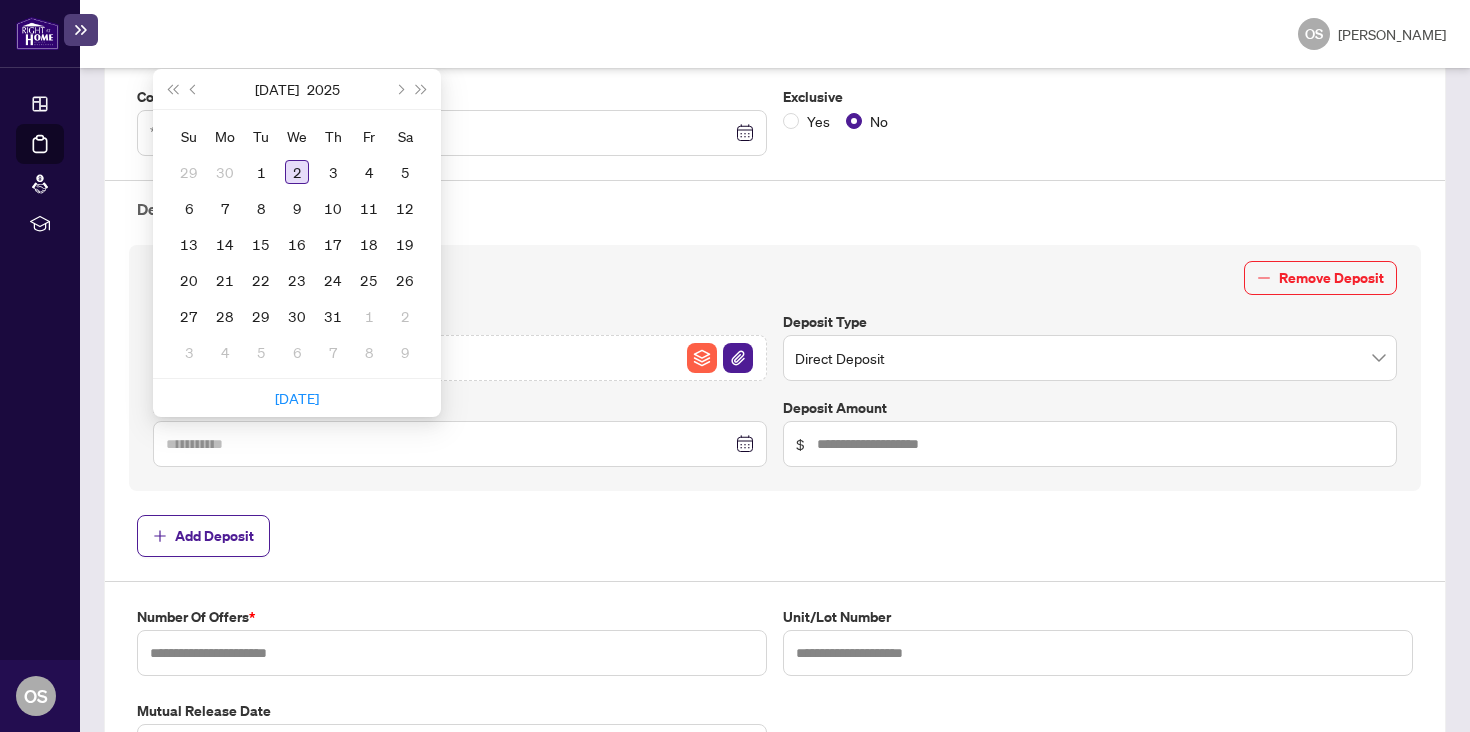 click on "2" at bounding box center [297, 172] 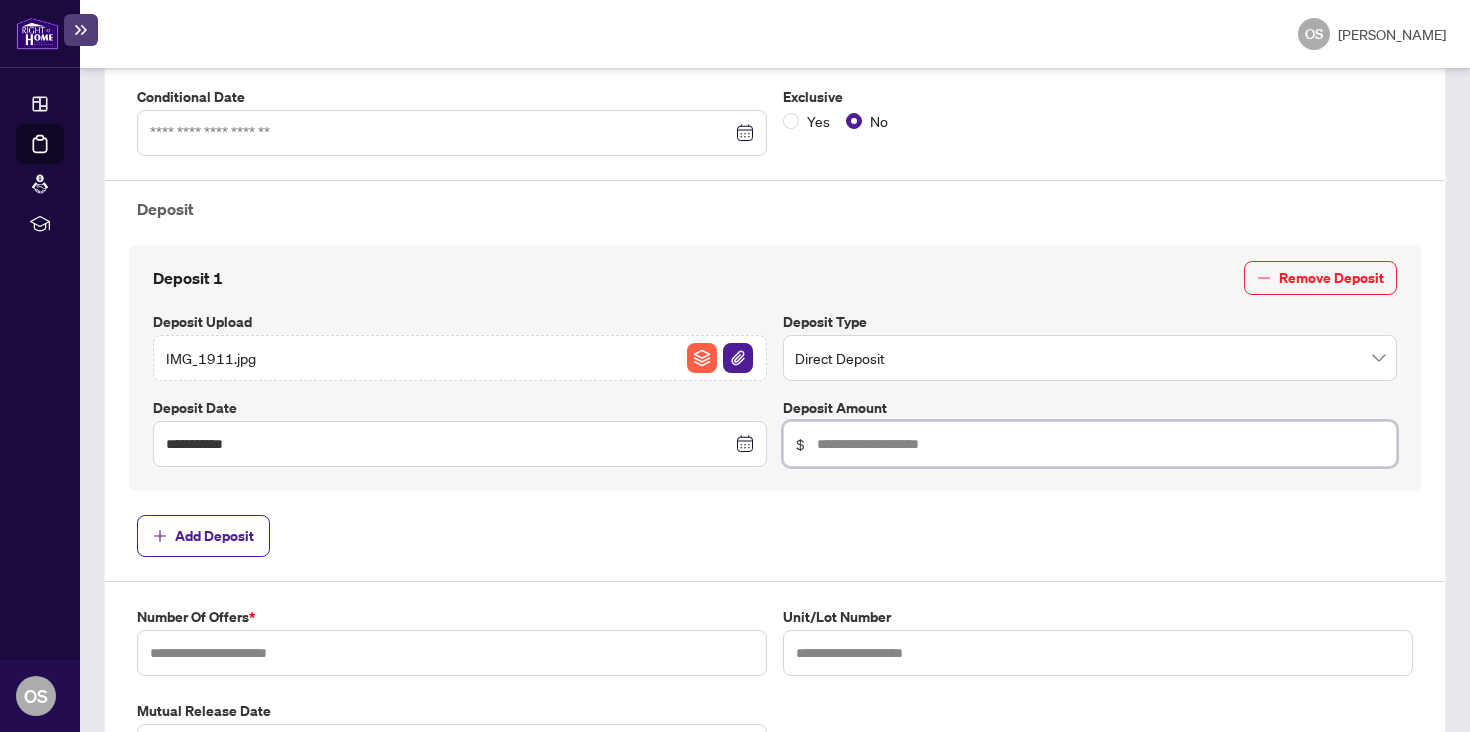 click at bounding box center (1100, 444) 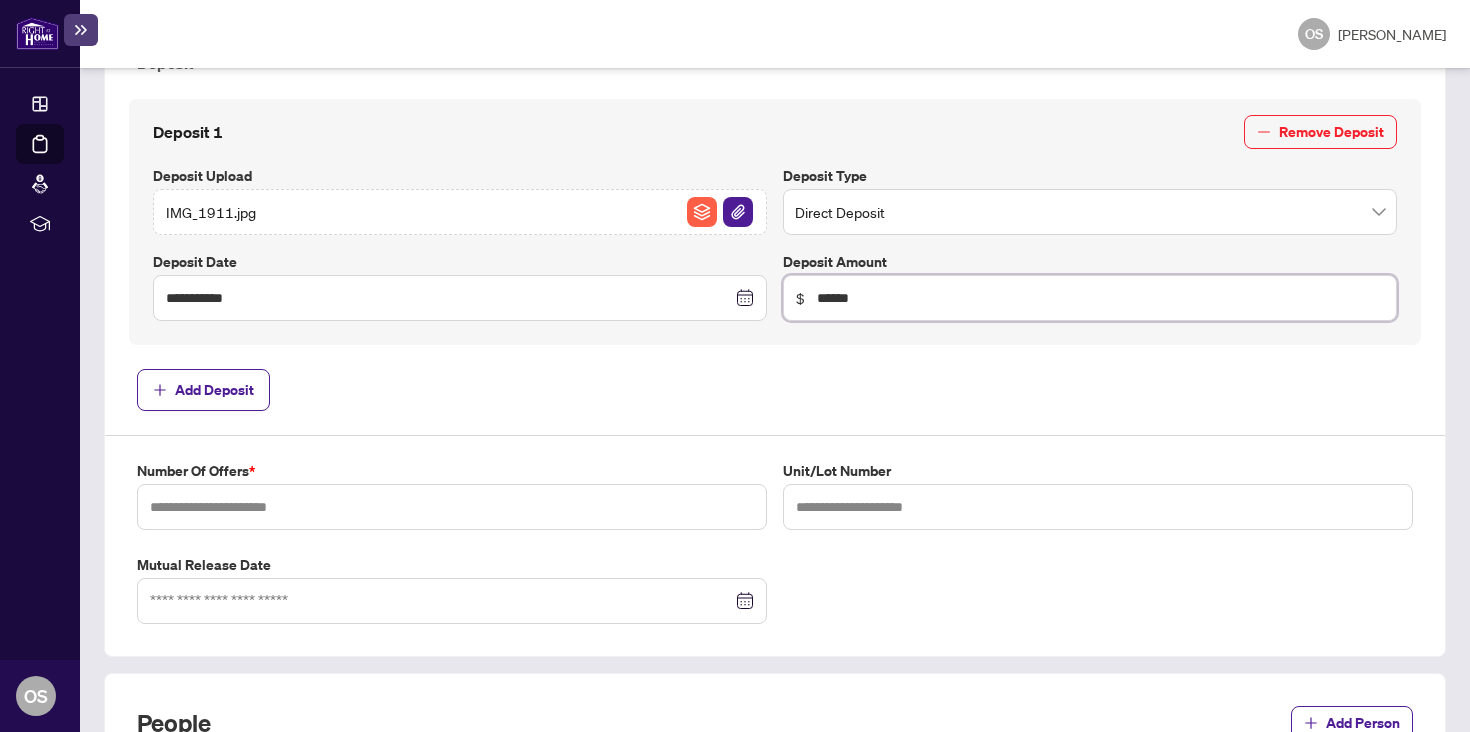 scroll, scrollTop: 755, scrollLeft: 0, axis: vertical 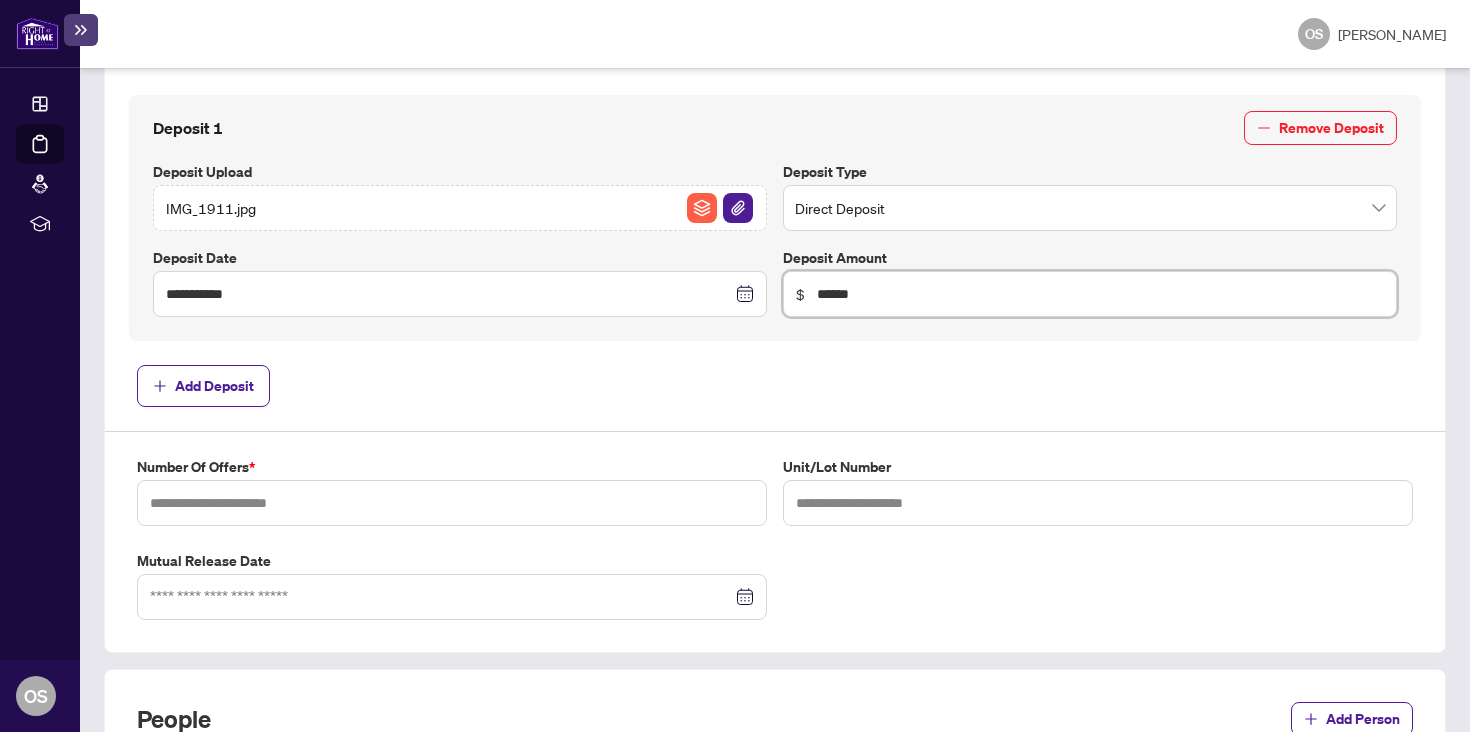 type on "******" 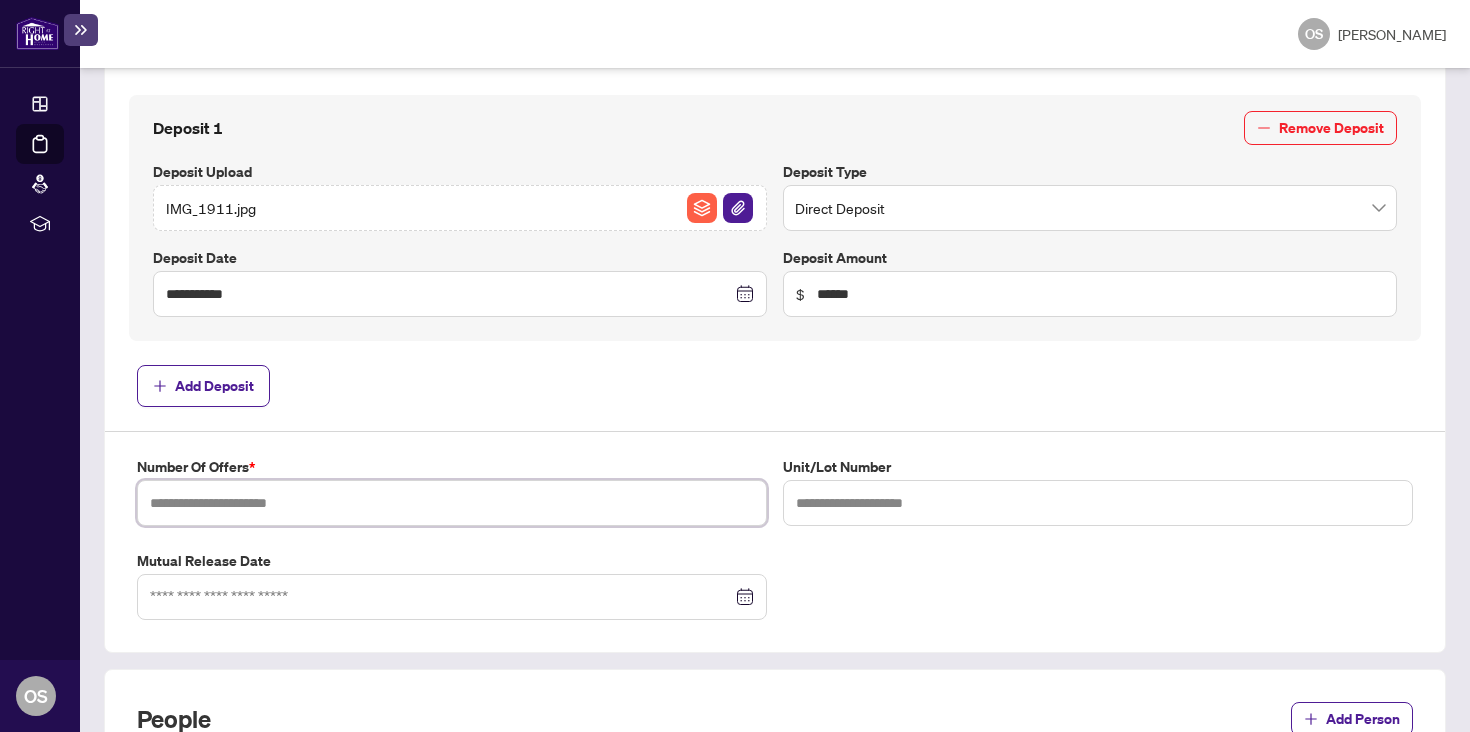 click at bounding box center [452, 503] 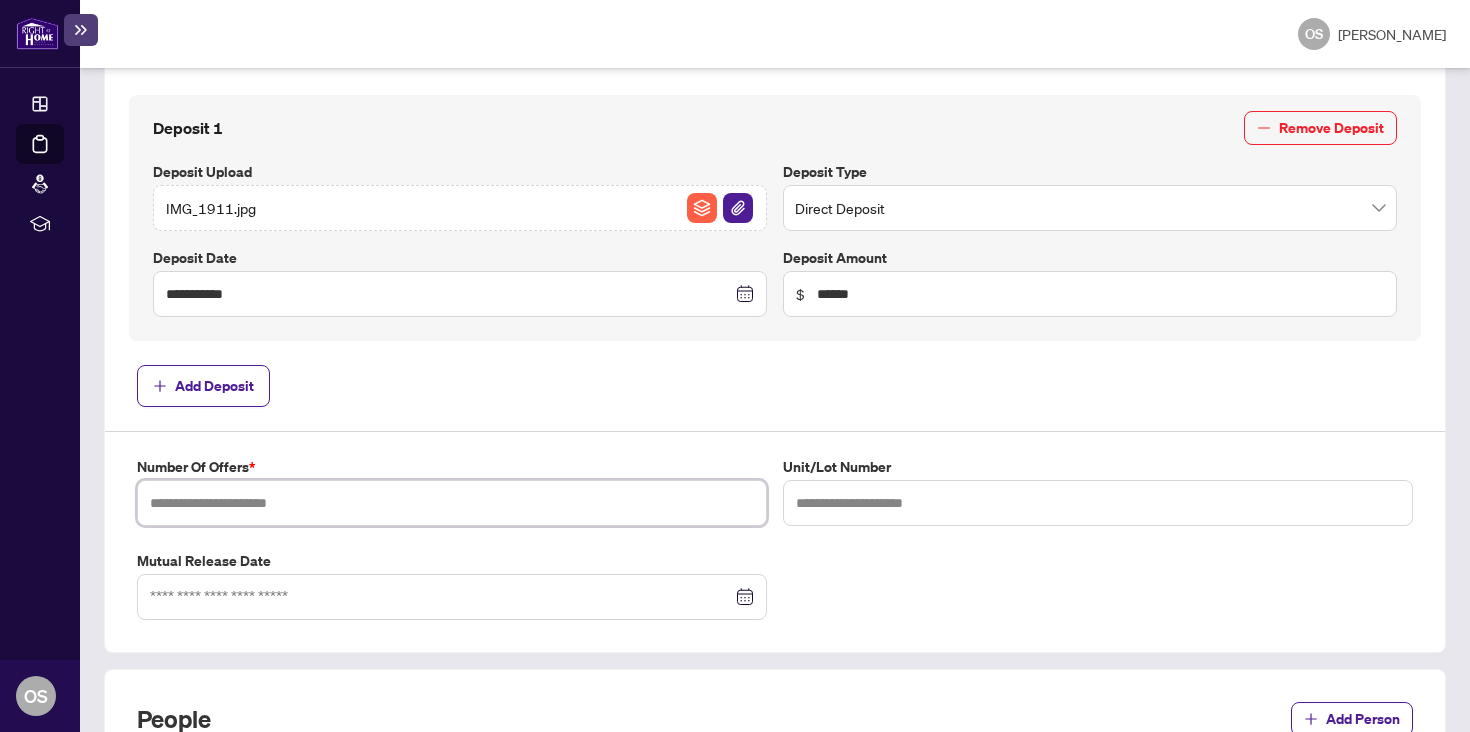 type on "*" 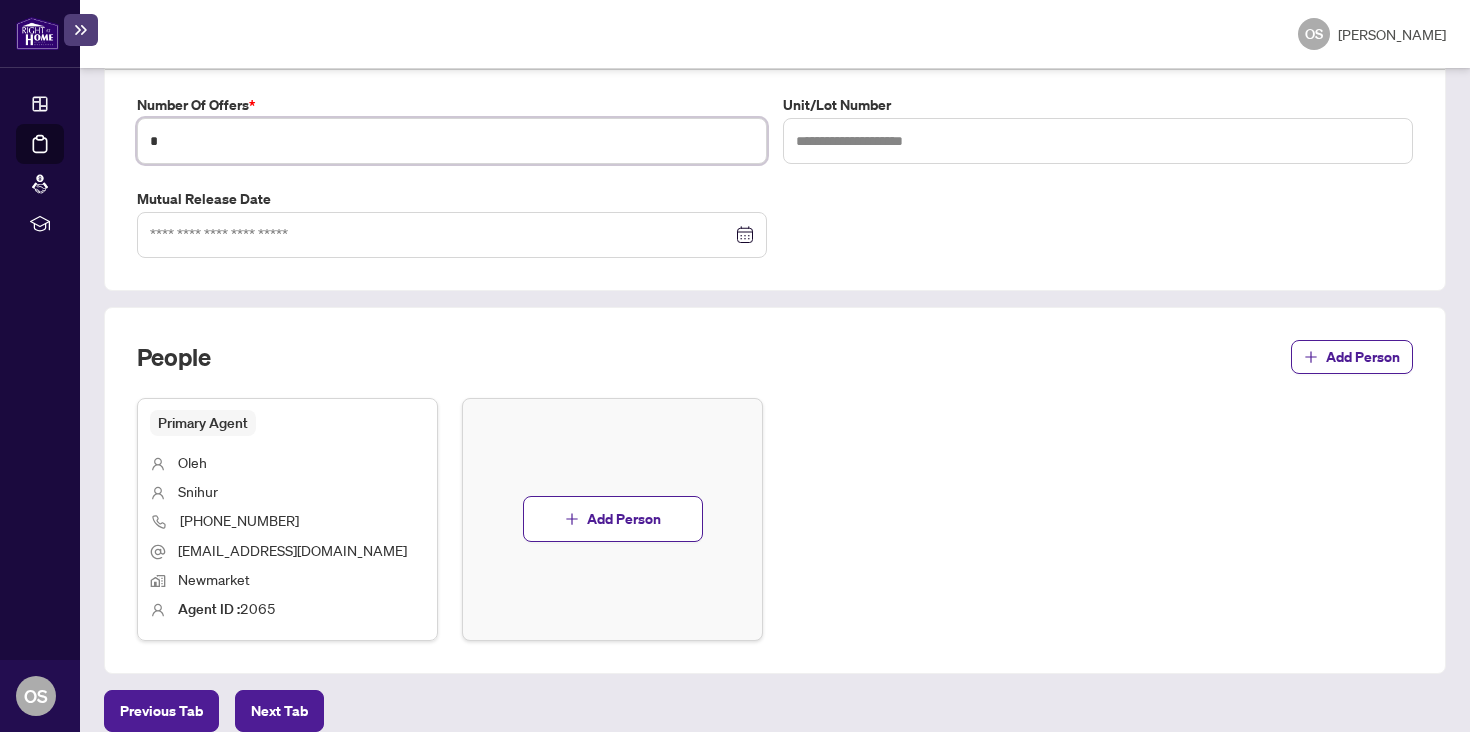 scroll, scrollTop: 1138, scrollLeft: 0, axis: vertical 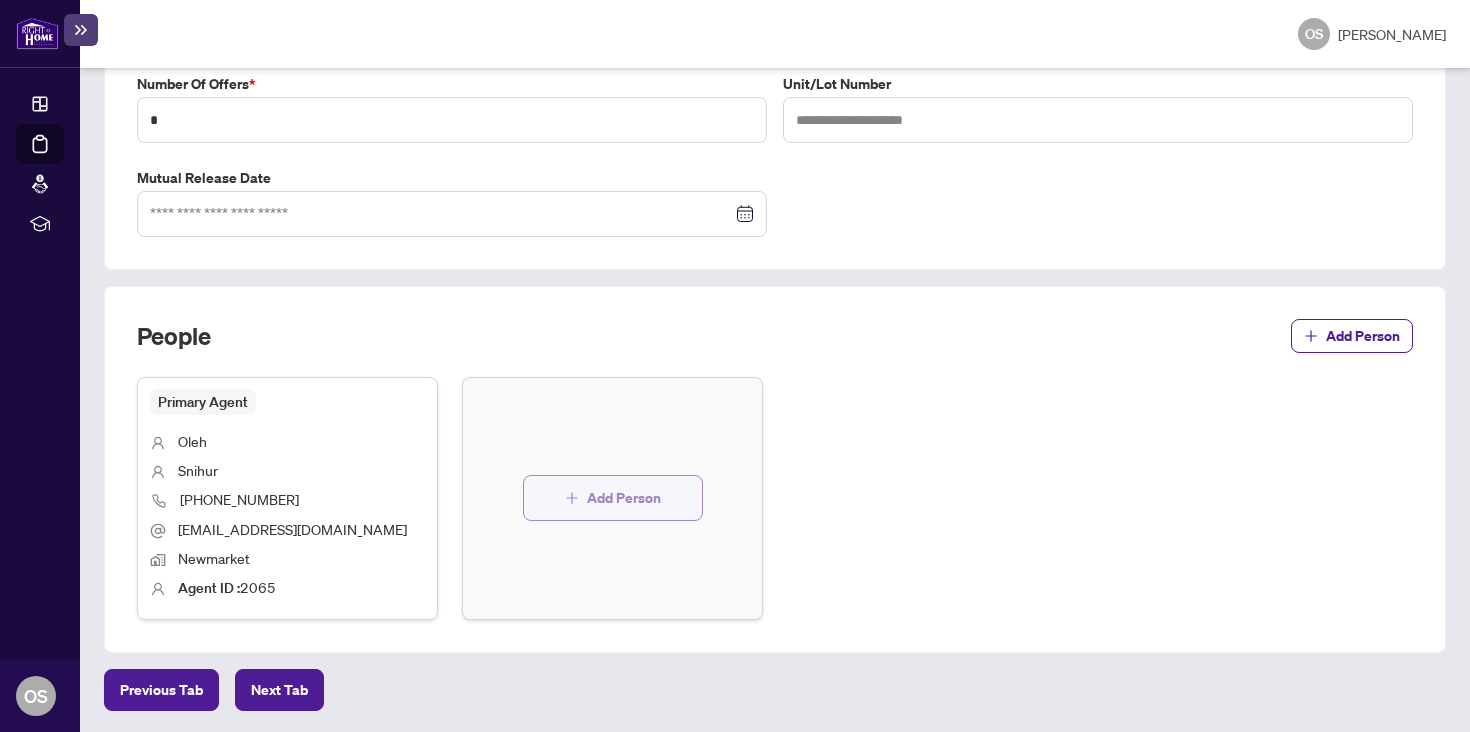 click on "Add Person" at bounding box center (613, 498) 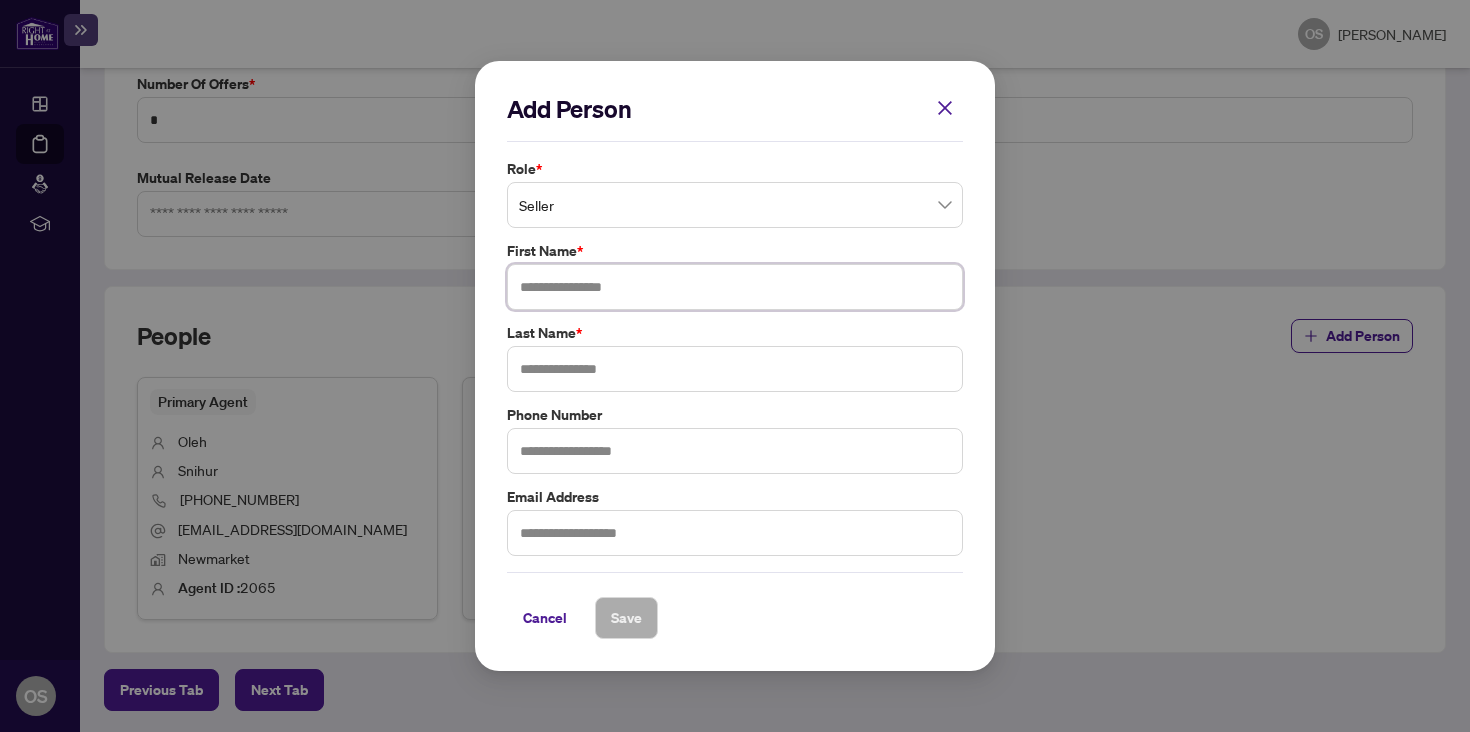 click at bounding box center [735, 287] 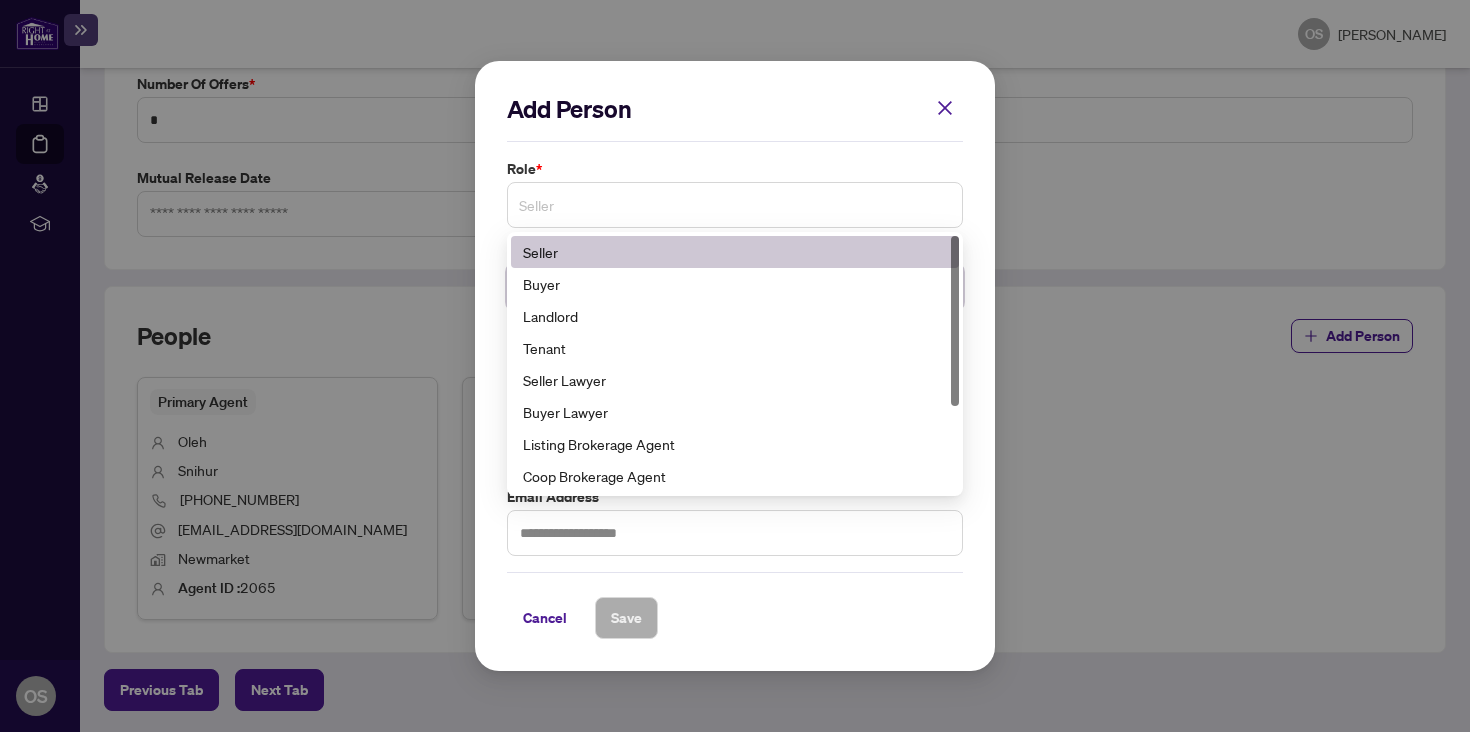 click on "Seller" at bounding box center [735, 205] 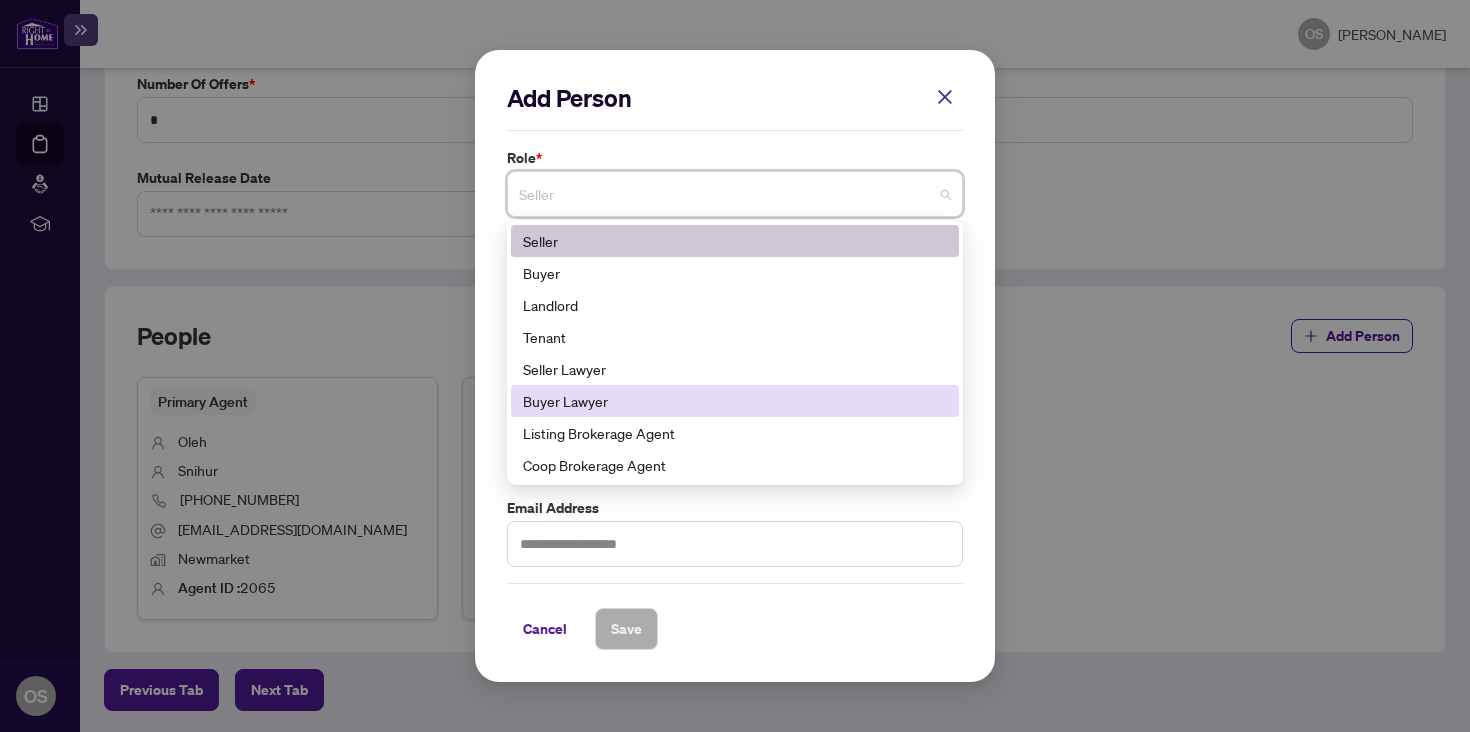 click on "Add Person Role * Seller 5 6 8 Seller Buyer Landlord Tenant Seller Lawyer Buyer Lawyer Listing Brokerage Agent Coop Brokerage Agent Additional [PERSON_NAME] agent Corporation Buyer First Name * First Name is Required Field Last Name * Phone Number Email Address Cancel Save Cancel OK" at bounding box center [735, 366] 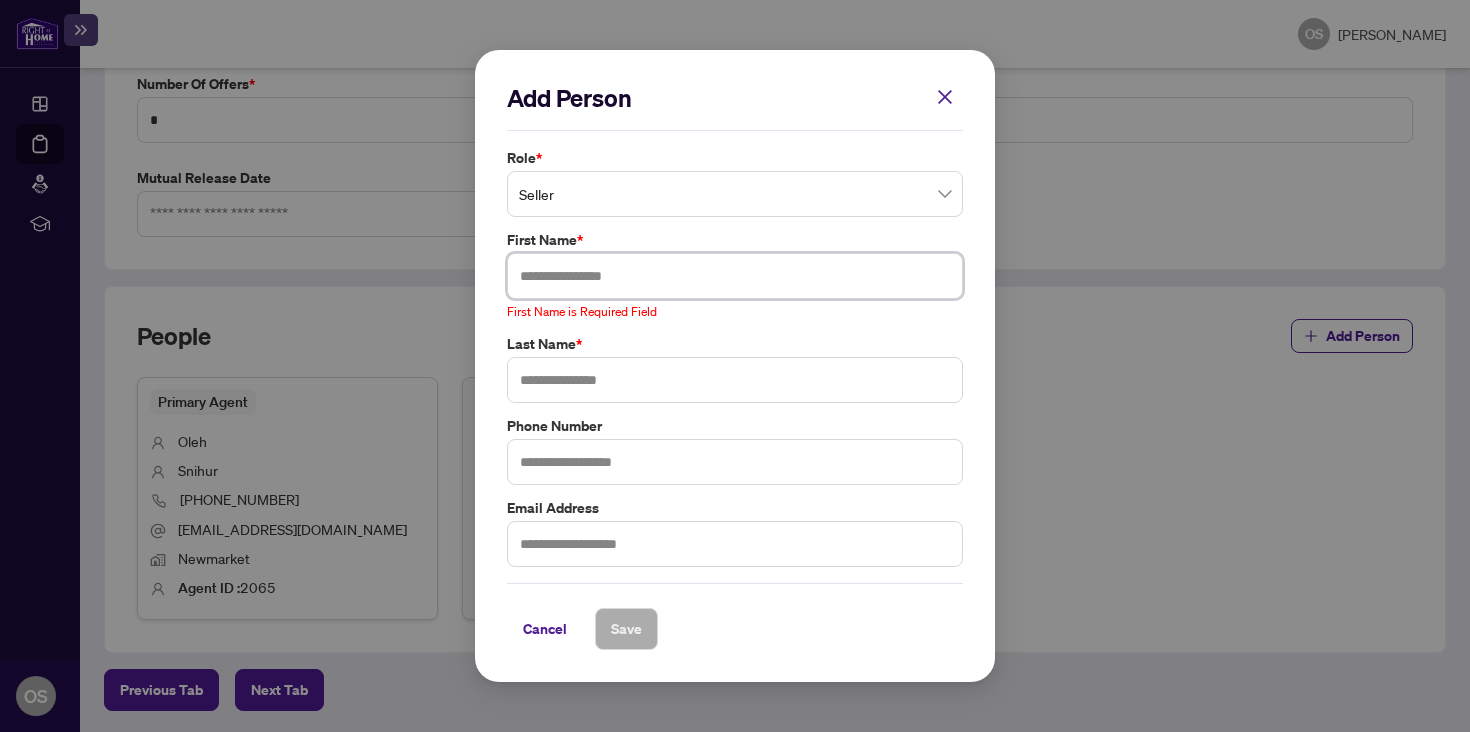 click at bounding box center [735, 276] 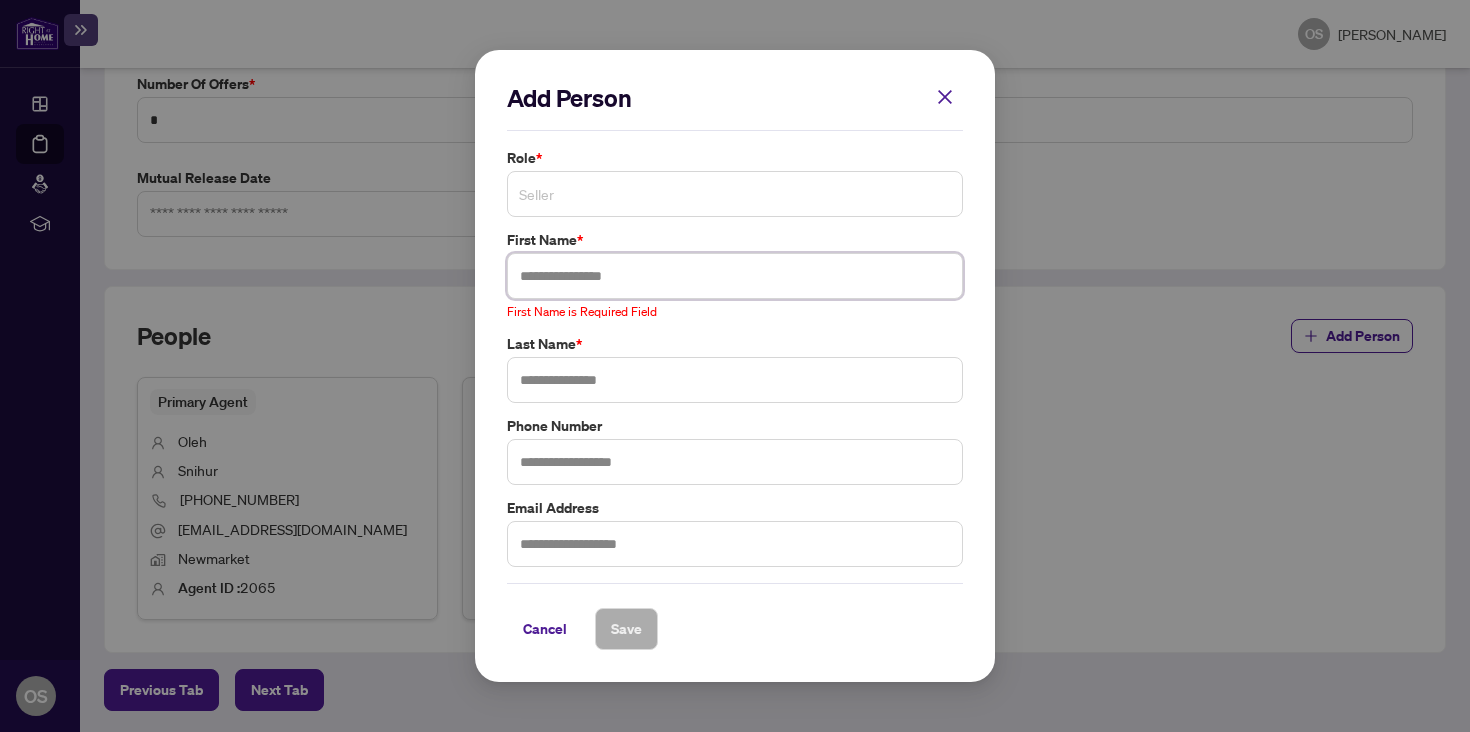 click on "Seller" at bounding box center (735, 194) 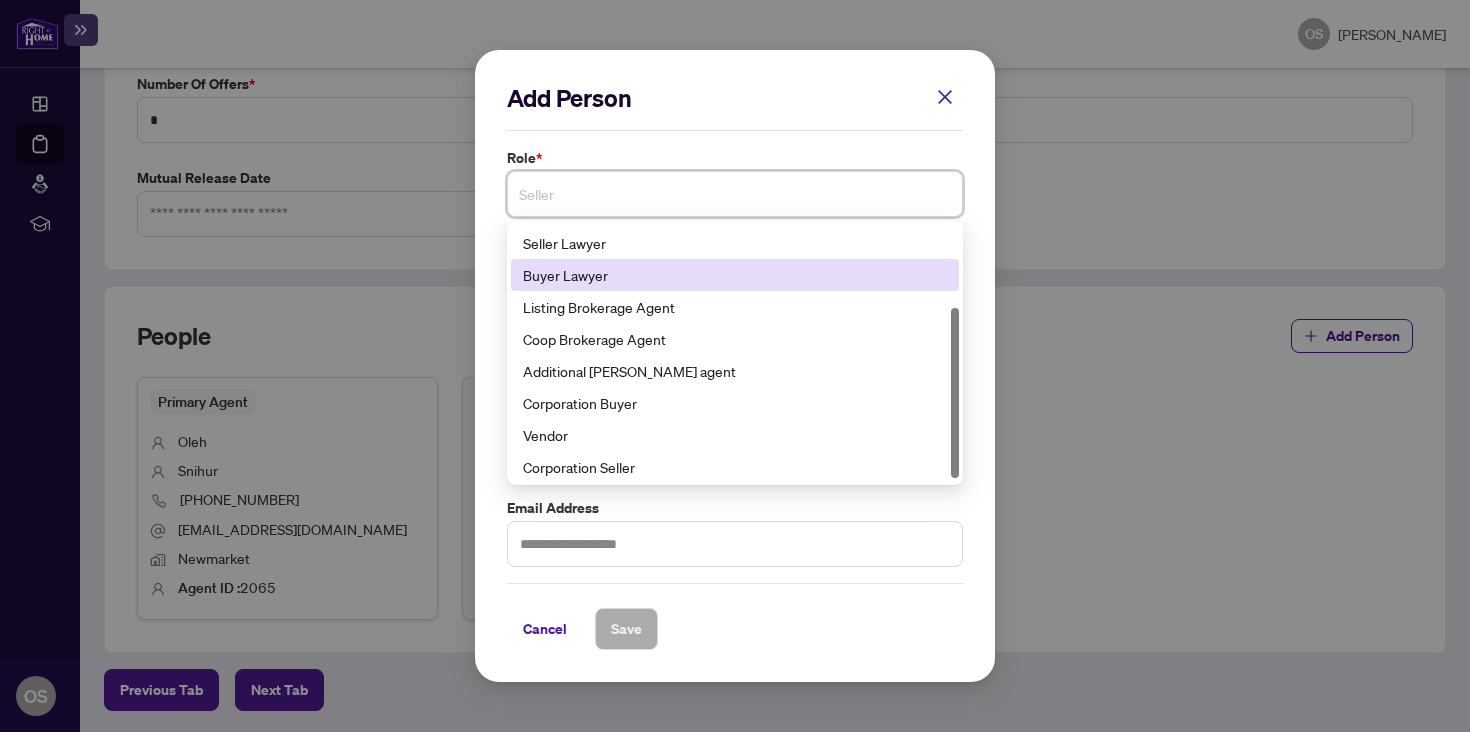 scroll, scrollTop: 128, scrollLeft: 0, axis: vertical 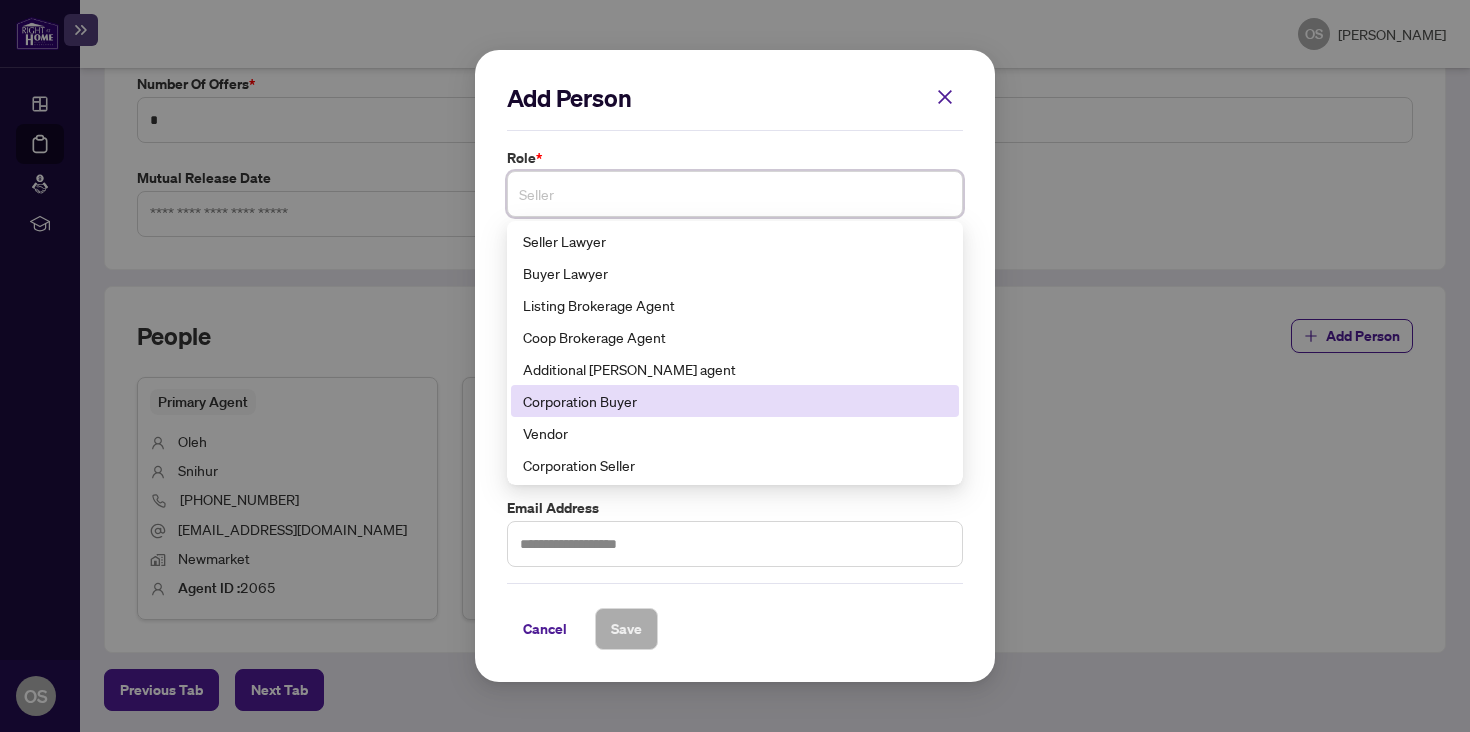 click on "Corporation Buyer" at bounding box center (735, 401) 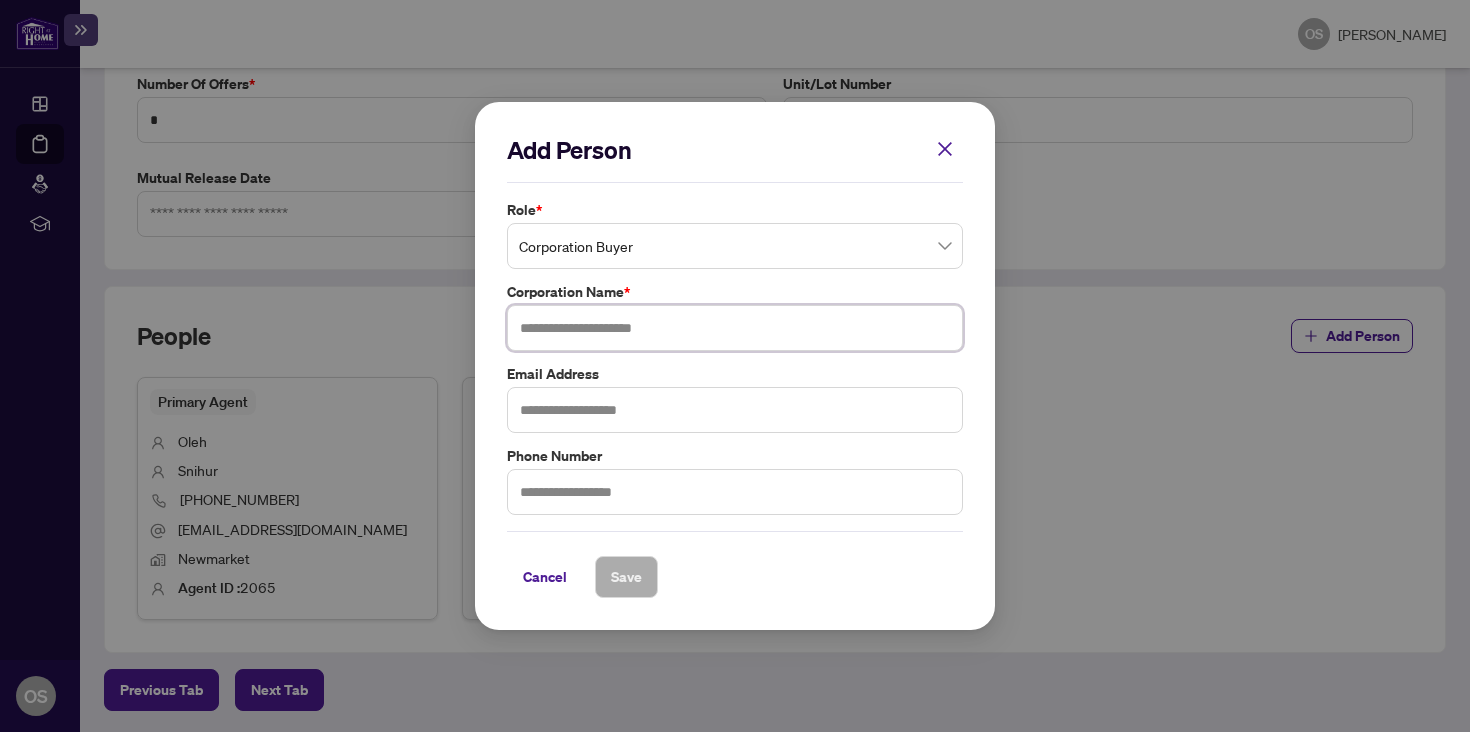 click at bounding box center [735, 328] 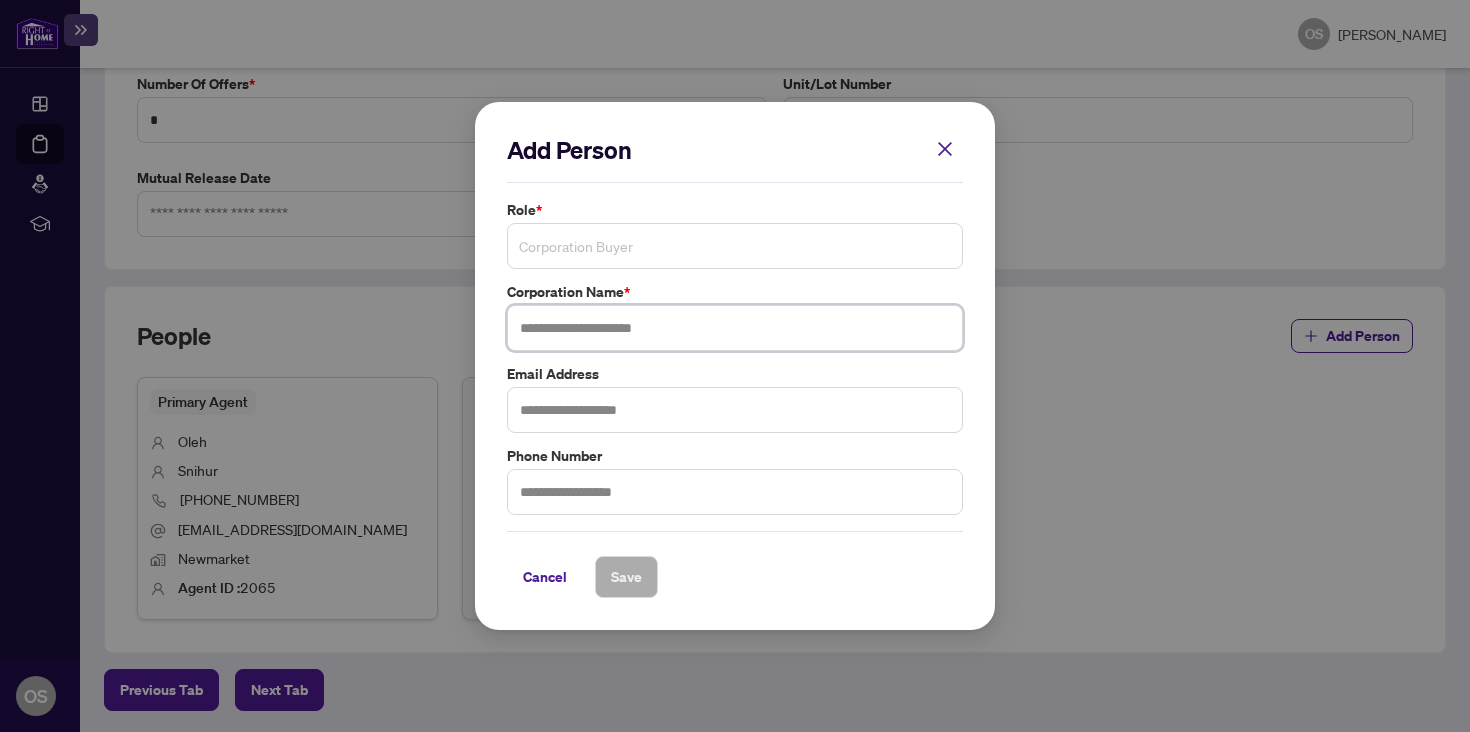 click on "Corporation Buyer" at bounding box center [735, 246] 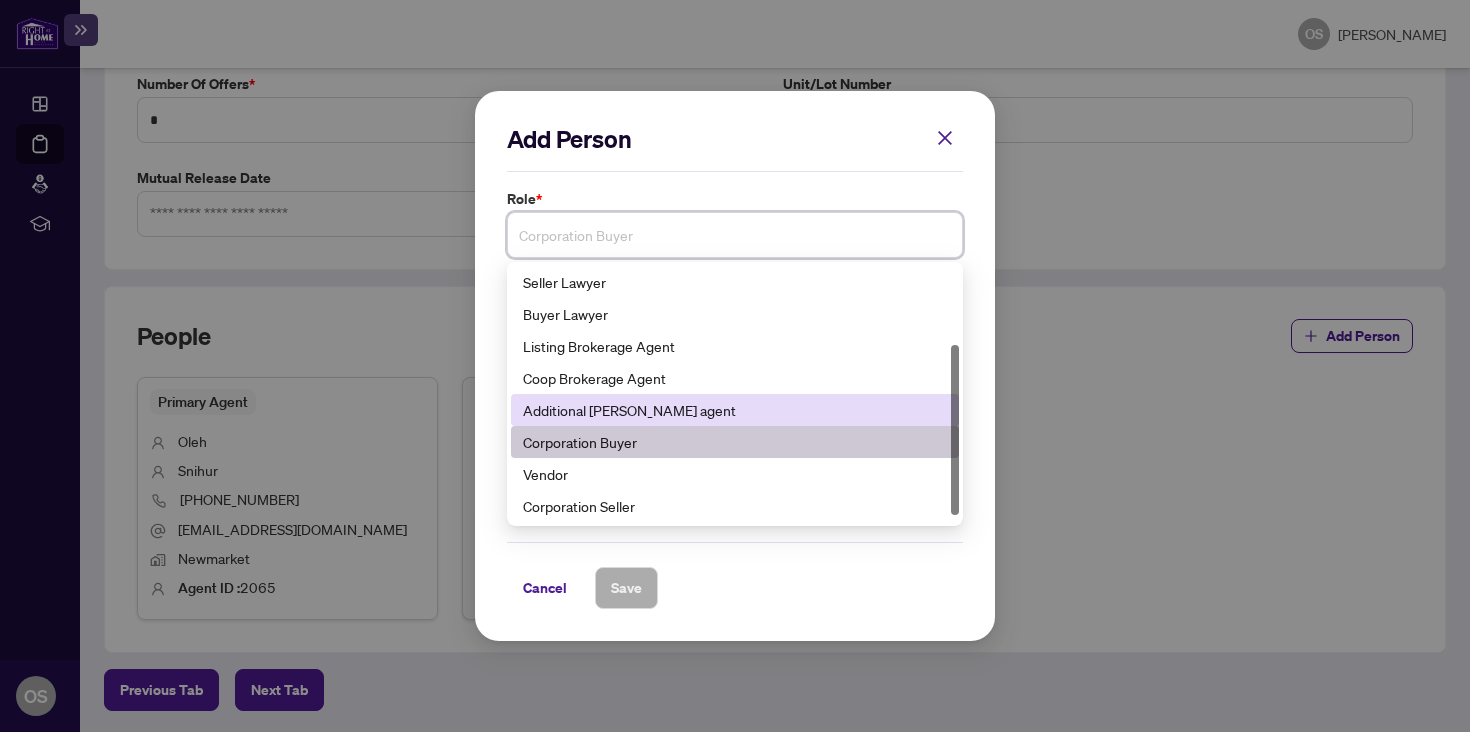 scroll, scrollTop: 0, scrollLeft: 0, axis: both 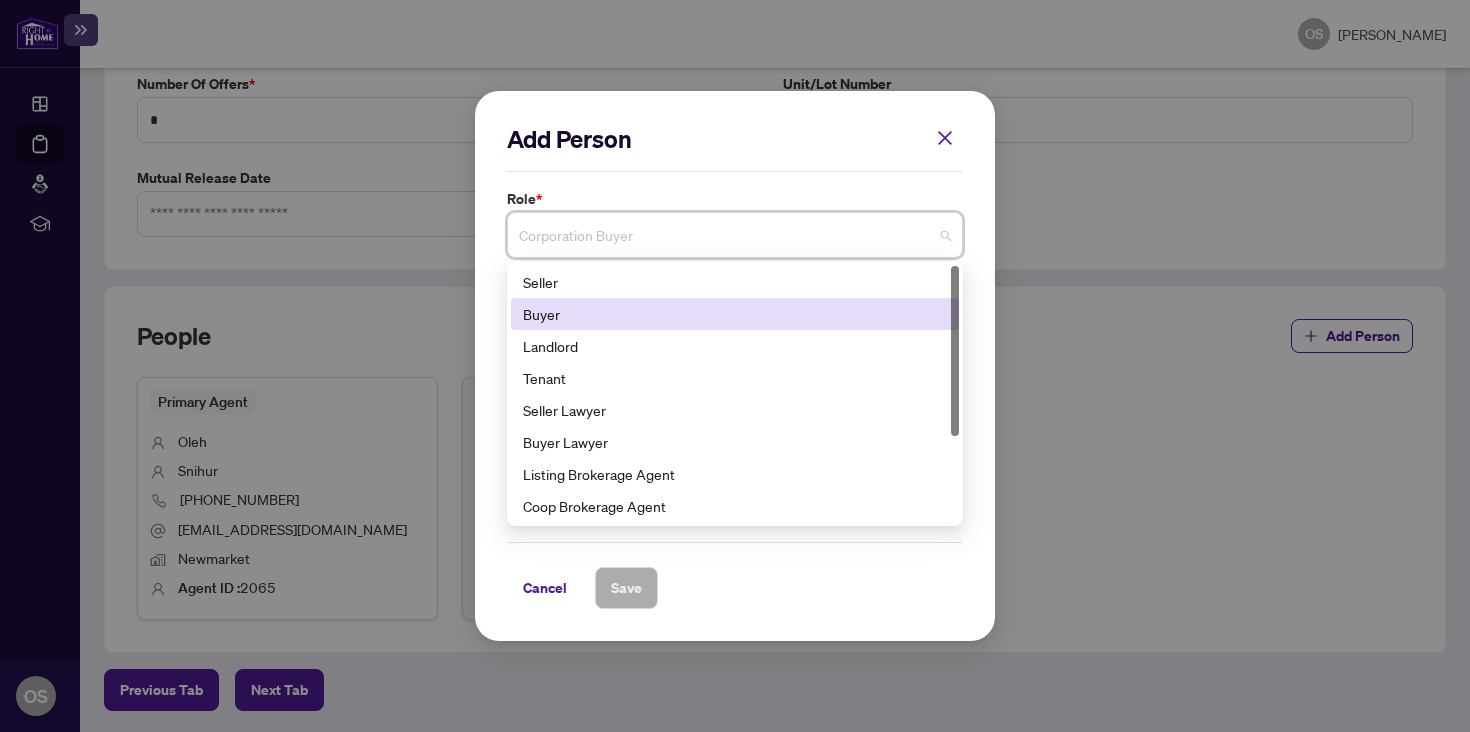 click on "Add Person Role * Corporation Buyer 1 2 3 Seller Buyer Landlord Tenant Seller Lawyer Buyer Lawyer Listing Brokerage Agent Coop Brokerage Agent Additional [PERSON_NAME] agent Corporation Buyer Corporation Name * Corporation Name is Required Field Email Address Phone Number Cancel Save Cancel OK" at bounding box center (735, 366) 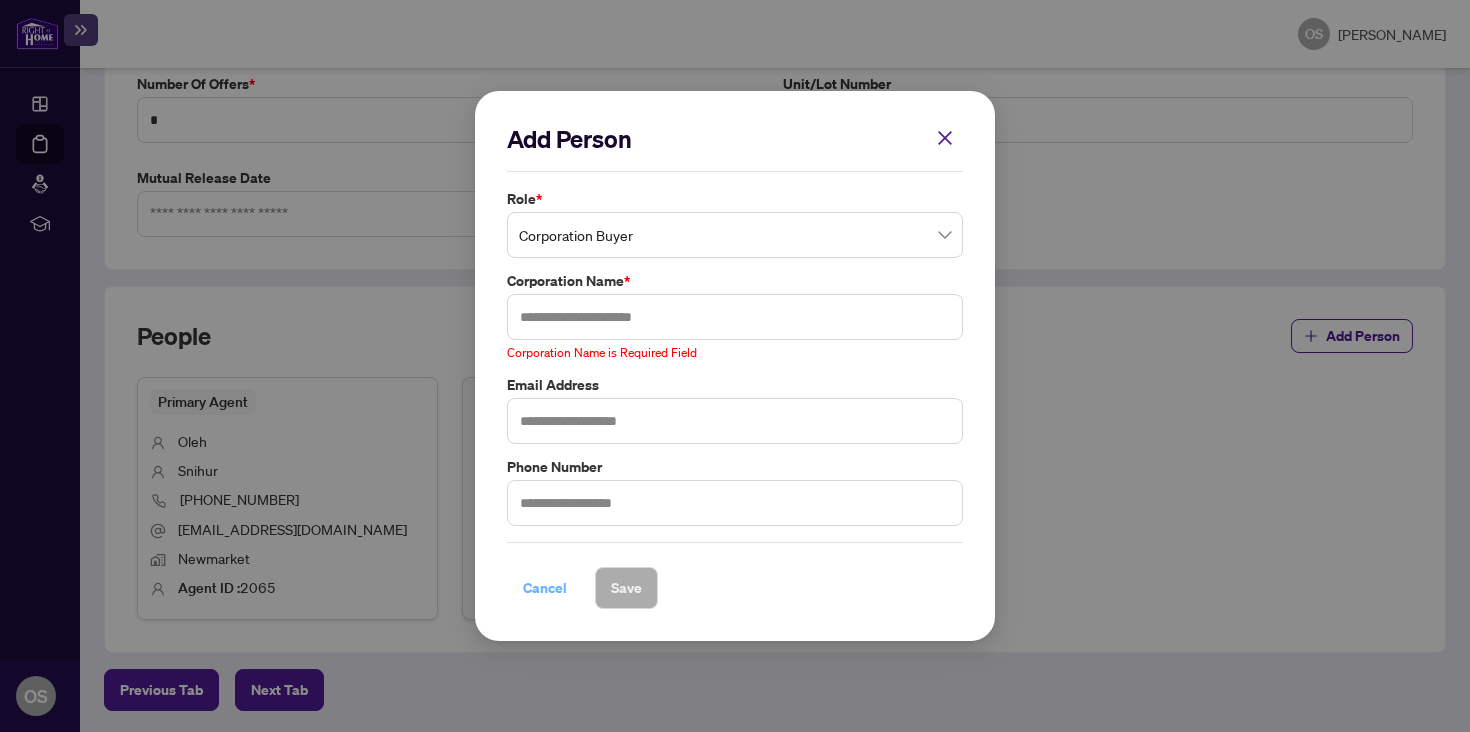 click on "Cancel" at bounding box center [545, 588] 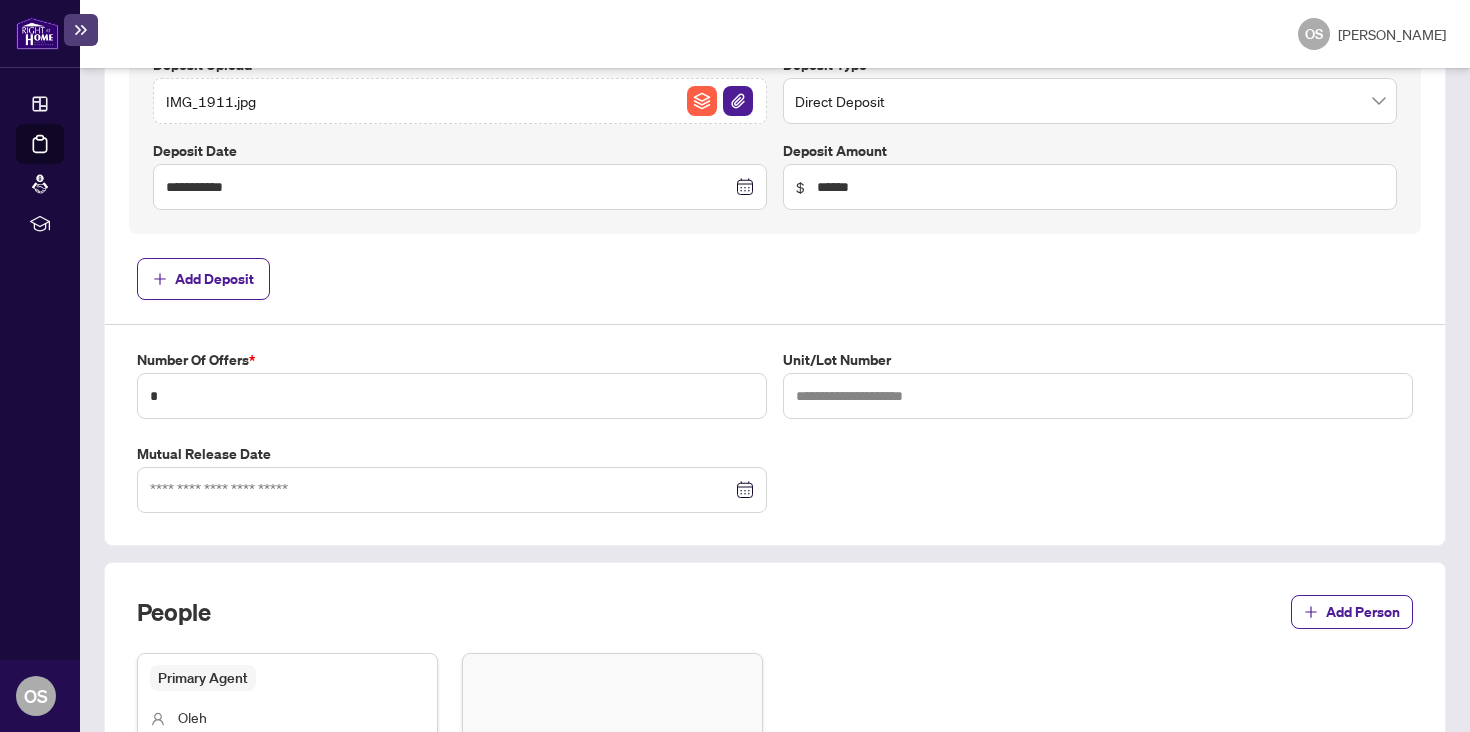 scroll, scrollTop: 1138, scrollLeft: 0, axis: vertical 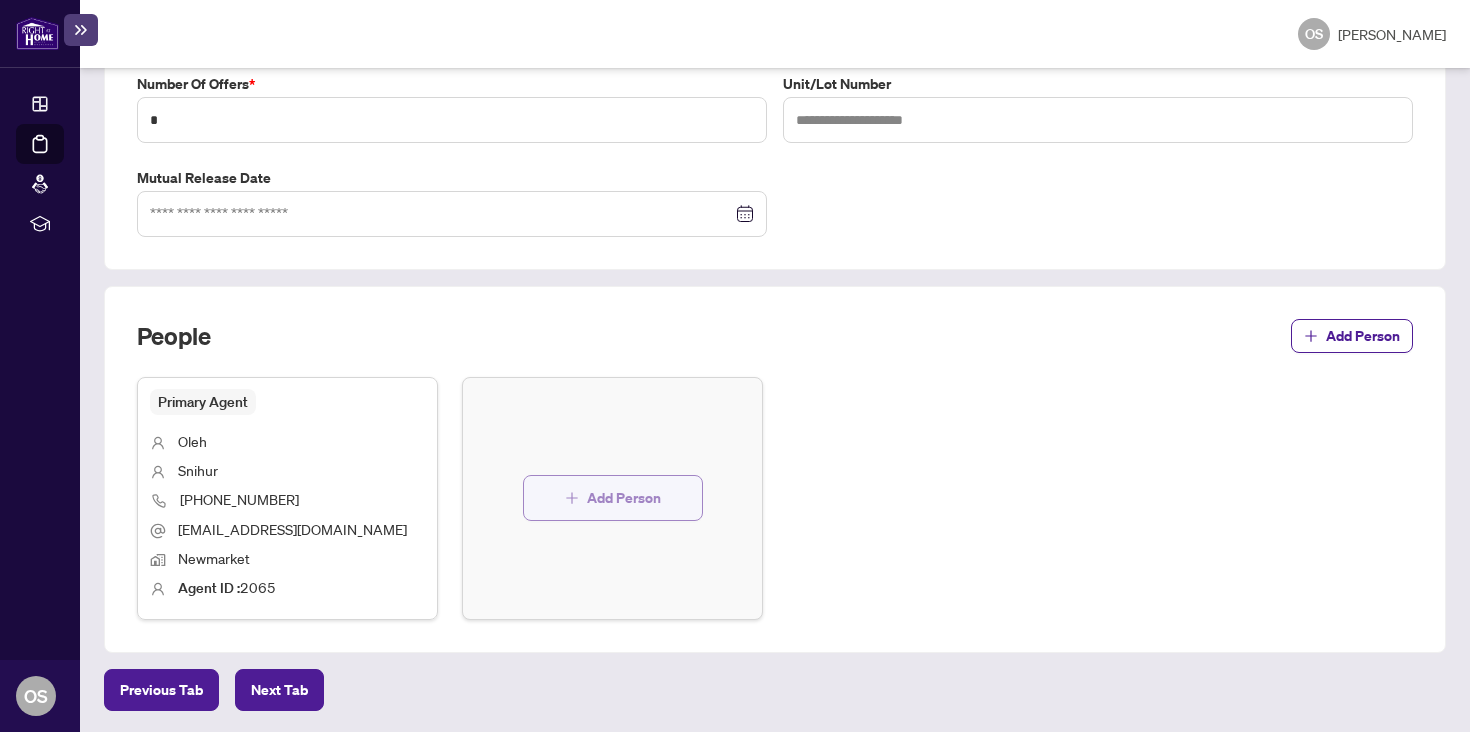 click on "Add Person" at bounding box center [624, 498] 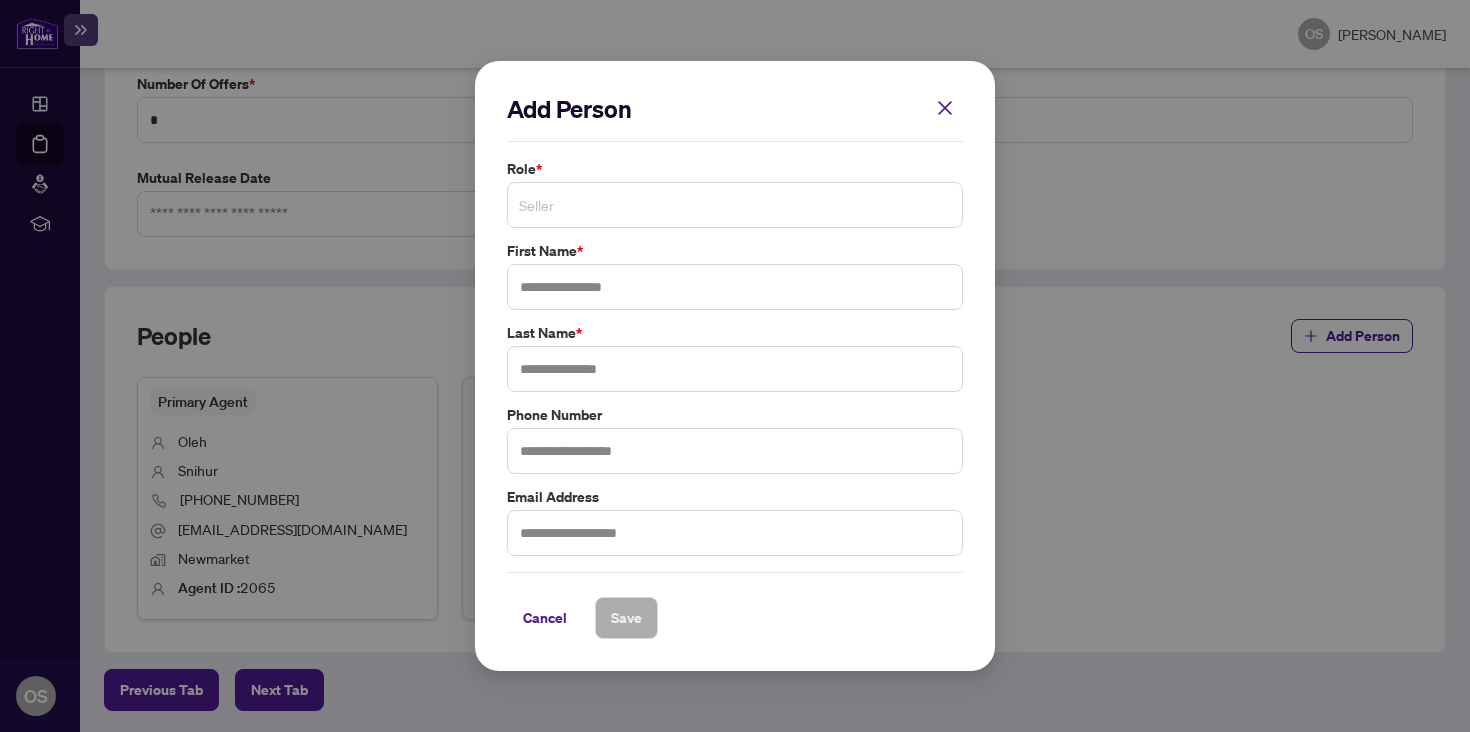 click on "Seller" at bounding box center [735, 205] 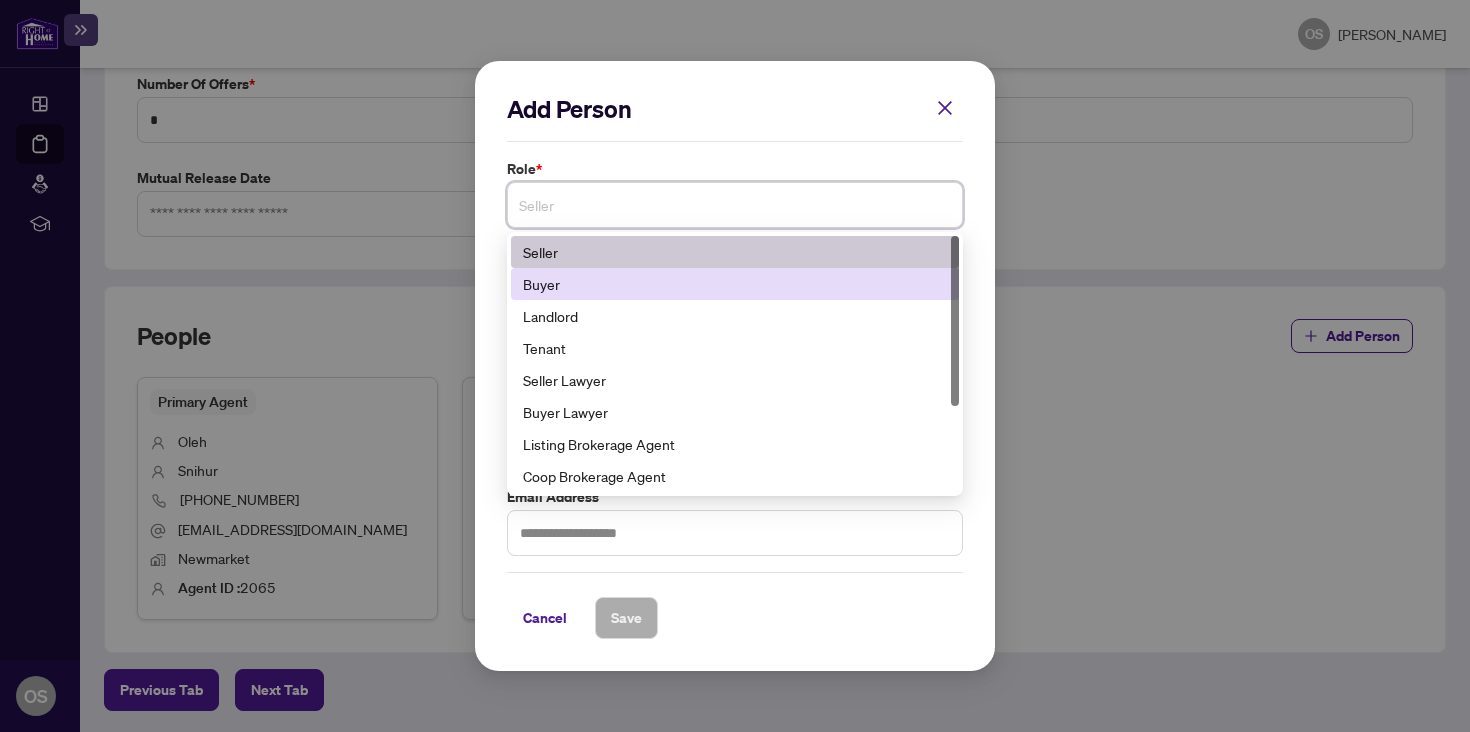 click on "Buyer" at bounding box center (735, 284) 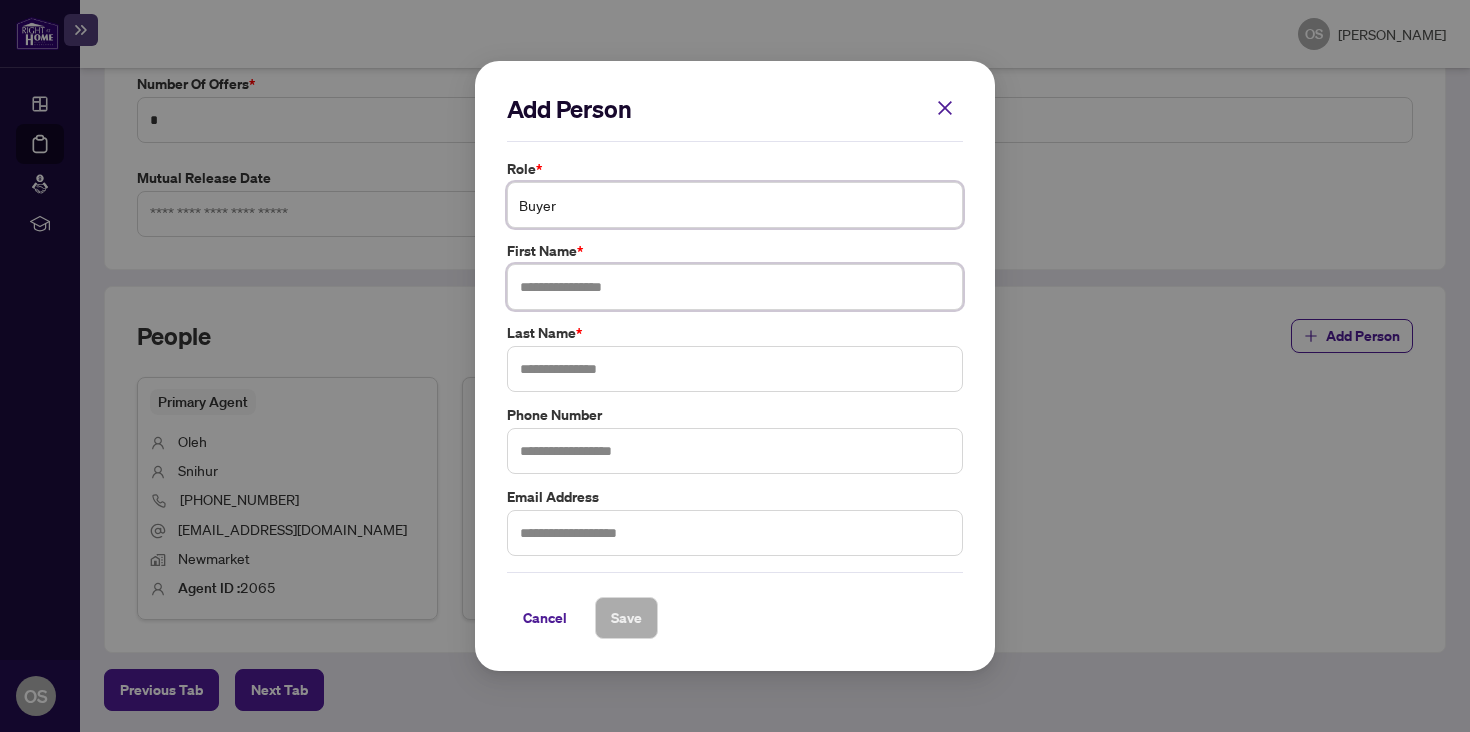 click at bounding box center [735, 287] 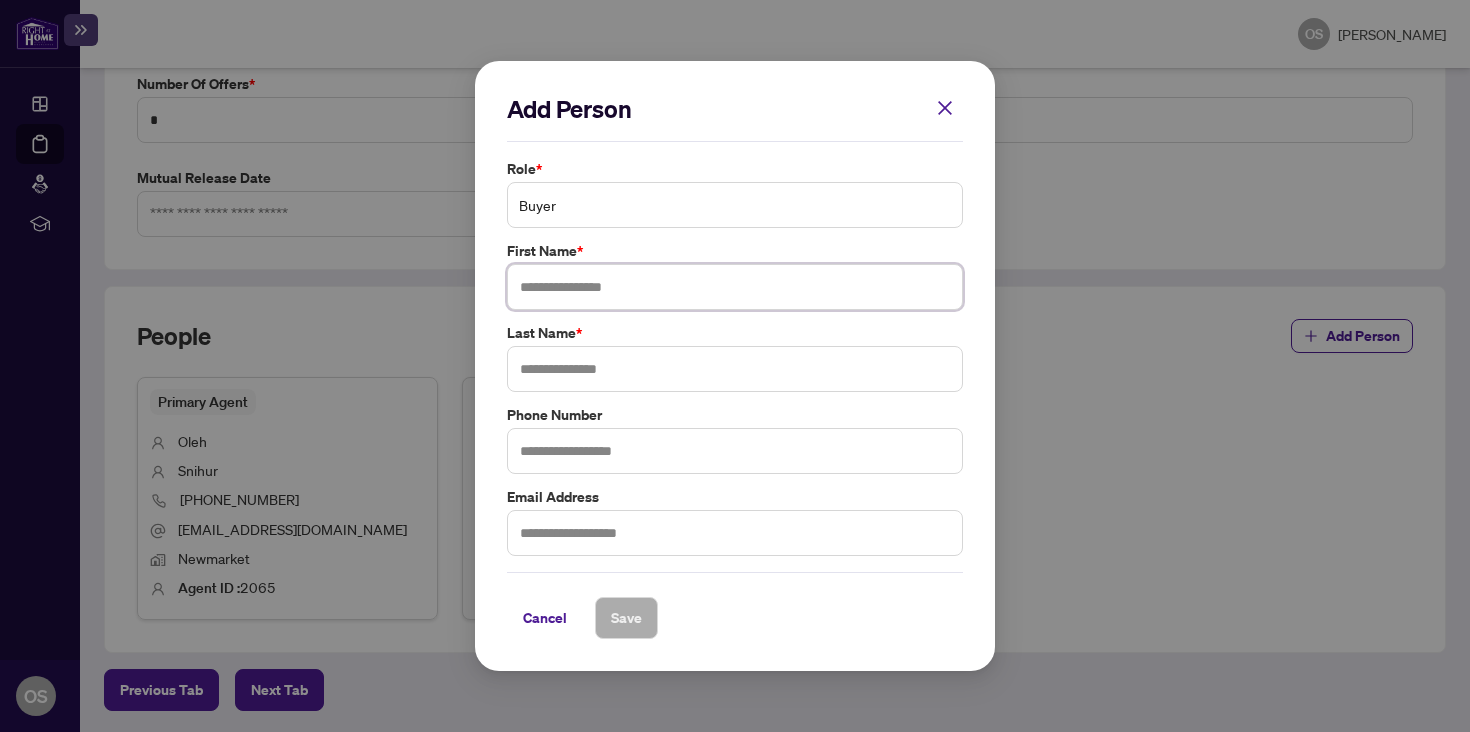 click on "Buyer" at bounding box center [735, 205] 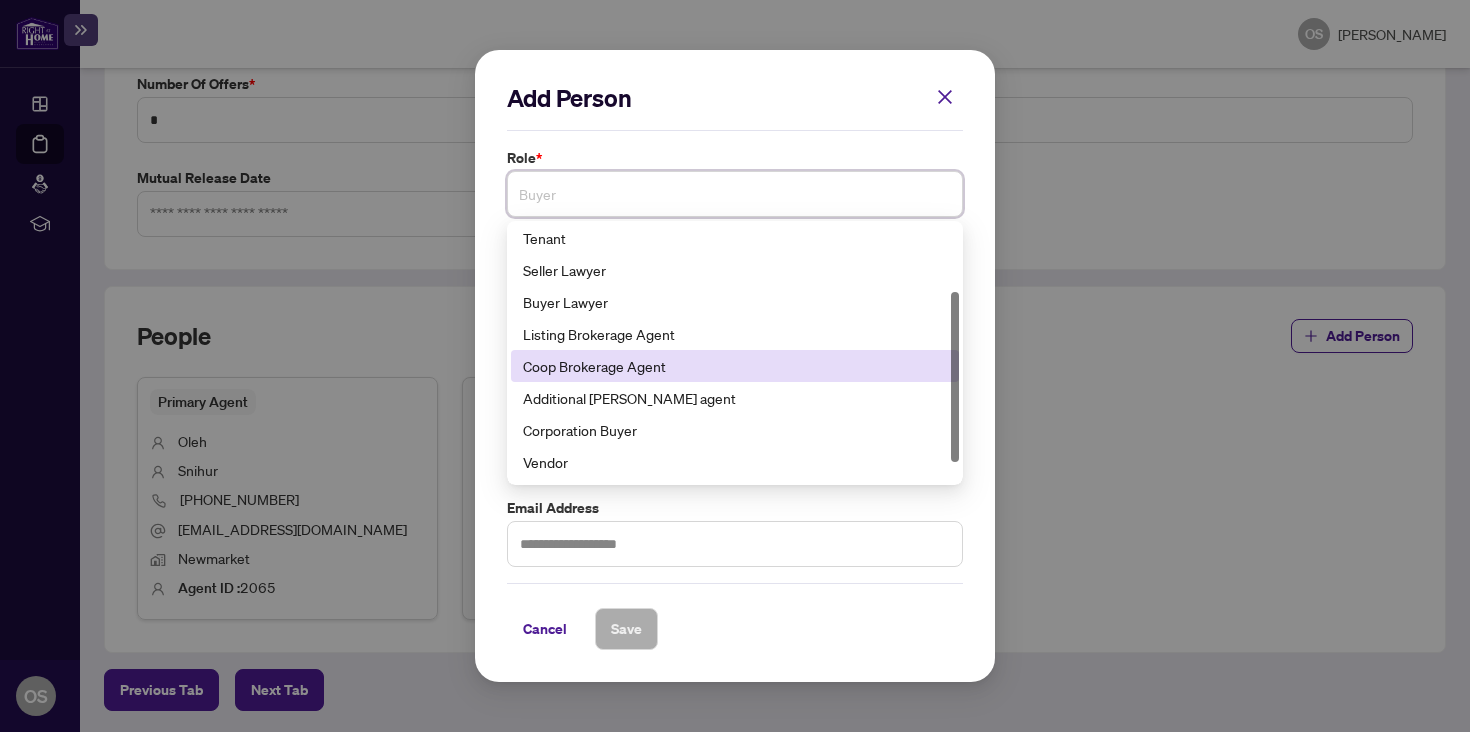 scroll, scrollTop: 128, scrollLeft: 0, axis: vertical 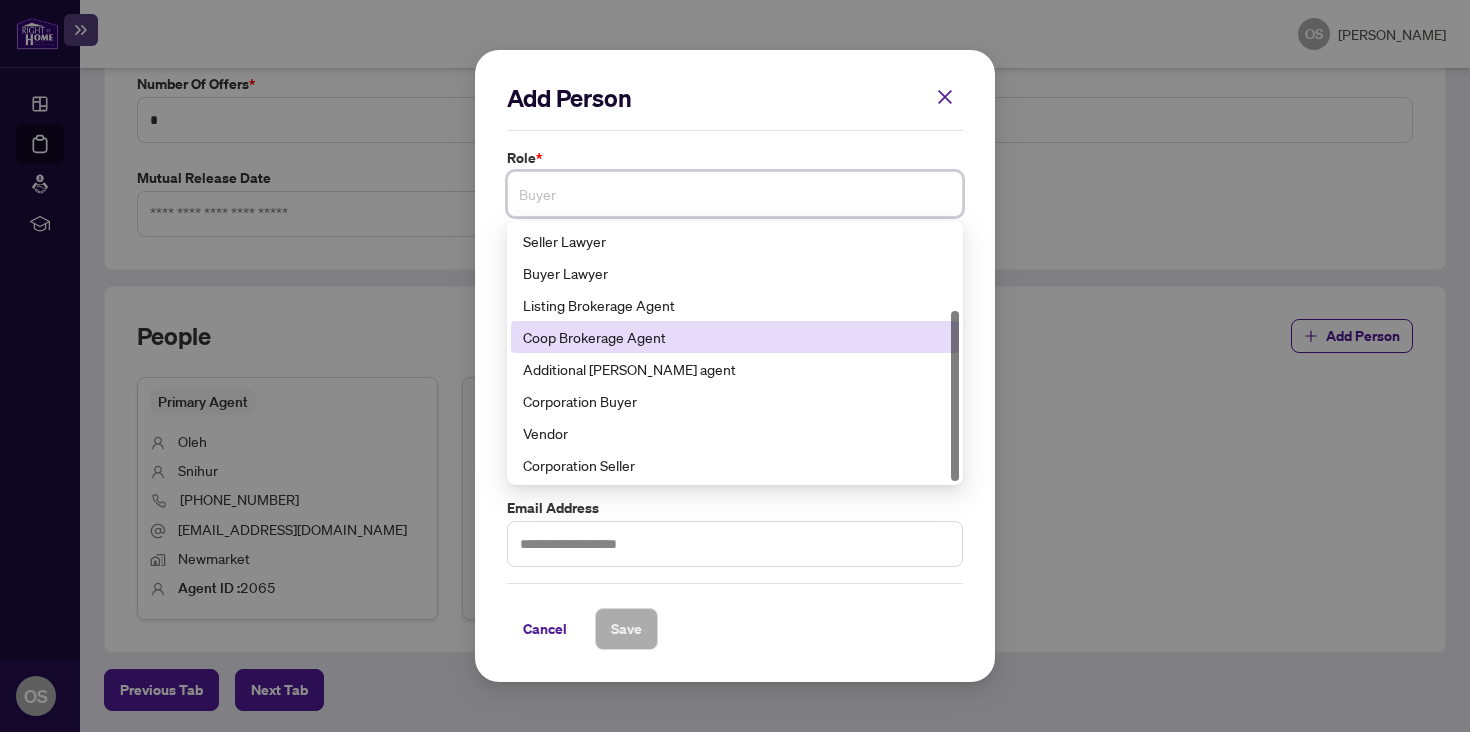 click on "Coop Brokerage Agent" at bounding box center (735, 337) 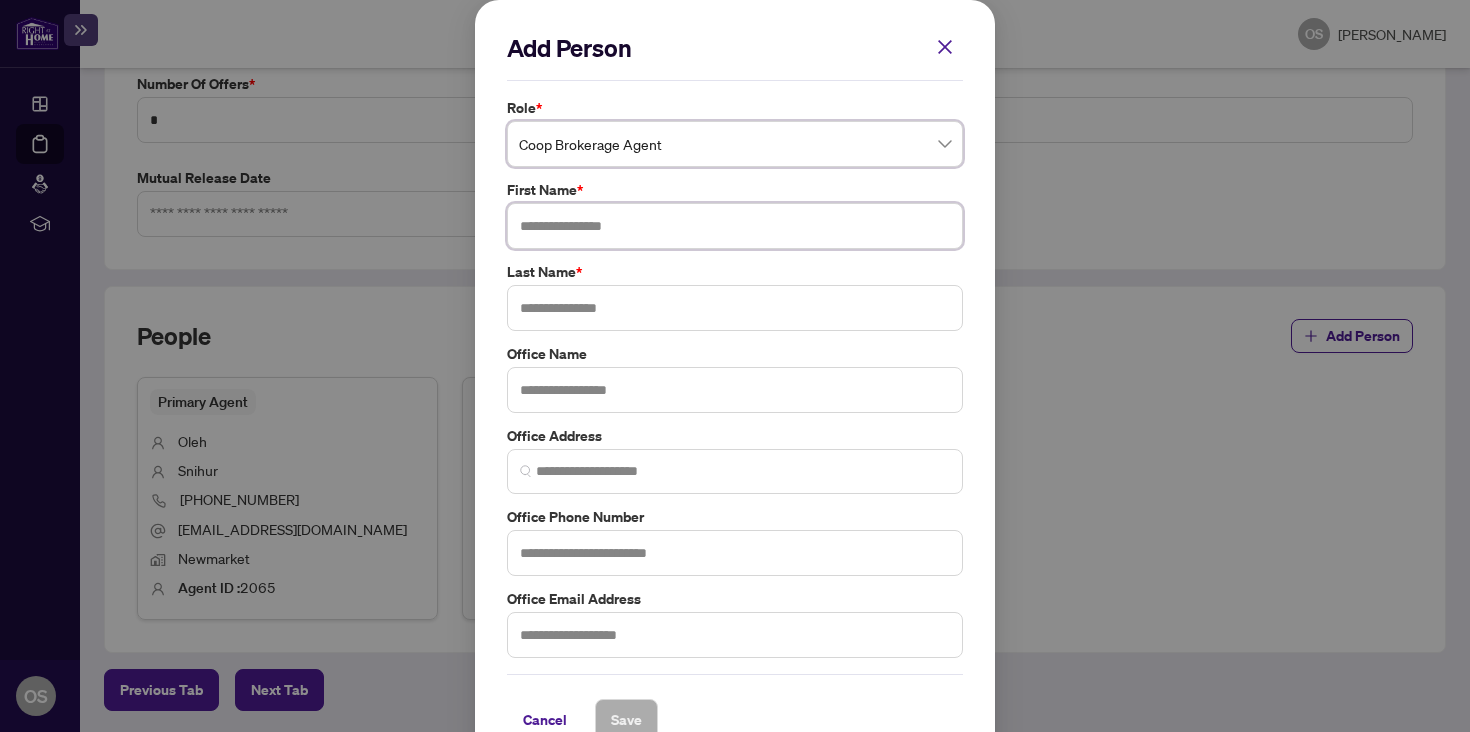click at bounding box center [735, 226] 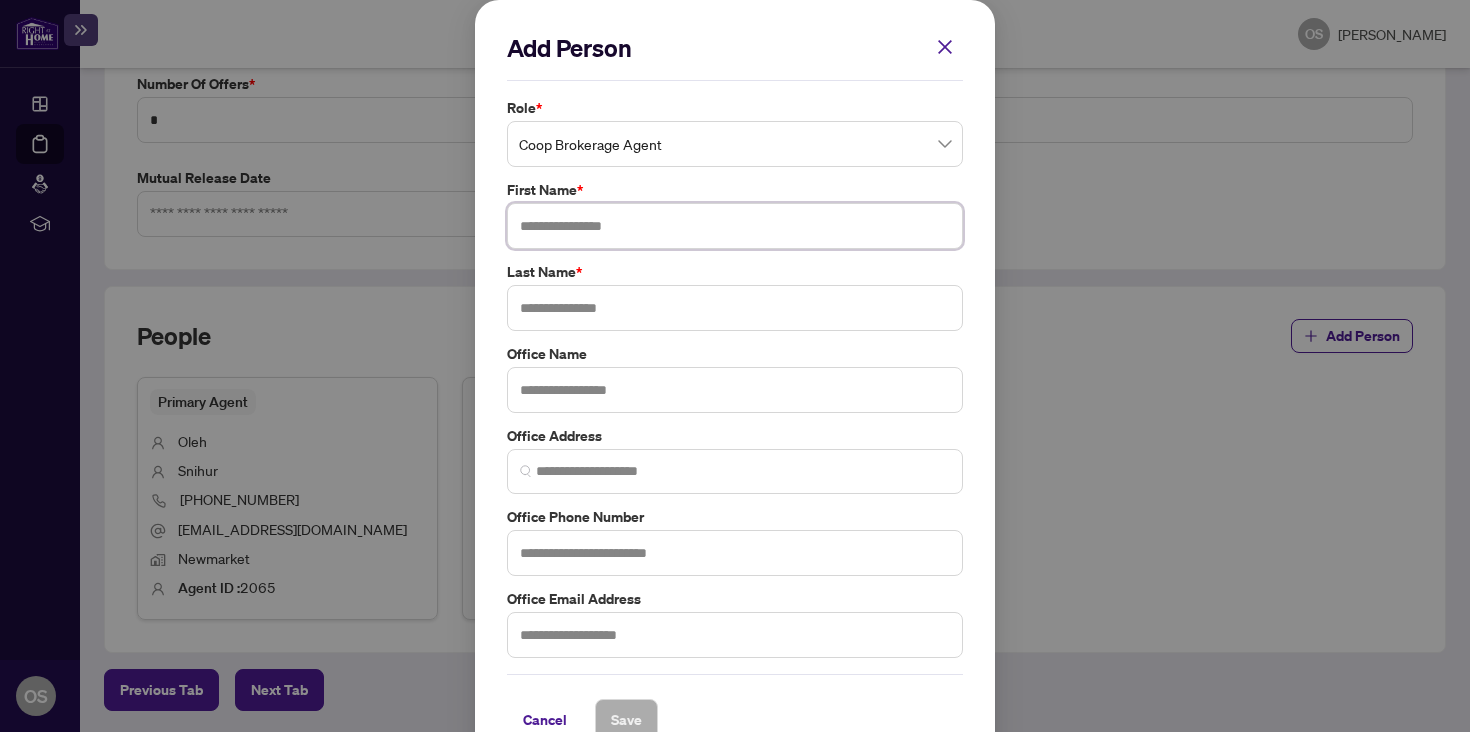 click at bounding box center [735, 226] 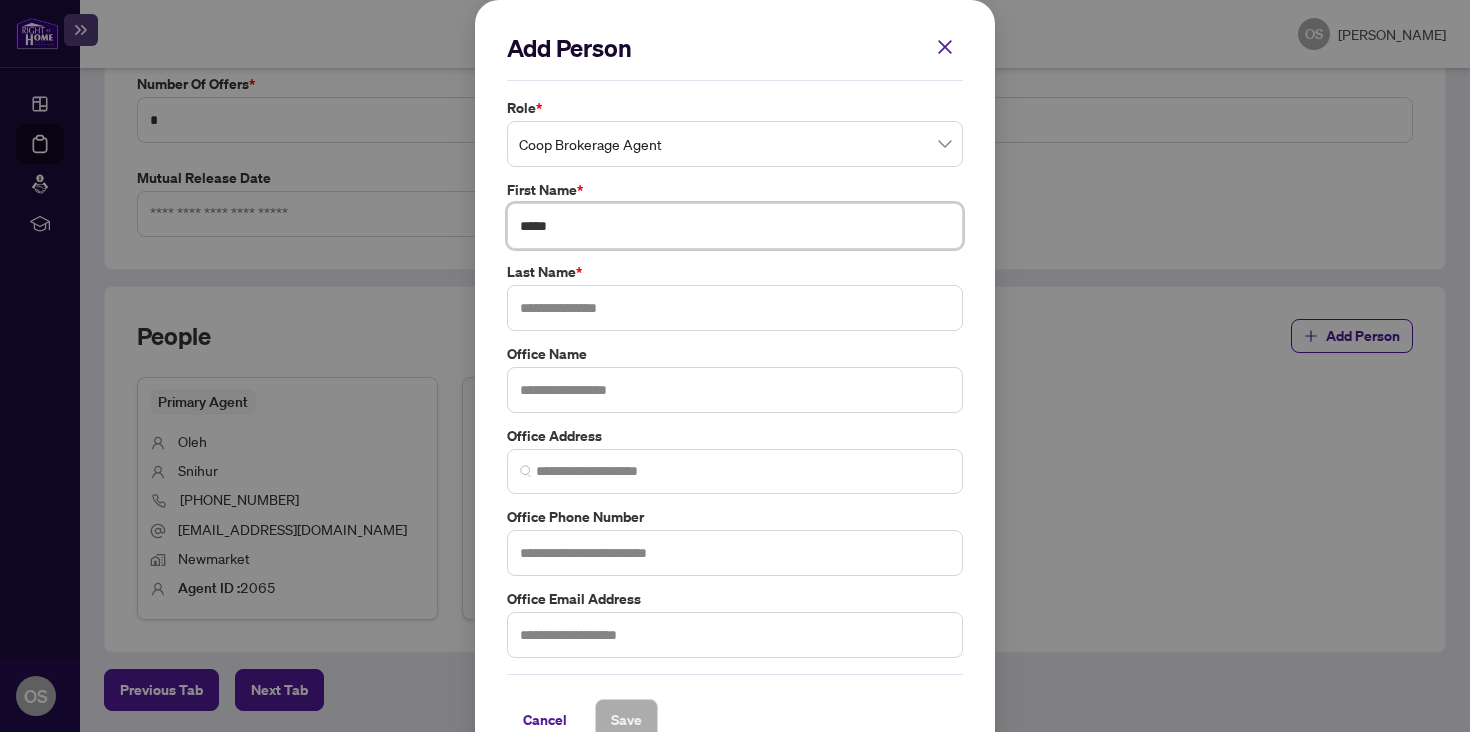 type on "****" 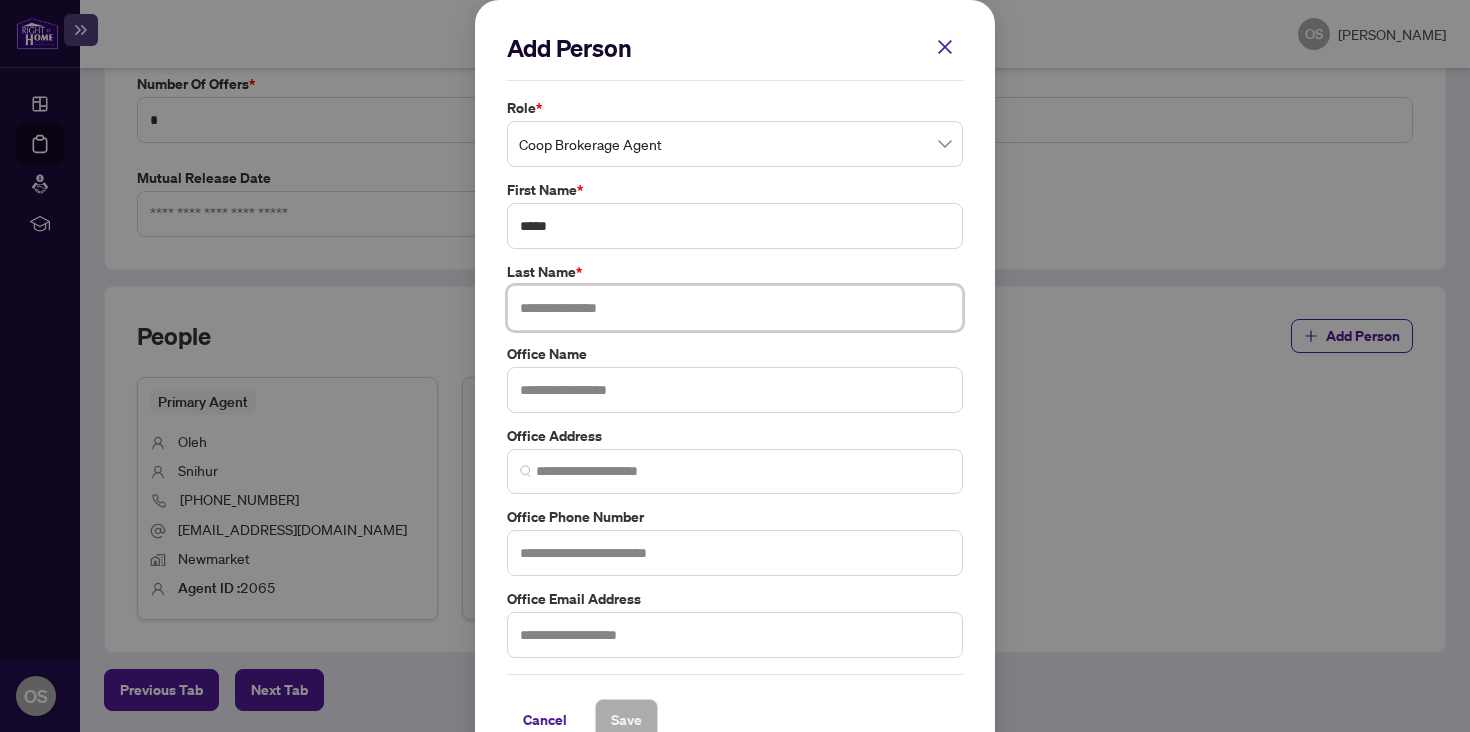 click at bounding box center (735, 308) 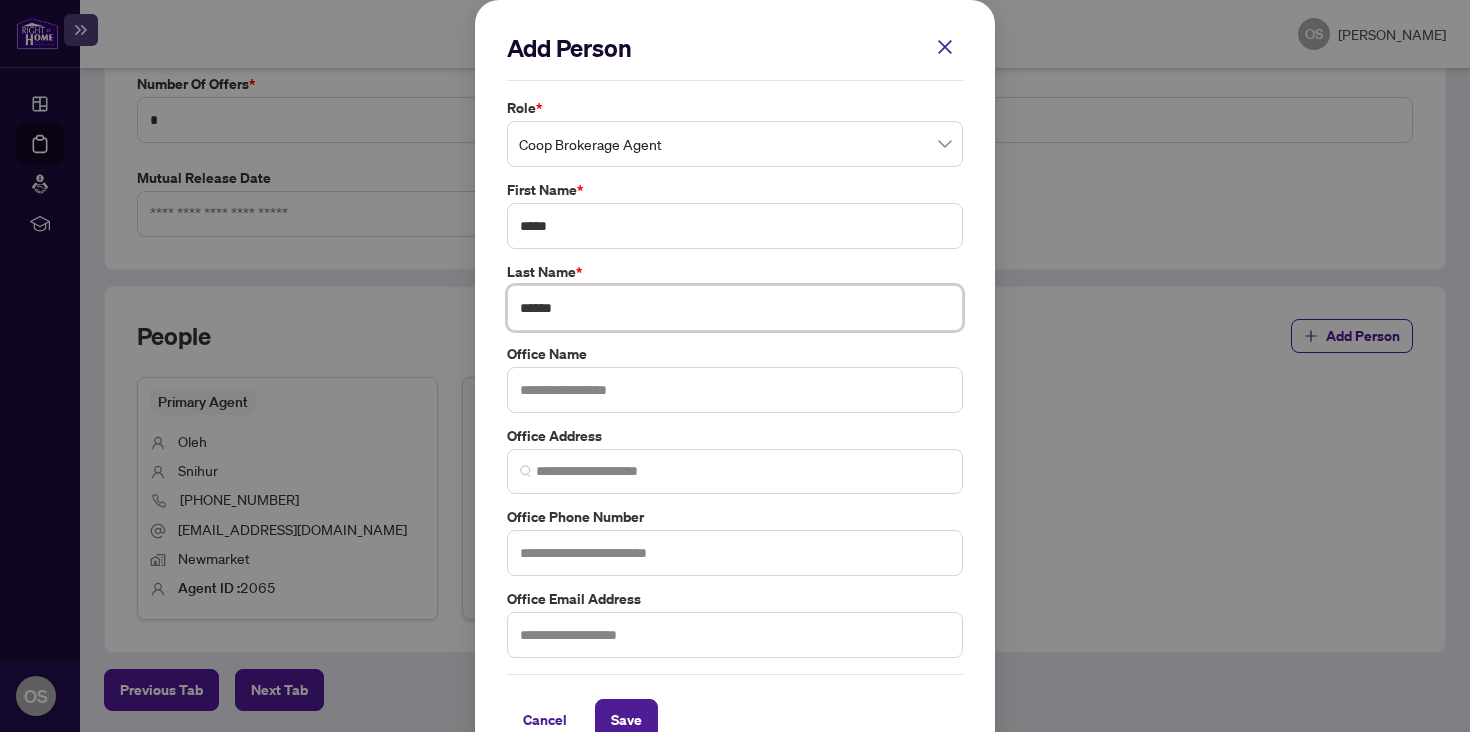 type on "******" 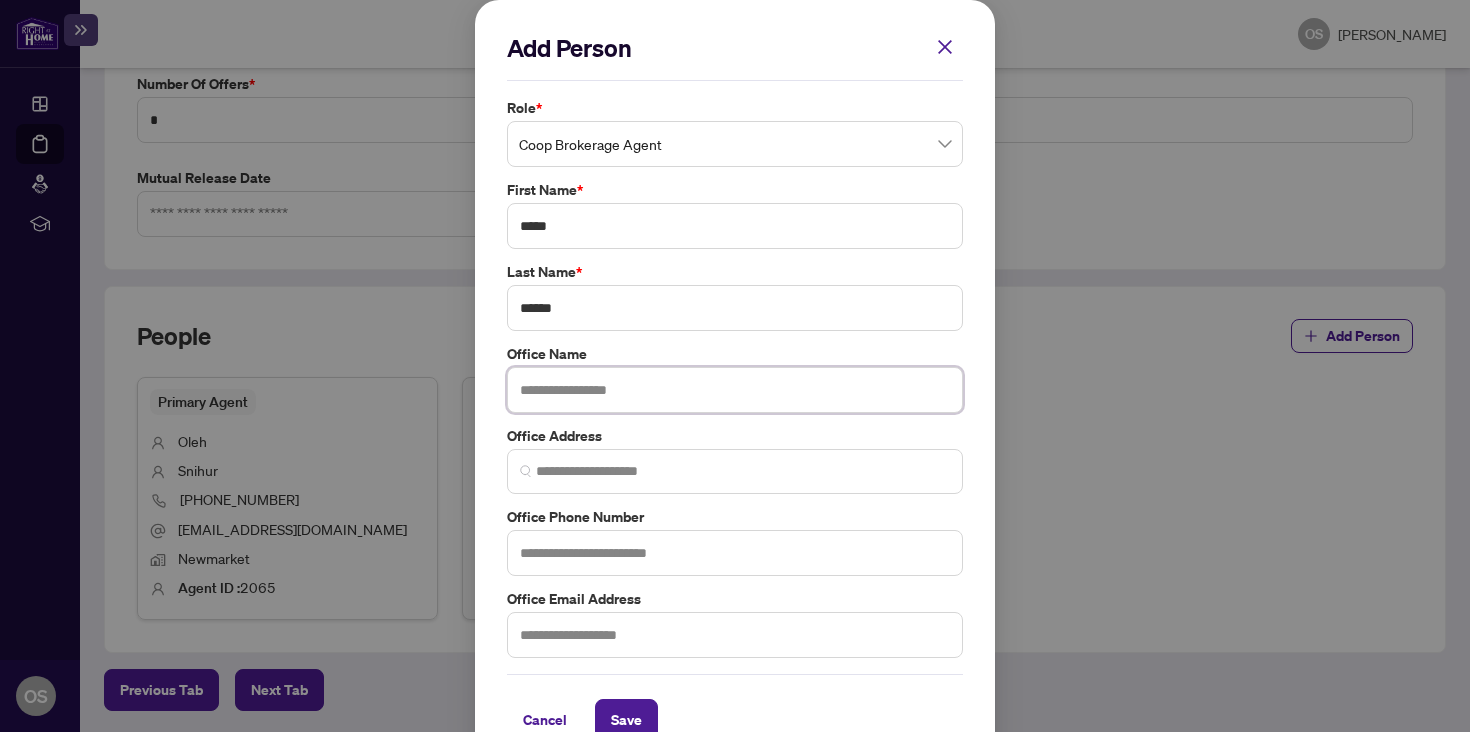 click at bounding box center [735, 390] 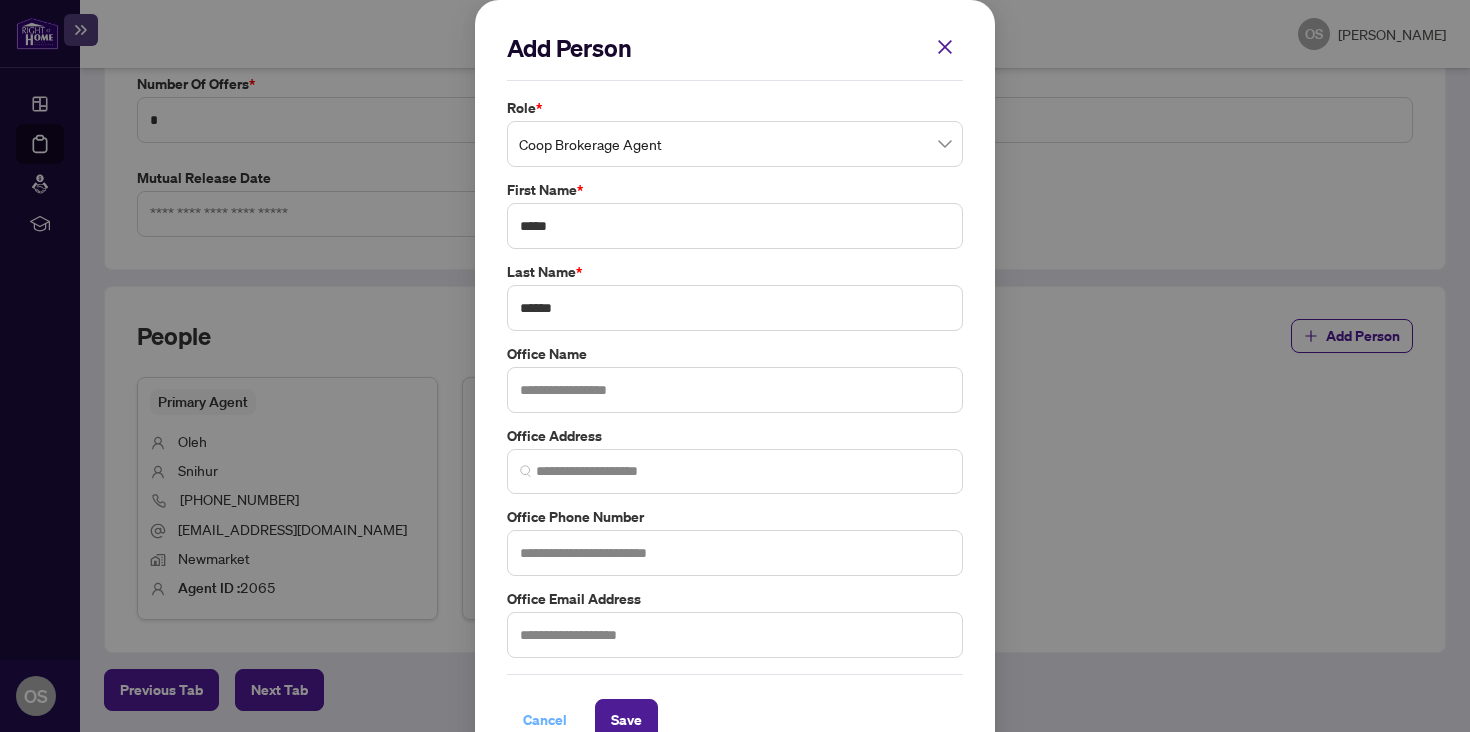 click on "Cancel" at bounding box center [545, 720] 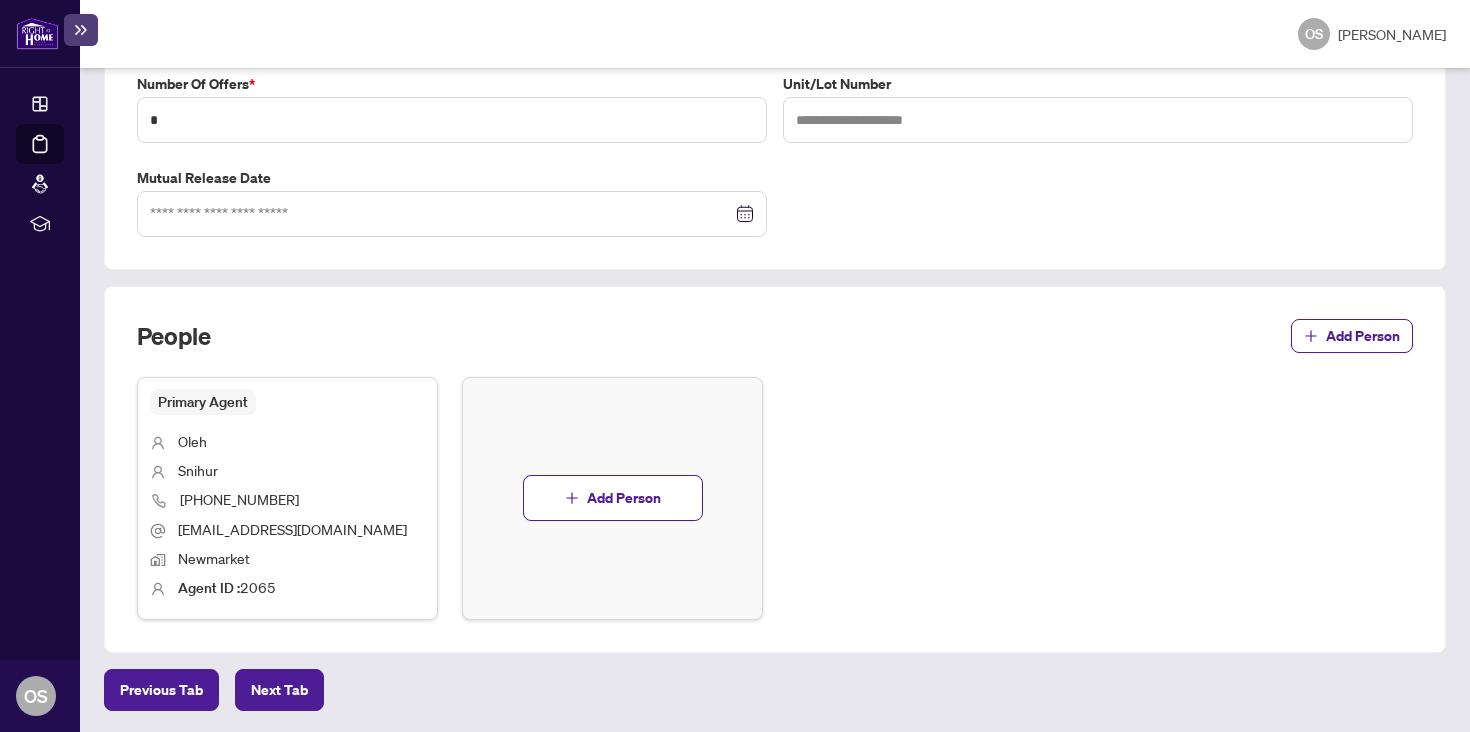 scroll, scrollTop: 839, scrollLeft: 0, axis: vertical 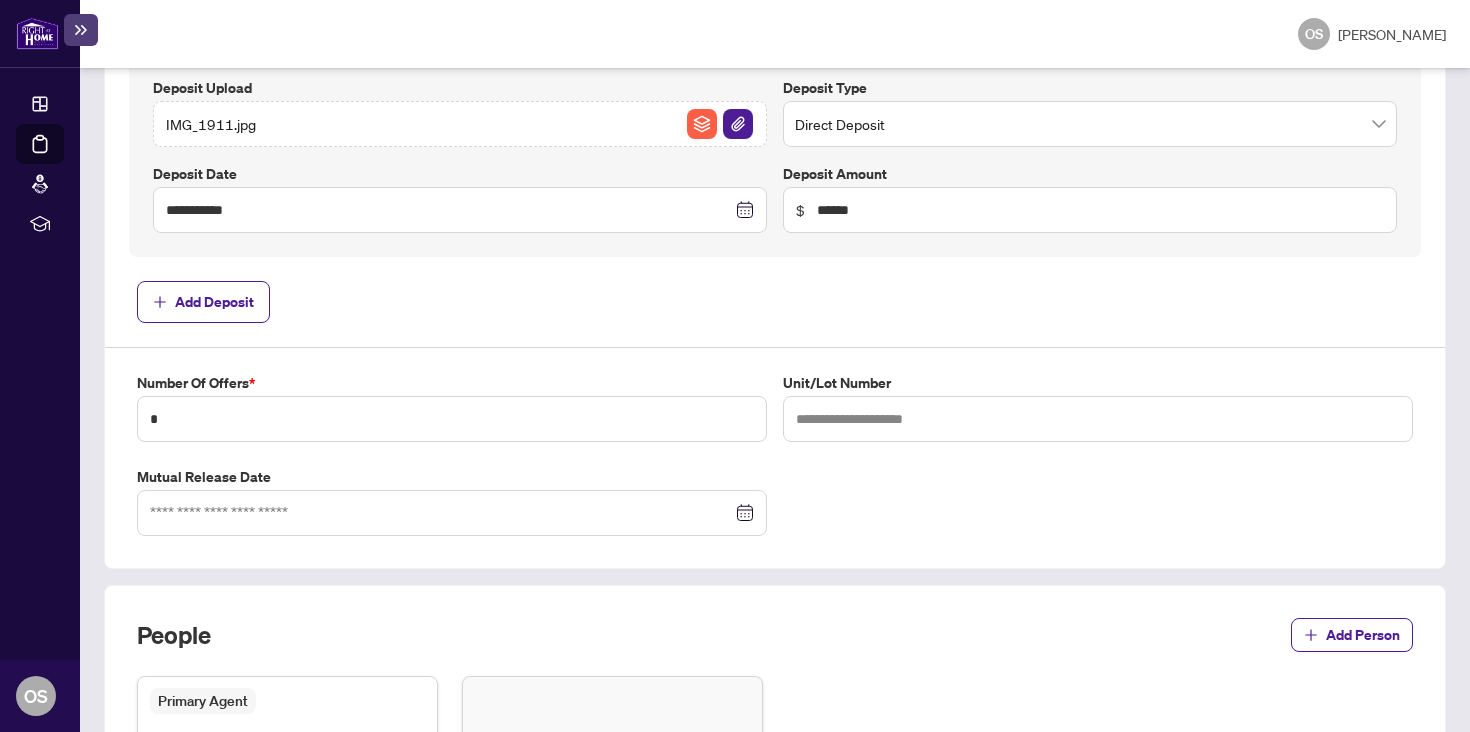 click on "Mutual Release Date" at bounding box center [452, 477] 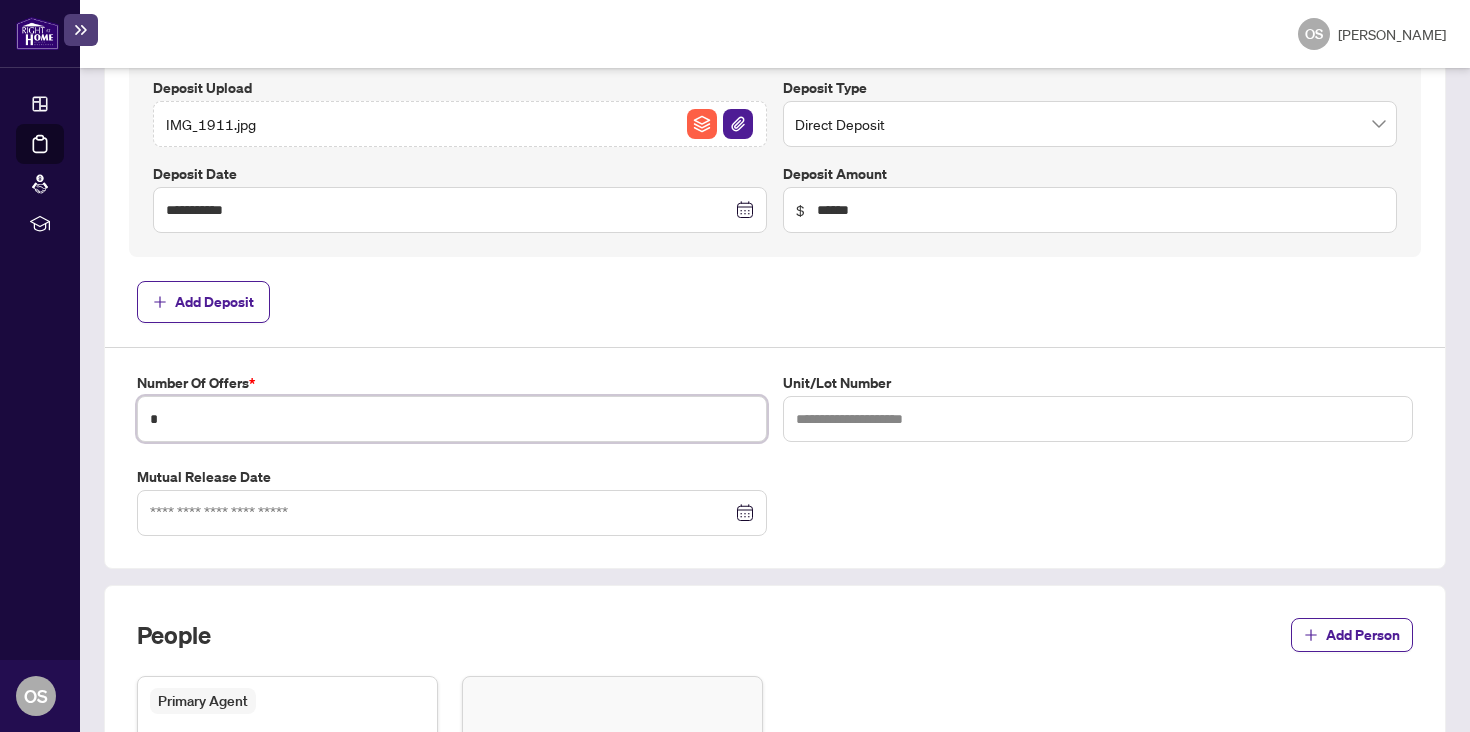click on "*" at bounding box center [452, 419] 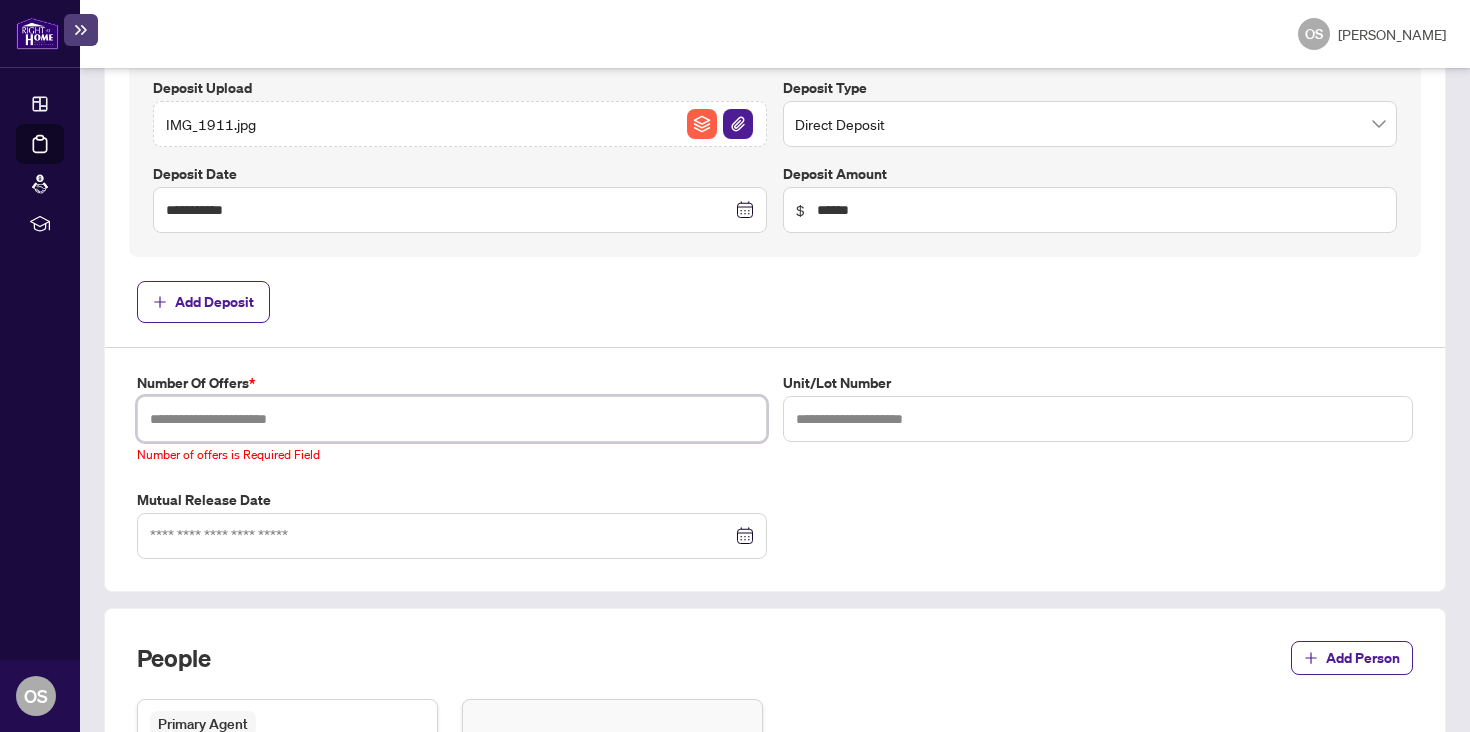 click at bounding box center [452, 419] 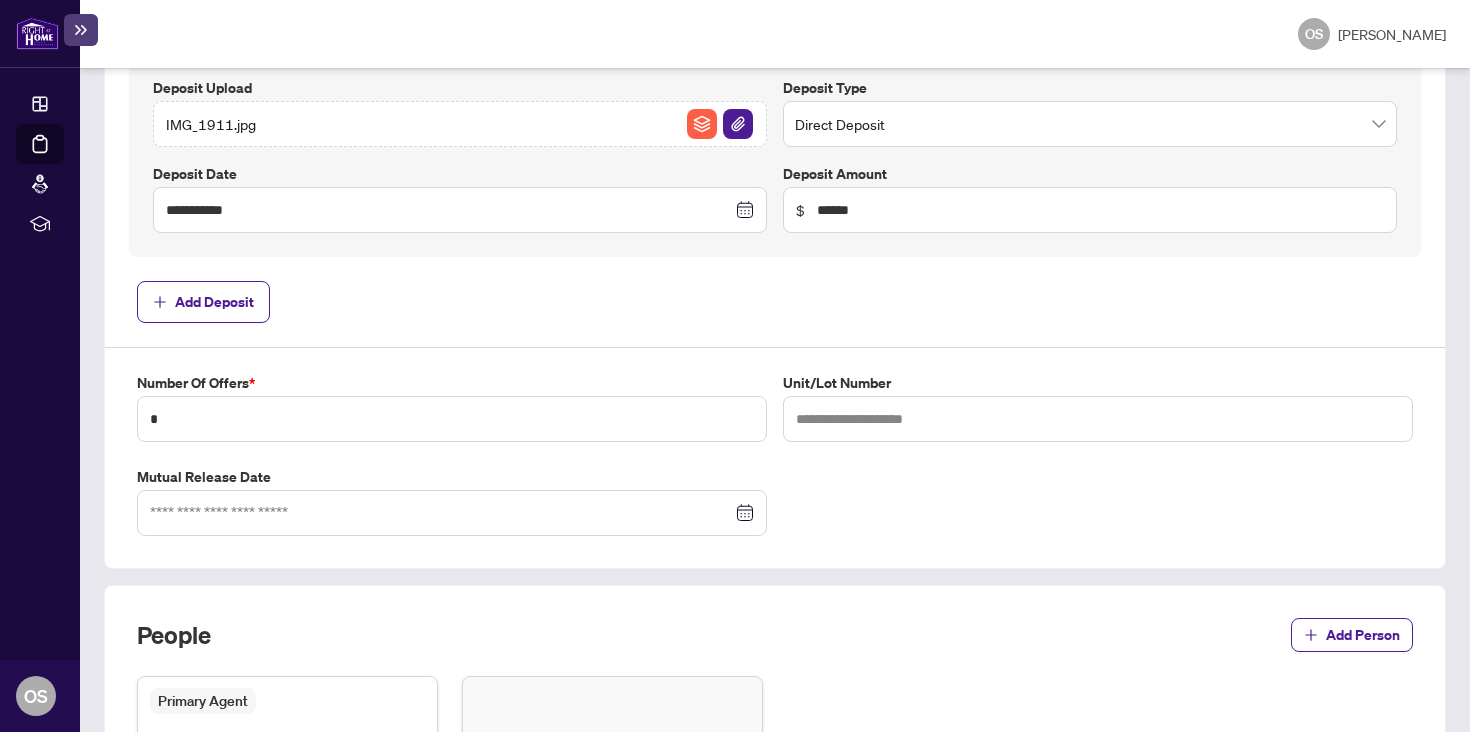 click on "**********" at bounding box center [775, 100] 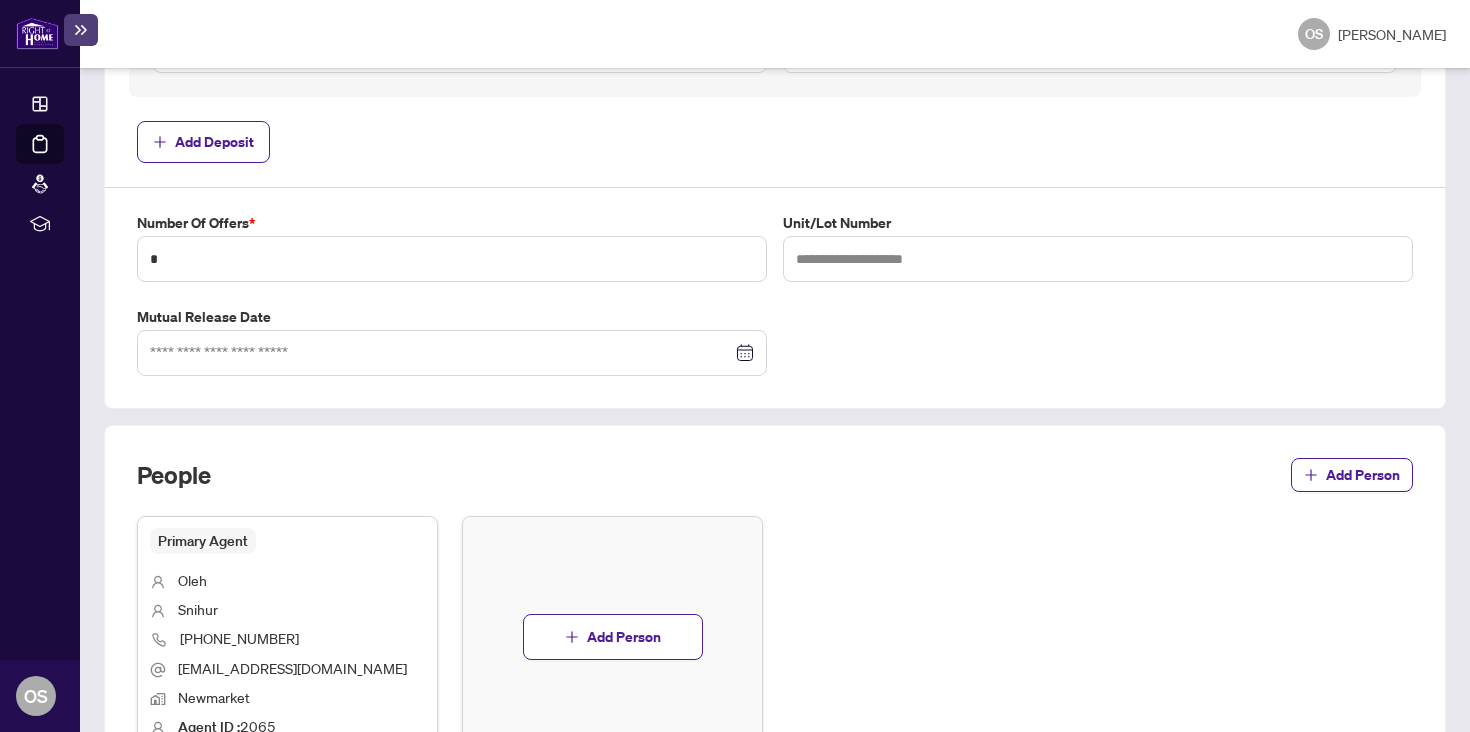 scroll, scrollTop: 1138, scrollLeft: 0, axis: vertical 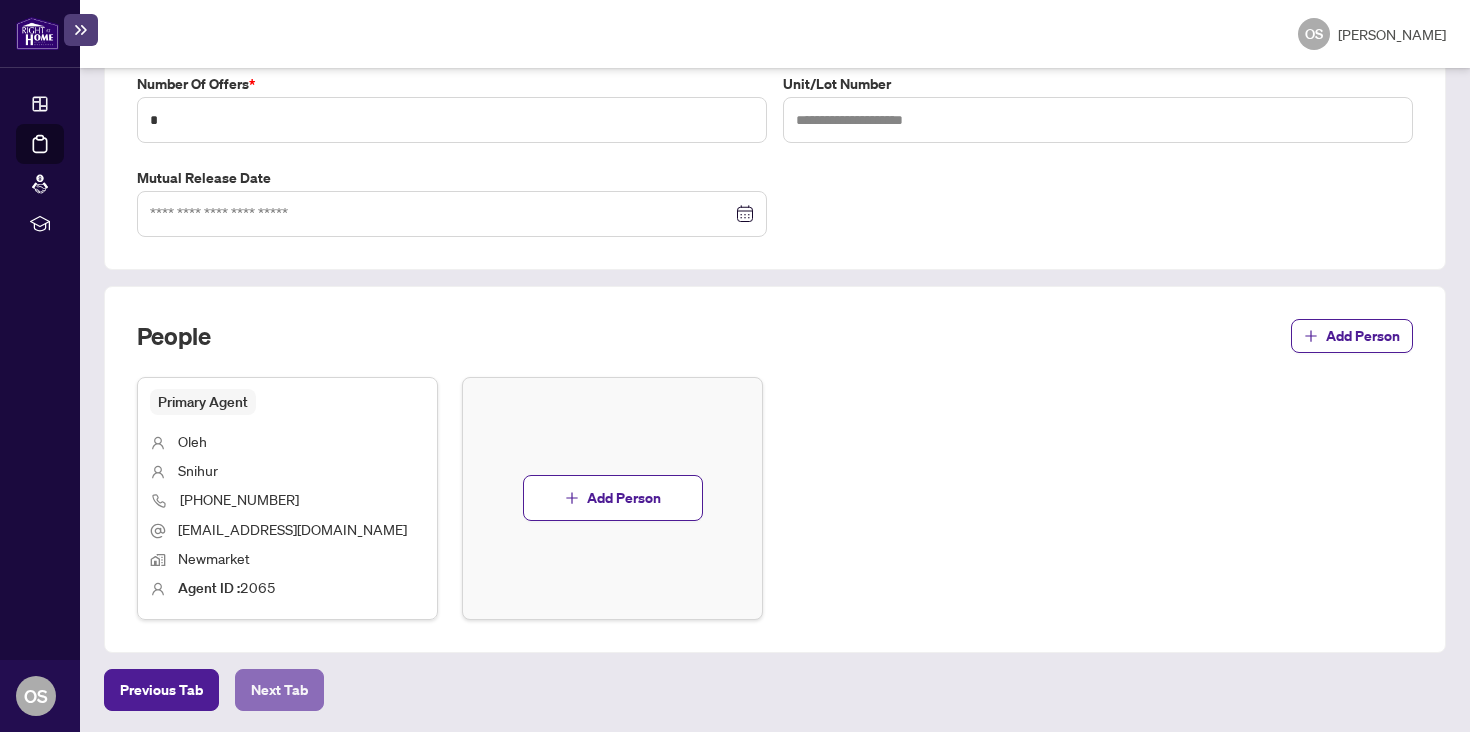 click on "Next Tab" at bounding box center (279, 690) 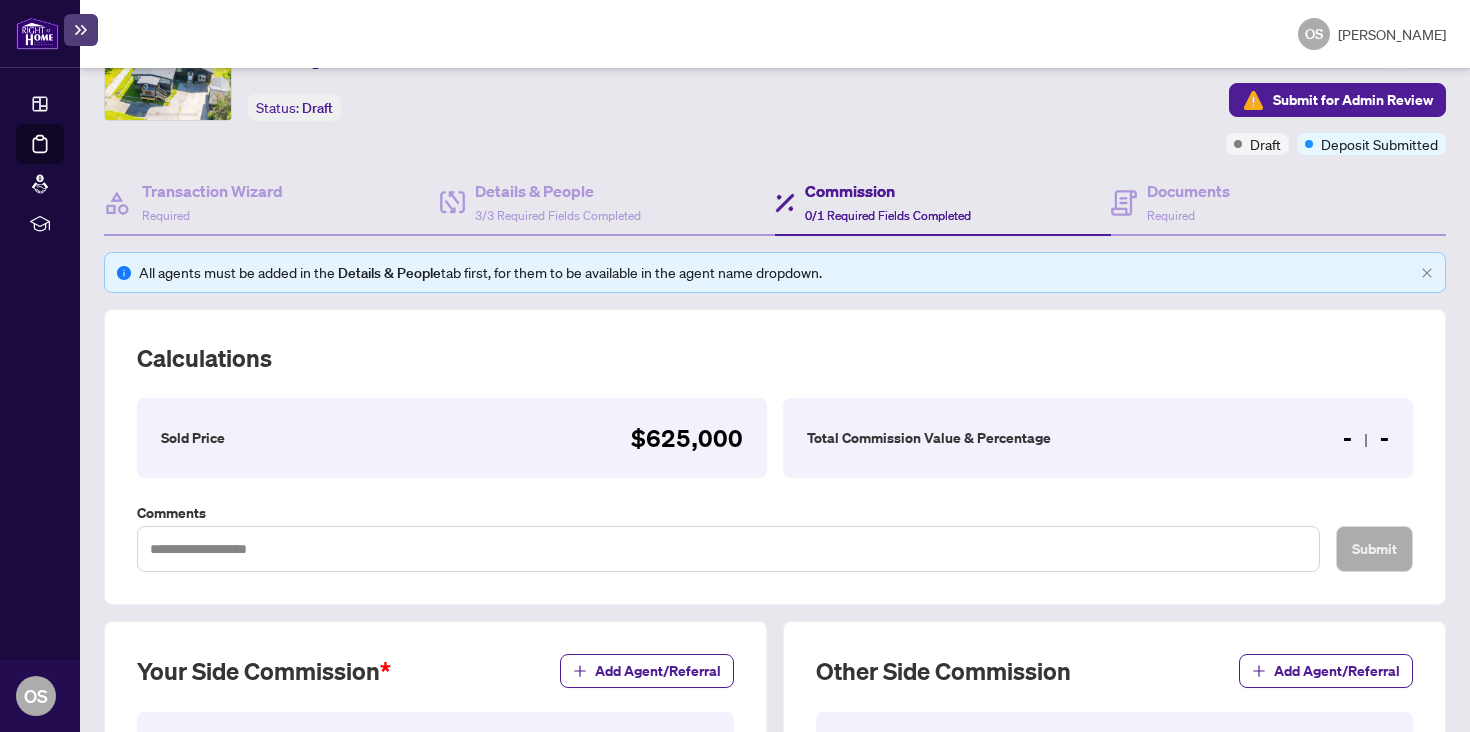 scroll, scrollTop: 260, scrollLeft: 0, axis: vertical 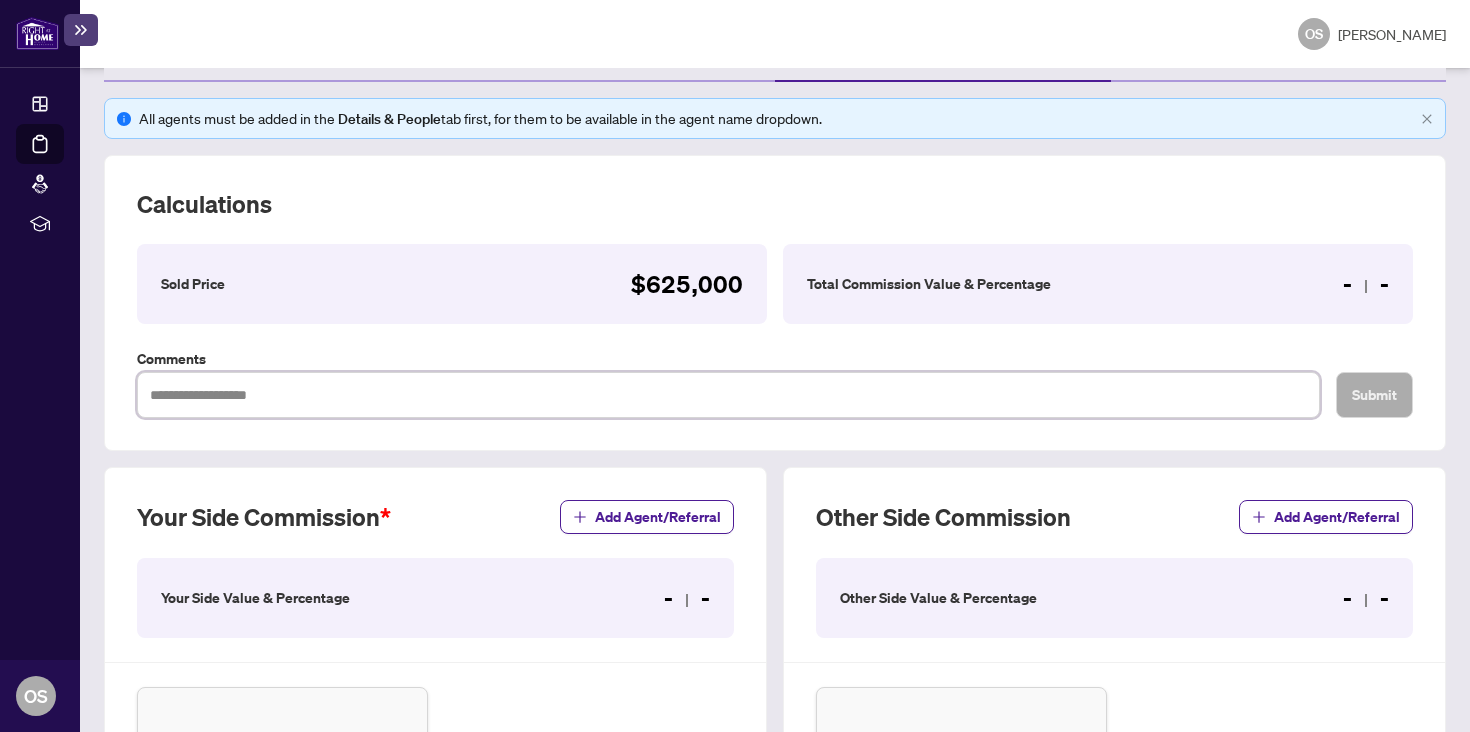 click at bounding box center [728, 395] 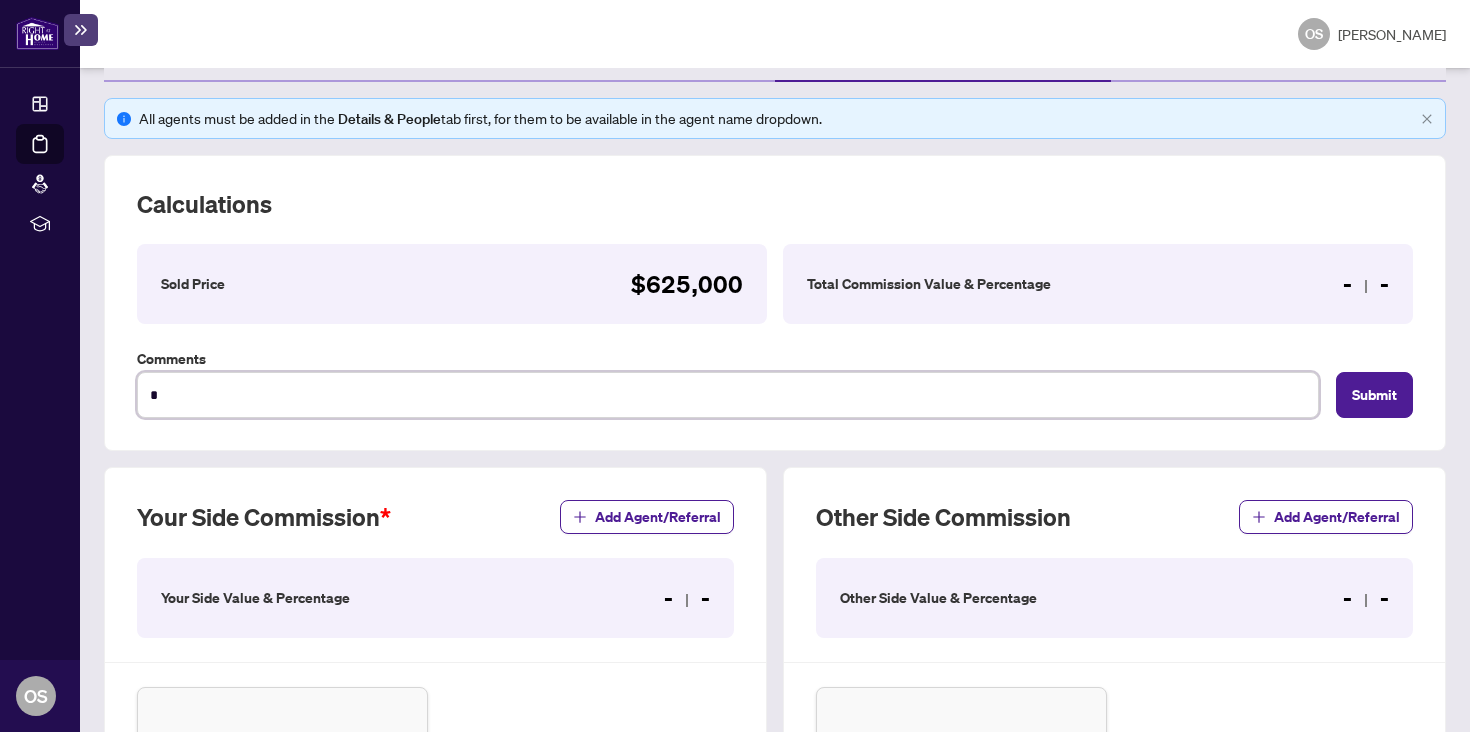 type on "**" 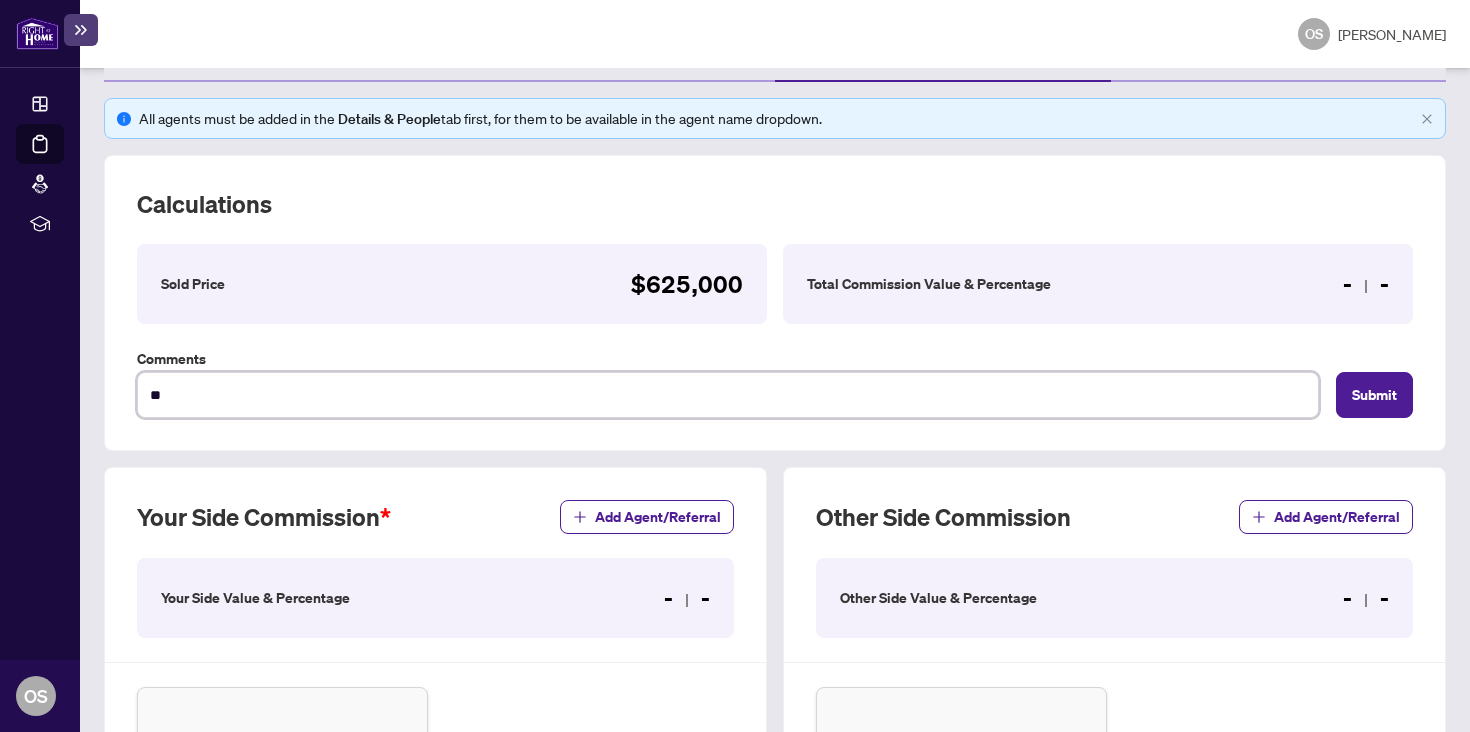 type on "*" 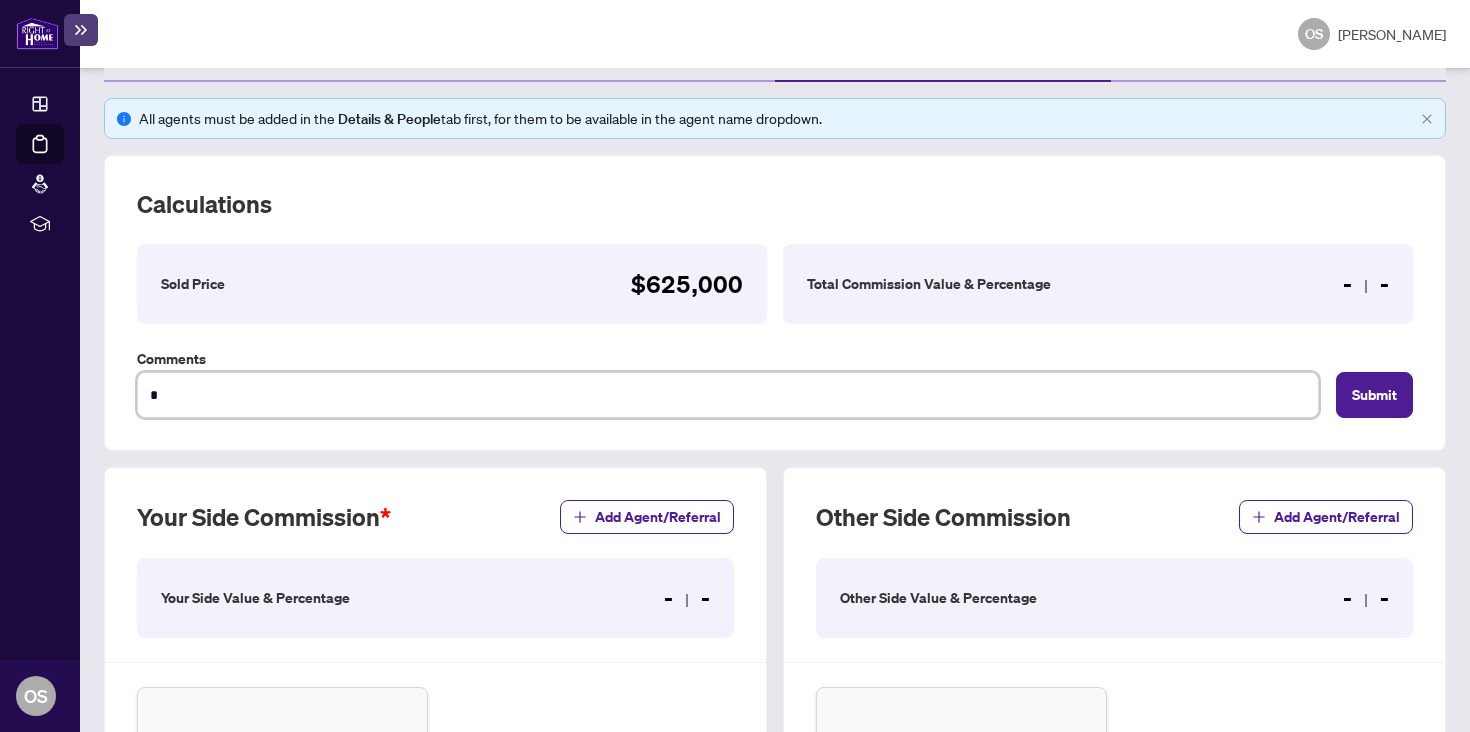 type on "**********" 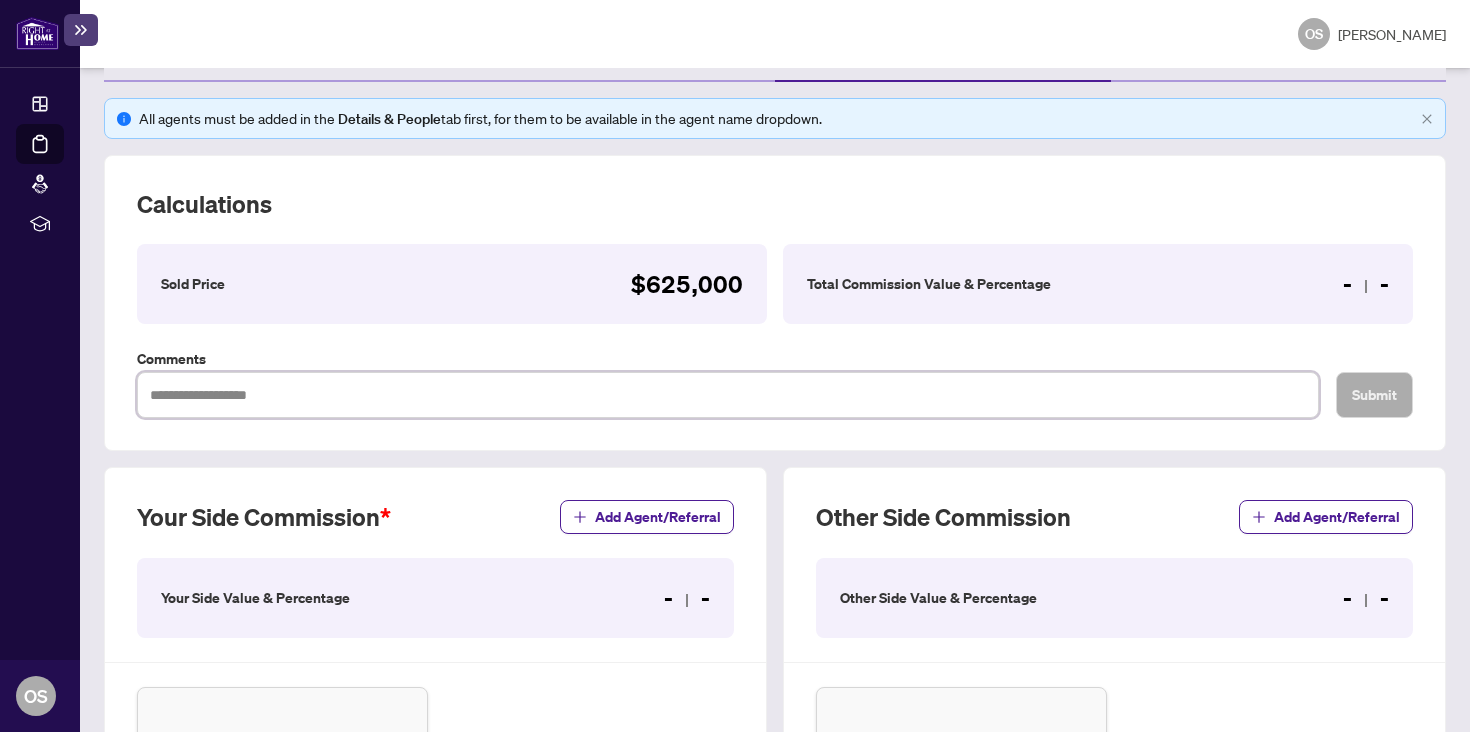 type on "*" 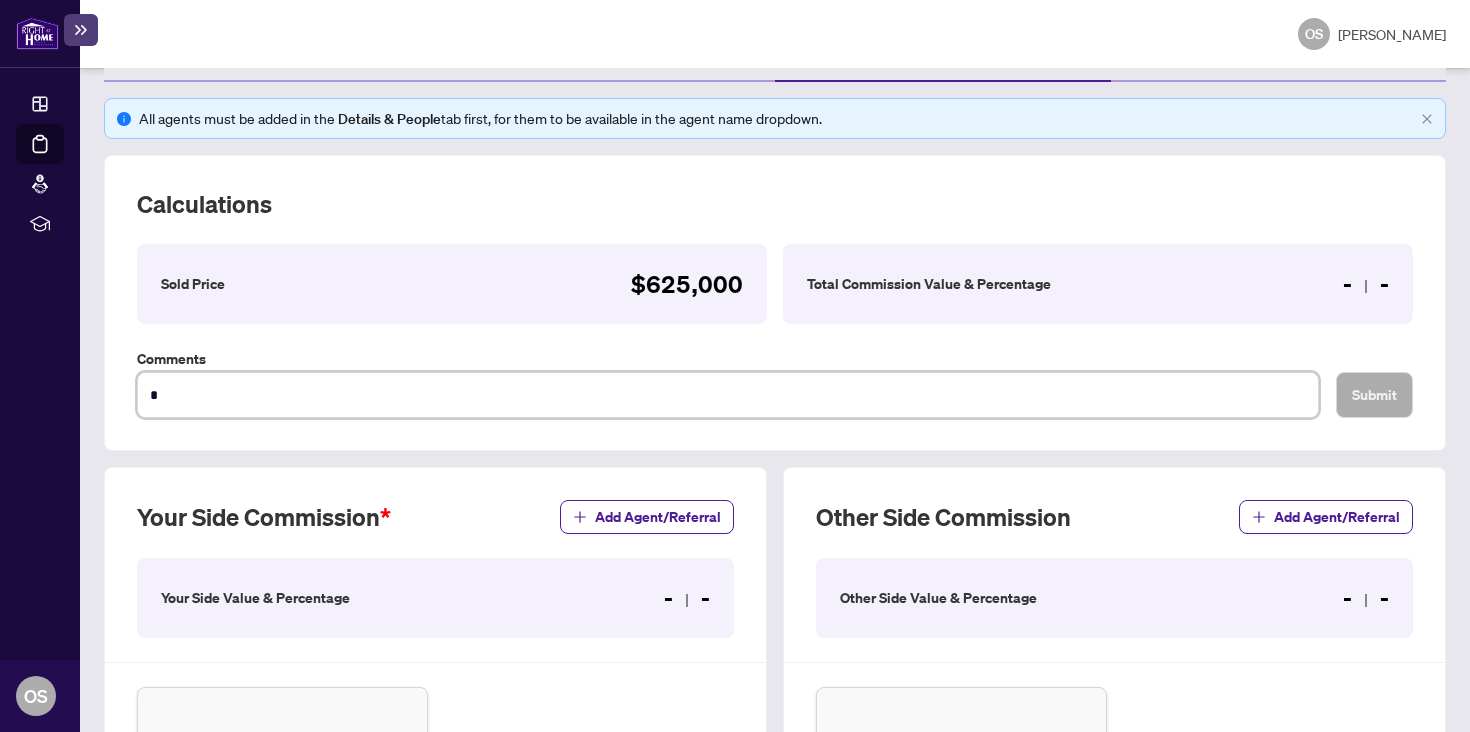 type on "**" 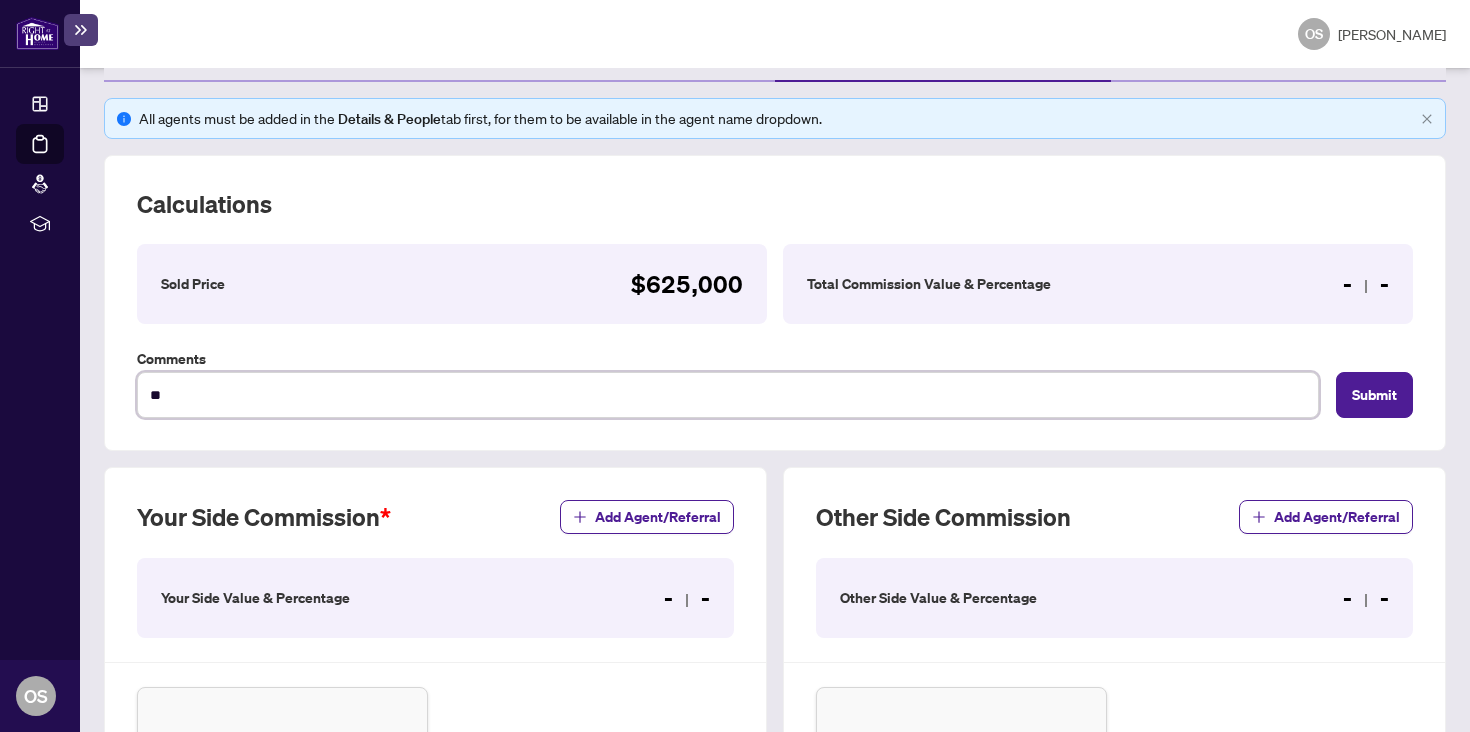 type on "***" 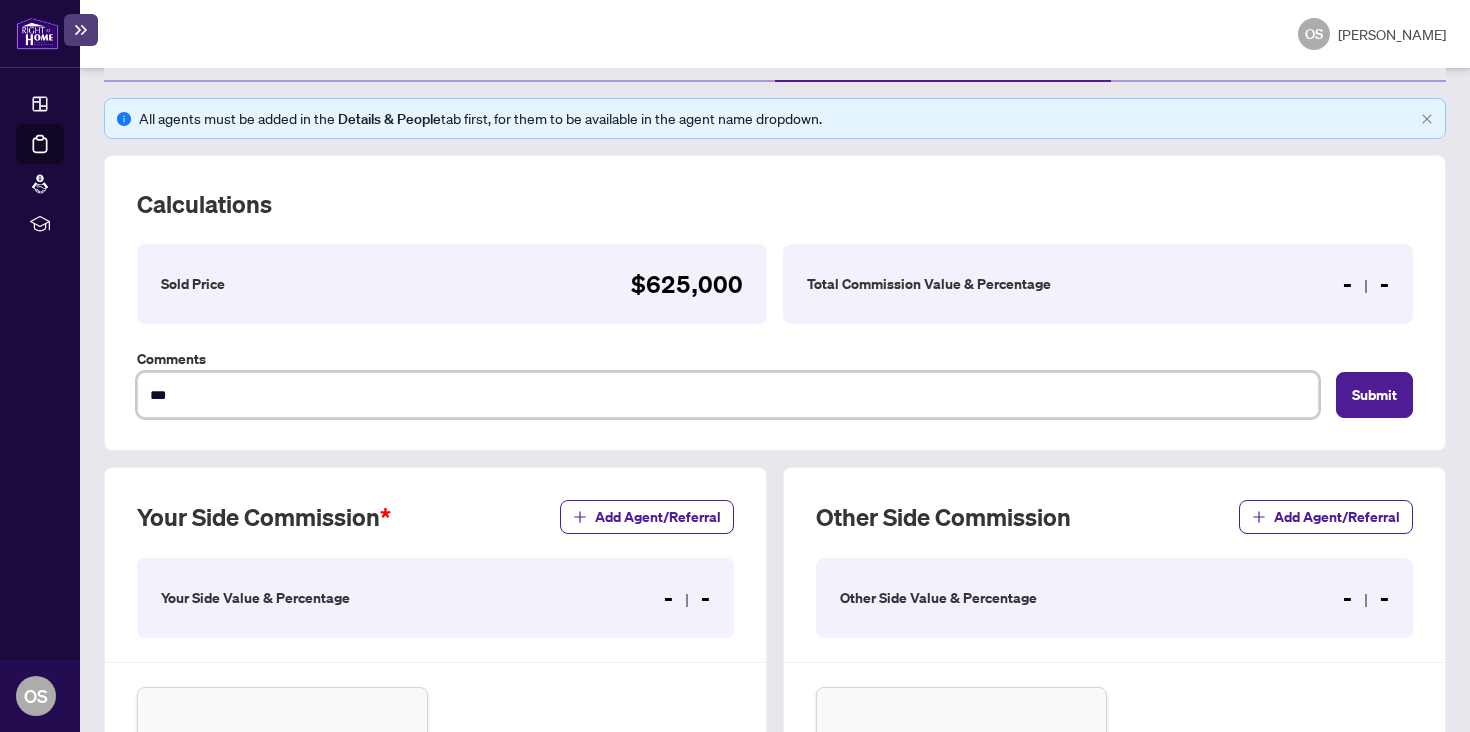 type on "****" 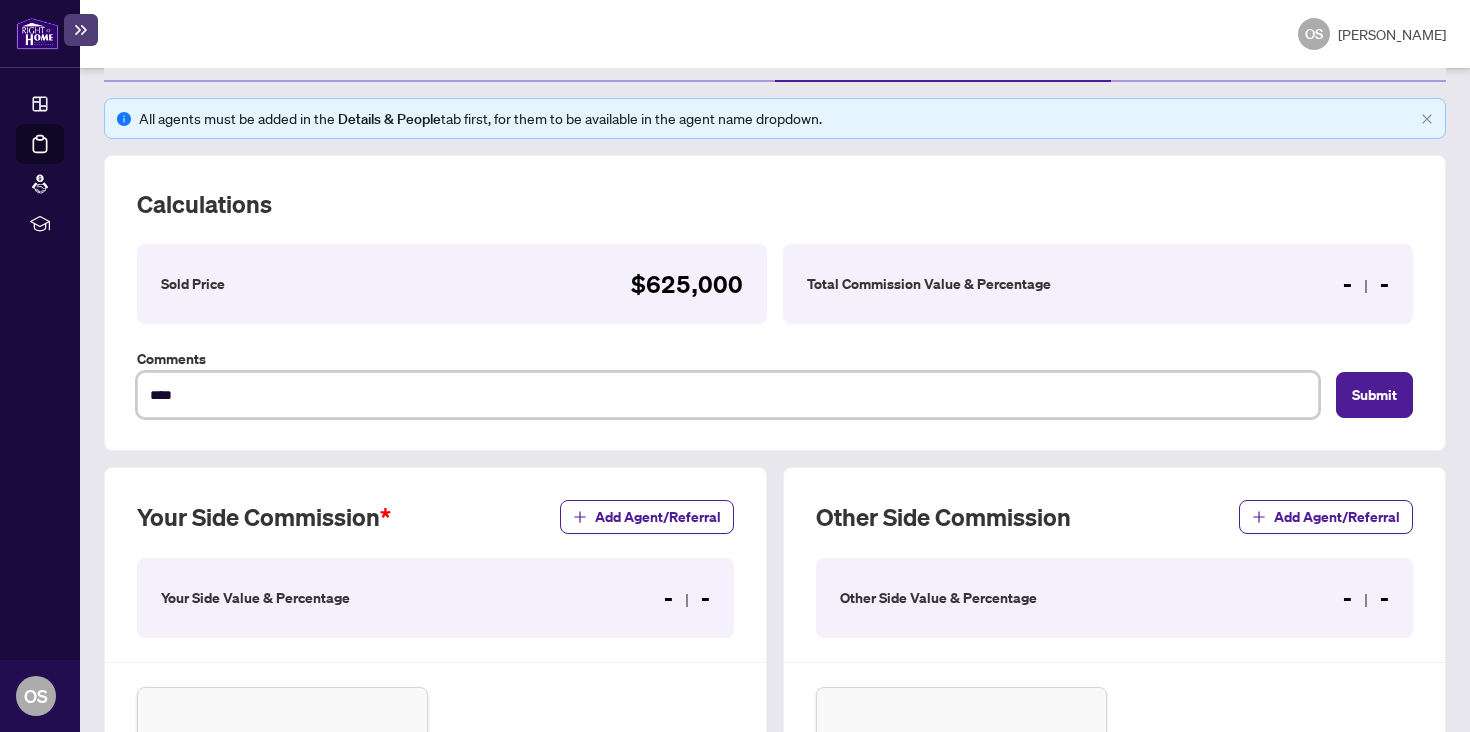 type on "*****" 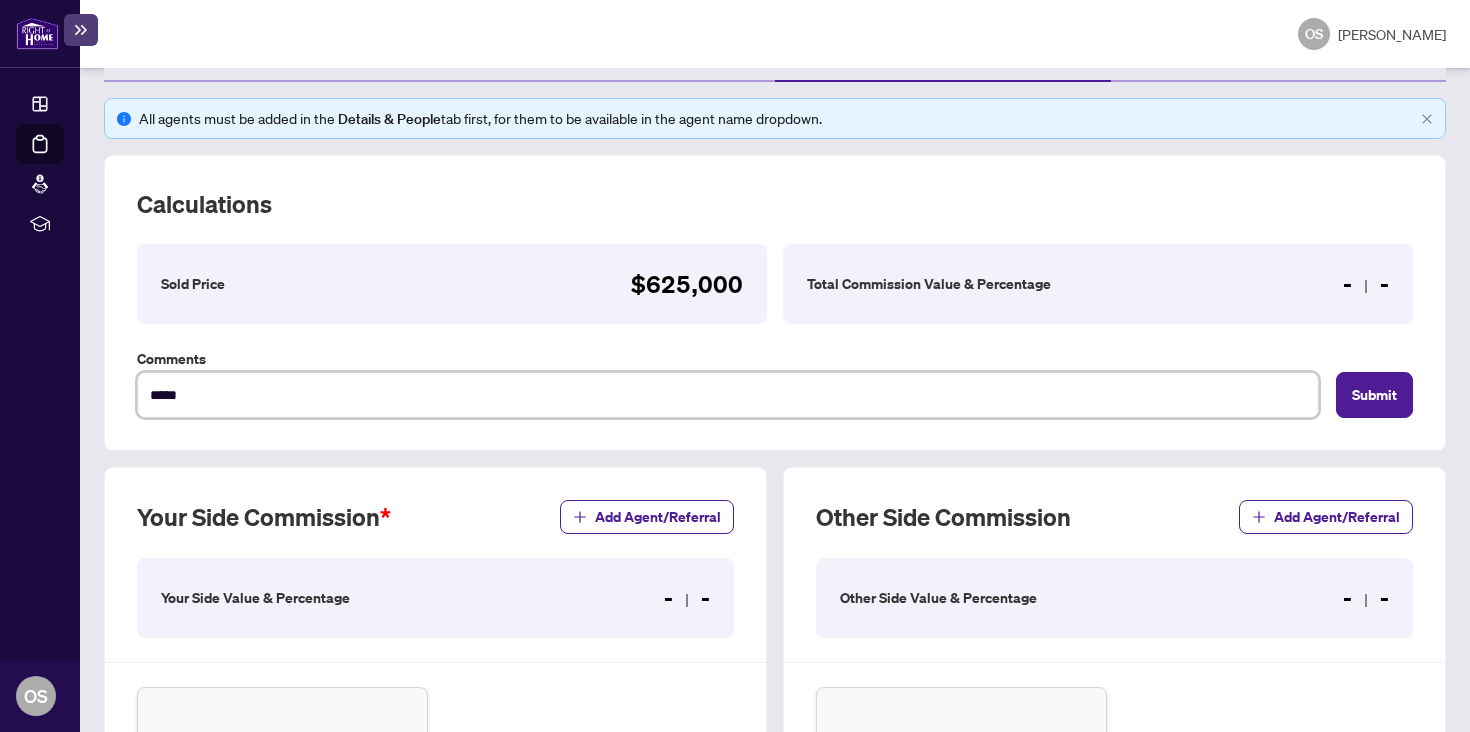 type on "******" 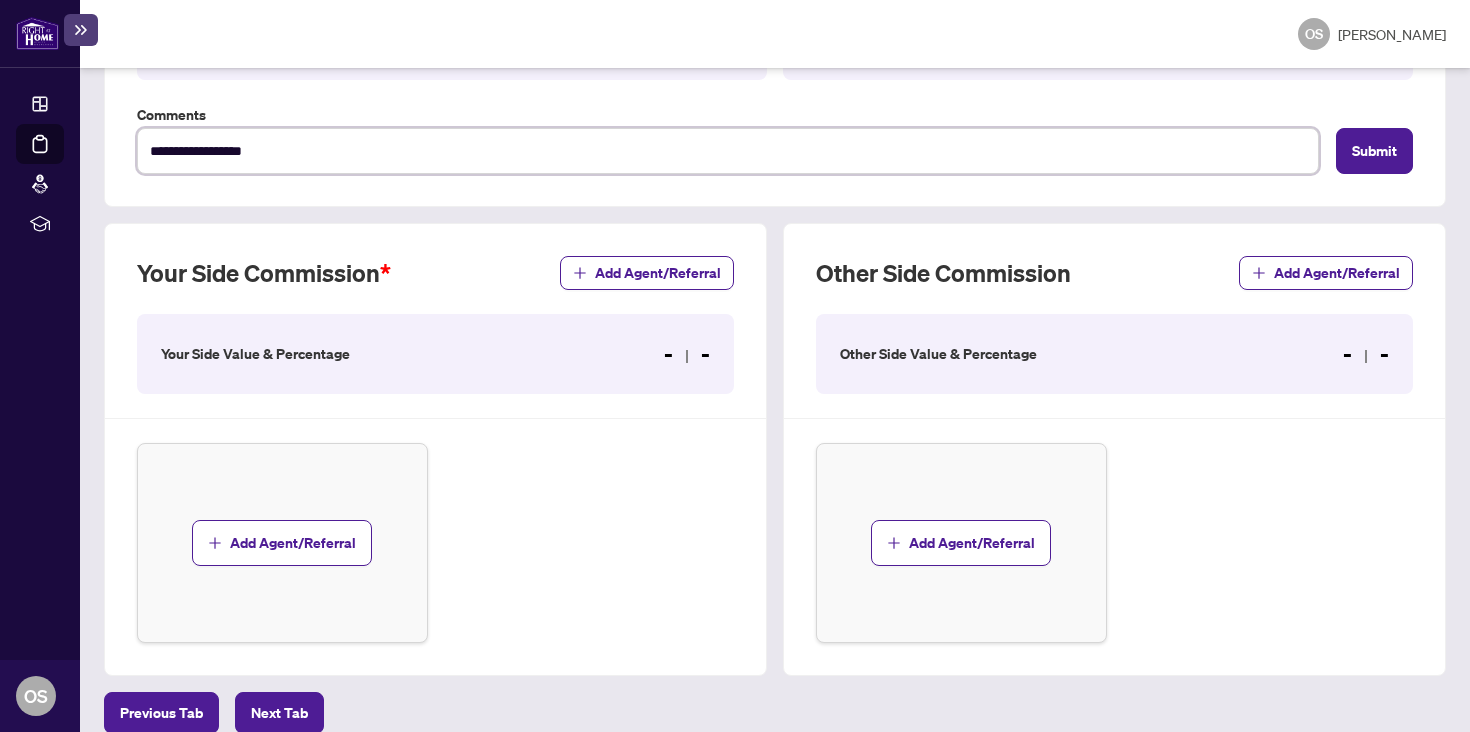 scroll, scrollTop: 527, scrollLeft: 0, axis: vertical 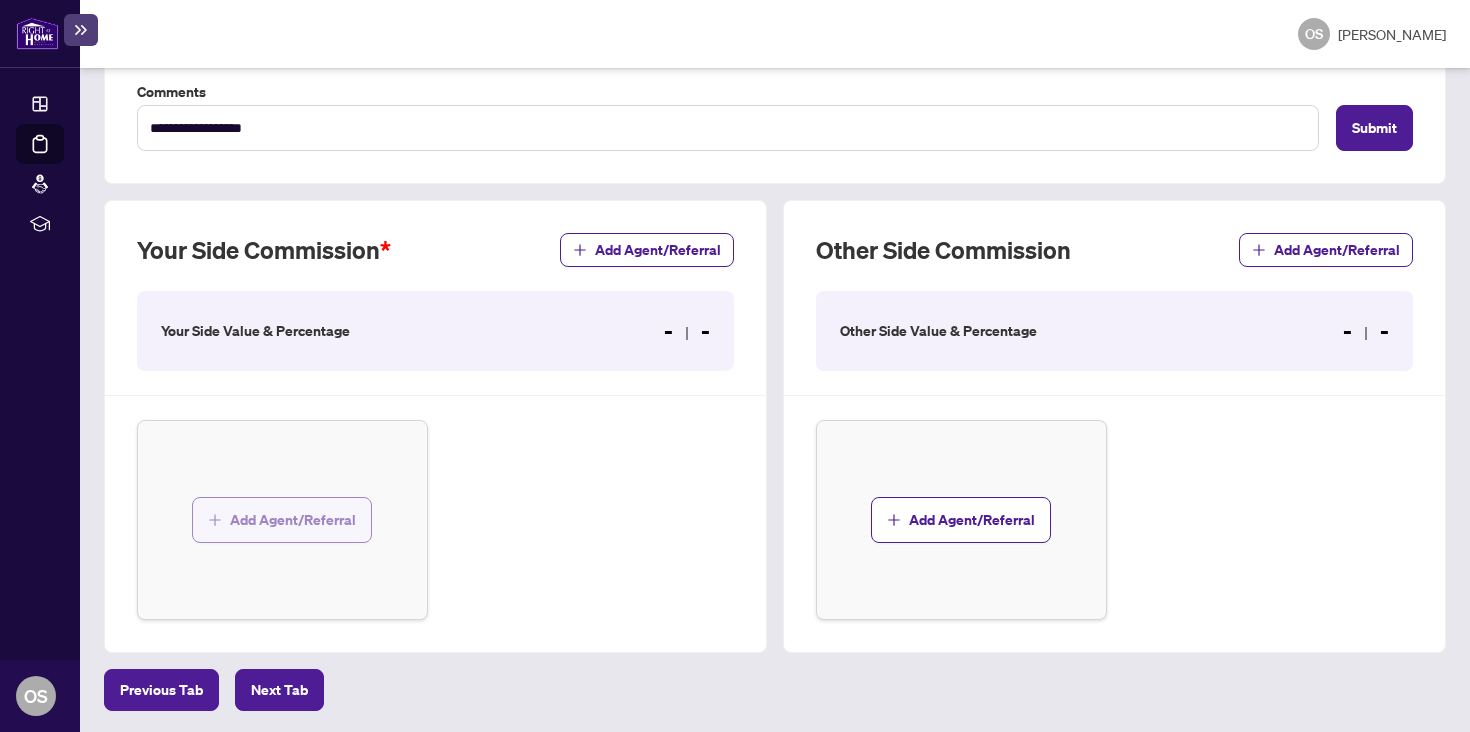 click on "Add Agent/Referral" at bounding box center [293, 520] 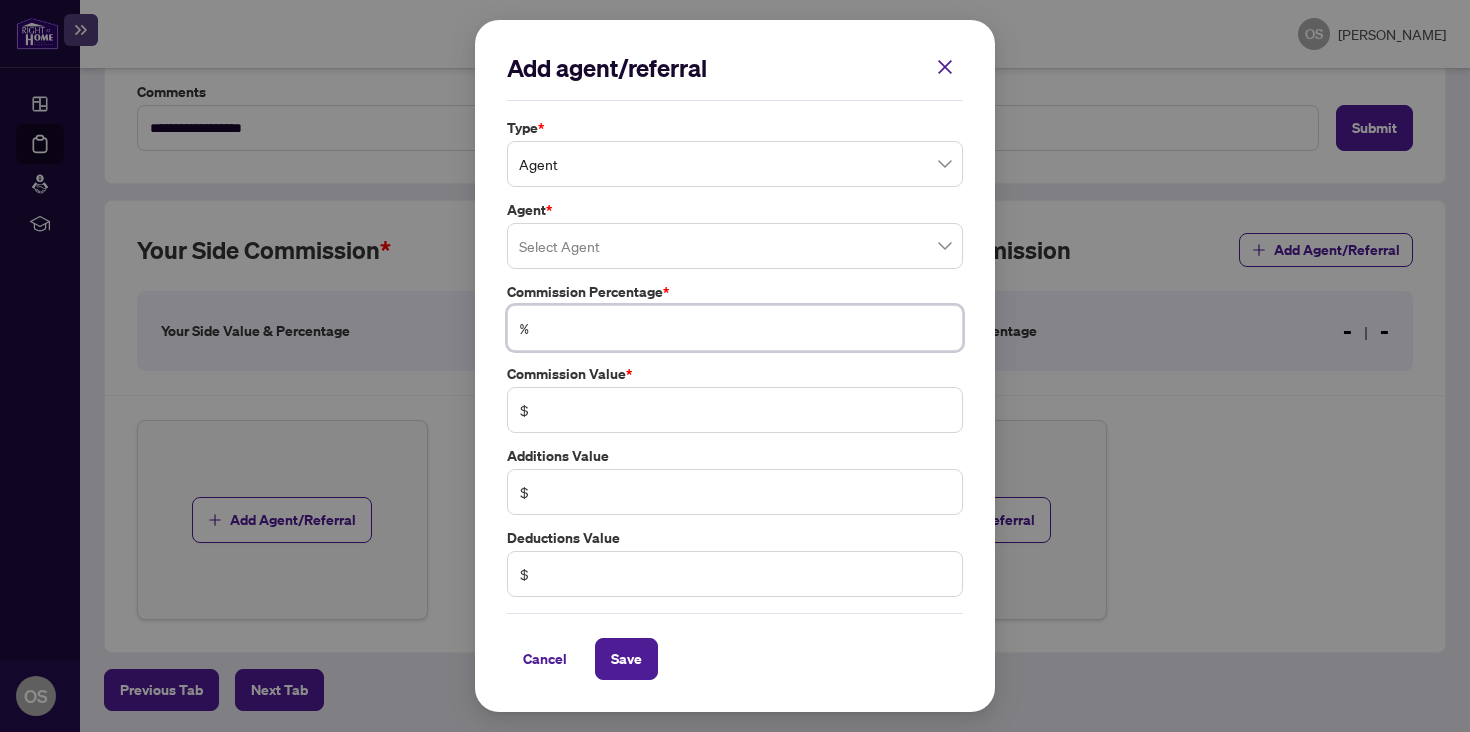 click at bounding box center (745, 328) 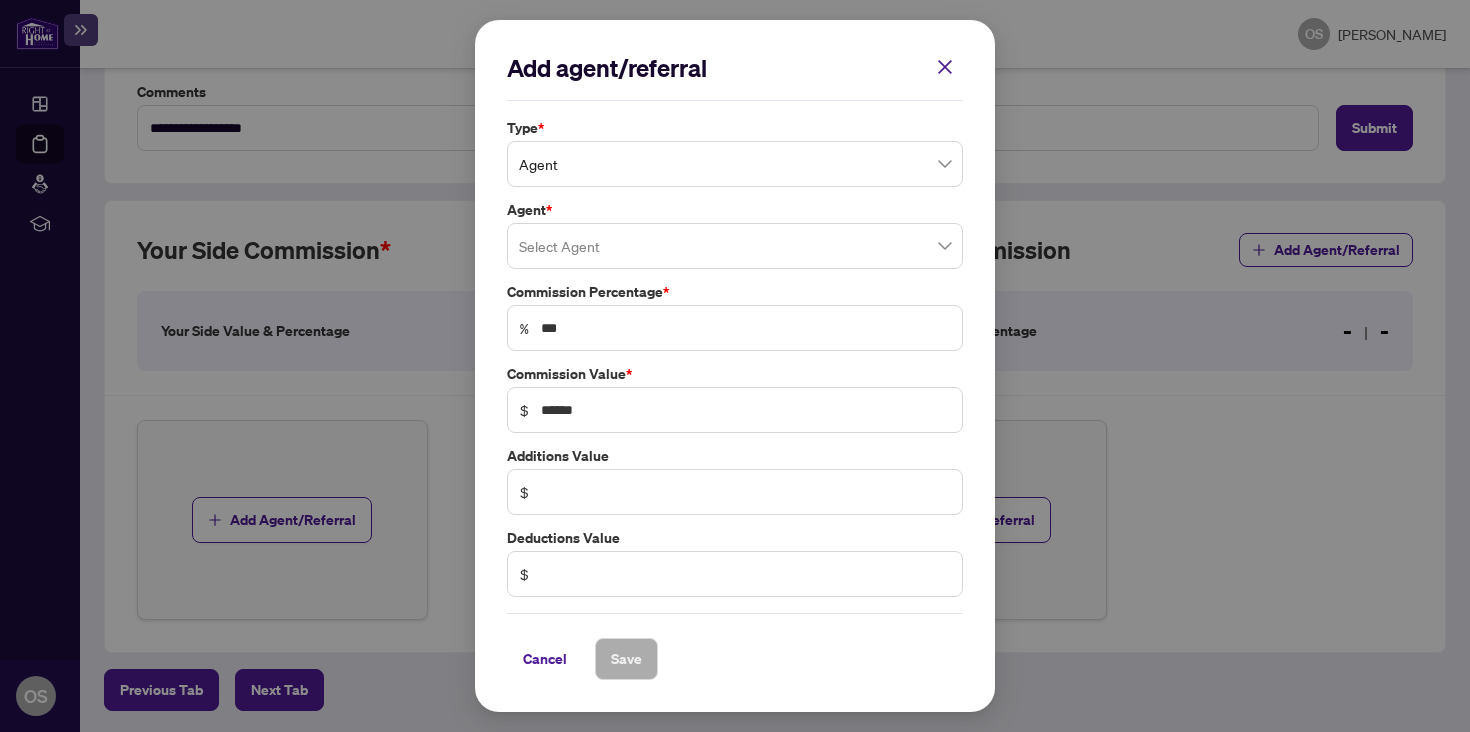 click on "$" at bounding box center [735, 492] 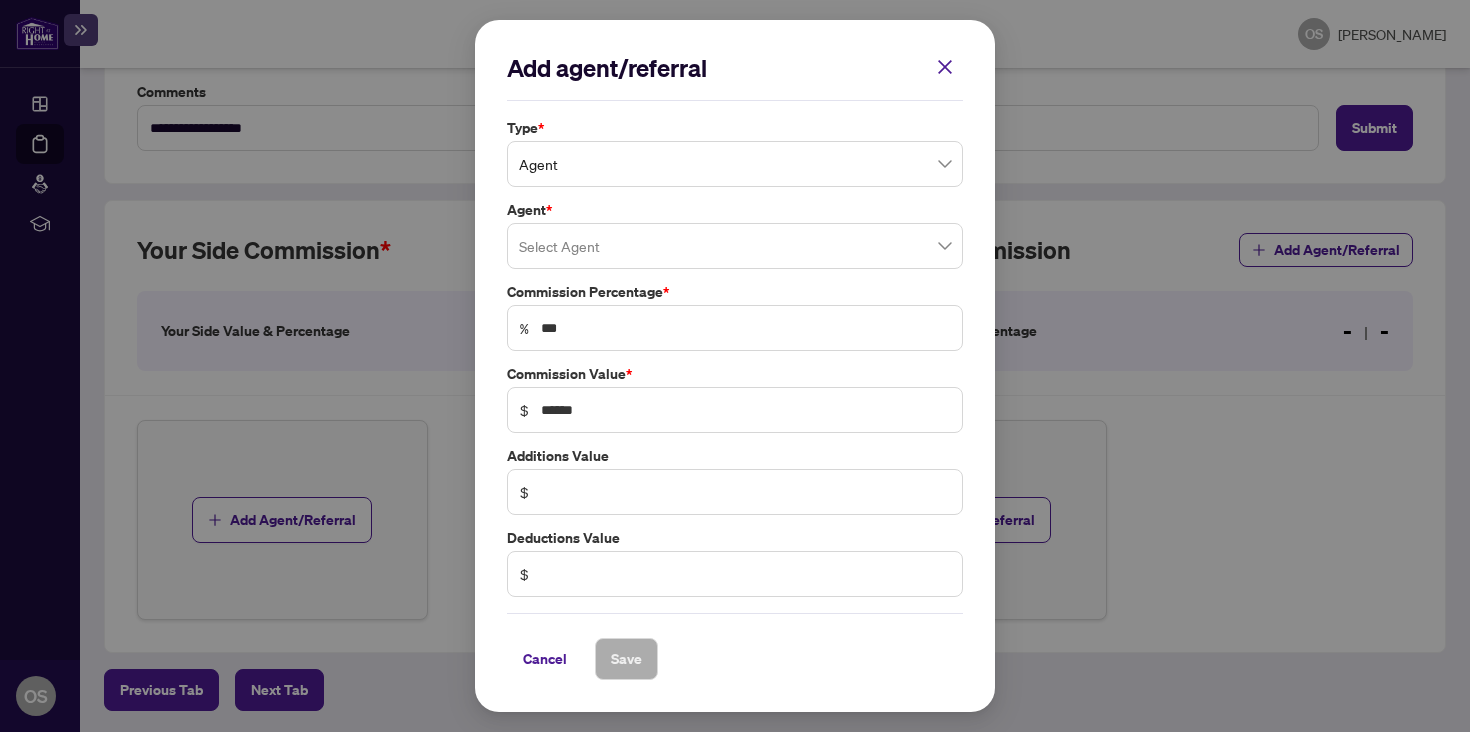 click on "Cancel Save" at bounding box center [735, 659] 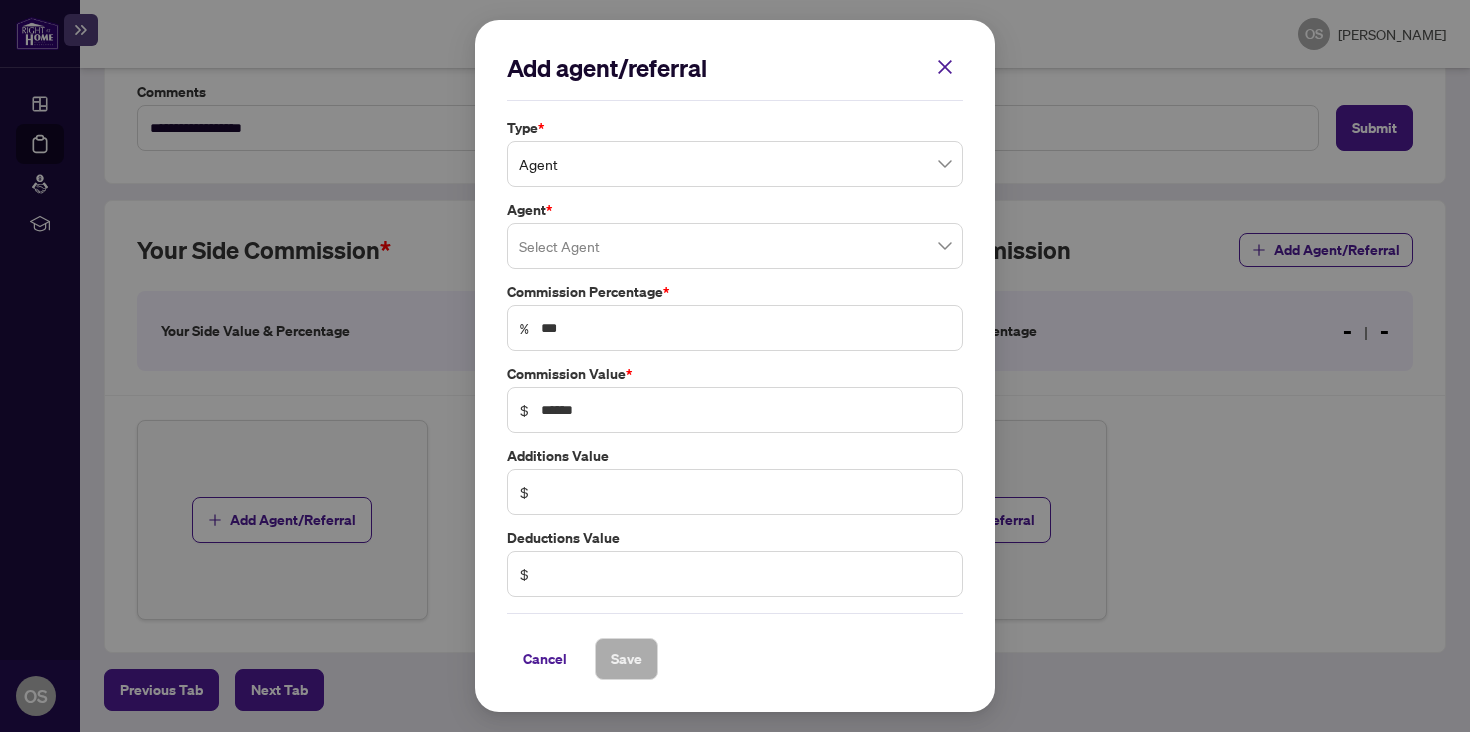 click on "Add agent/referral Type * Agent Agent * Select Agent Commission Percentage * % *** Commission Value * $ ****** Additions Value $ Deductions Value $ Cancel Save" at bounding box center (735, 366) 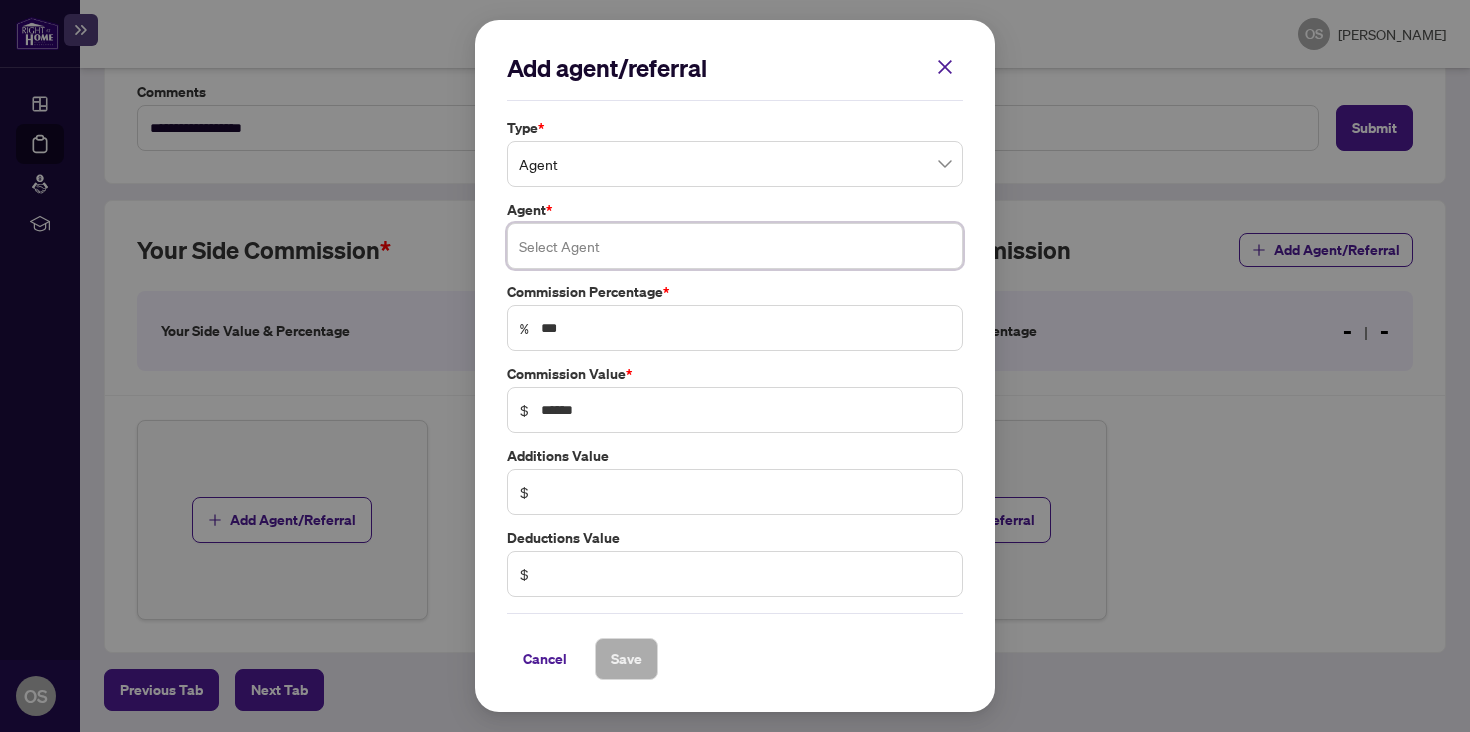 click at bounding box center [735, 246] 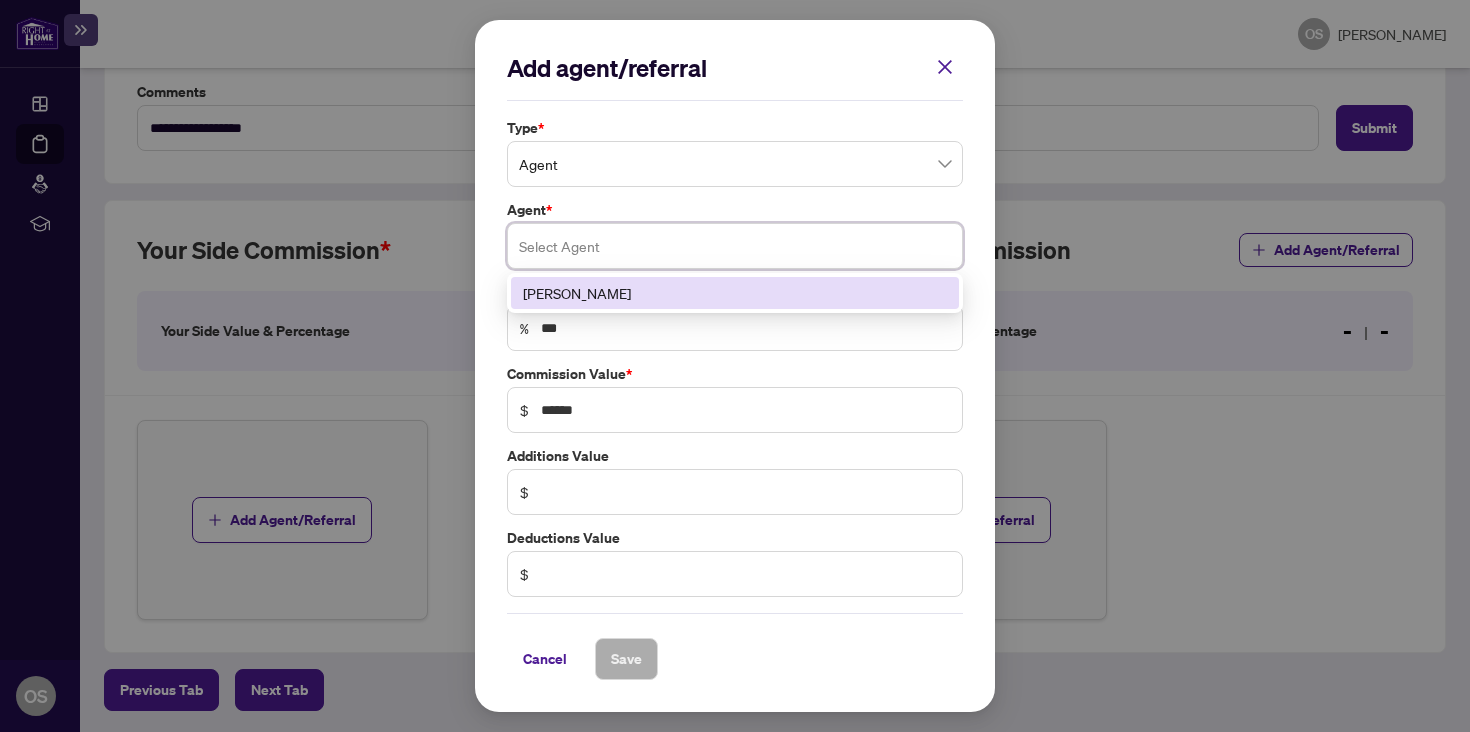 click on "[PERSON_NAME]" at bounding box center (735, 293) 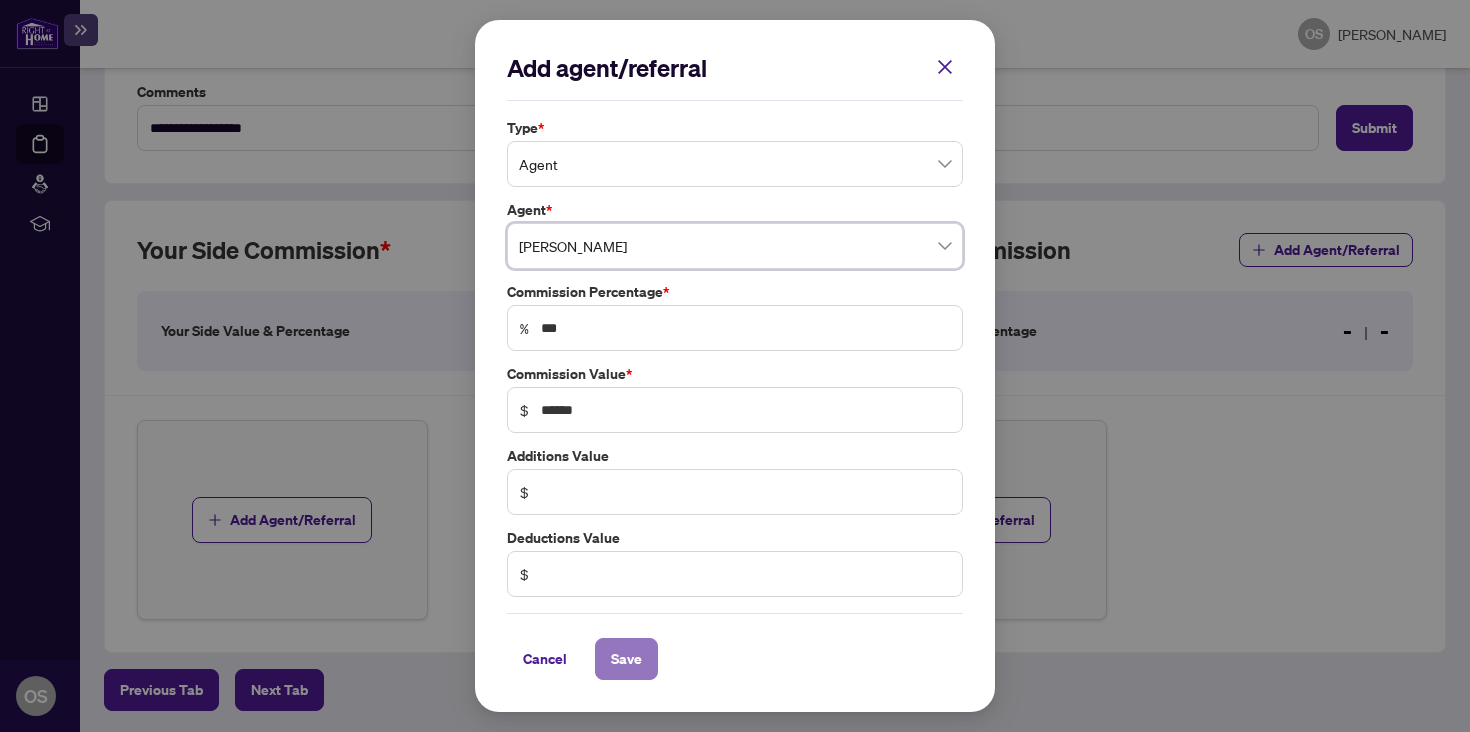 click on "Save" at bounding box center [626, 659] 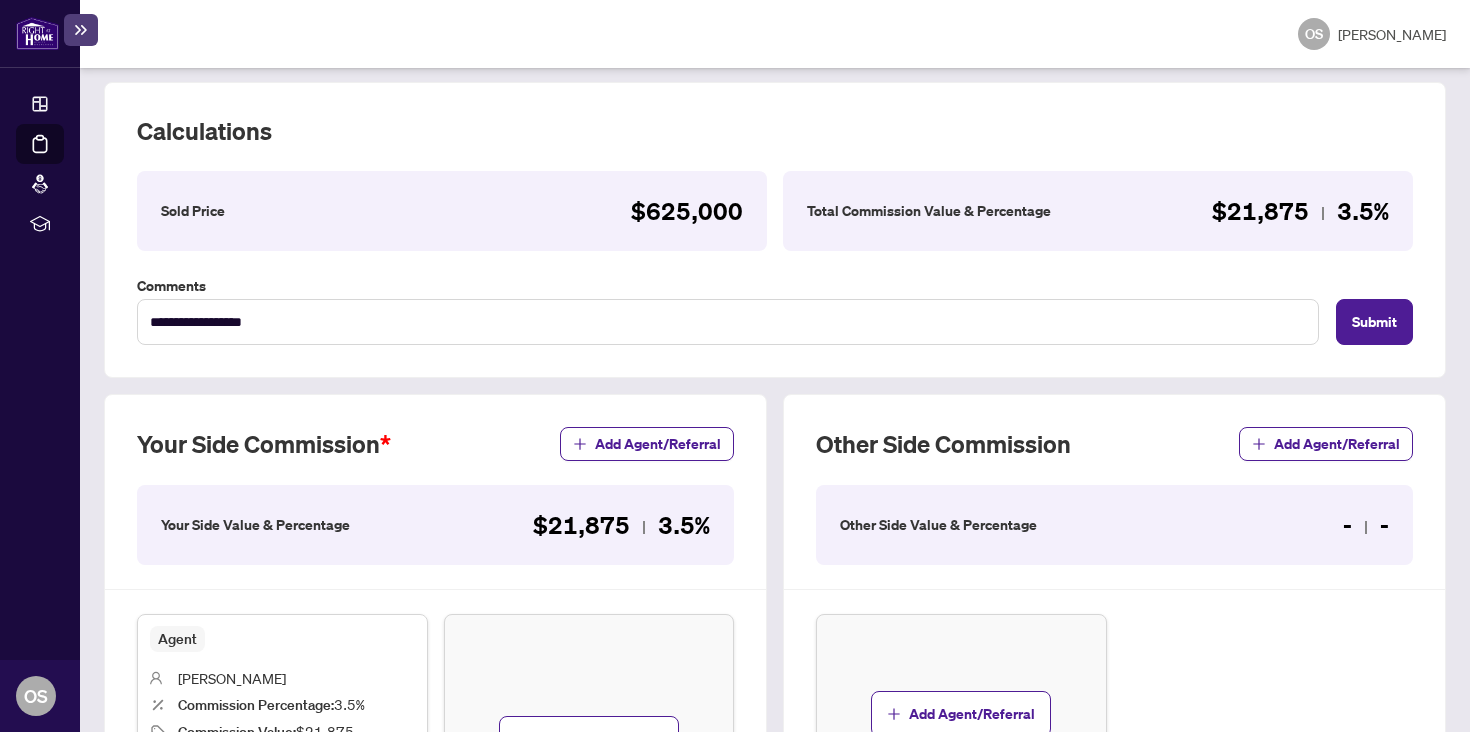 scroll, scrollTop: 317, scrollLeft: 0, axis: vertical 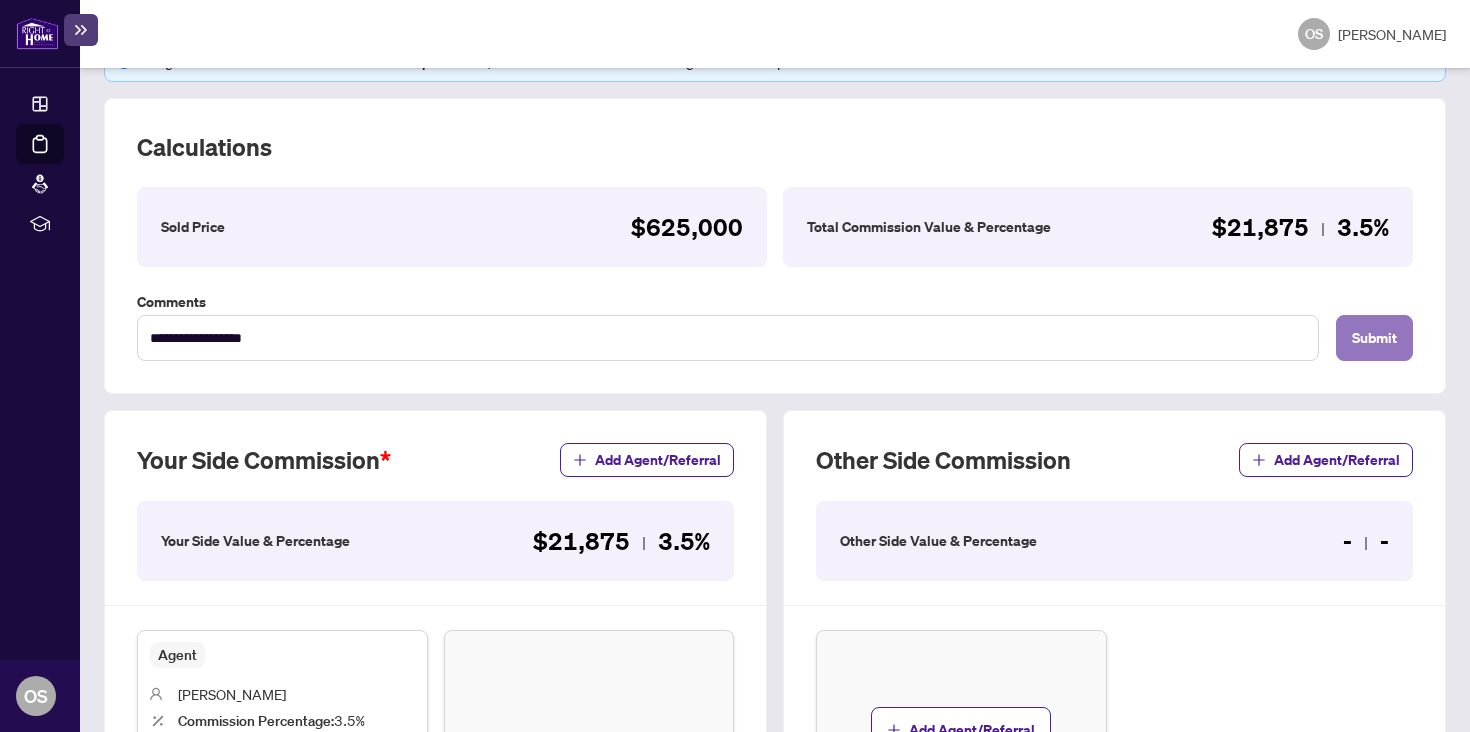 click on "Submit" at bounding box center (1374, 338) 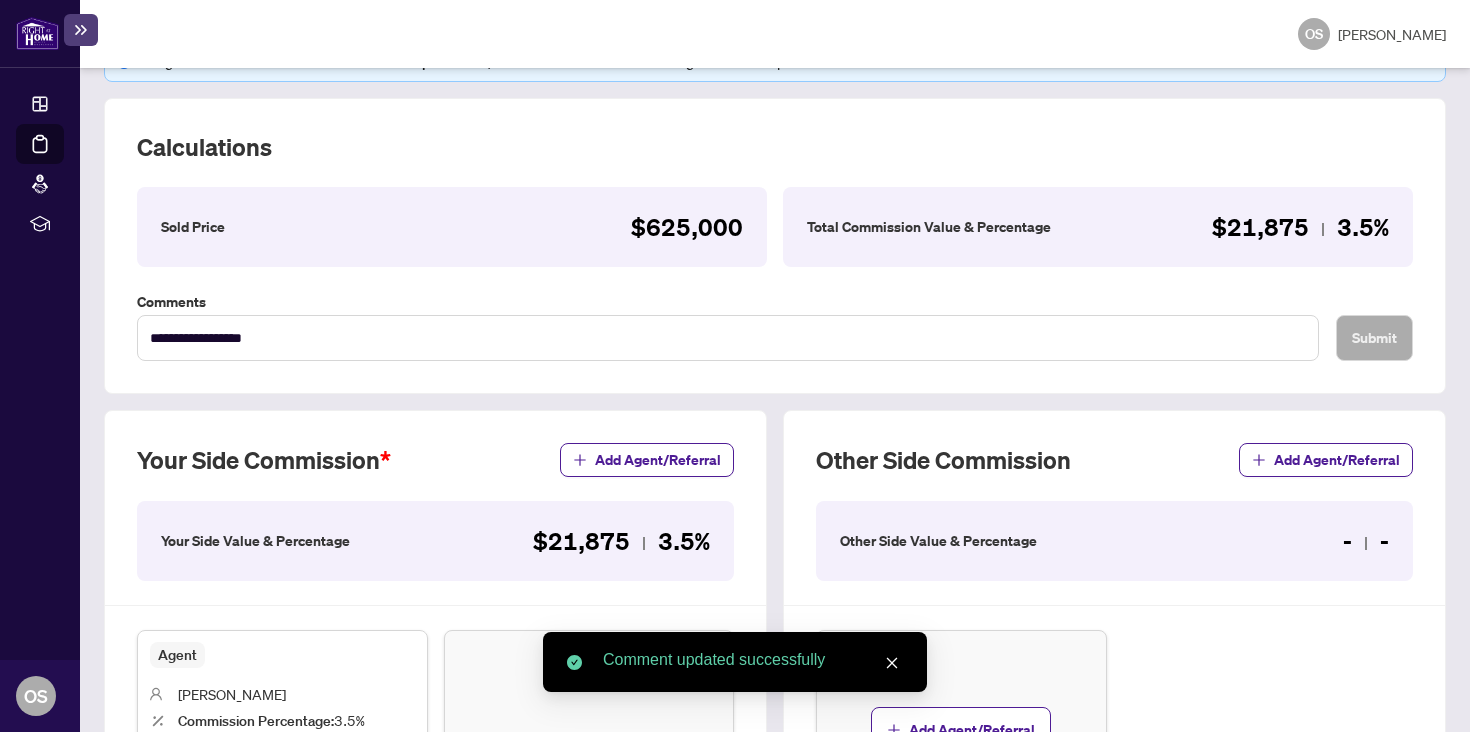 scroll, scrollTop: 572, scrollLeft: 0, axis: vertical 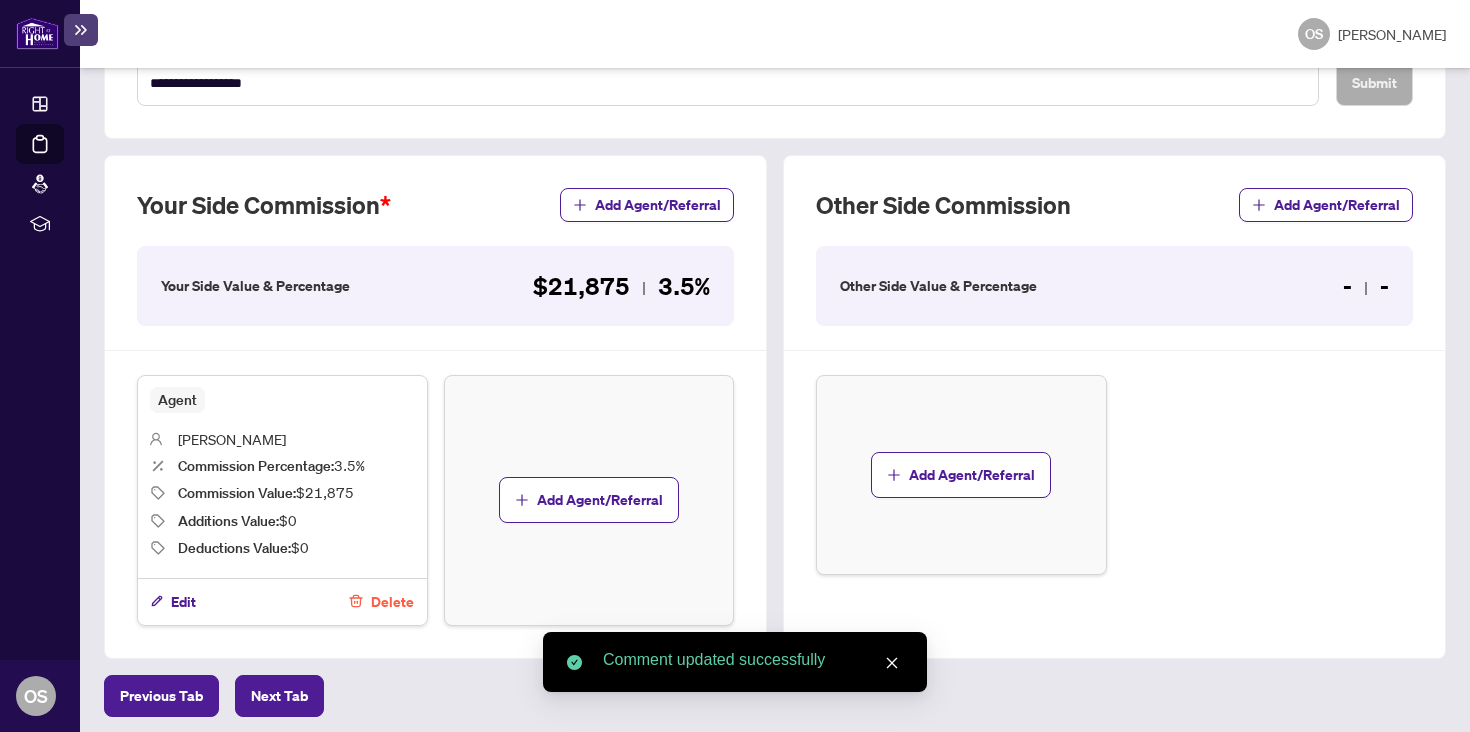 click 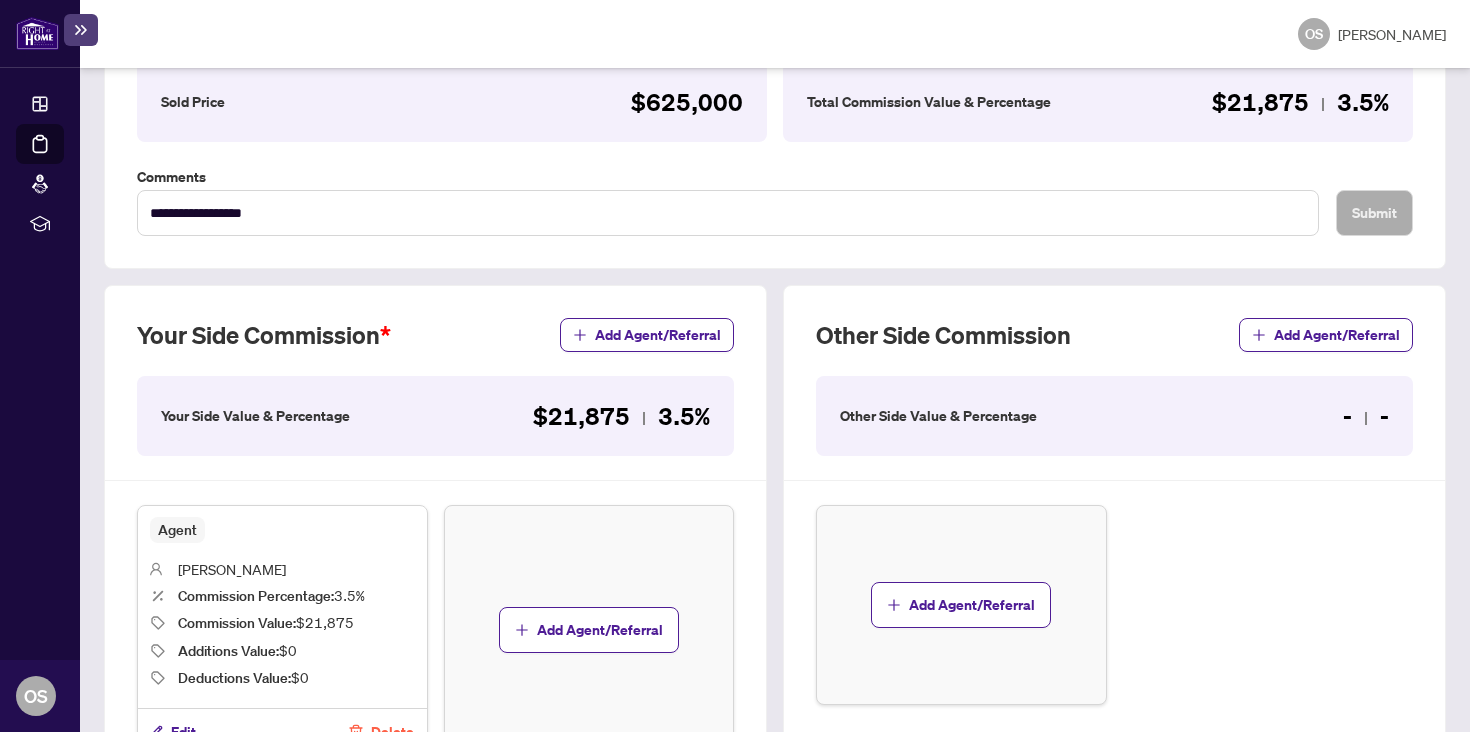 scroll, scrollTop: 572, scrollLeft: 0, axis: vertical 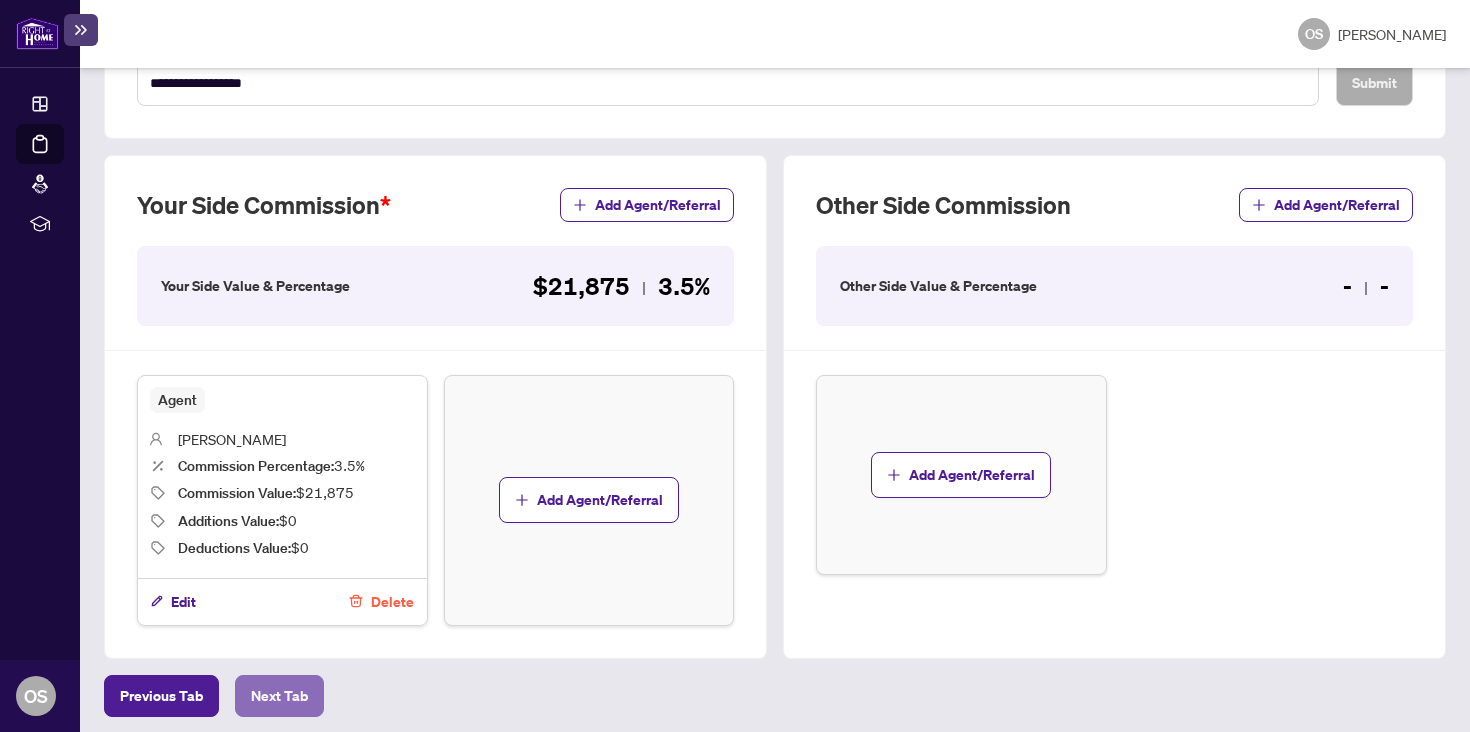 click on "Next Tab" at bounding box center (279, 696) 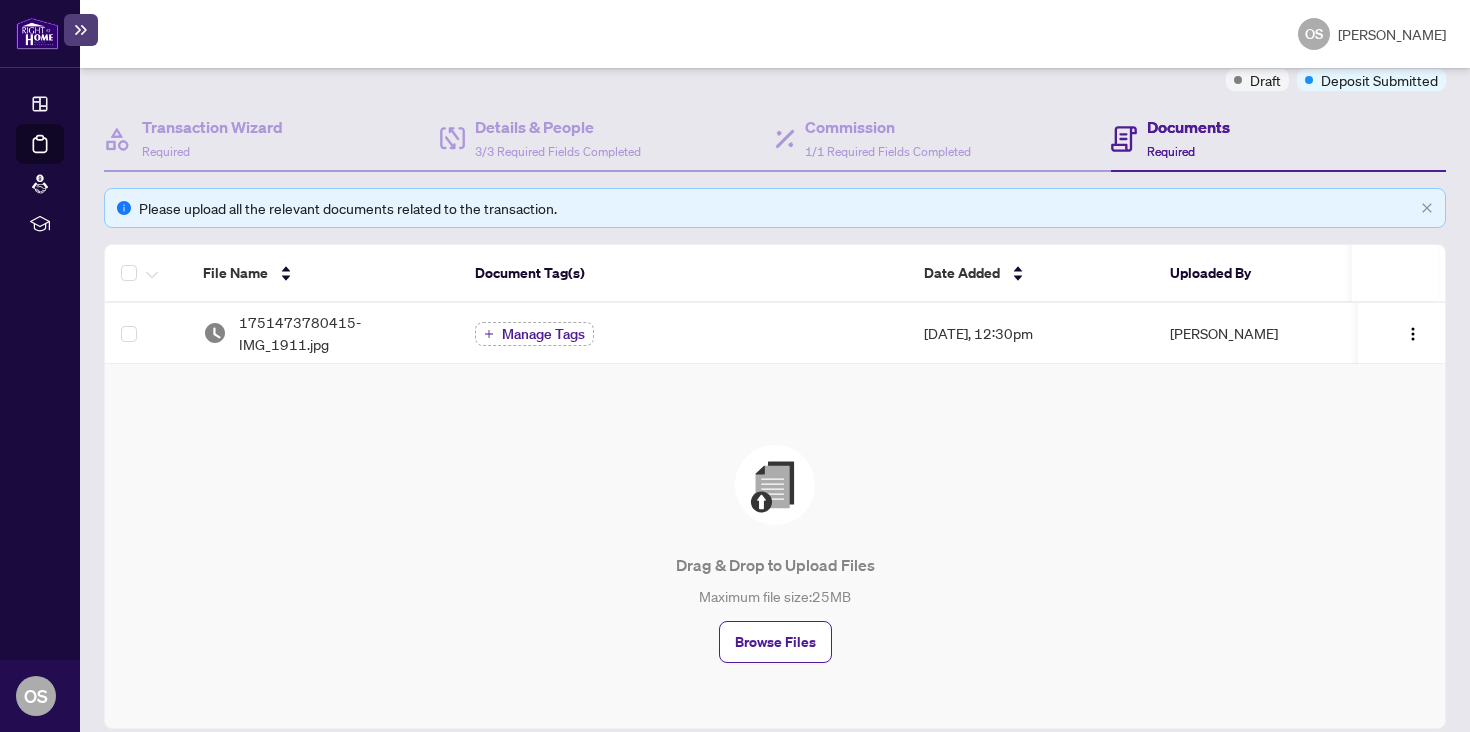 scroll, scrollTop: 193, scrollLeft: 0, axis: vertical 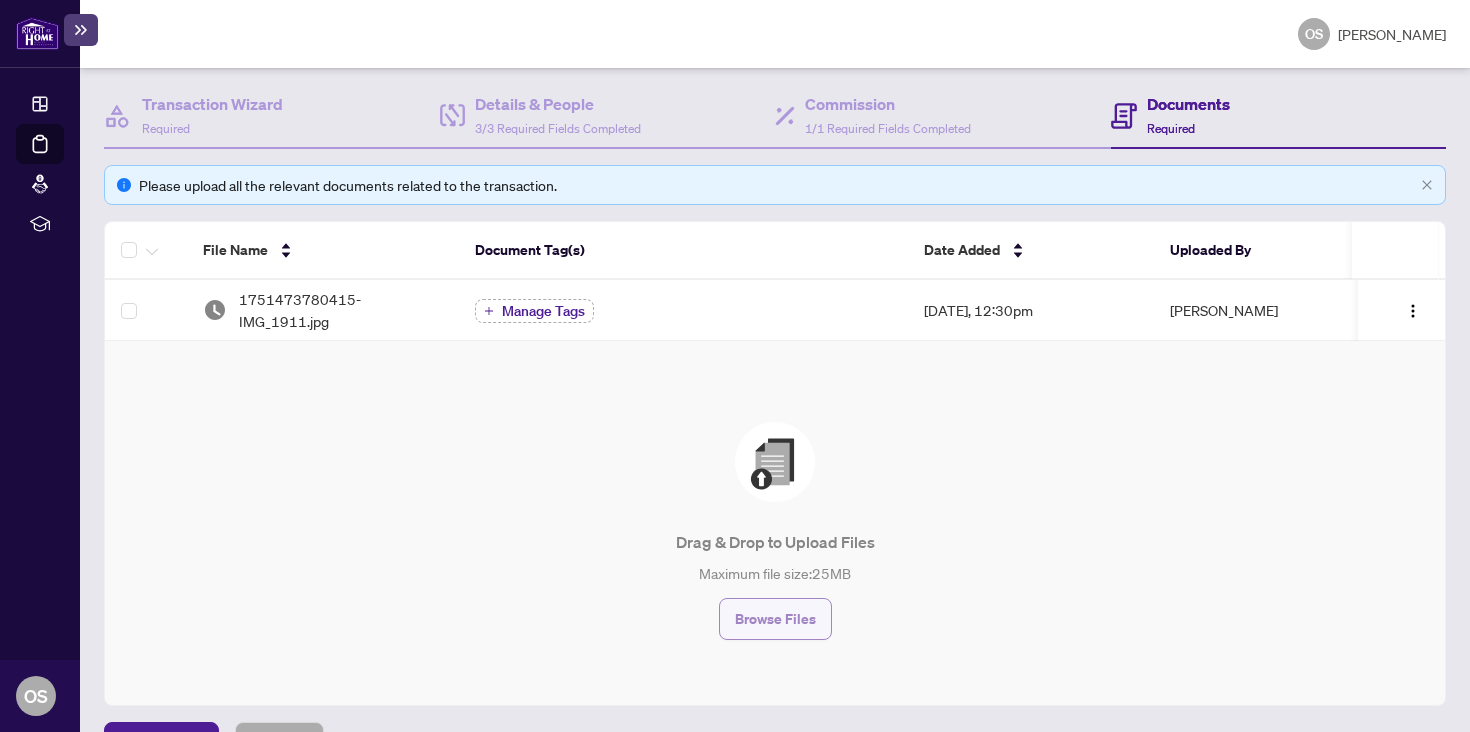 click on "Browse Files" at bounding box center (775, 619) 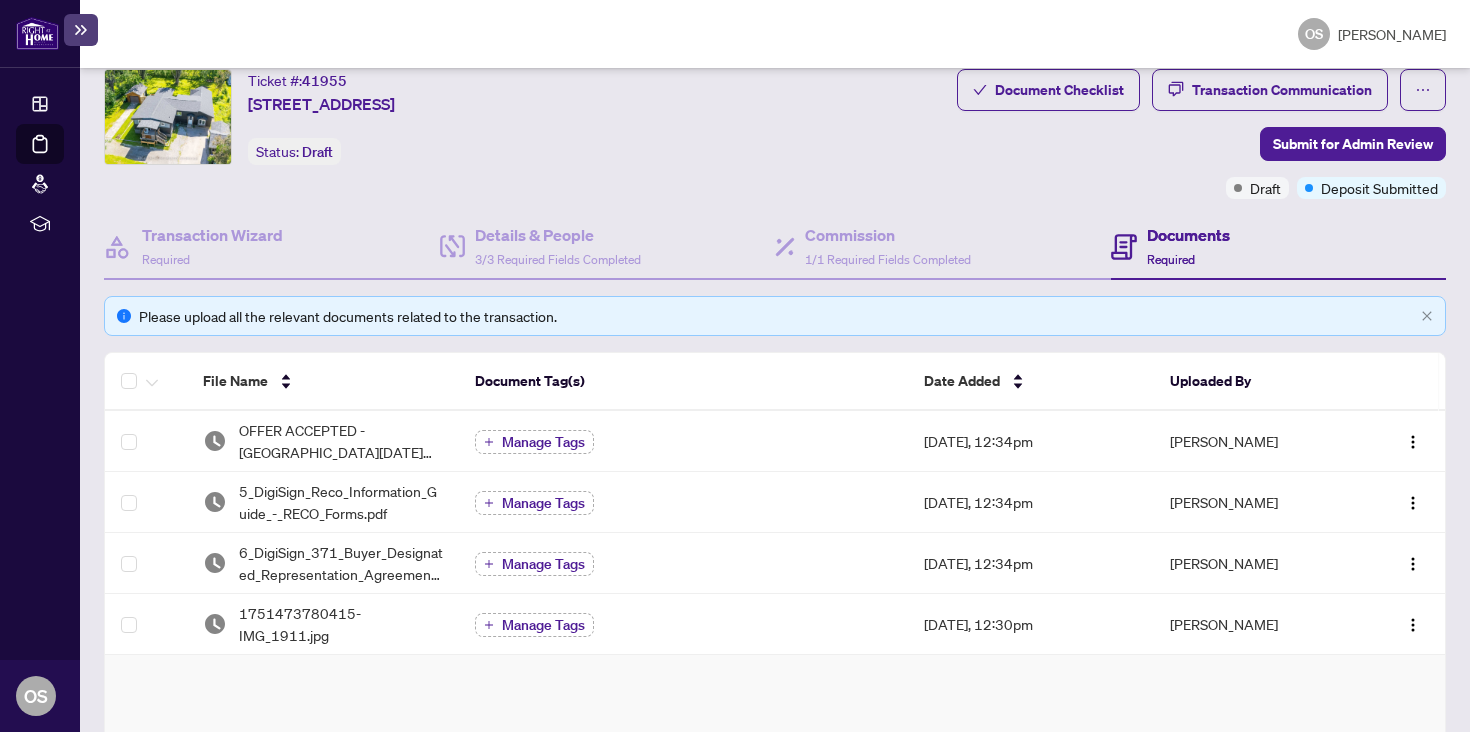scroll, scrollTop: 0, scrollLeft: 0, axis: both 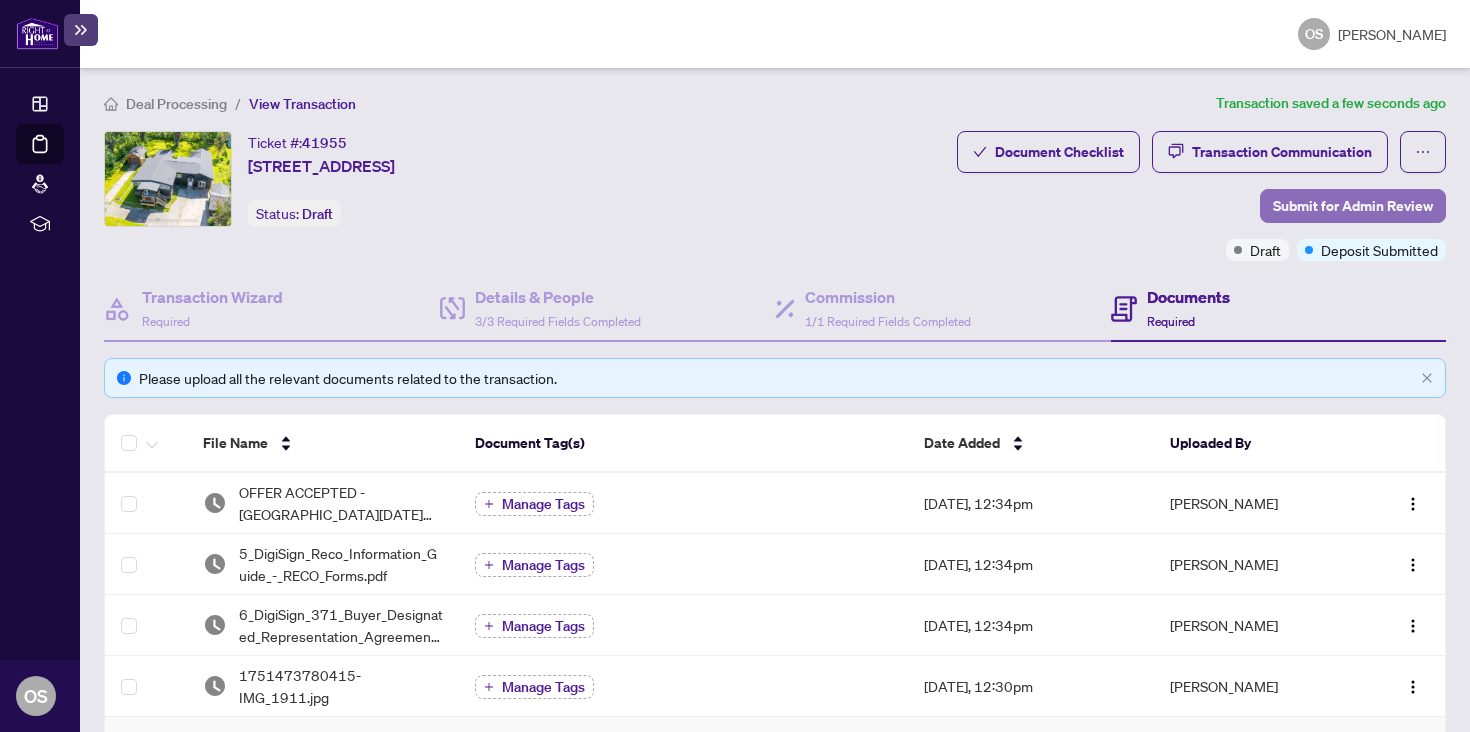 click on "Submit for Admin Review" at bounding box center [1353, 206] 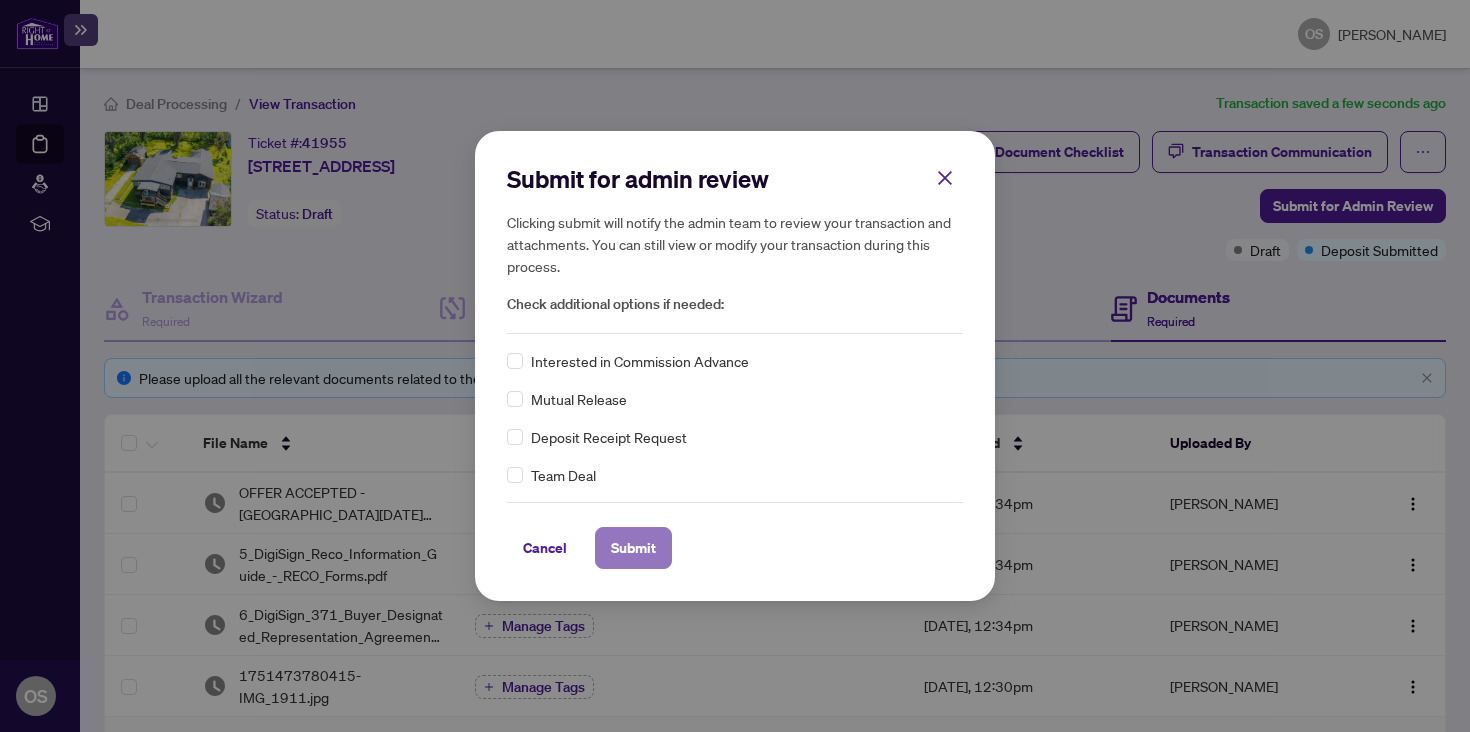 click on "Submit" at bounding box center (633, 548) 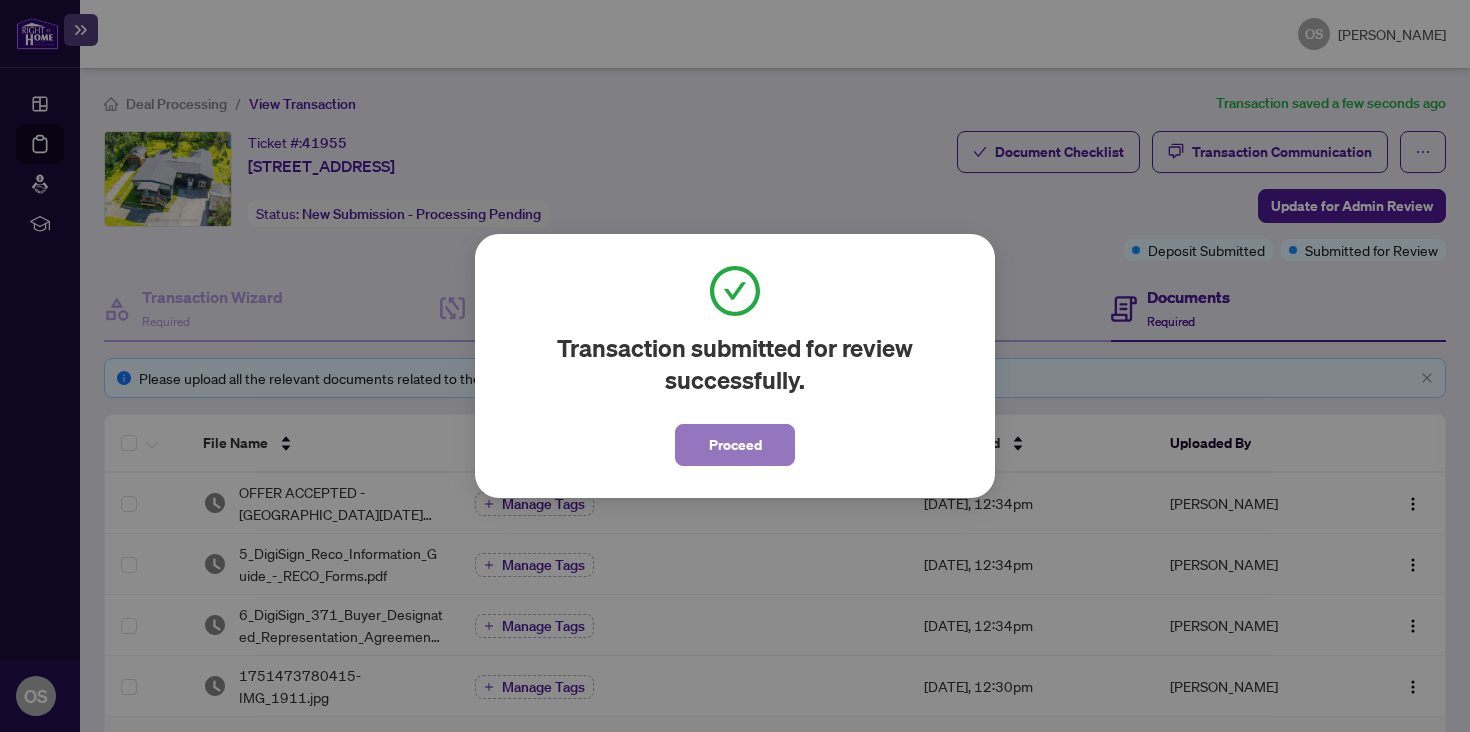 click on "Proceed" at bounding box center (735, 445) 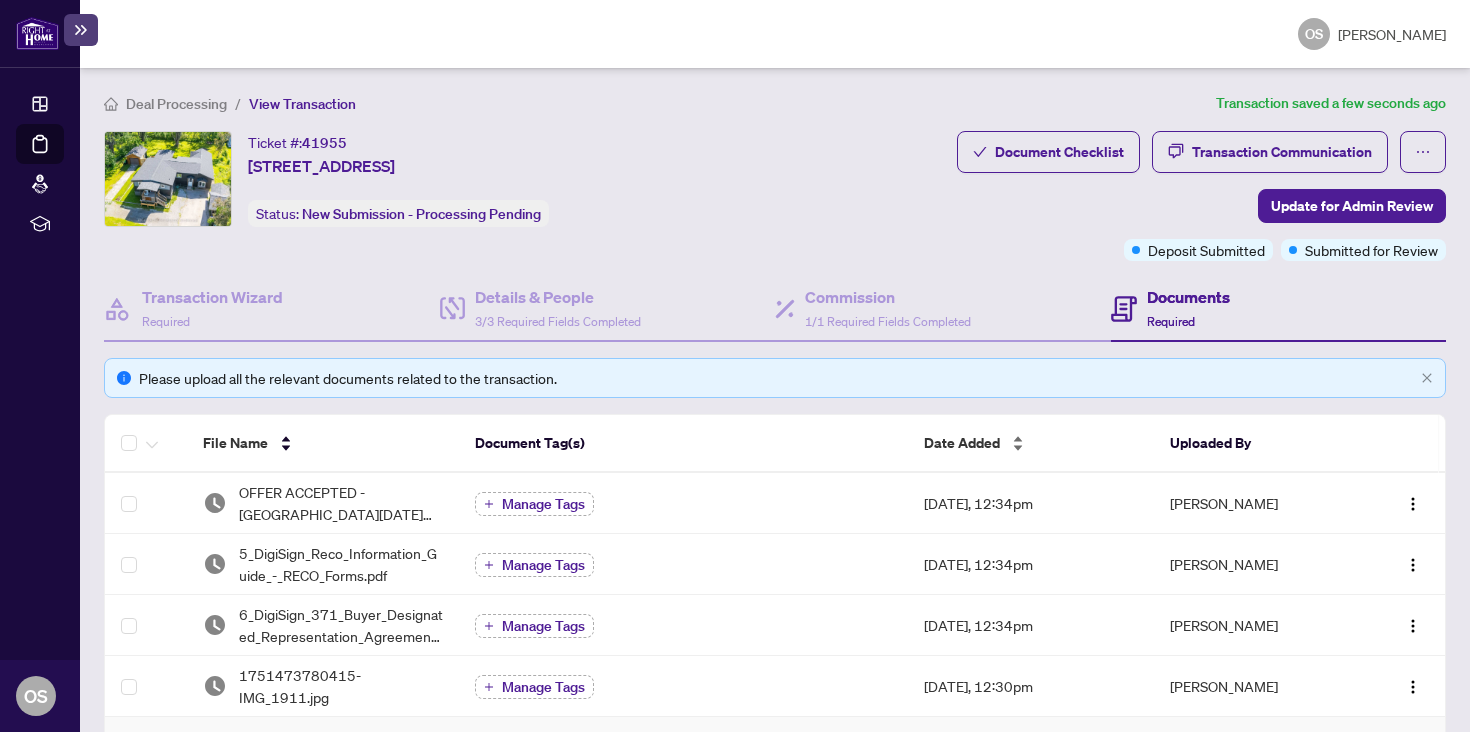 scroll, scrollTop: 229, scrollLeft: 0, axis: vertical 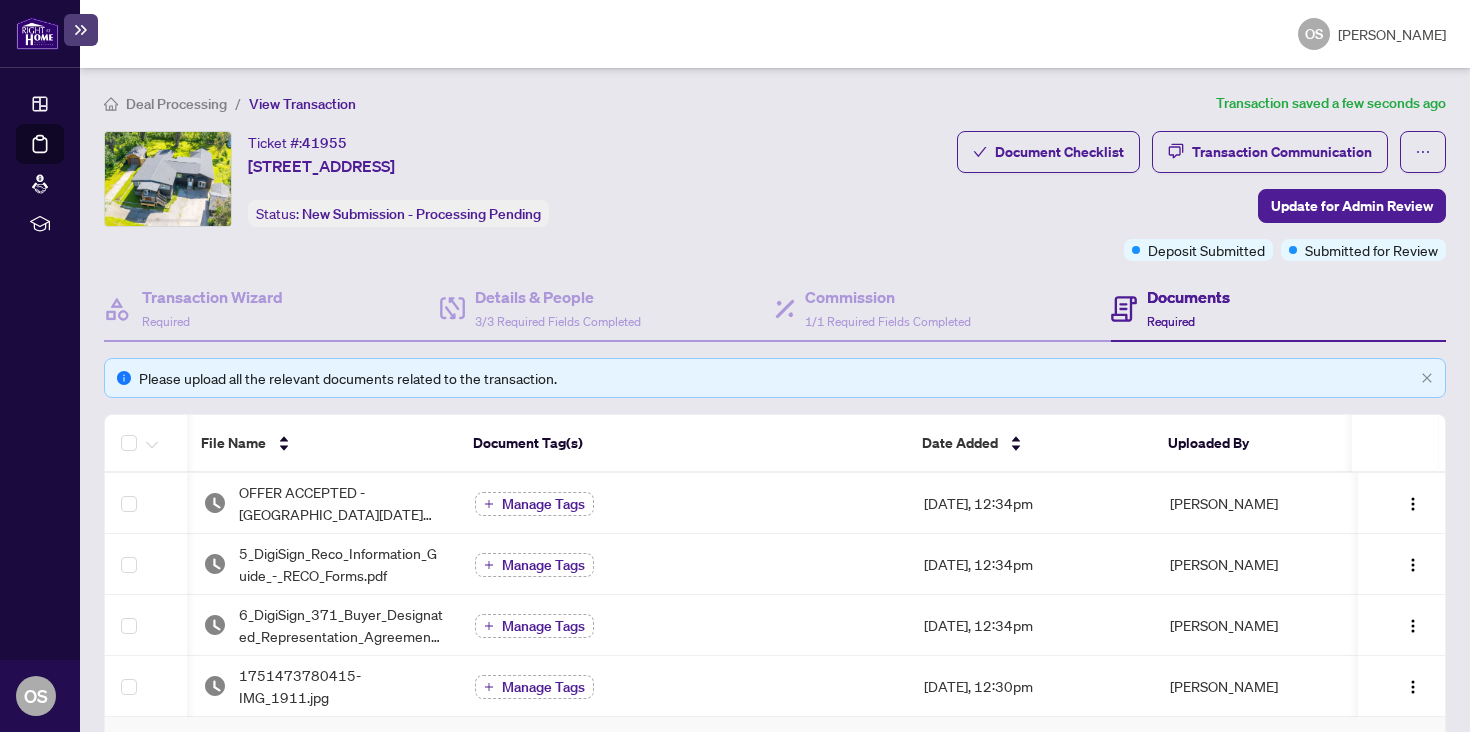 click at bounding box center (37, 33) 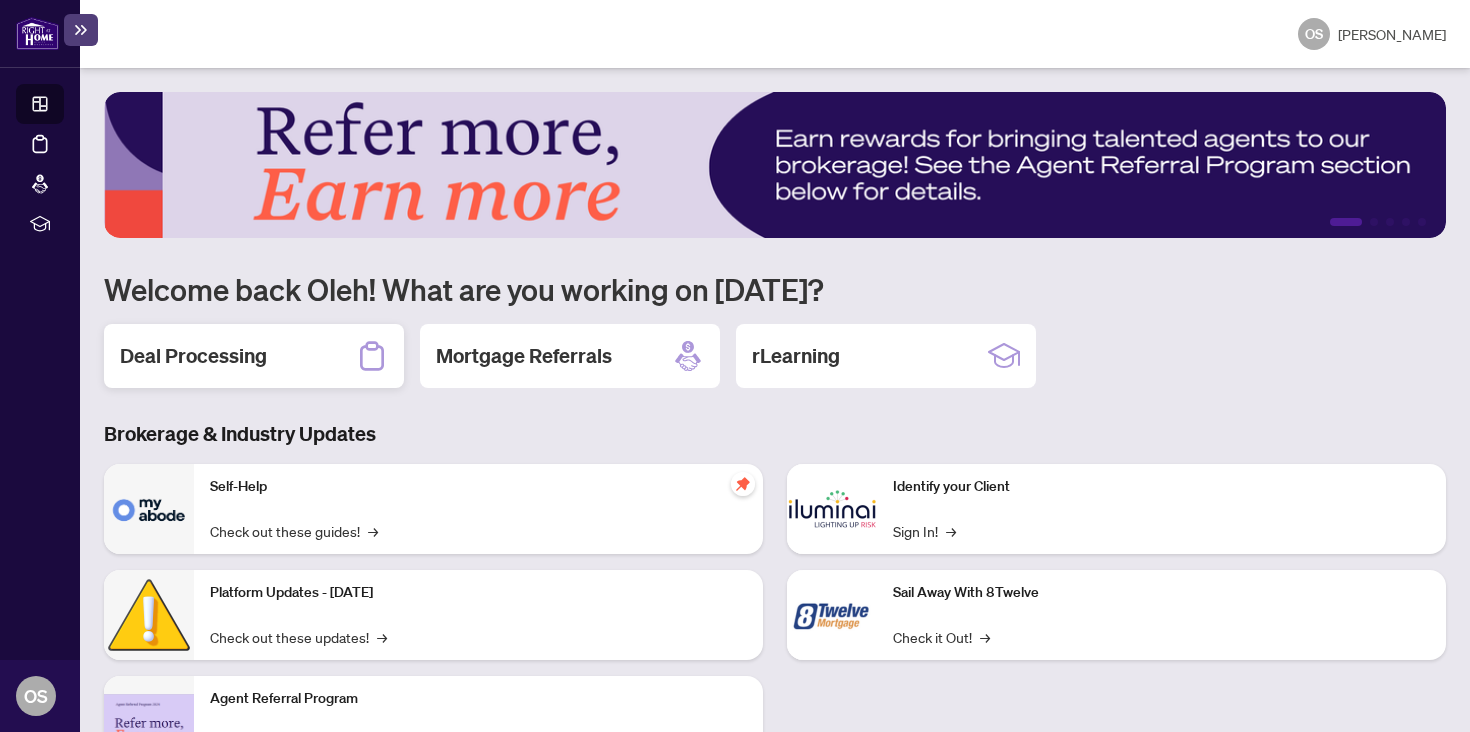 click on "Deal Processing" at bounding box center [254, 356] 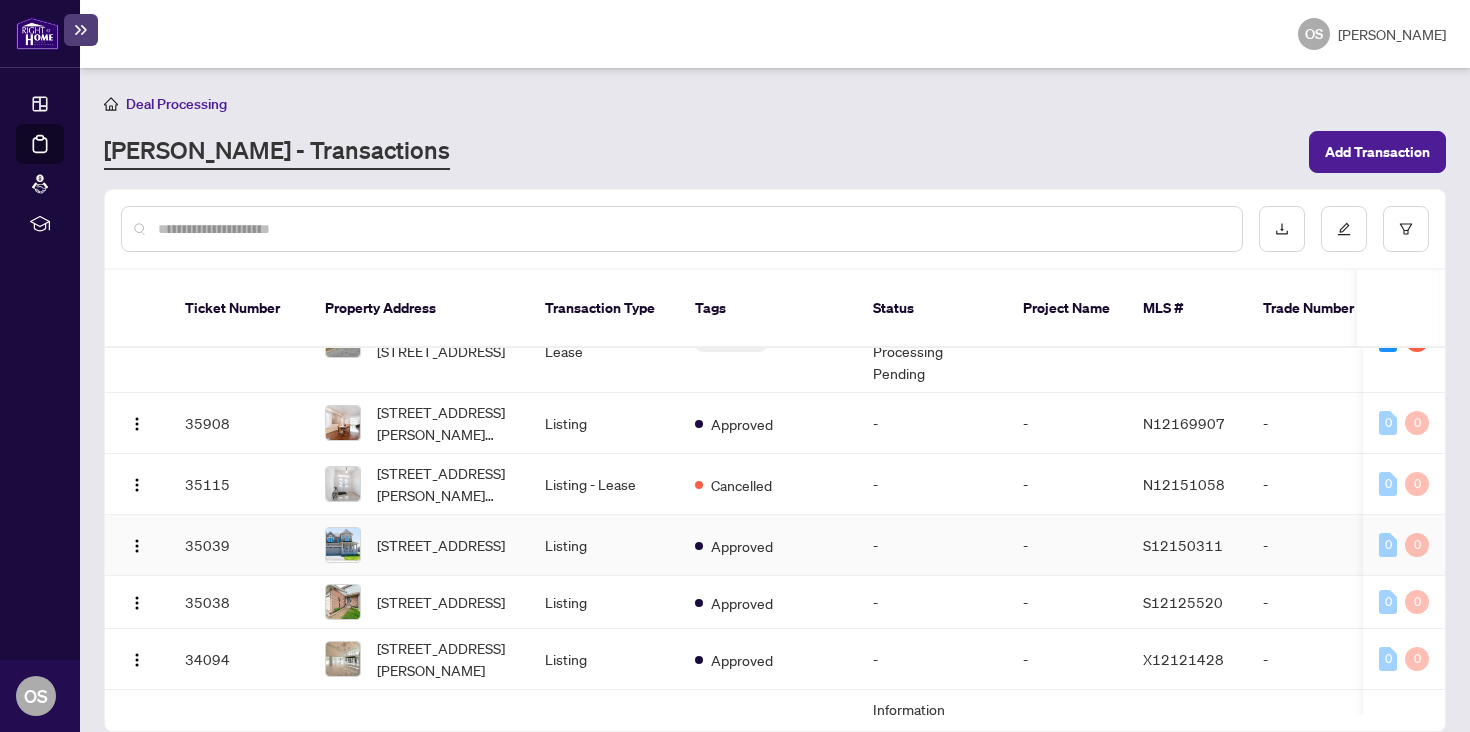 scroll, scrollTop: 0, scrollLeft: 0, axis: both 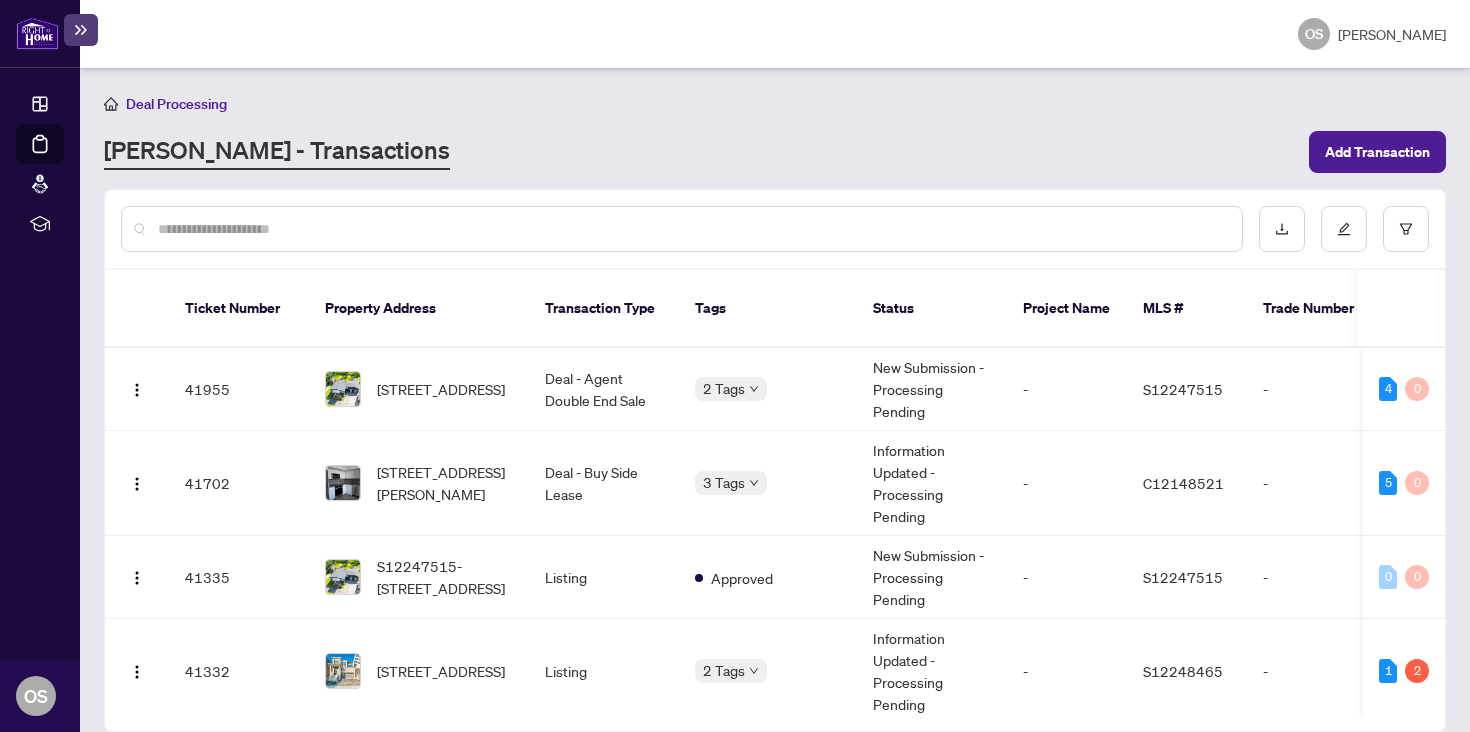 click at bounding box center [692, 229] 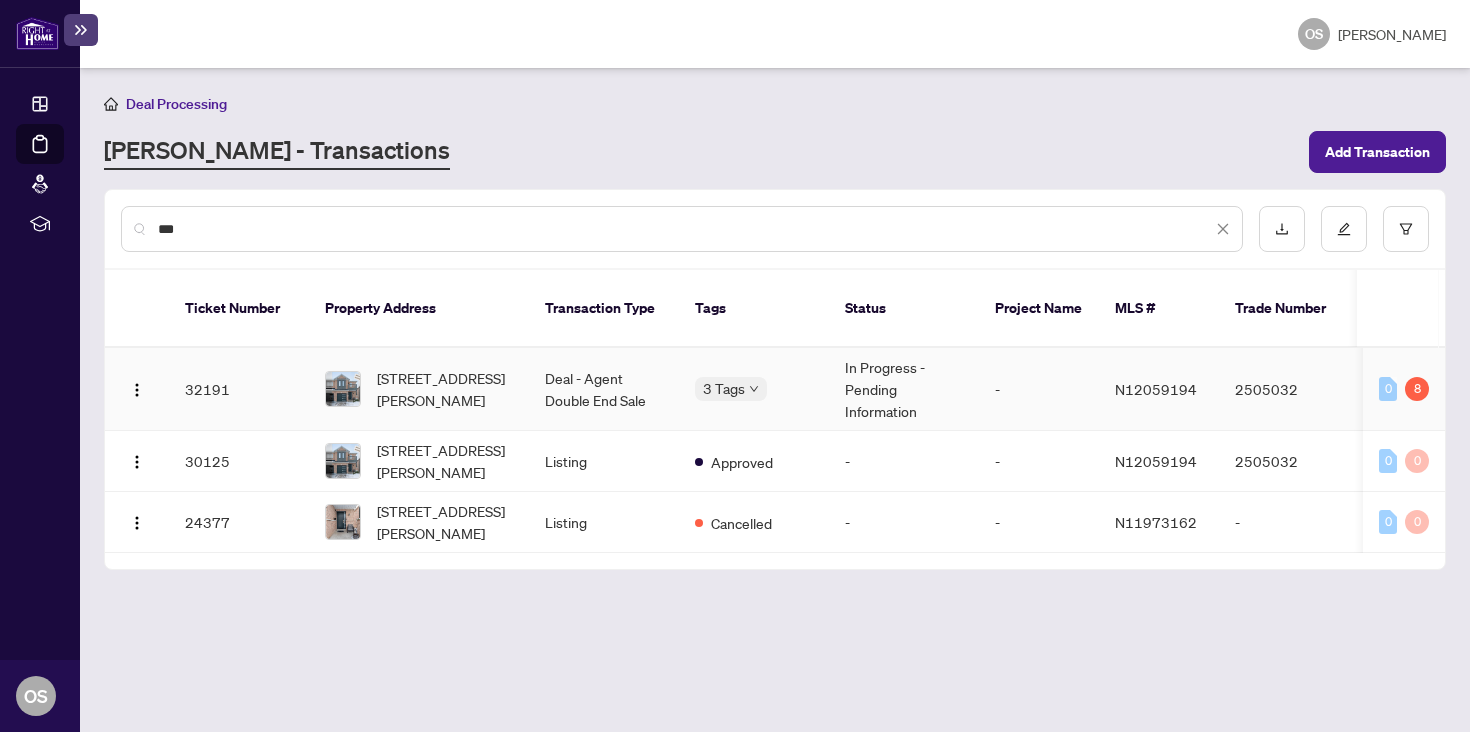 click on "Deal - Agent Double End Sale" at bounding box center (604, 389) 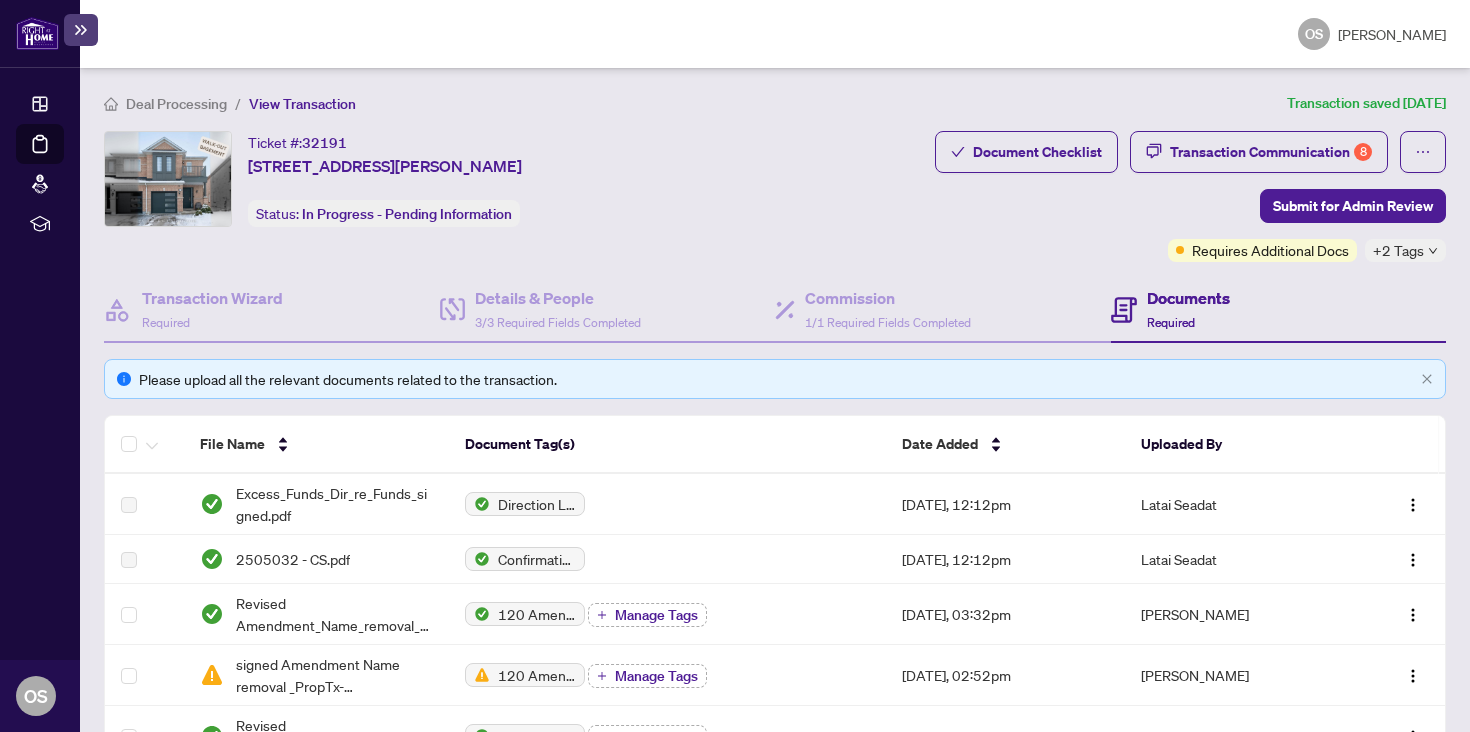 scroll, scrollTop: 173, scrollLeft: 0, axis: vertical 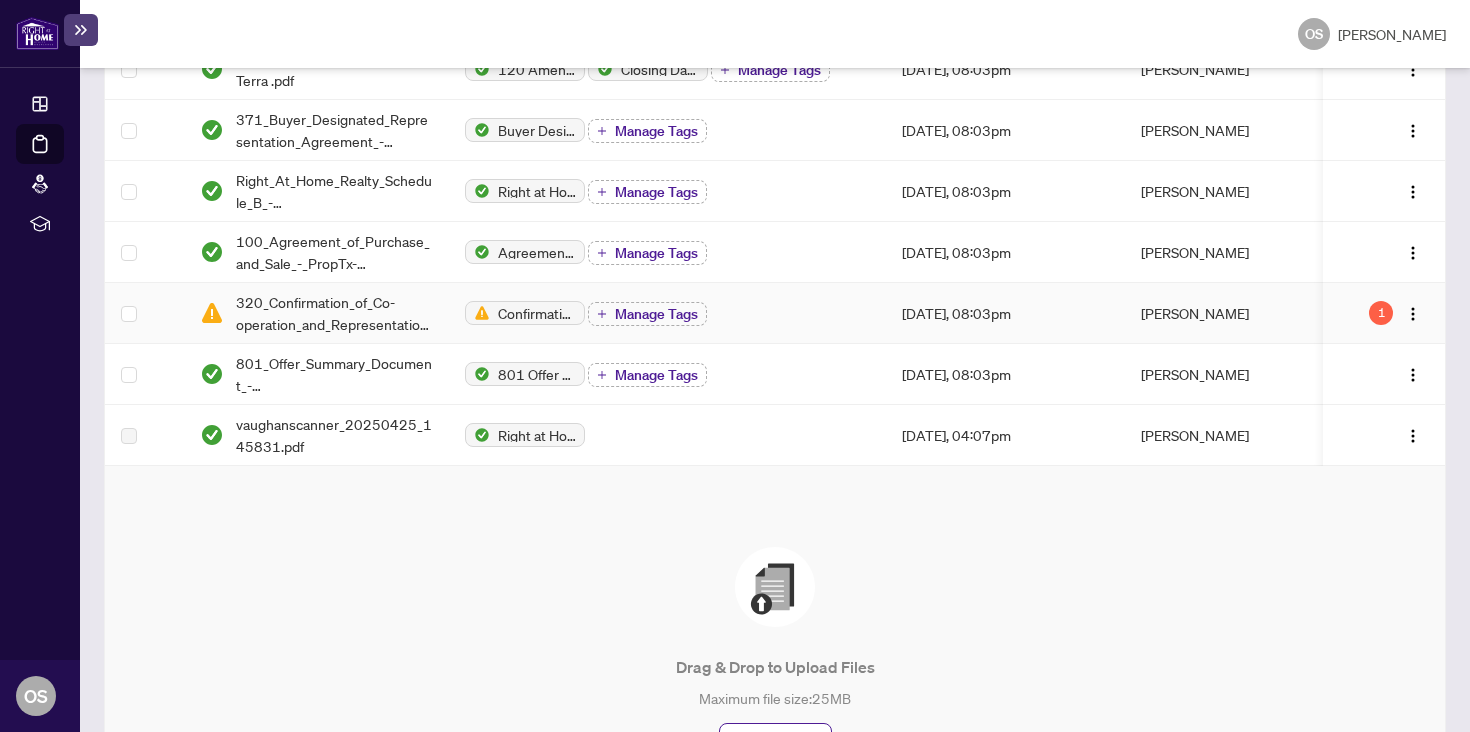 click on "[PERSON_NAME]" at bounding box center [1224, 313] 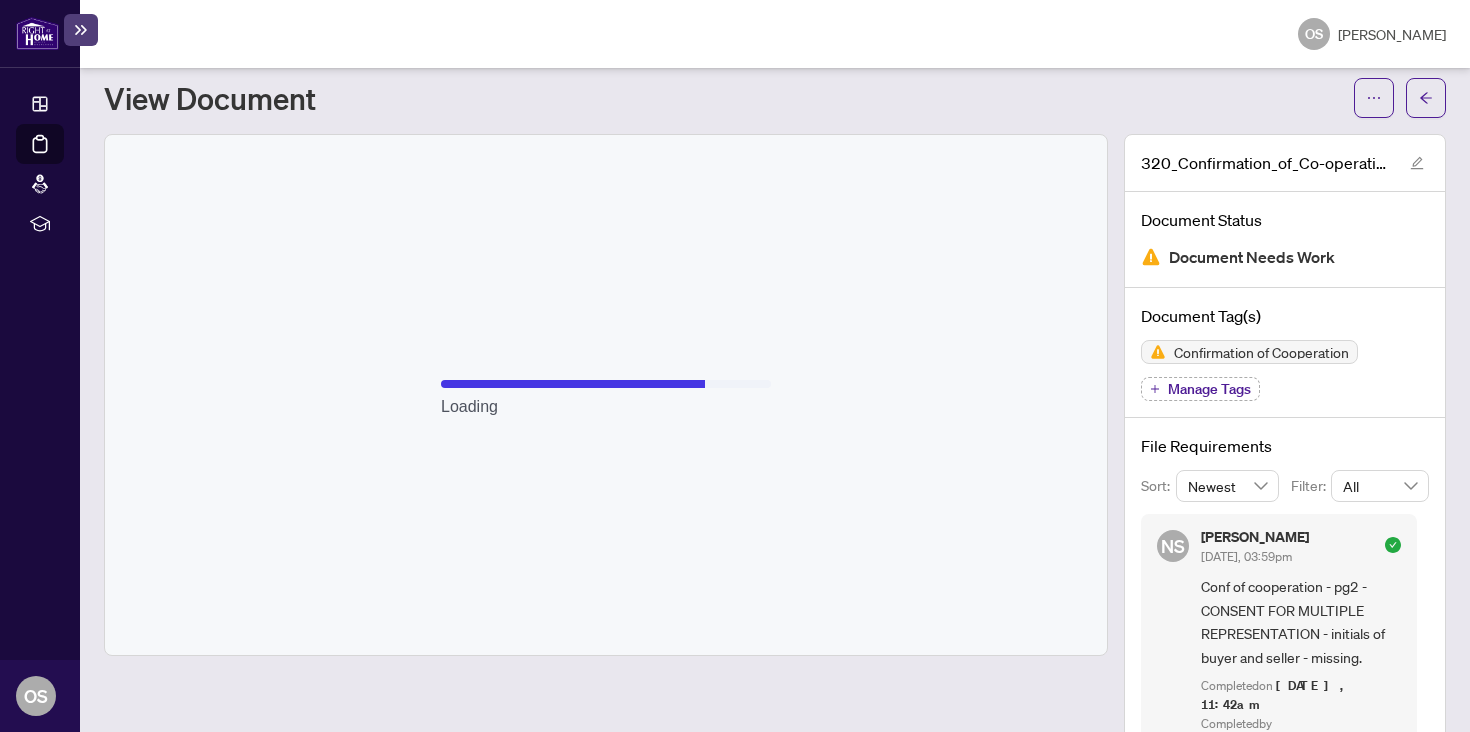 scroll, scrollTop: 85, scrollLeft: 0, axis: vertical 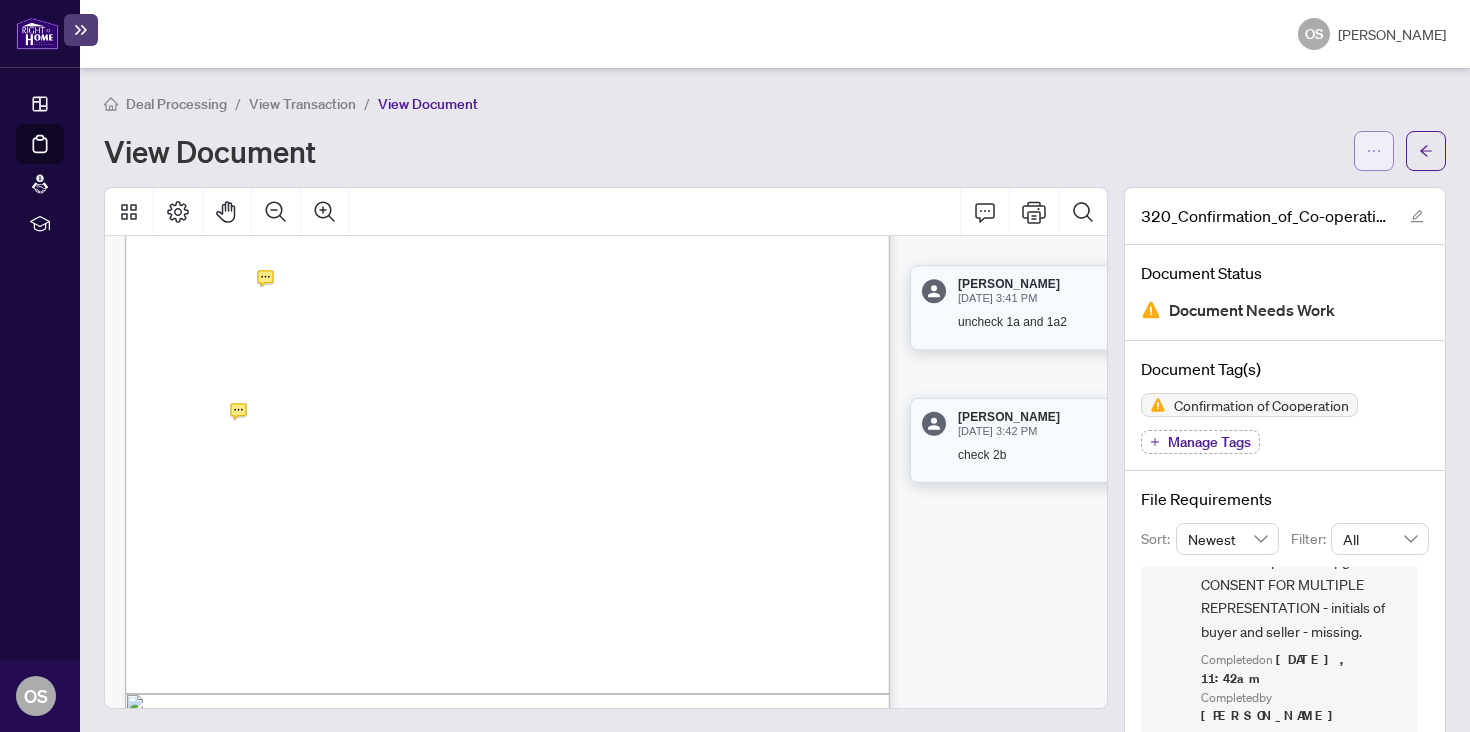 click at bounding box center [1374, 151] 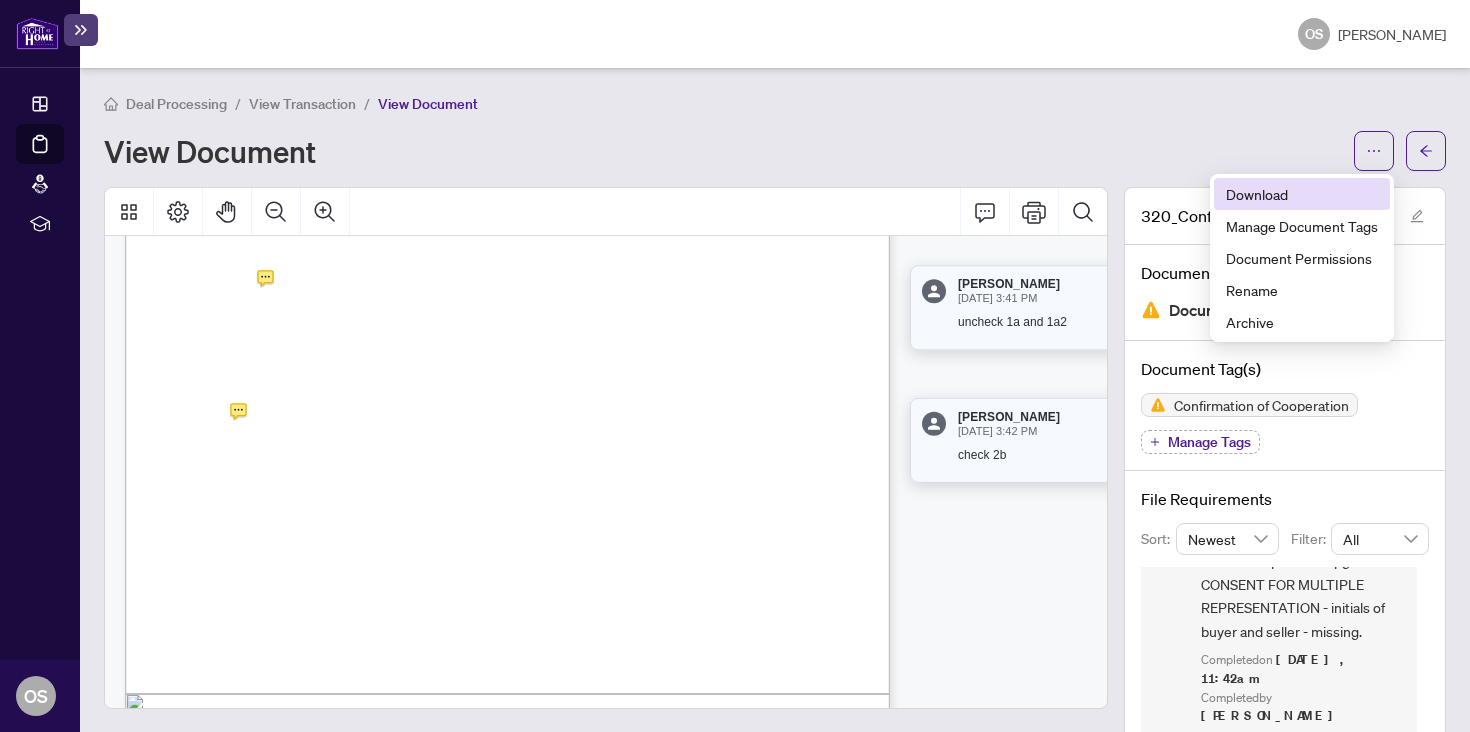 click on "Download" at bounding box center (1302, 194) 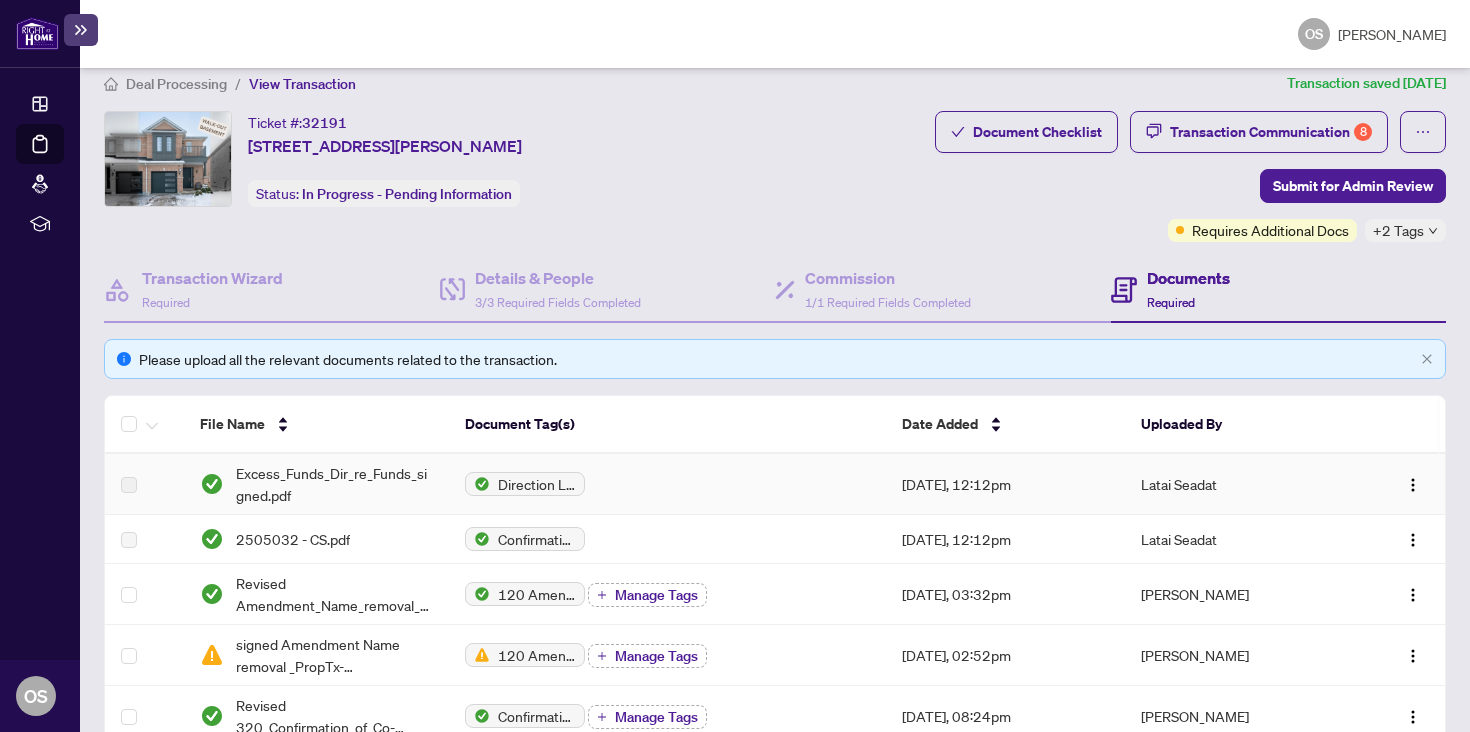 scroll, scrollTop: 0, scrollLeft: 0, axis: both 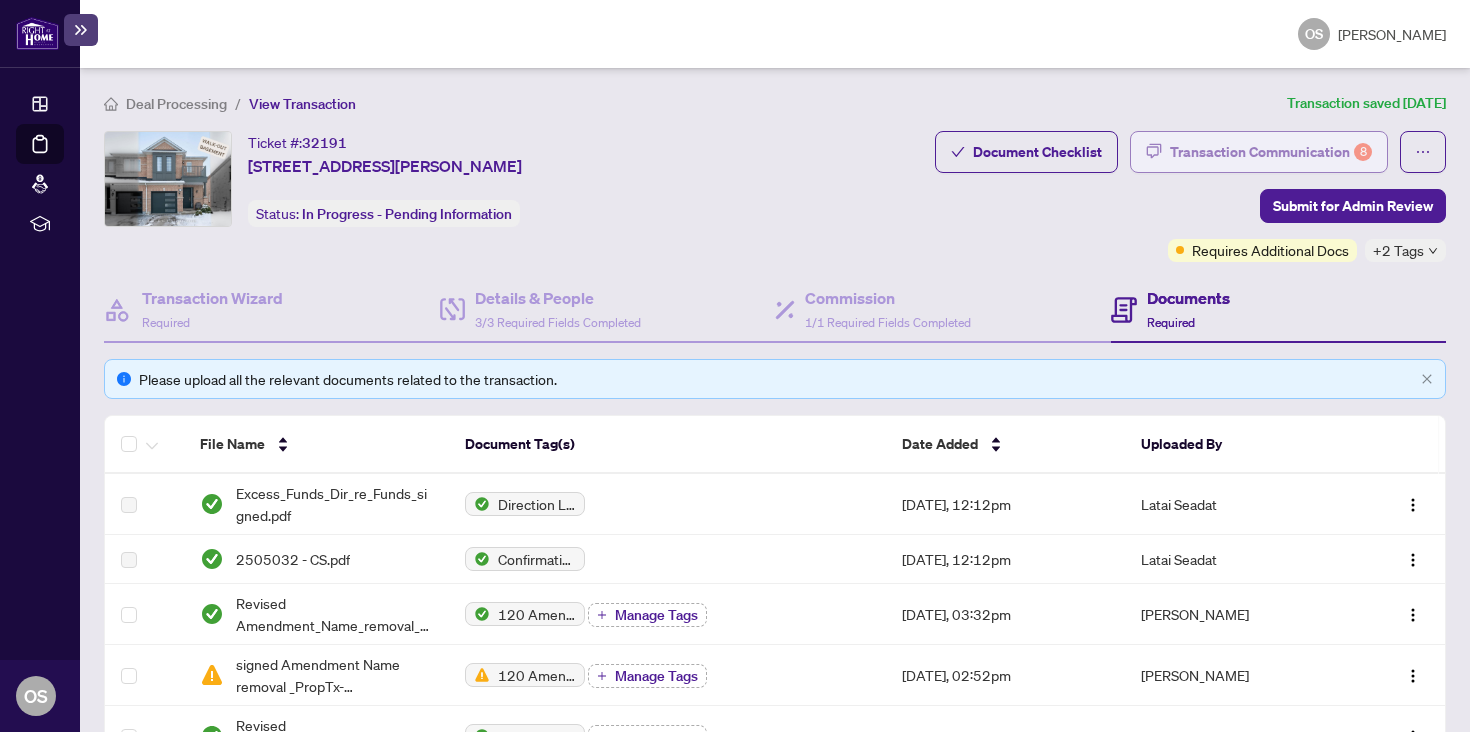 click on "Transaction Communication 8" at bounding box center [1271, 152] 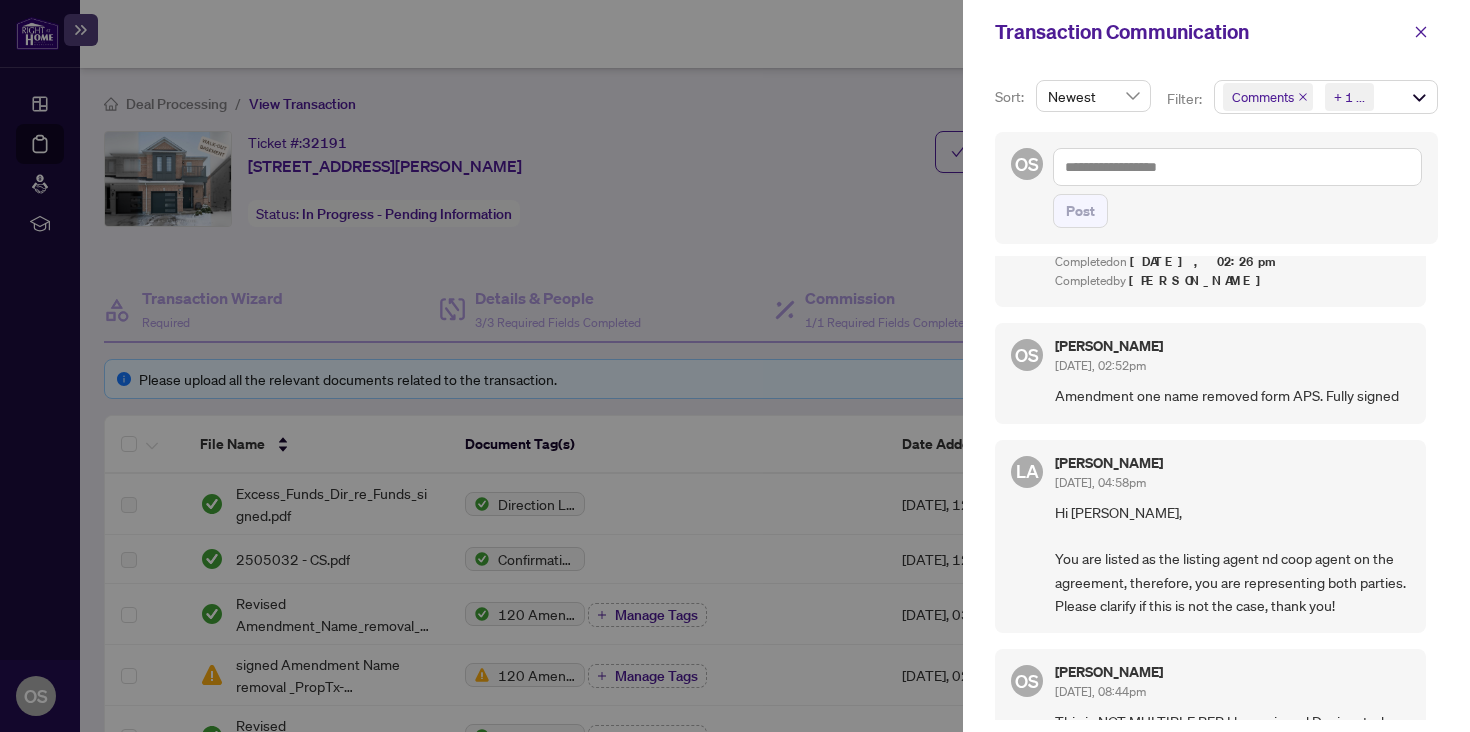 scroll, scrollTop: 0, scrollLeft: 0, axis: both 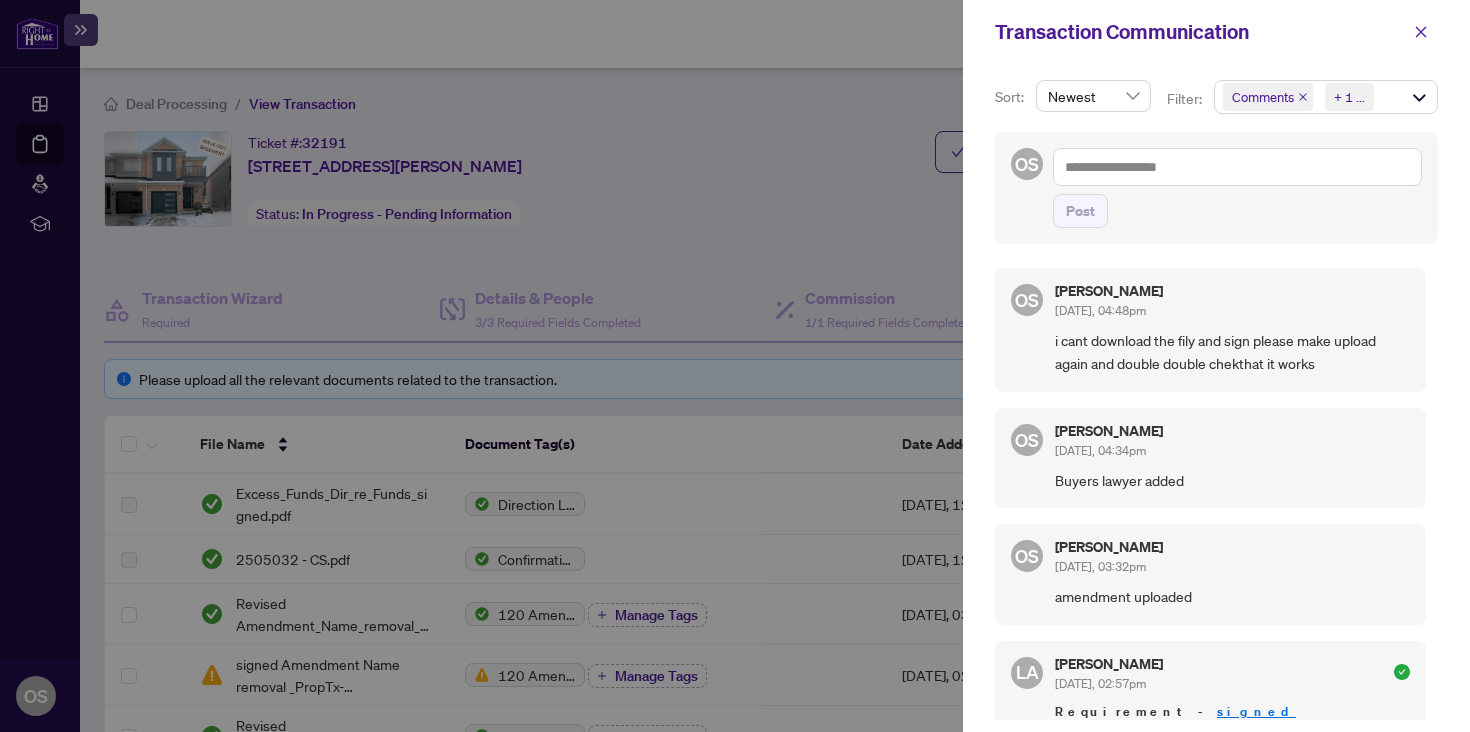 click at bounding box center (735, 366) 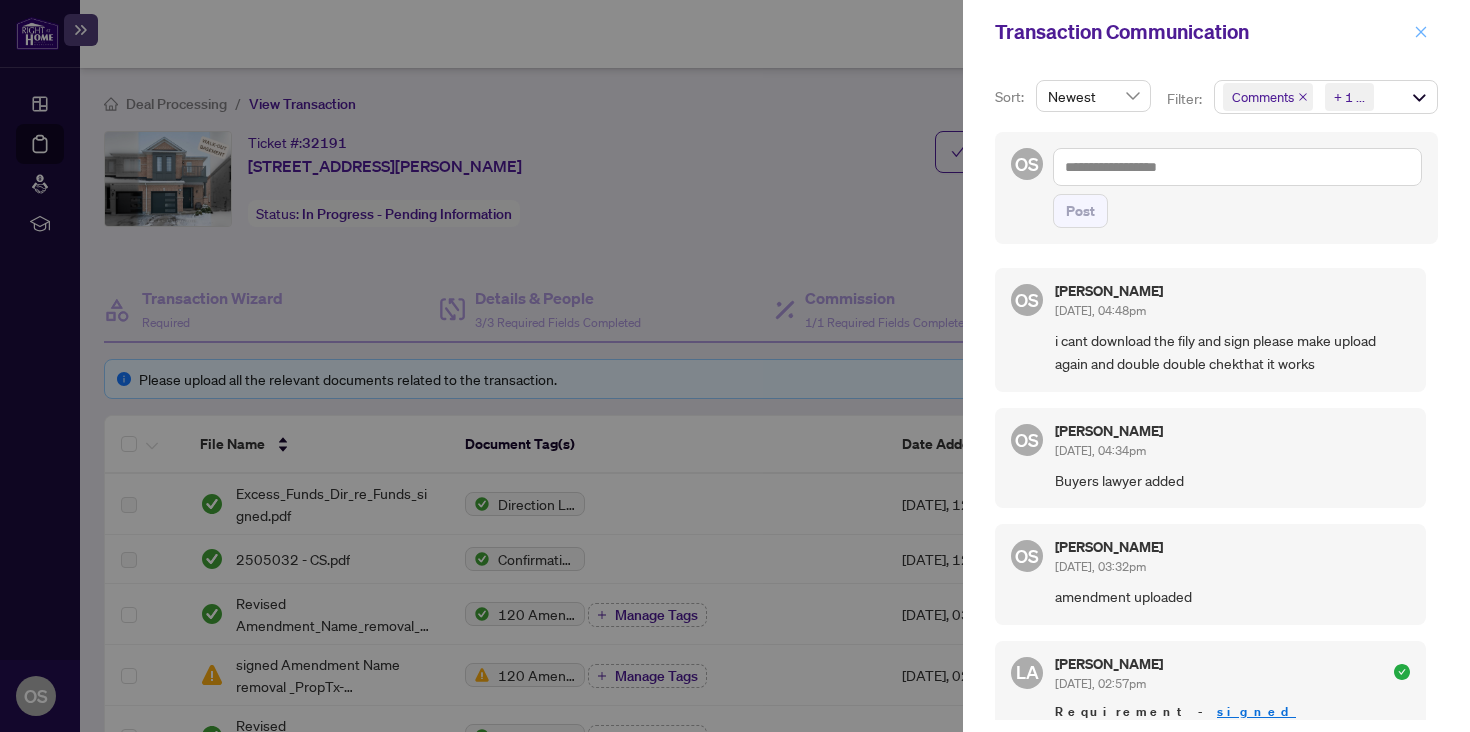 click 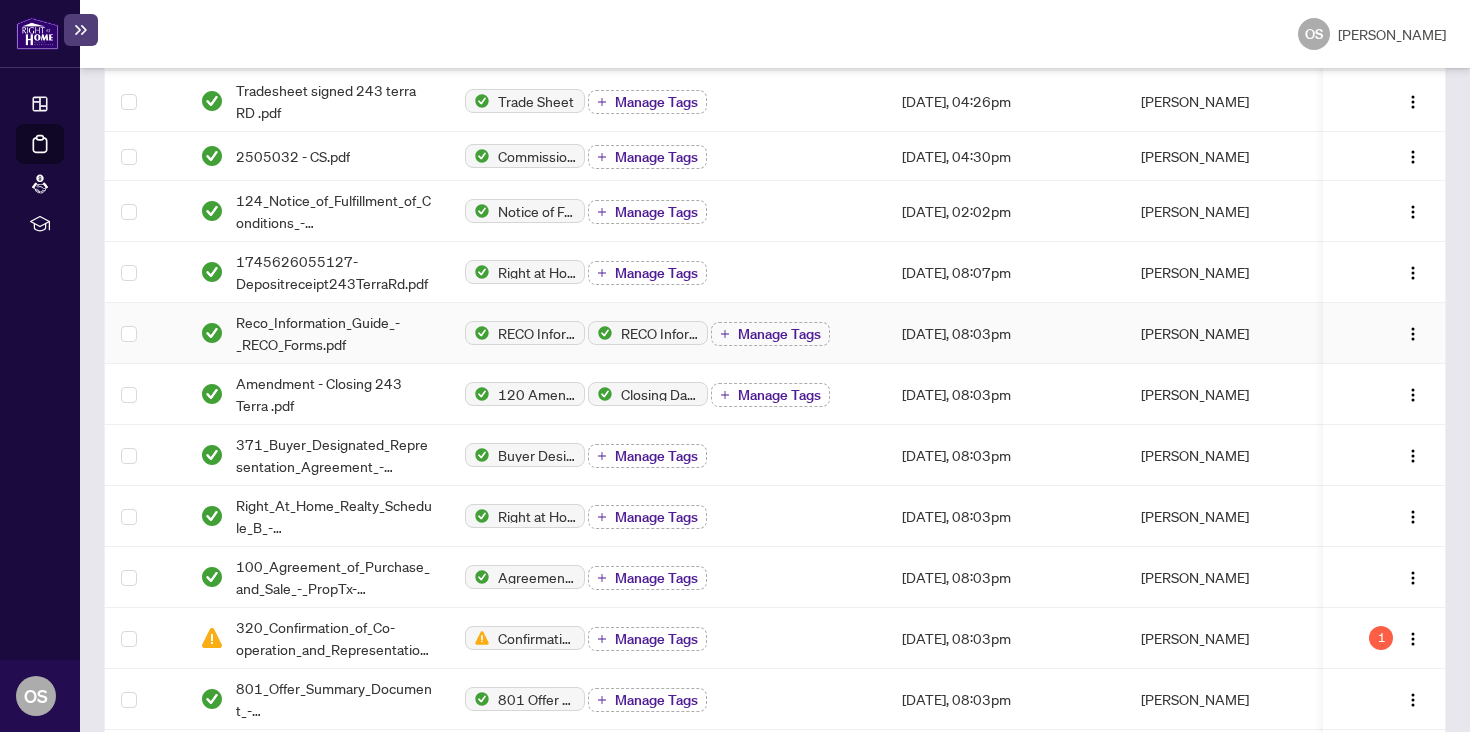 scroll, scrollTop: 777, scrollLeft: 0, axis: vertical 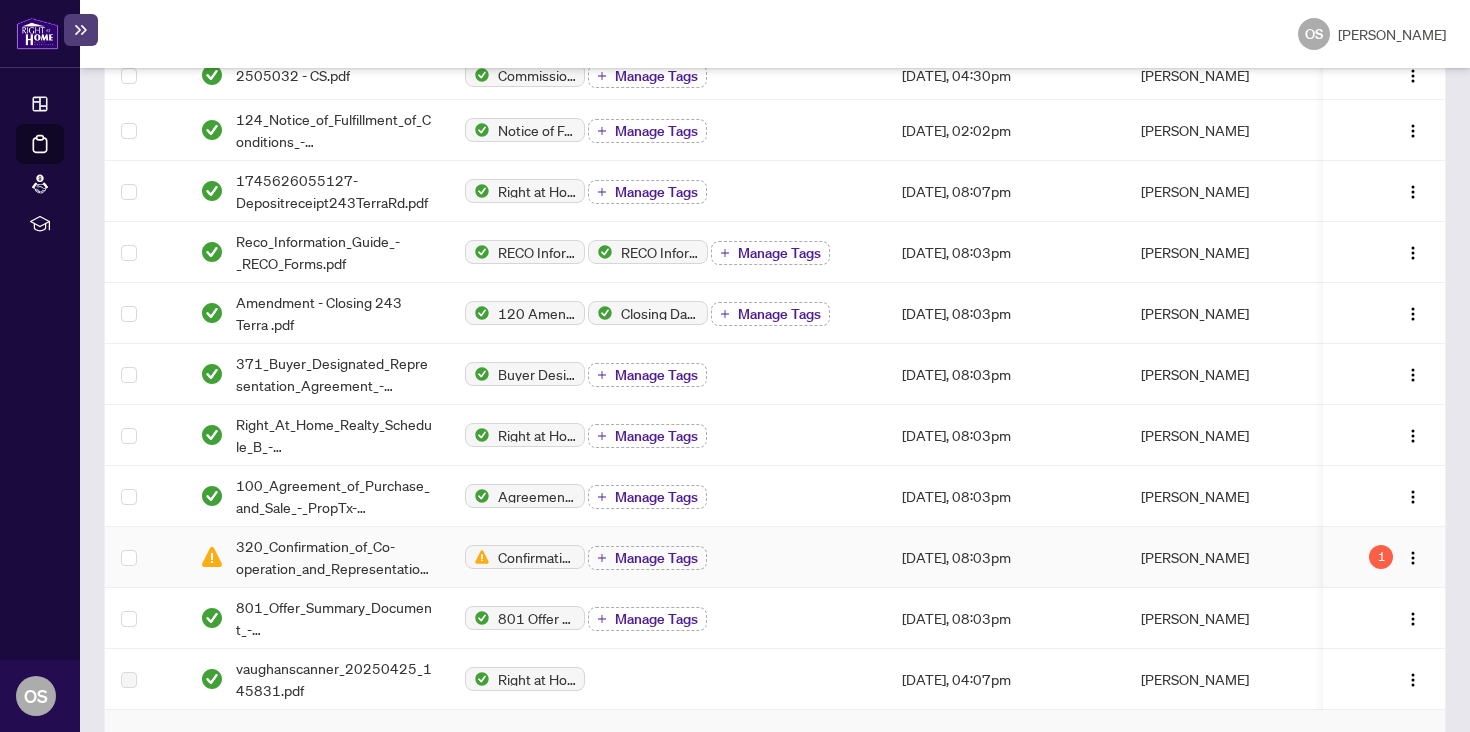 click on "[DATE], 08:03pm" at bounding box center (1005, 557) 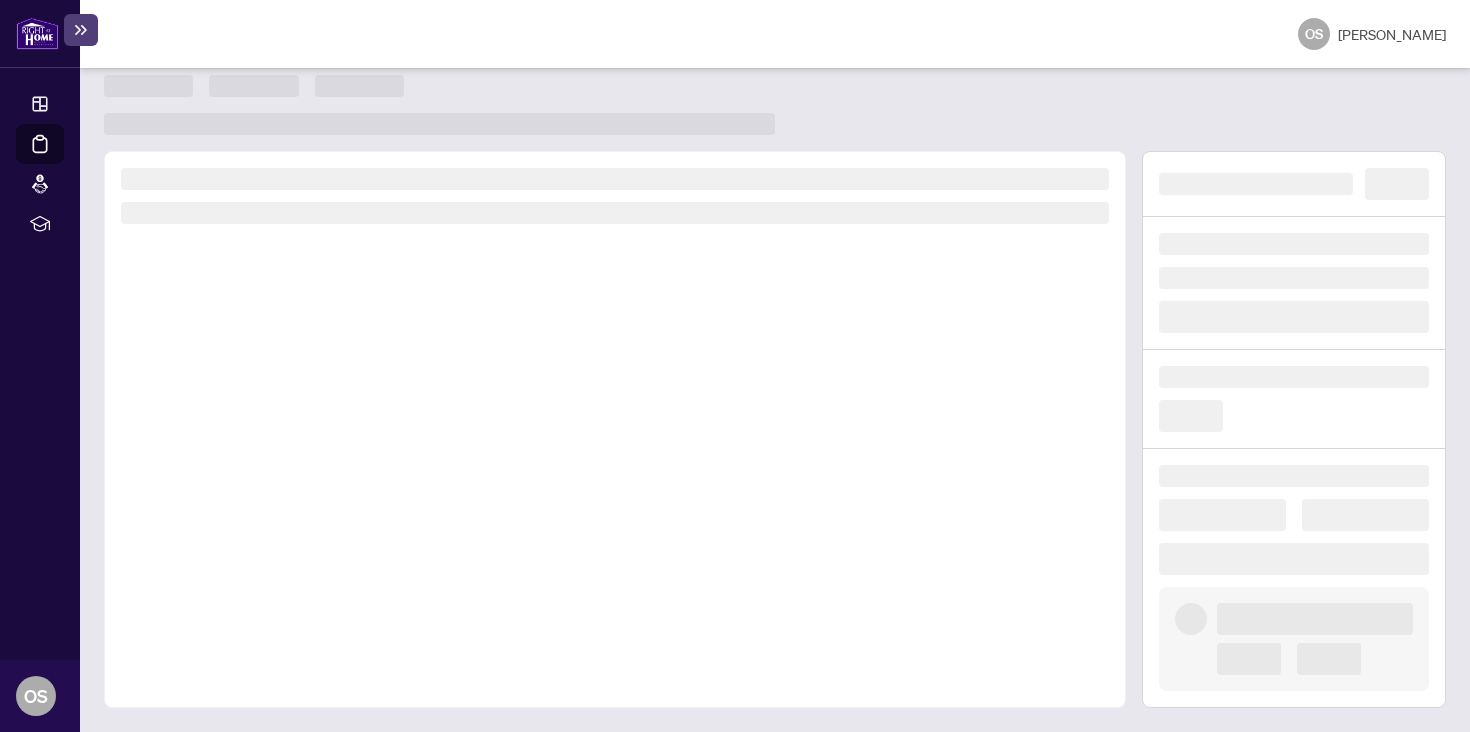 scroll, scrollTop: 0, scrollLeft: 0, axis: both 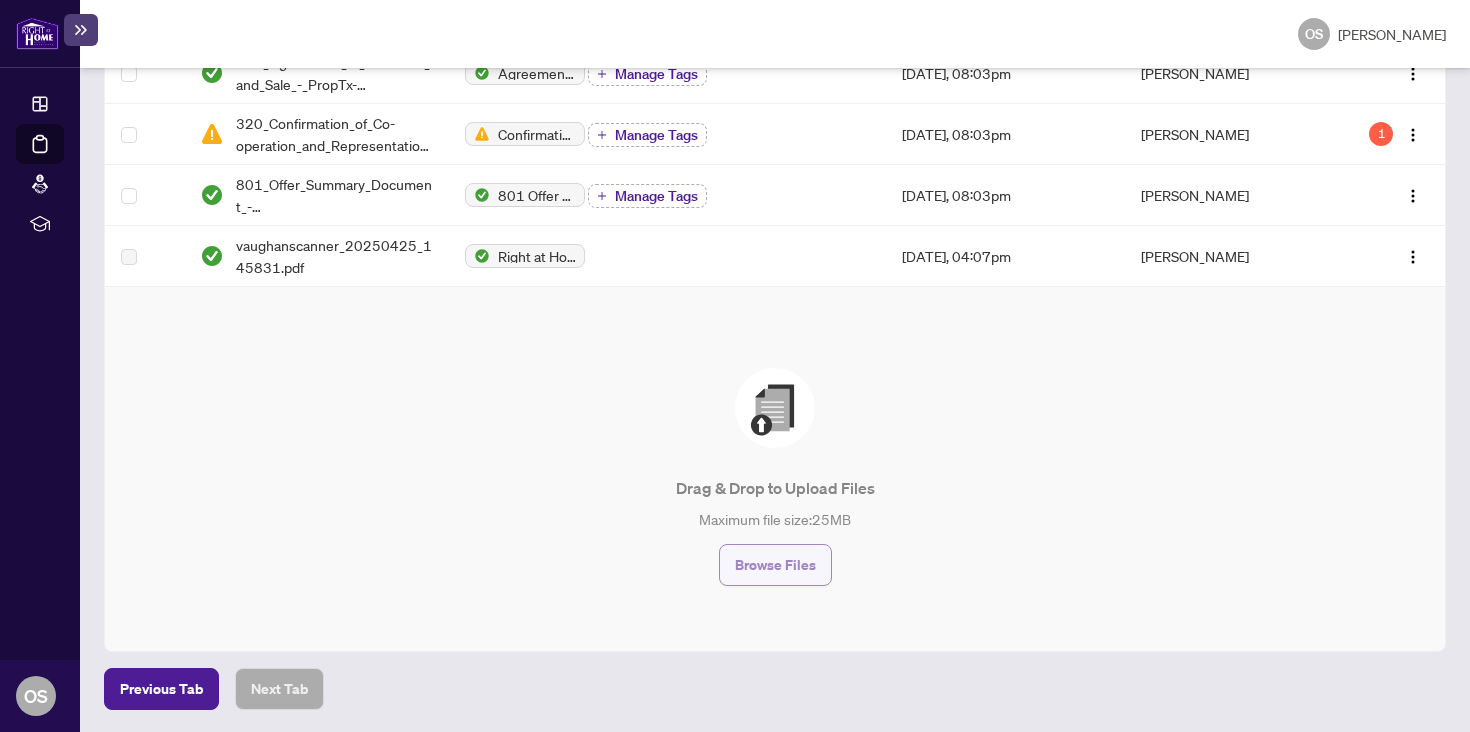 click on "Browse Files" at bounding box center [775, 565] 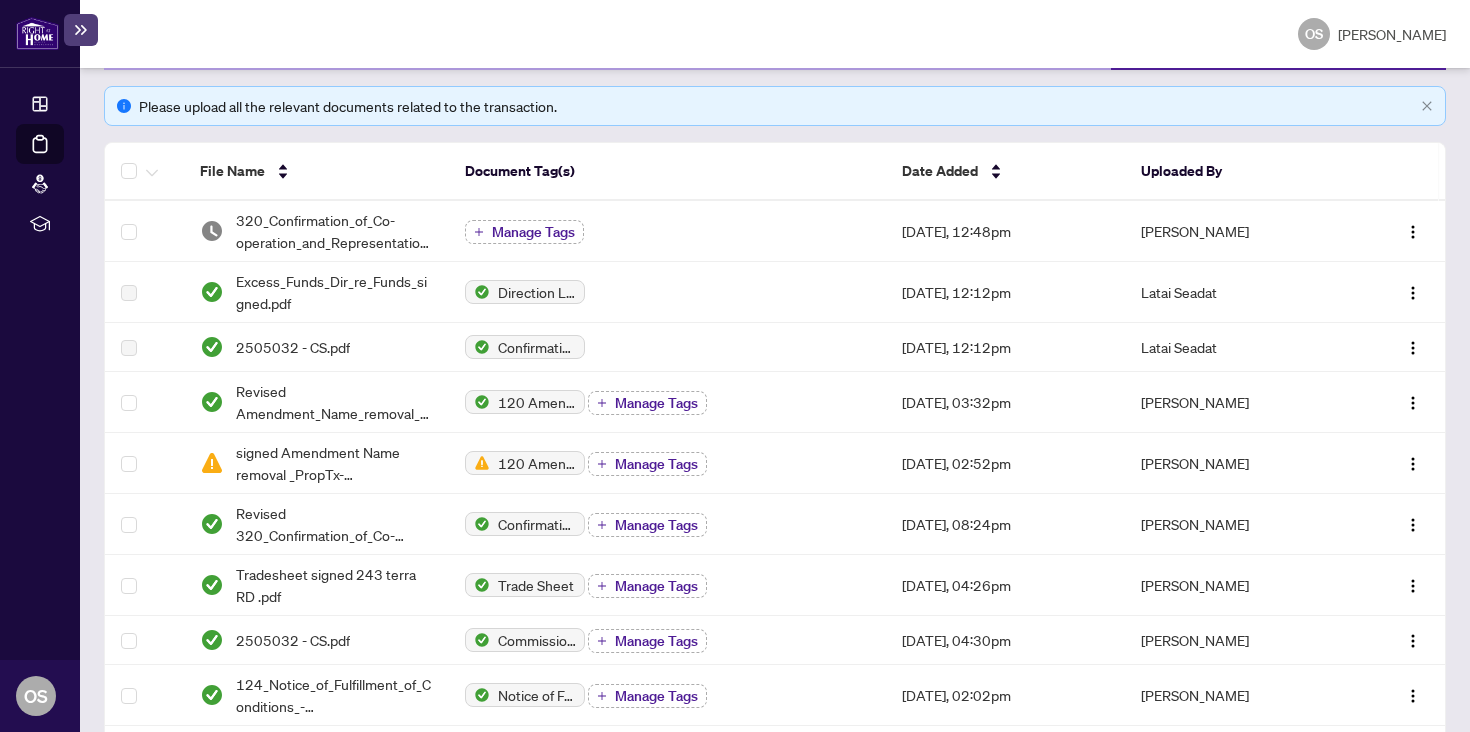 scroll, scrollTop: 0, scrollLeft: 0, axis: both 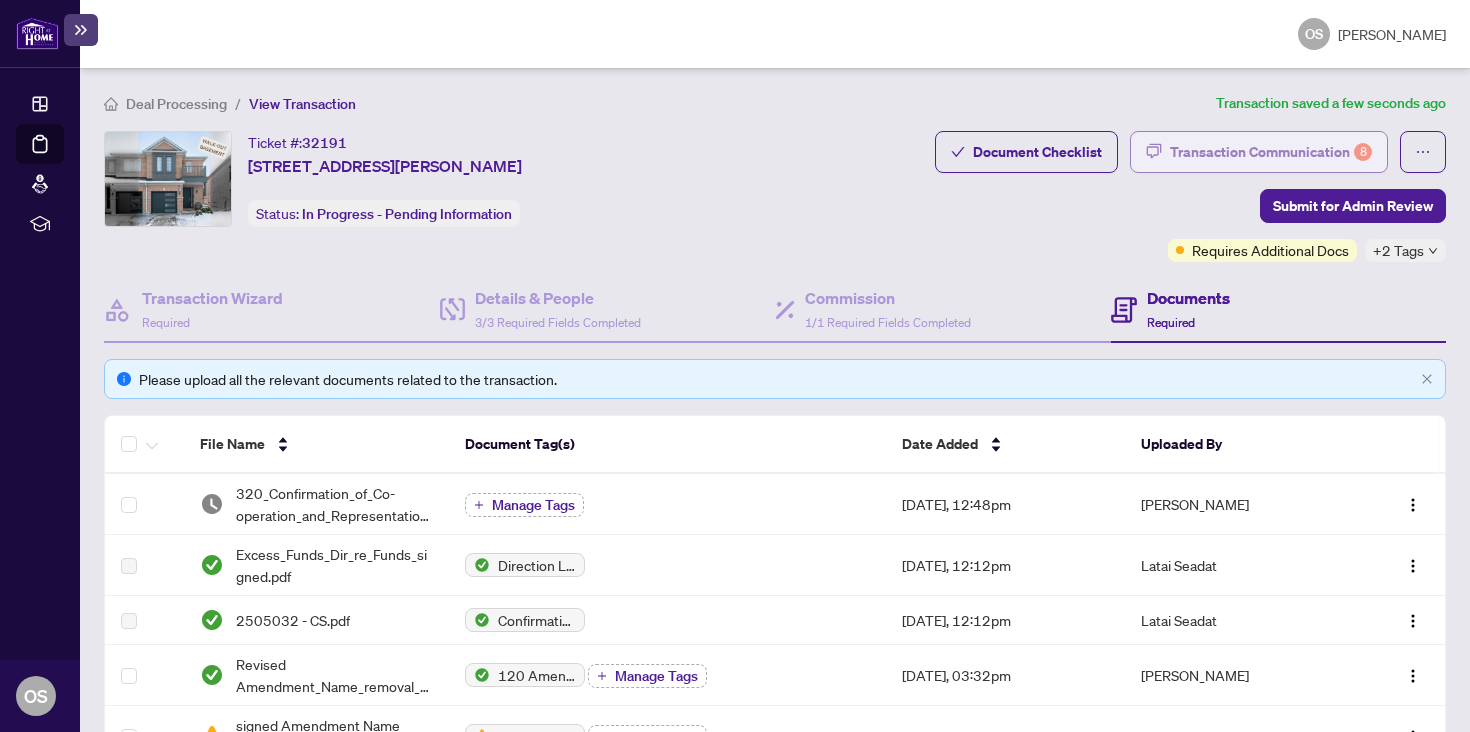 click on "Transaction Communication 8" at bounding box center [1271, 152] 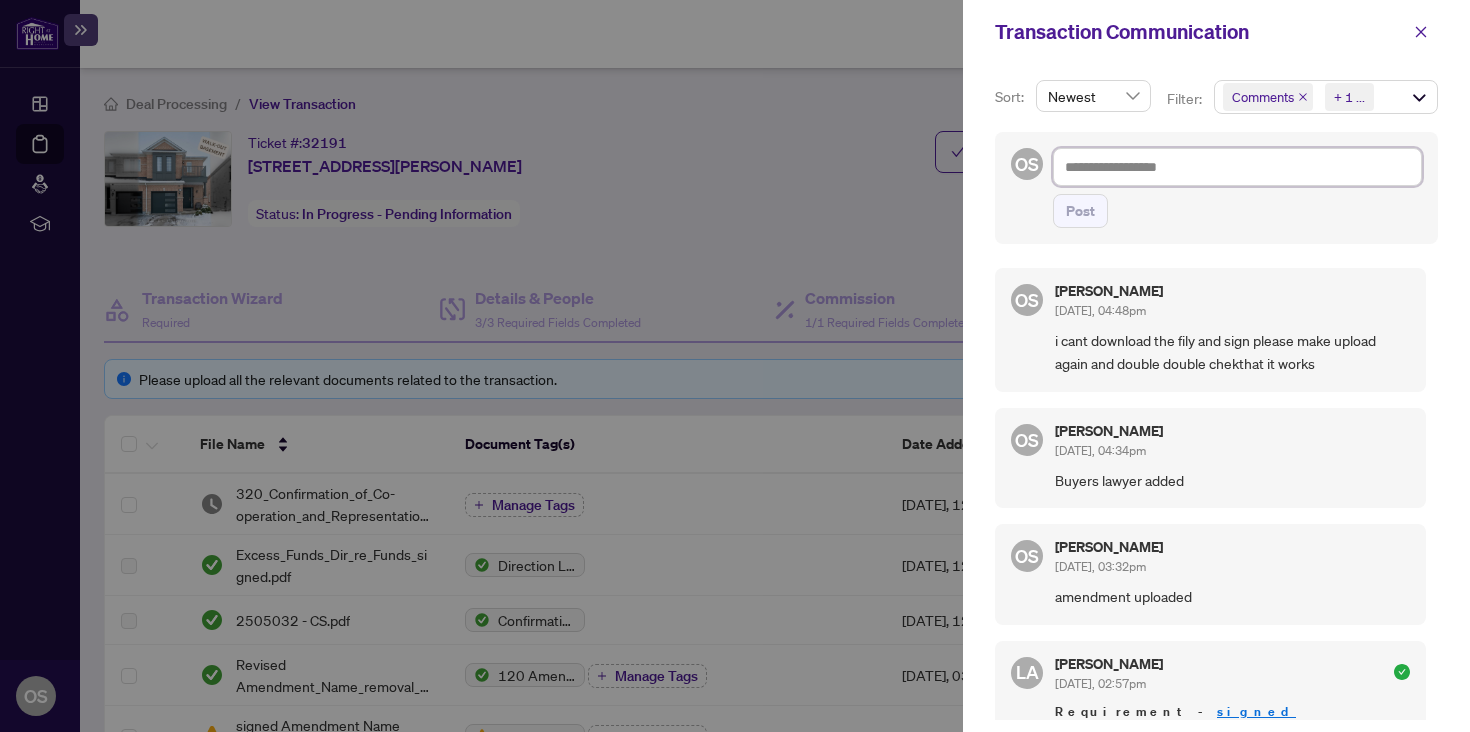 click at bounding box center [1237, 167] 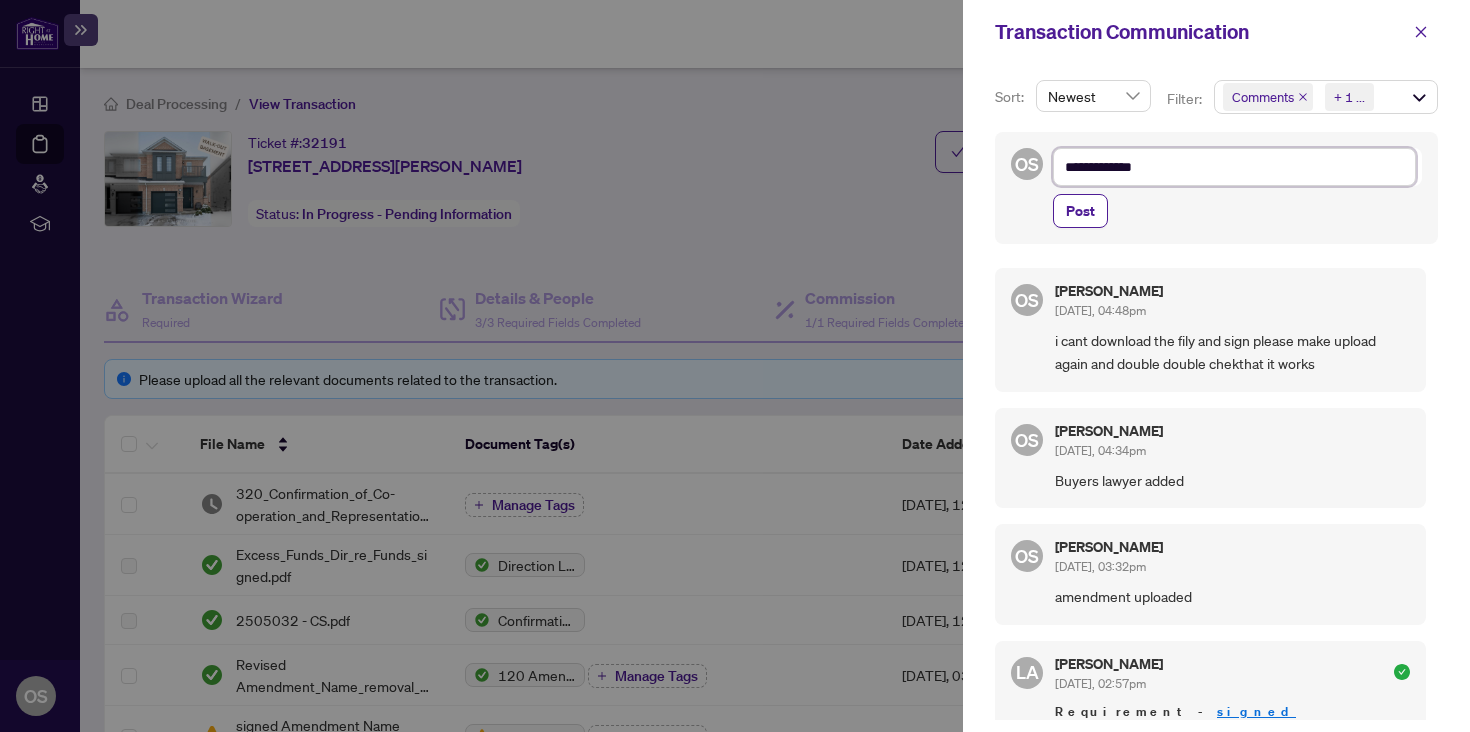 click on "**********" at bounding box center (1234, 167) 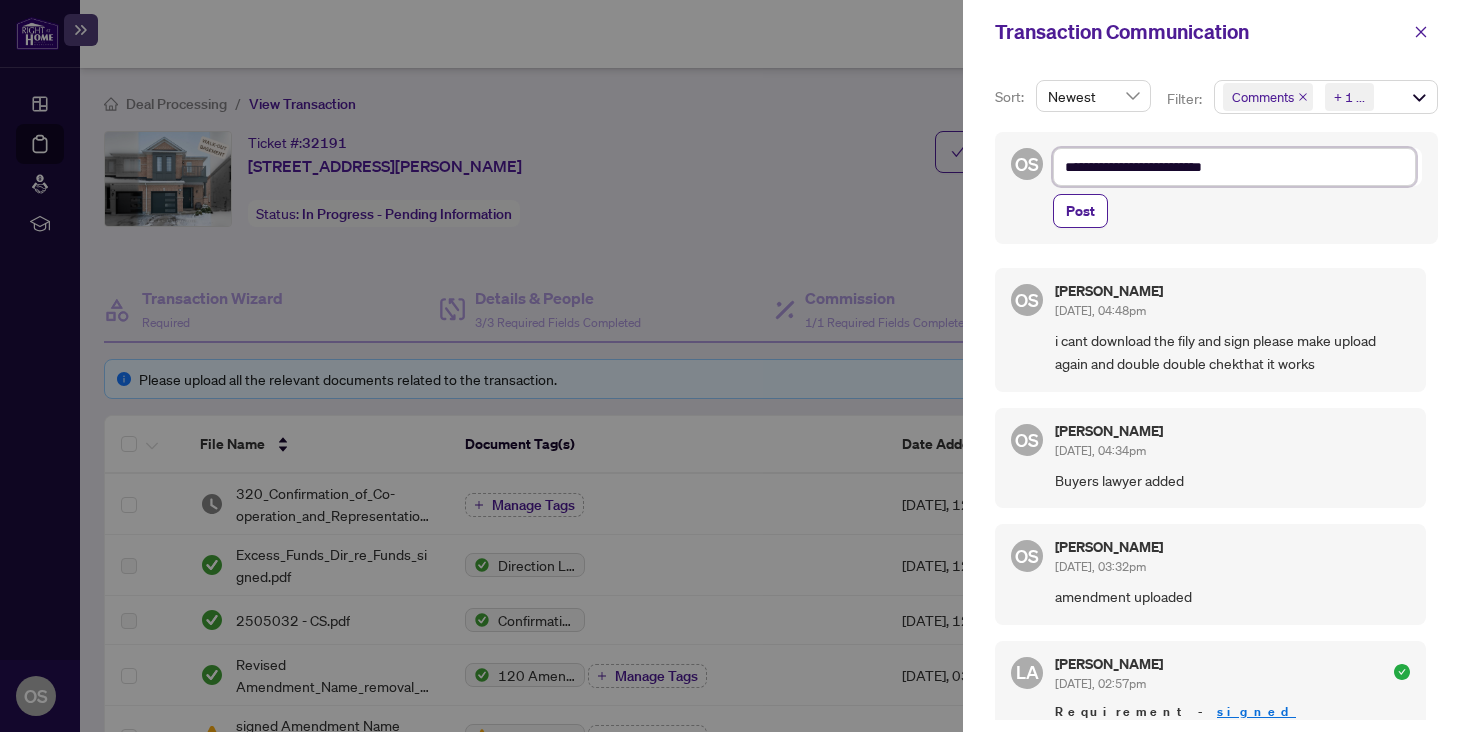 click on "**********" at bounding box center [1234, 167] 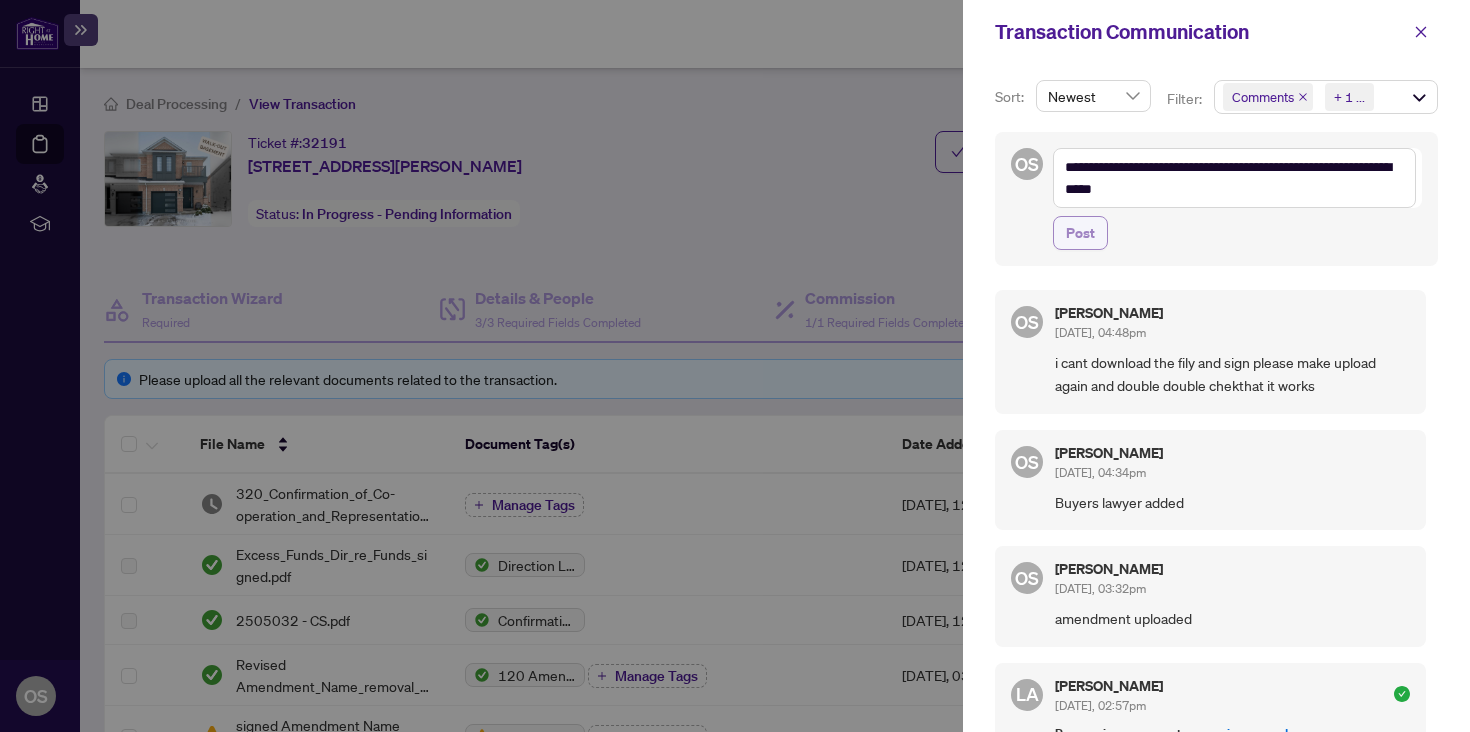 click on "Post" at bounding box center (1080, 233) 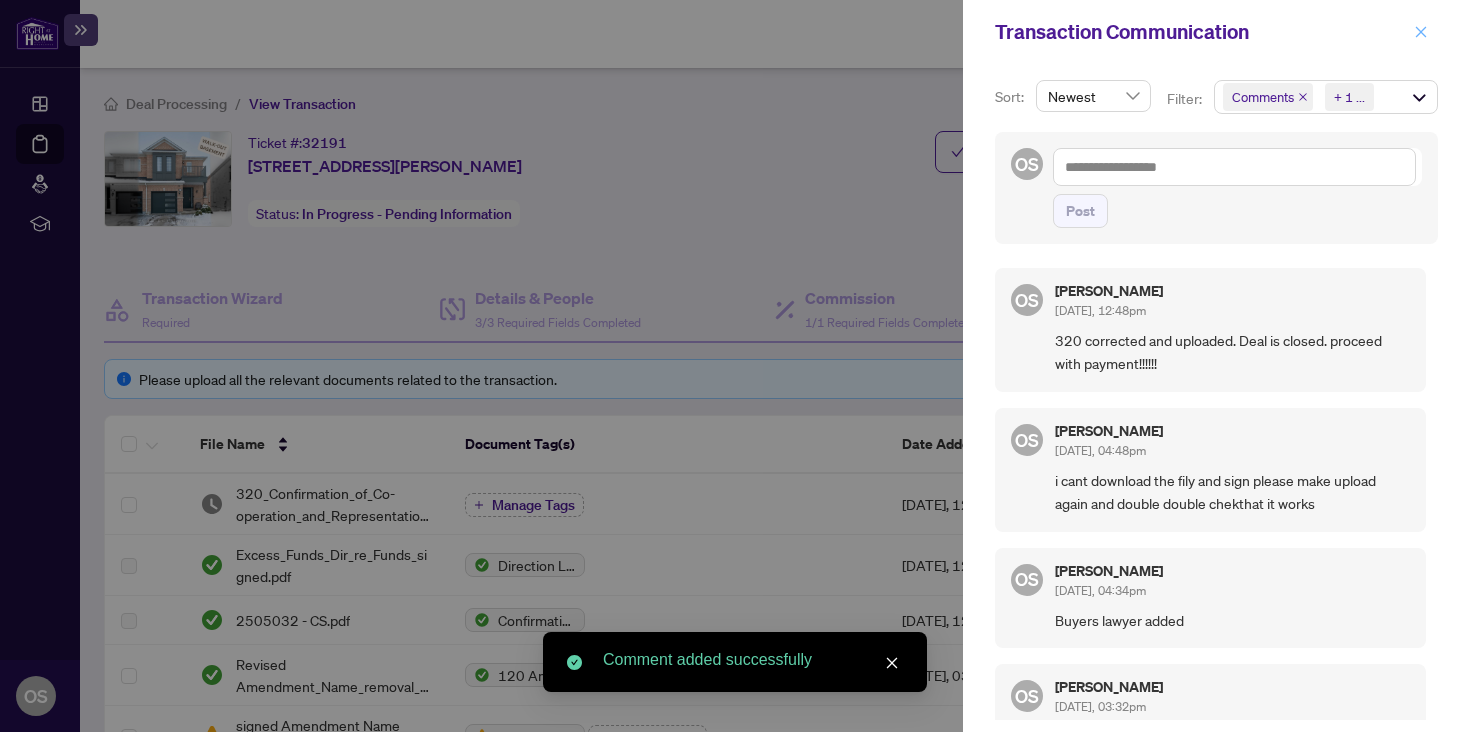 click at bounding box center [1421, 32] 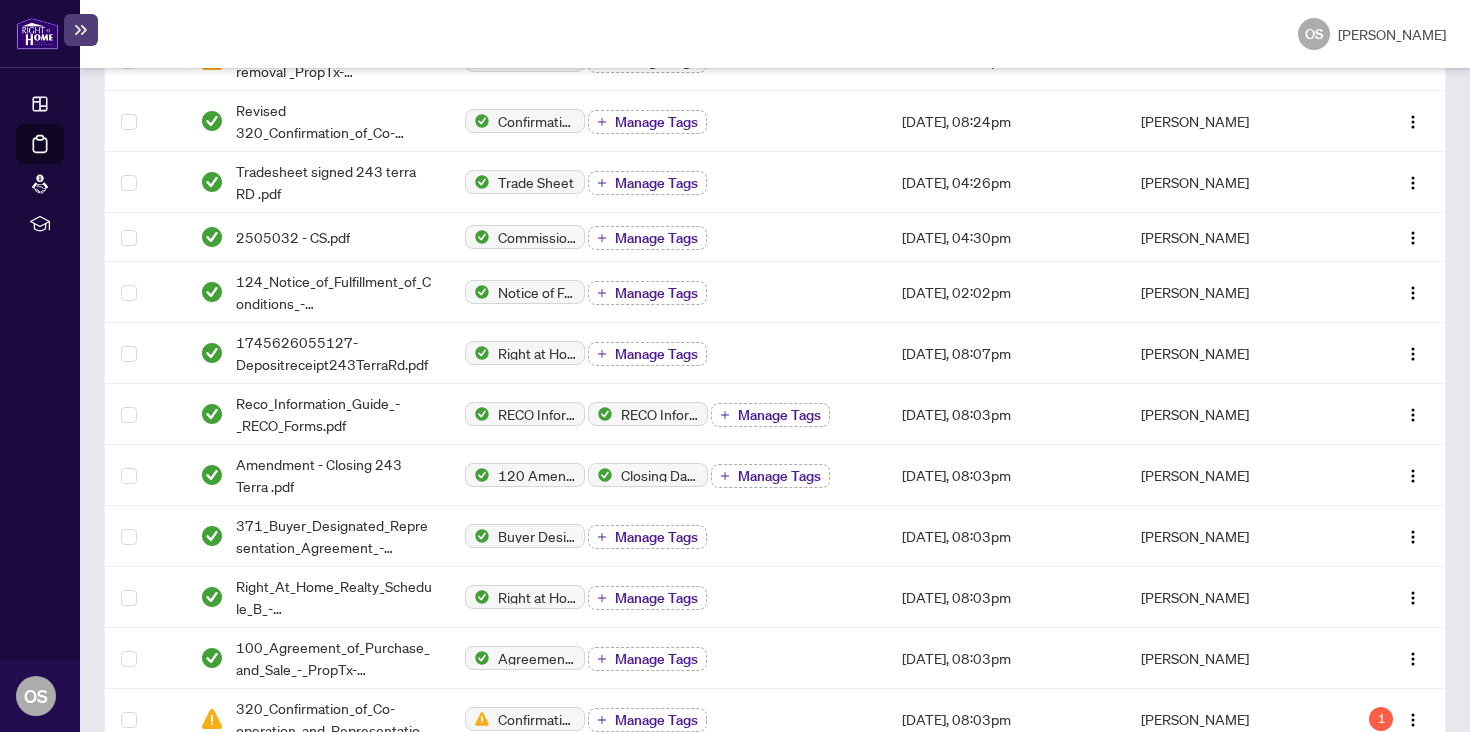 scroll, scrollTop: 0, scrollLeft: 0, axis: both 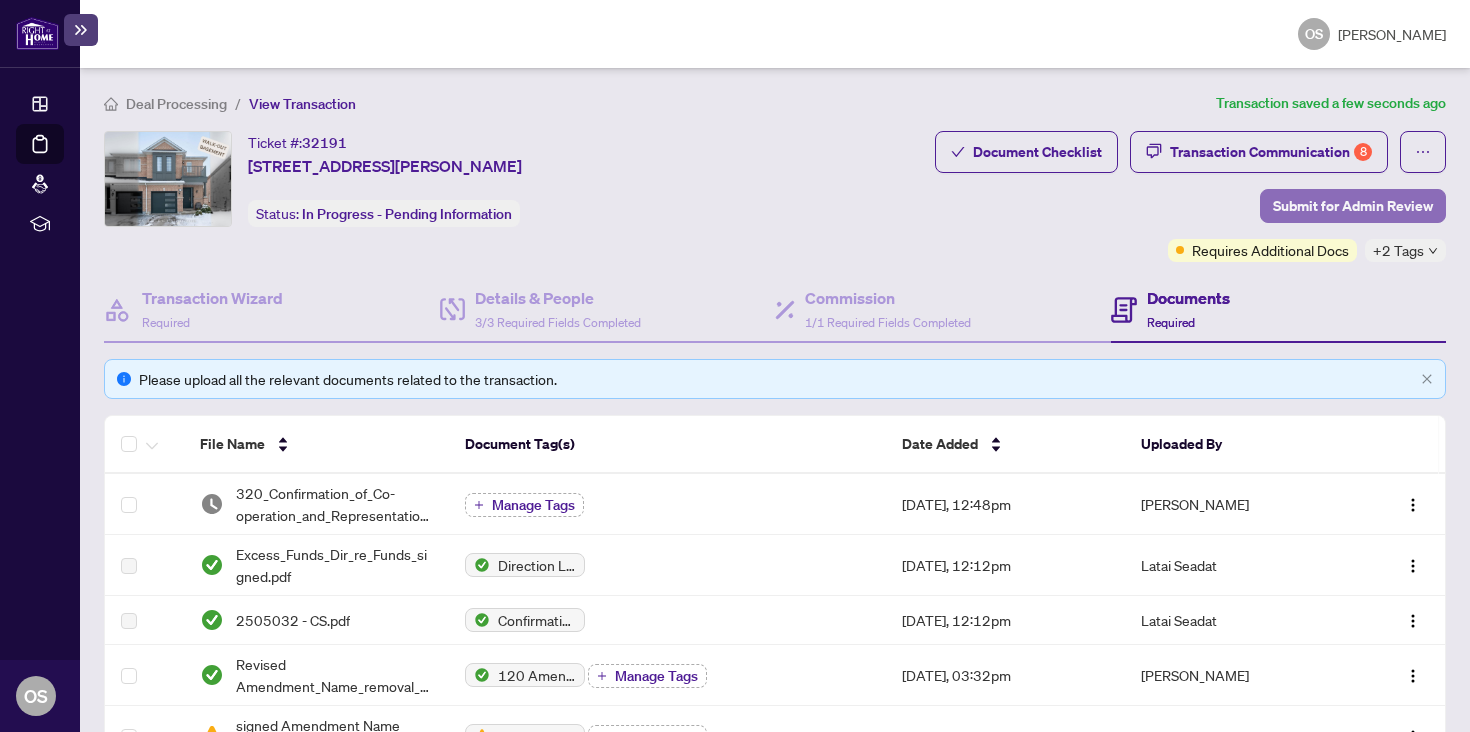 click on "Submit for Admin Review" at bounding box center (1353, 206) 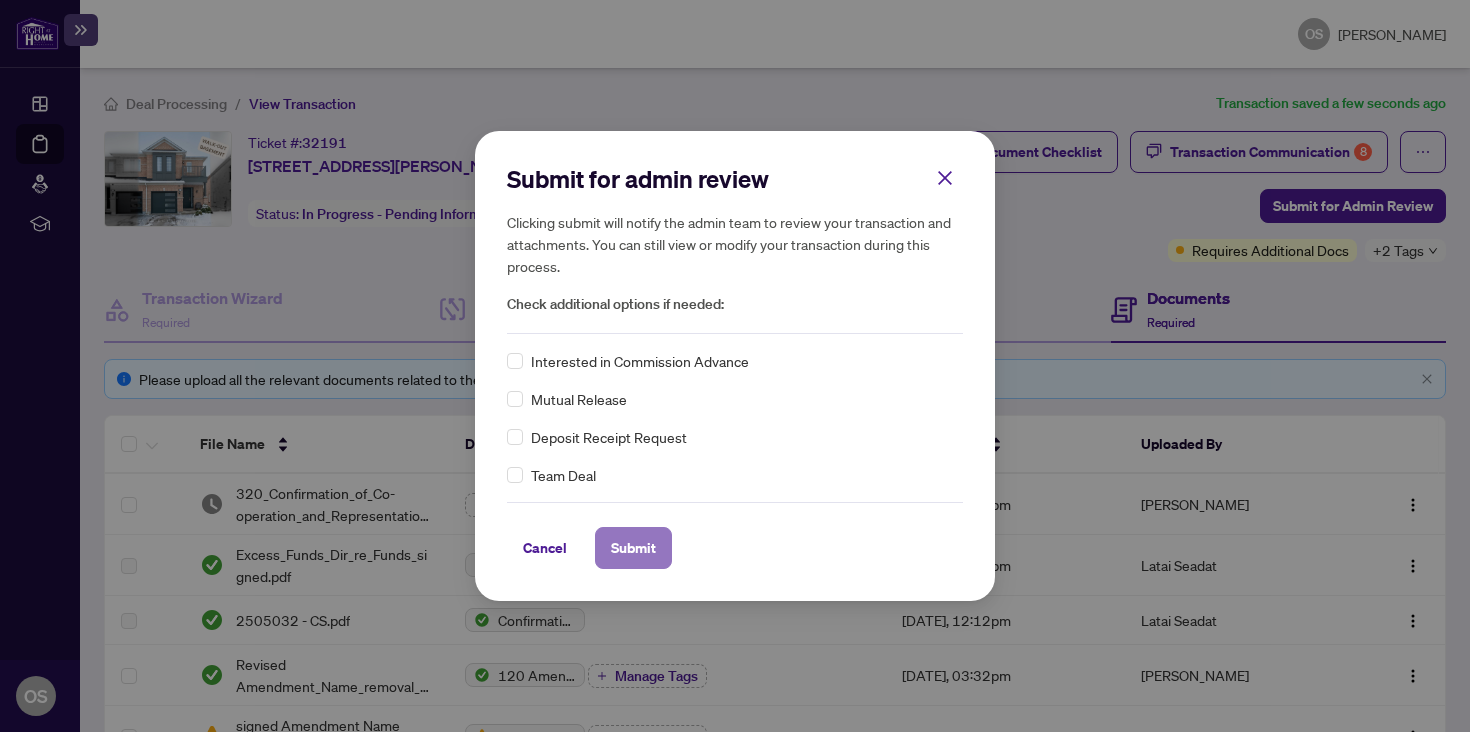 click on "Submit" at bounding box center (633, 548) 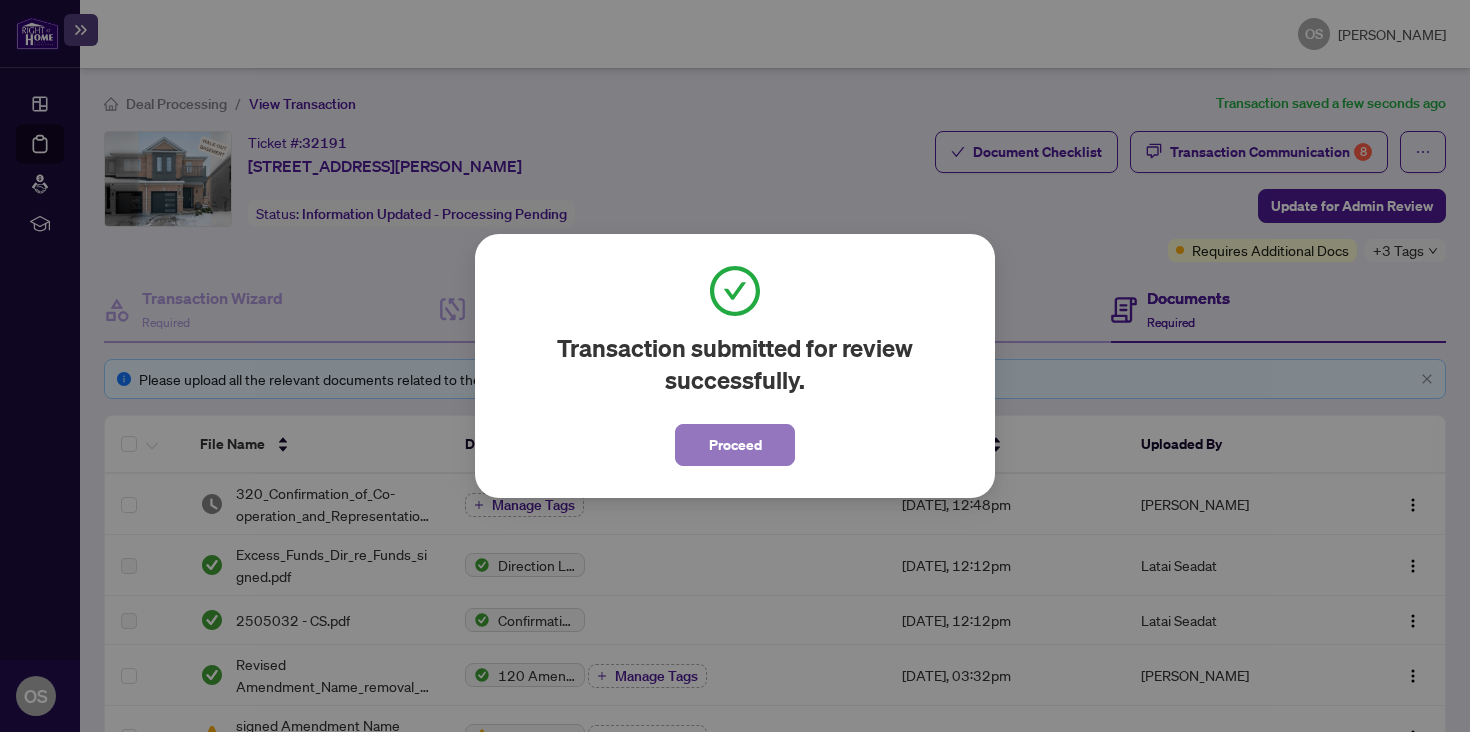 click on "Proceed" at bounding box center (735, 445) 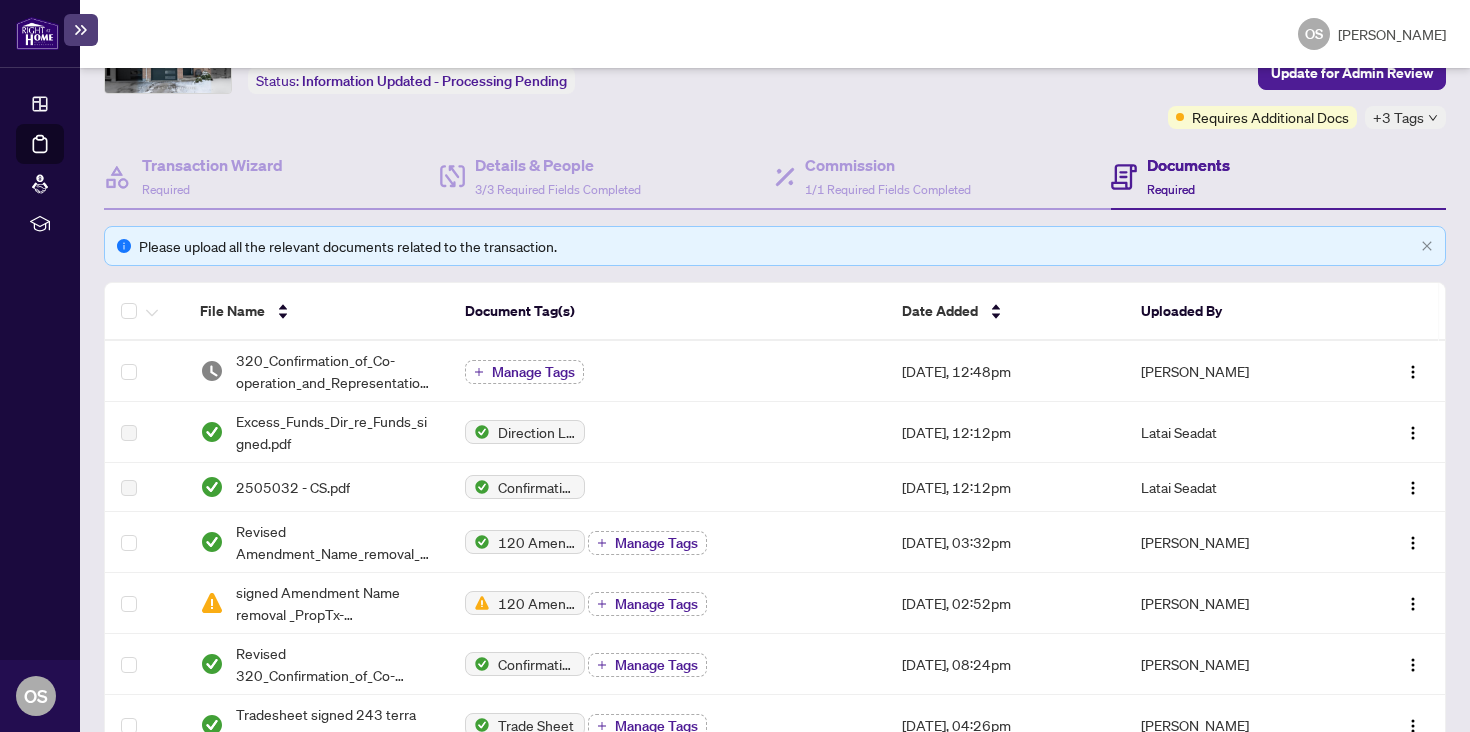 scroll, scrollTop: 0, scrollLeft: 0, axis: both 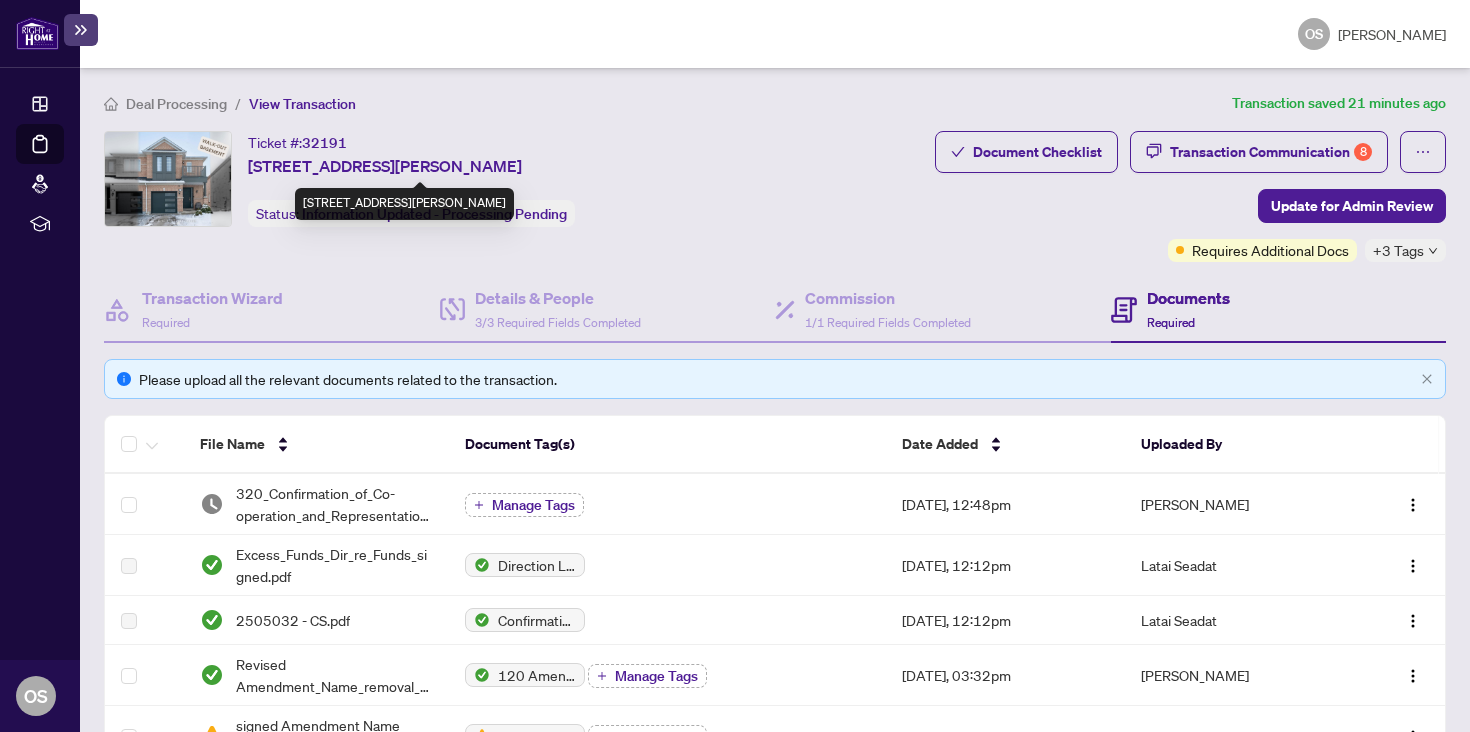 drag, startPoint x: 245, startPoint y: 163, endPoint x: 592, endPoint y: 175, distance: 347.20743 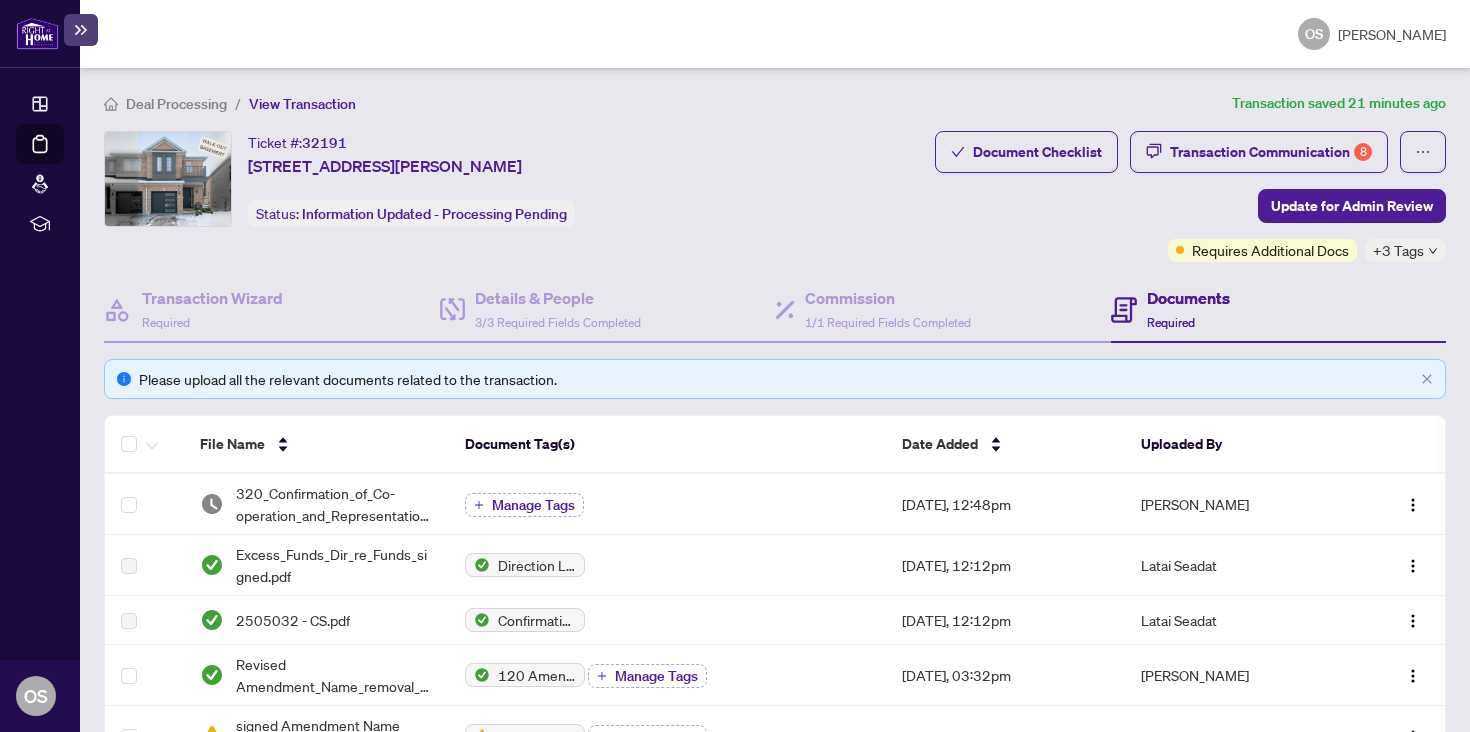 click on "Ticket #:  32191 [STREET_ADDRESS][PERSON_NAME]" at bounding box center (385, 154) 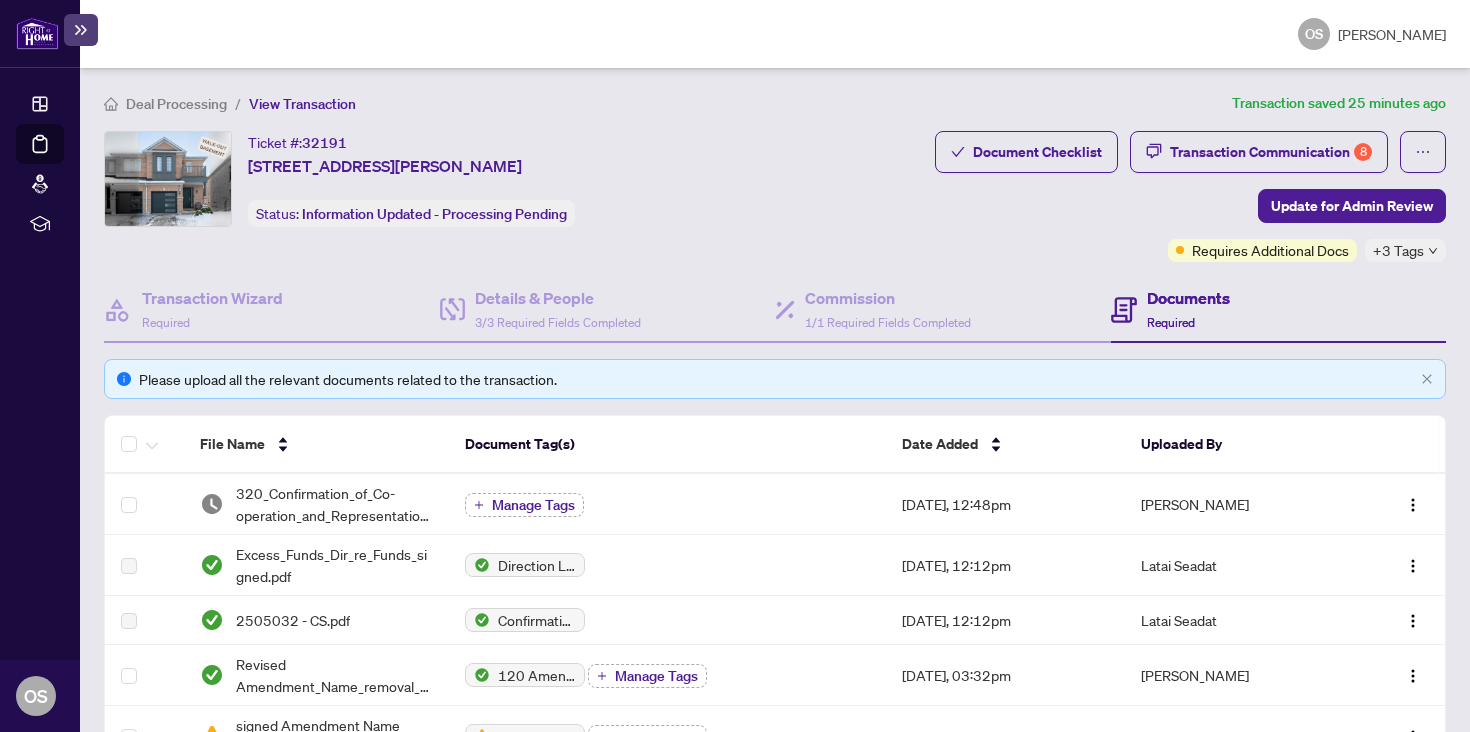 click on "Ticket #:  32191 [STREET_ADDRESS][PERSON_NAME] Status:   Information Updated - Processing Pending" at bounding box center (411, 179) 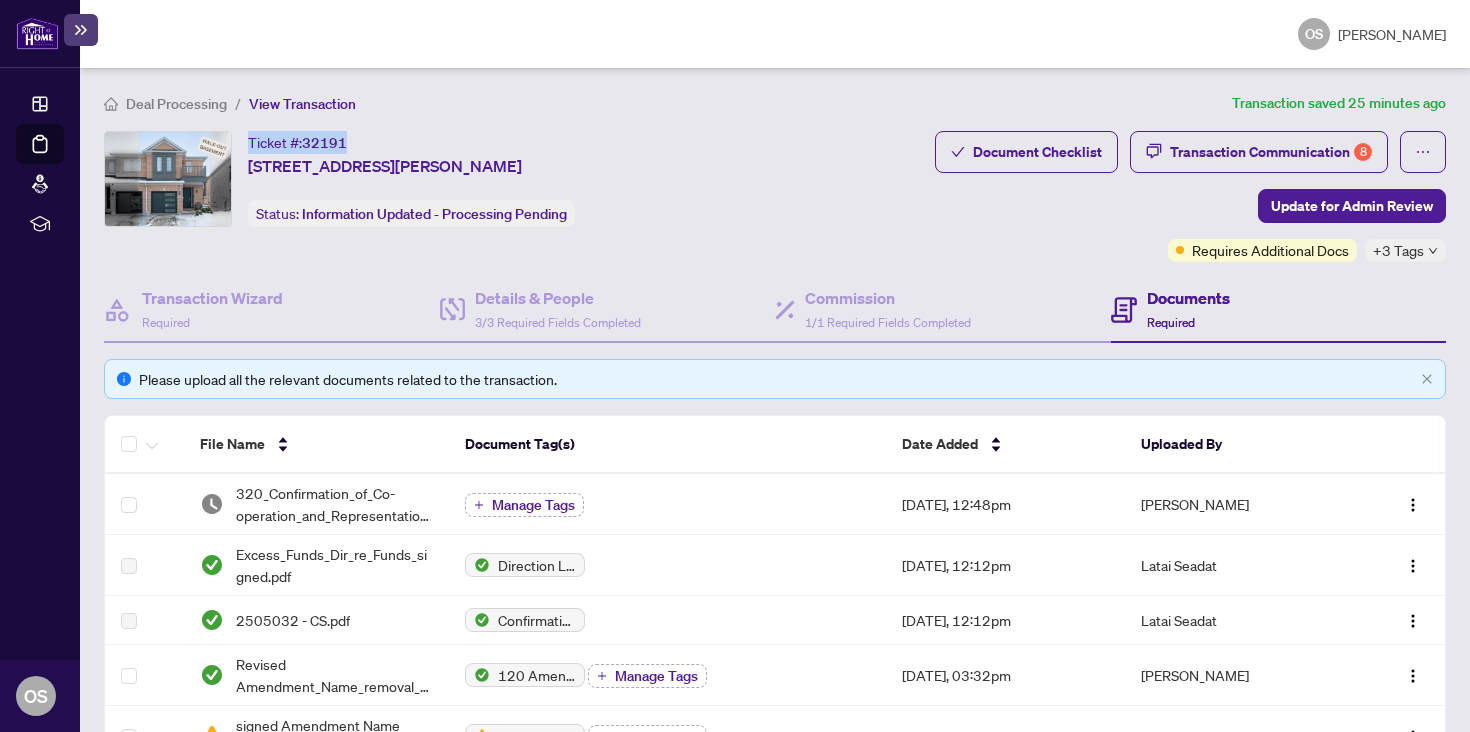drag, startPoint x: 251, startPoint y: 140, endPoint x: 345, endPoint y: 140, distance: 94 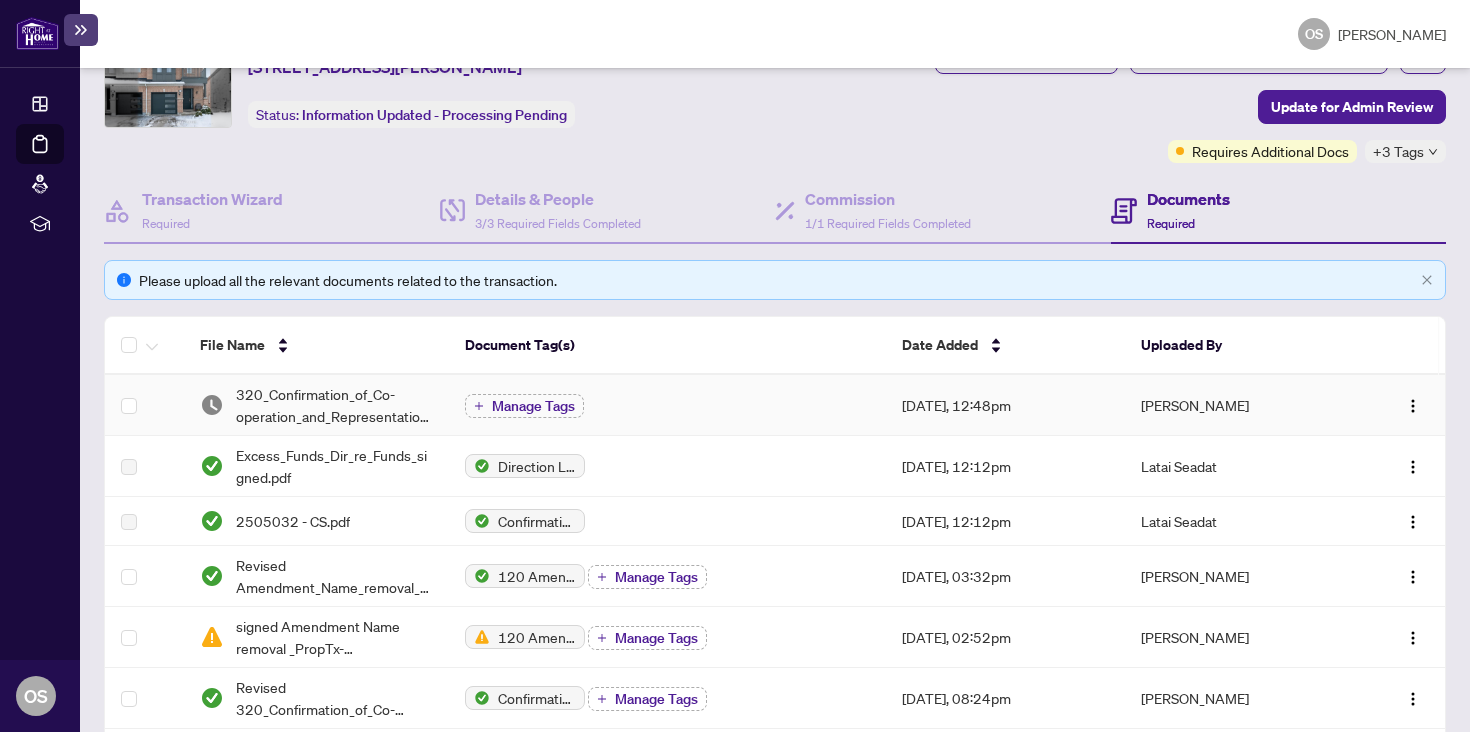 scroll, scrollTop: 0, scrollLeft: 0, axis: both 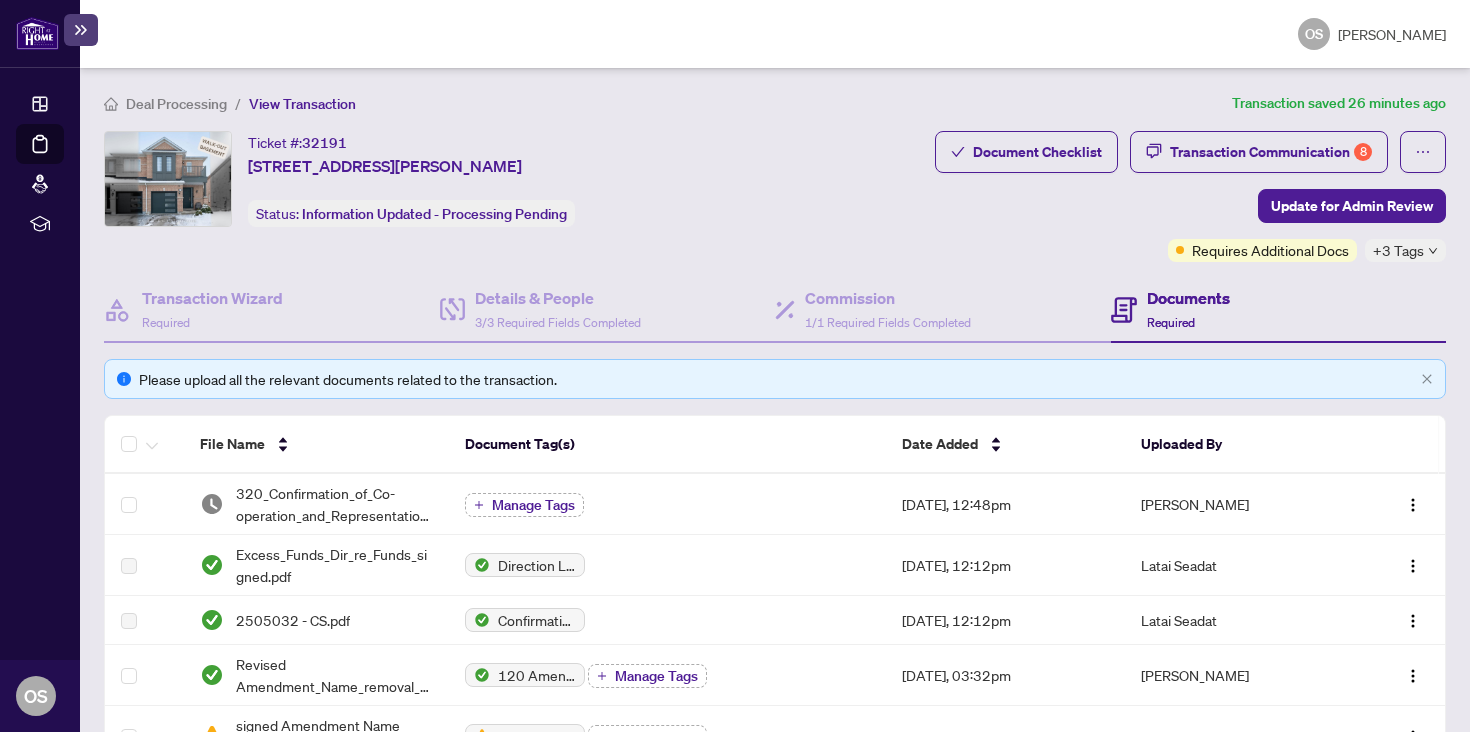click on "View Transaction" at bounding box center [302, 104] 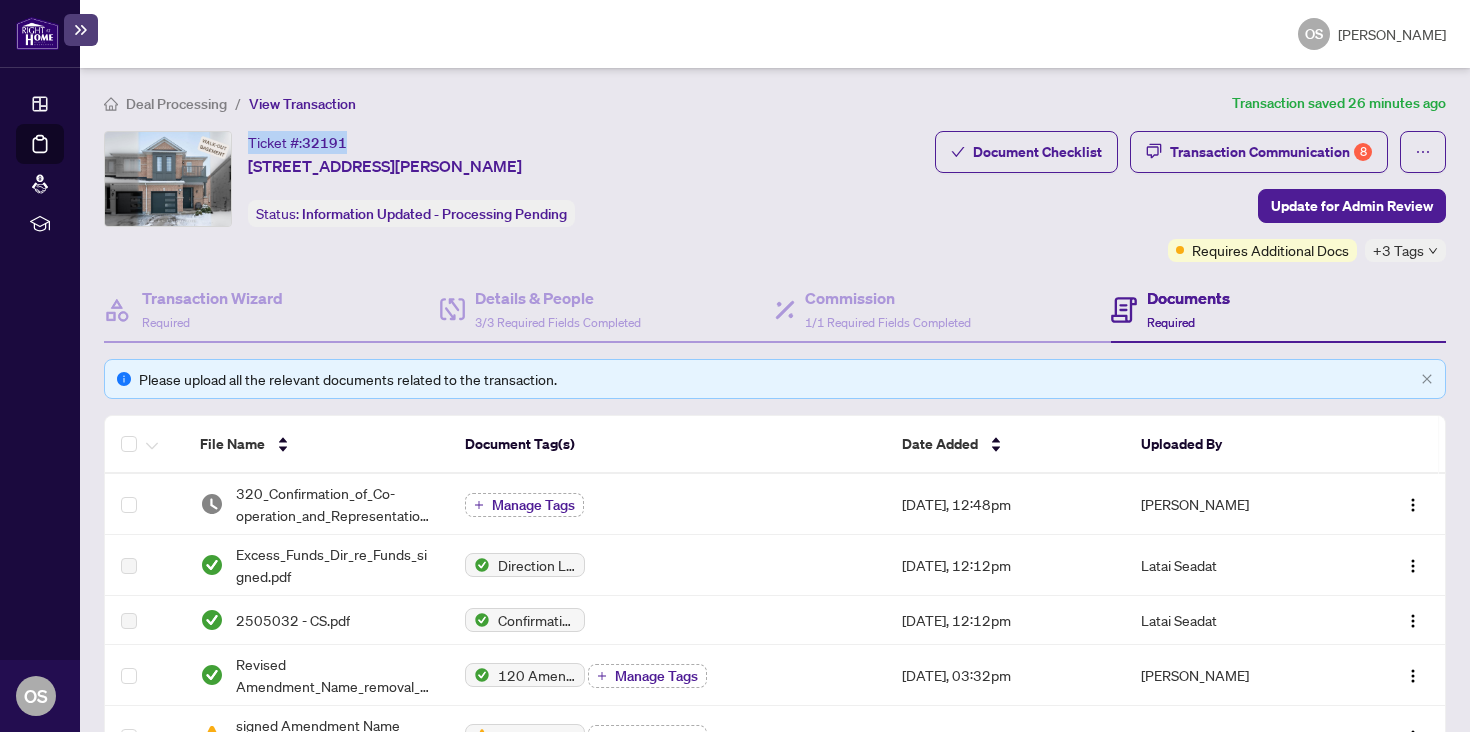 drag, startPoint x: 348, startPoint y: 141, endPoint x: 251, endPoint y: 136, distance: 97.128784 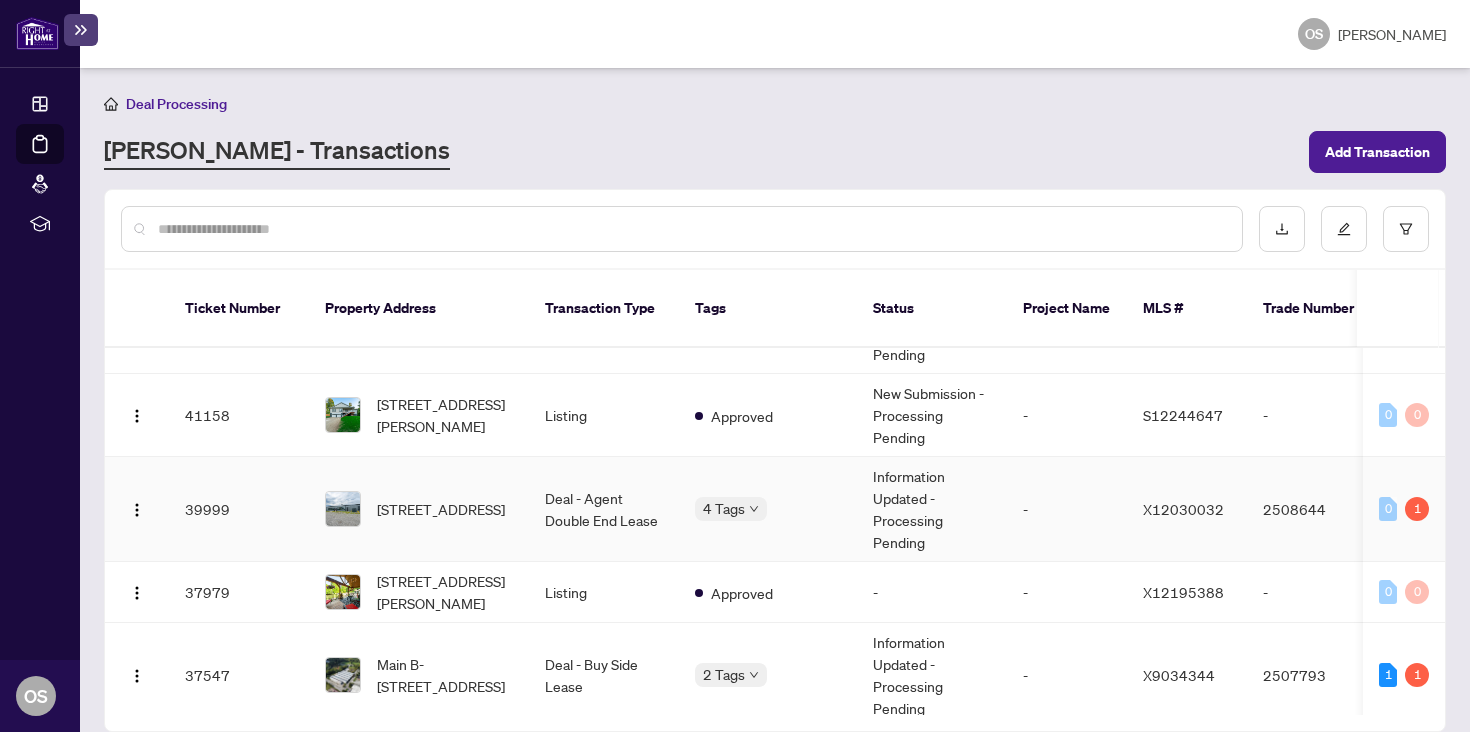 scroll, scrollTop: 387, scrollLeft: 0, axis: vertical 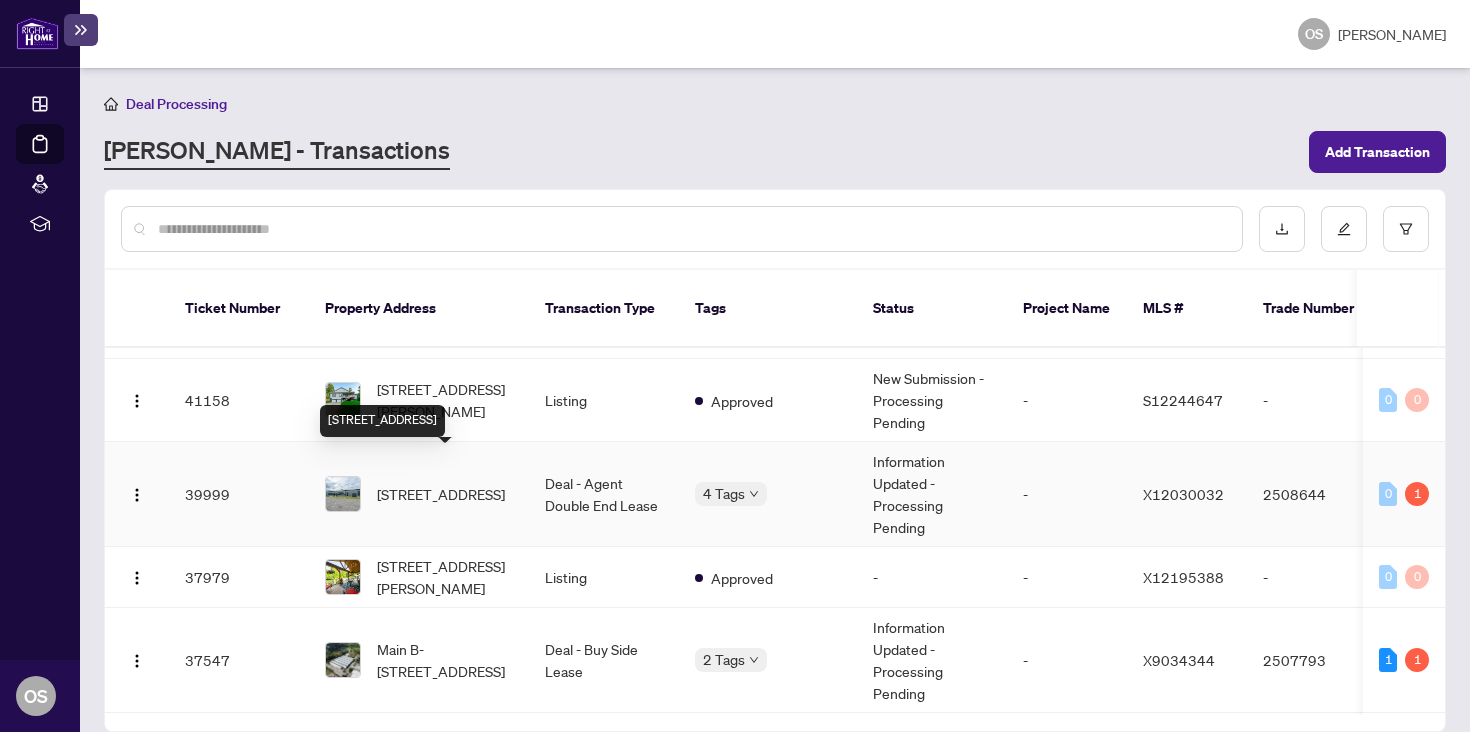 click on "[STREET_ADDRESS]" at bounding box center (441, 494) 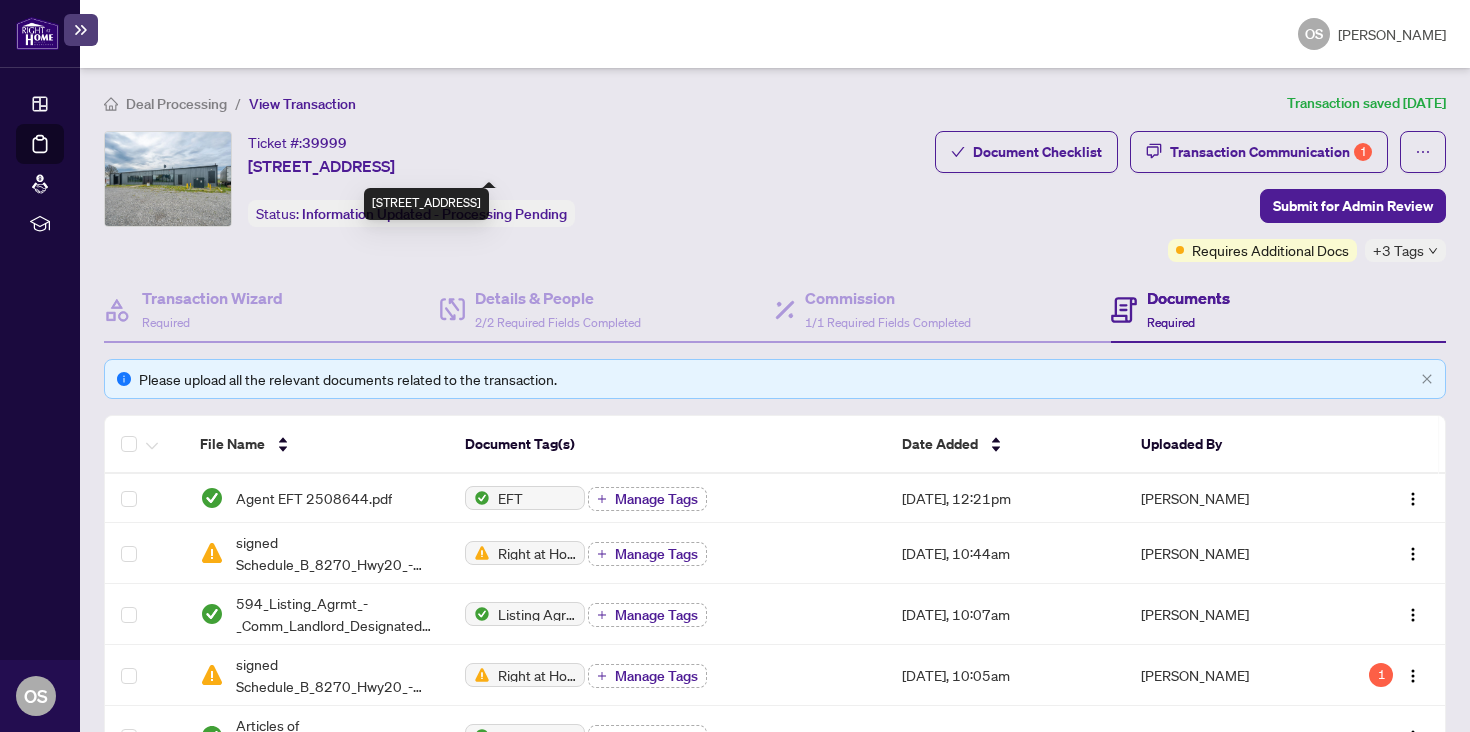 drag, startPoint x: 250, startPoint y: 160, endPoint x: 723, endPoint y: 168, distance: 473.06766 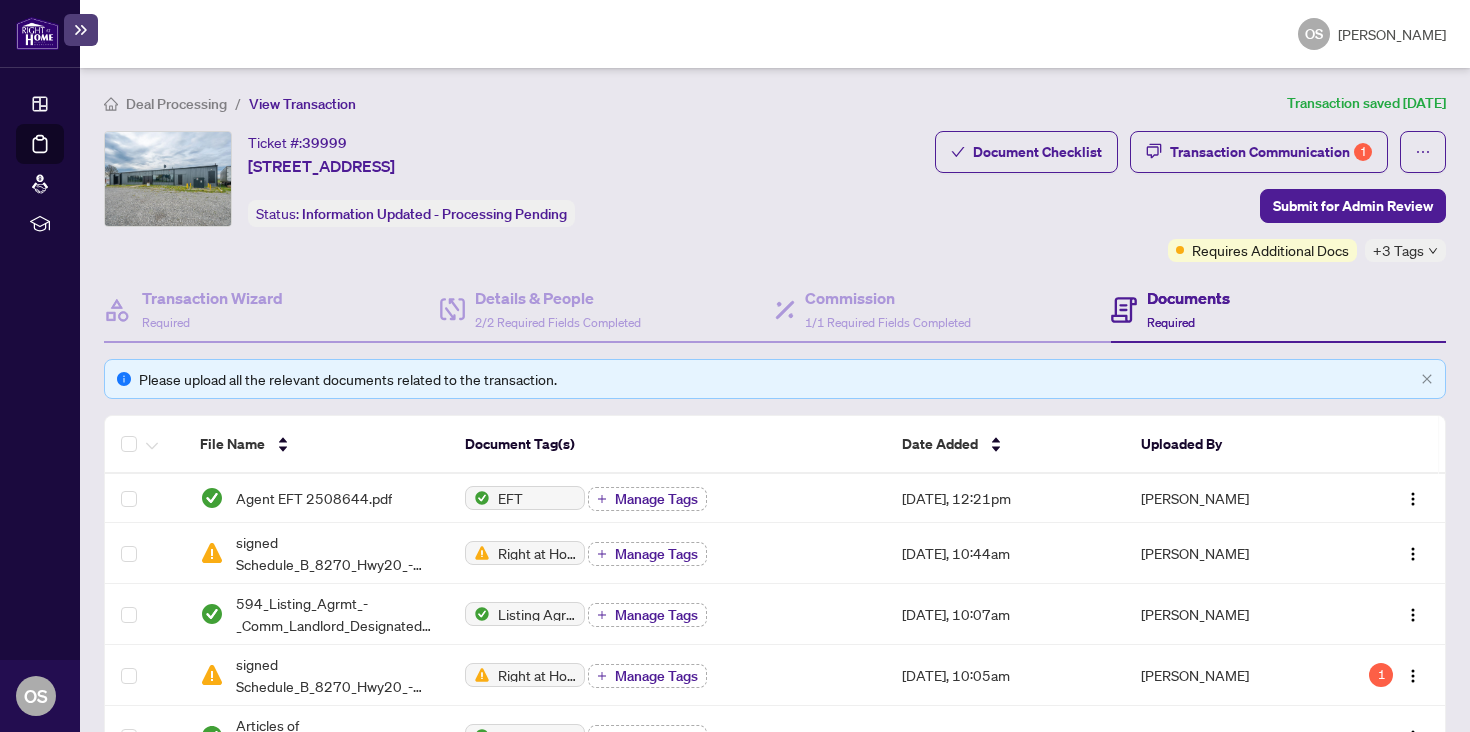 click on "Ticket #:  39999" at bounding box center [297, 142] 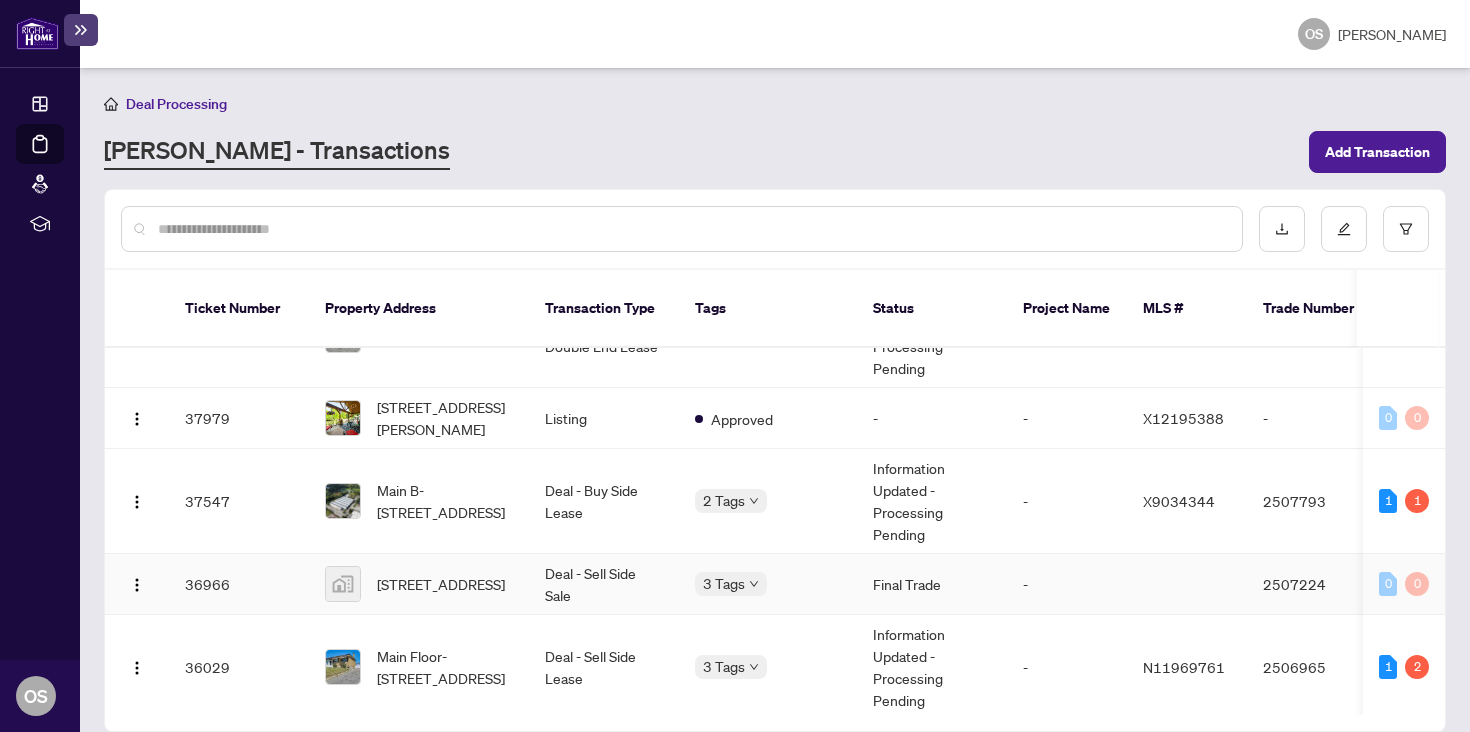 scroll, scrollTop: 576, scrollLeft: 0, axis: vertical 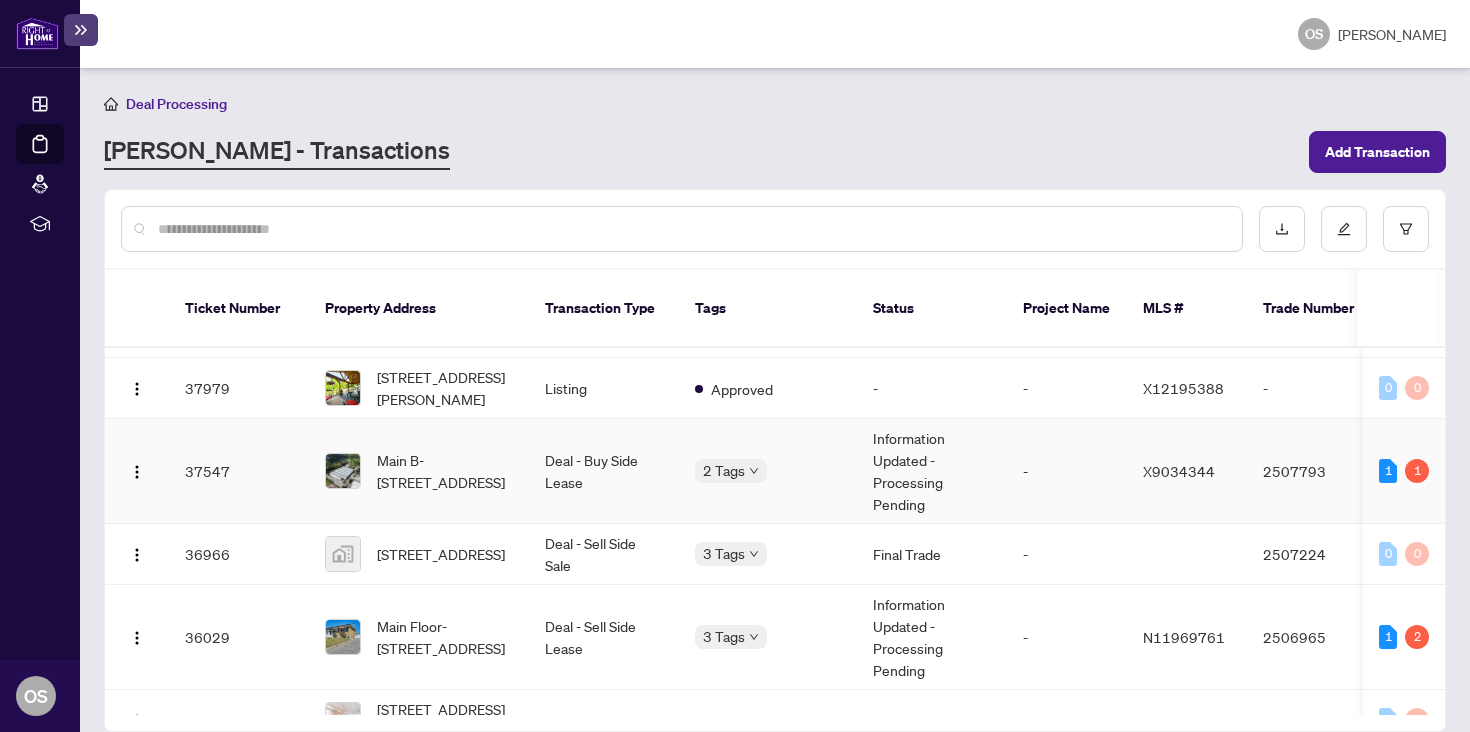 click on "Main B-[STREET_ADDRESS]" at bounding box center (445, 471) 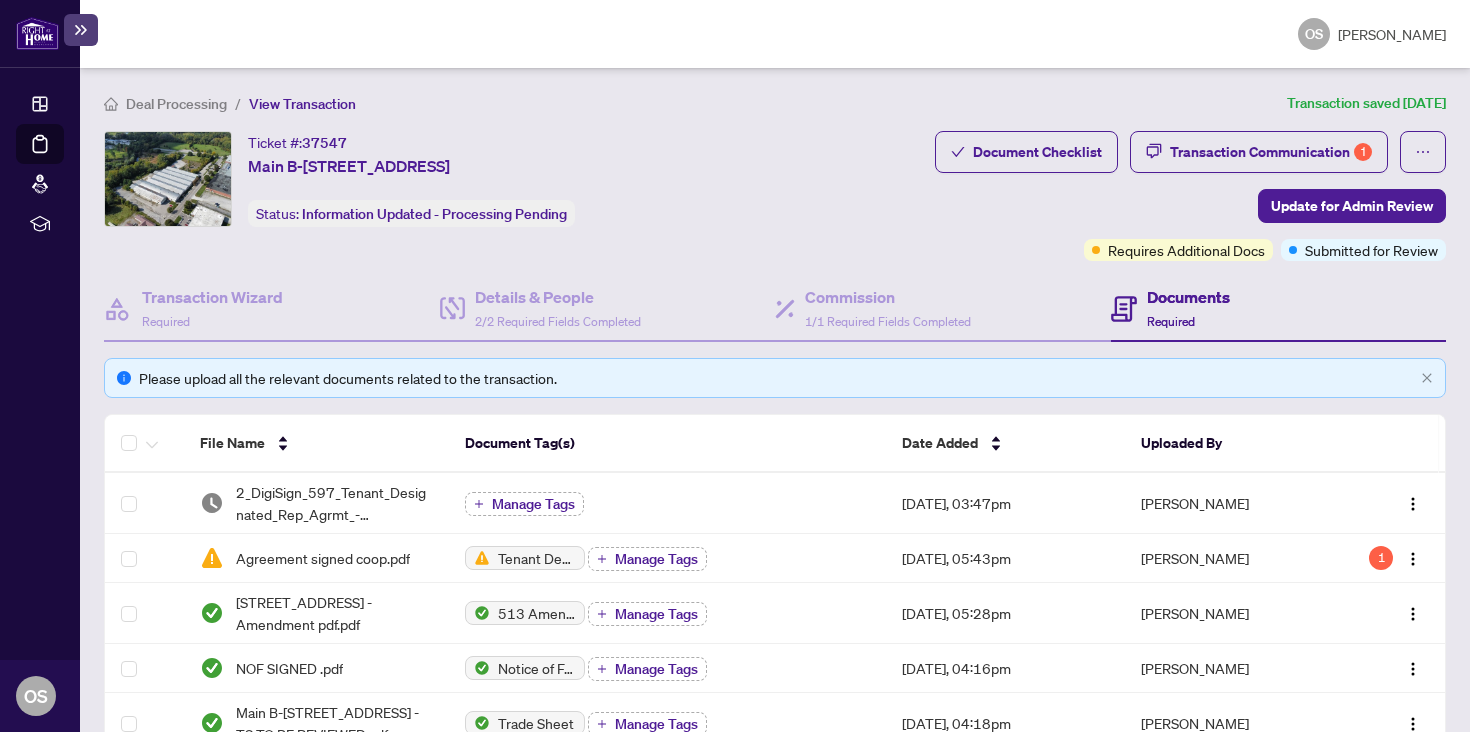 drag, startPoint x: 249, startPoint y: 136, endPoint x: 668, endPoint y: 159, distance: 419.6308 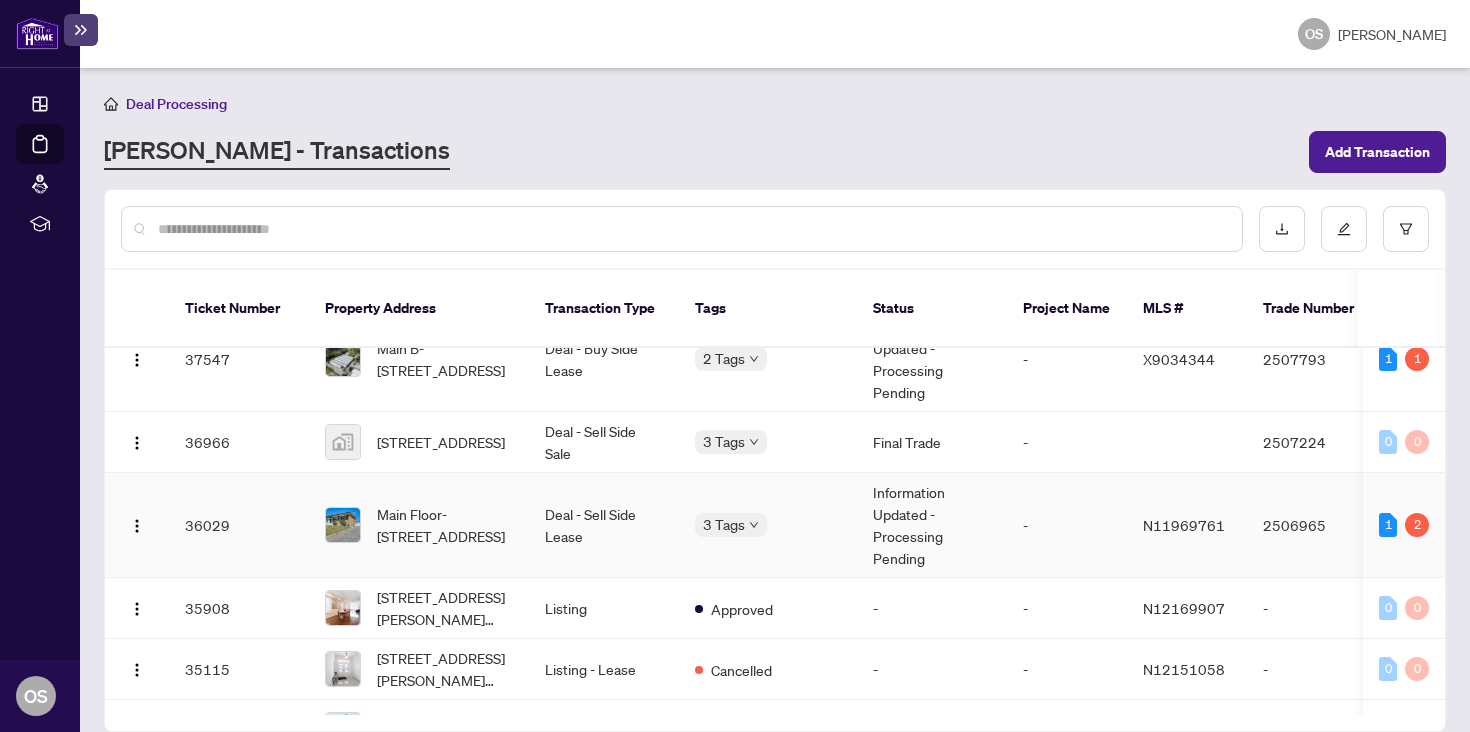 scroll, scrollTop: 723, scrollLeft: 0, axis: vertical 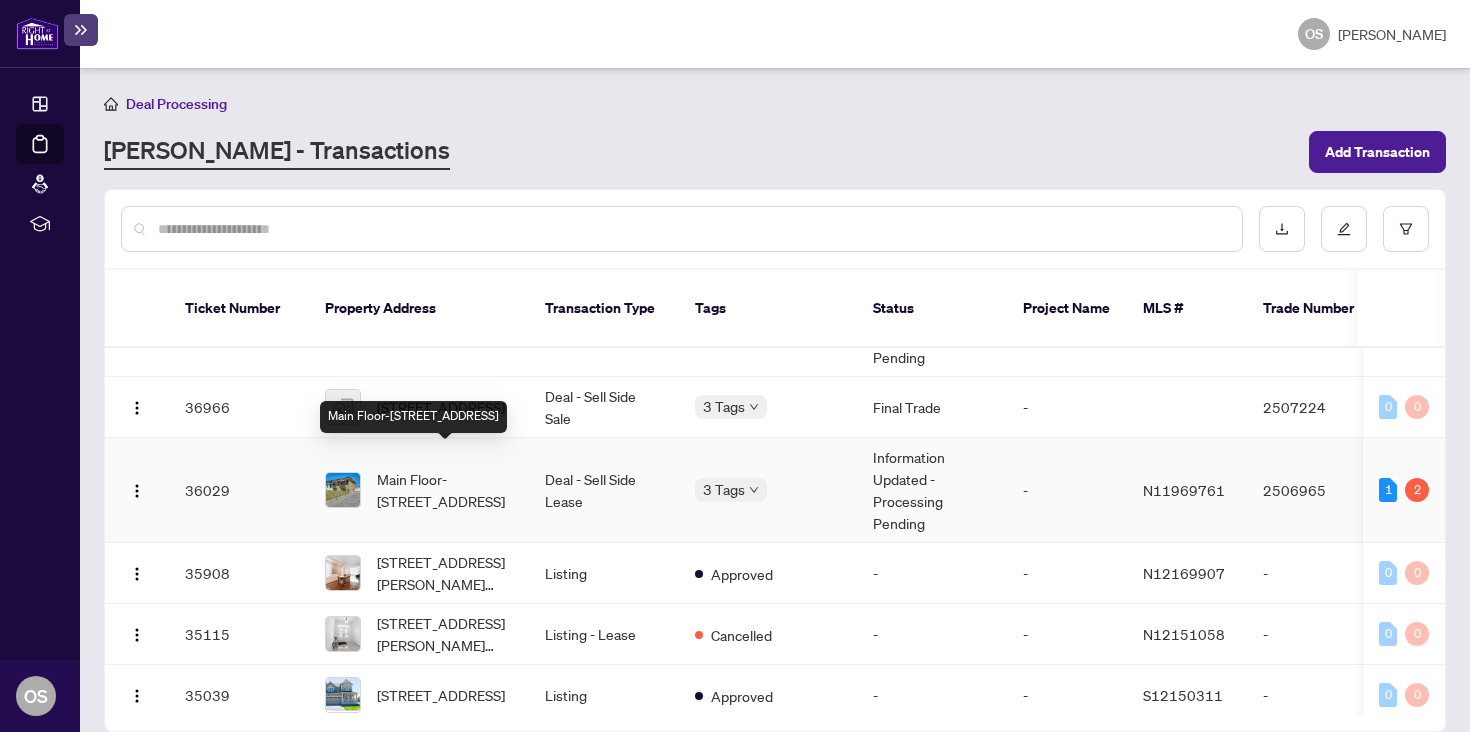 click on "Main Floor-[STREET_ADDRESS]" at bounding box center (445, 490) 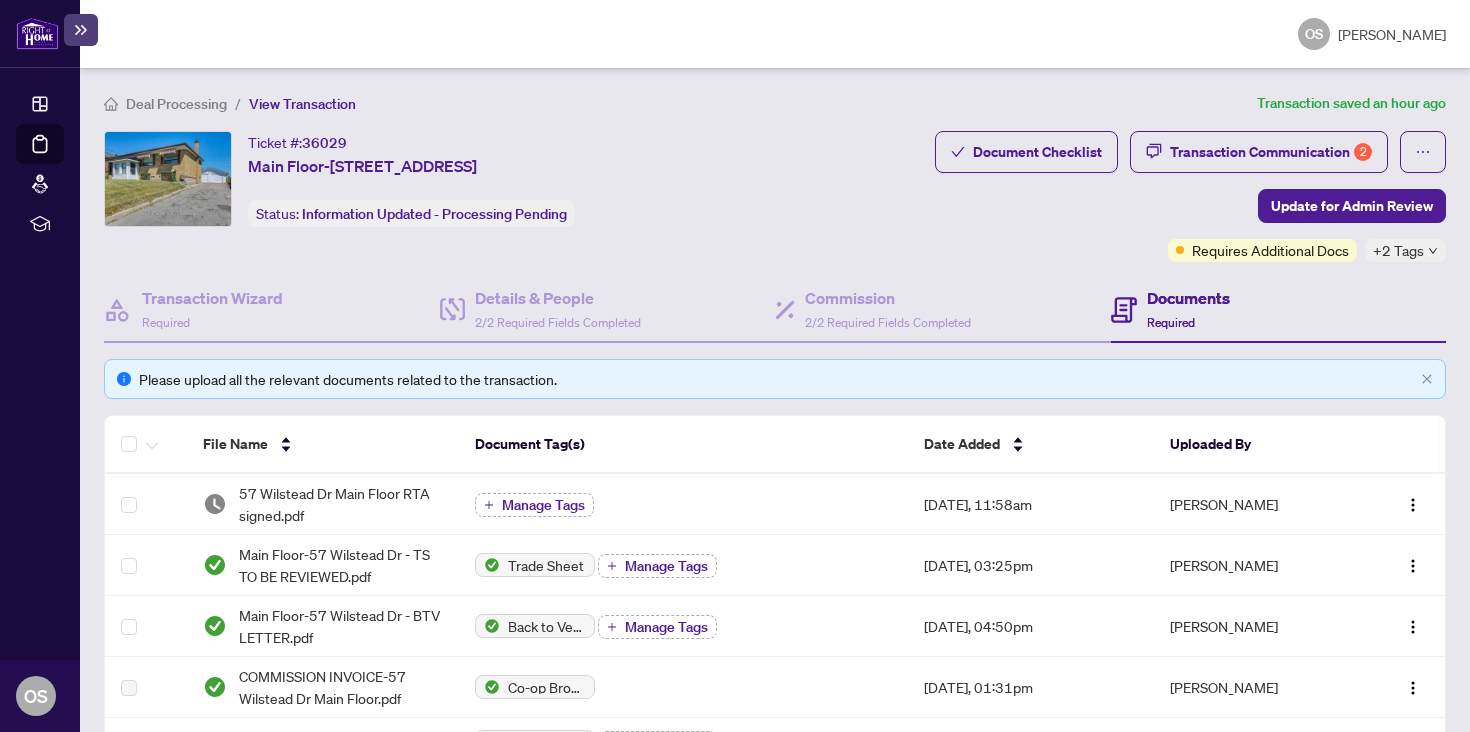 drag, startPoint x: 250, startPoint y: 137, endPoint x: 716, endPoint y: 163, distance: 466.72476 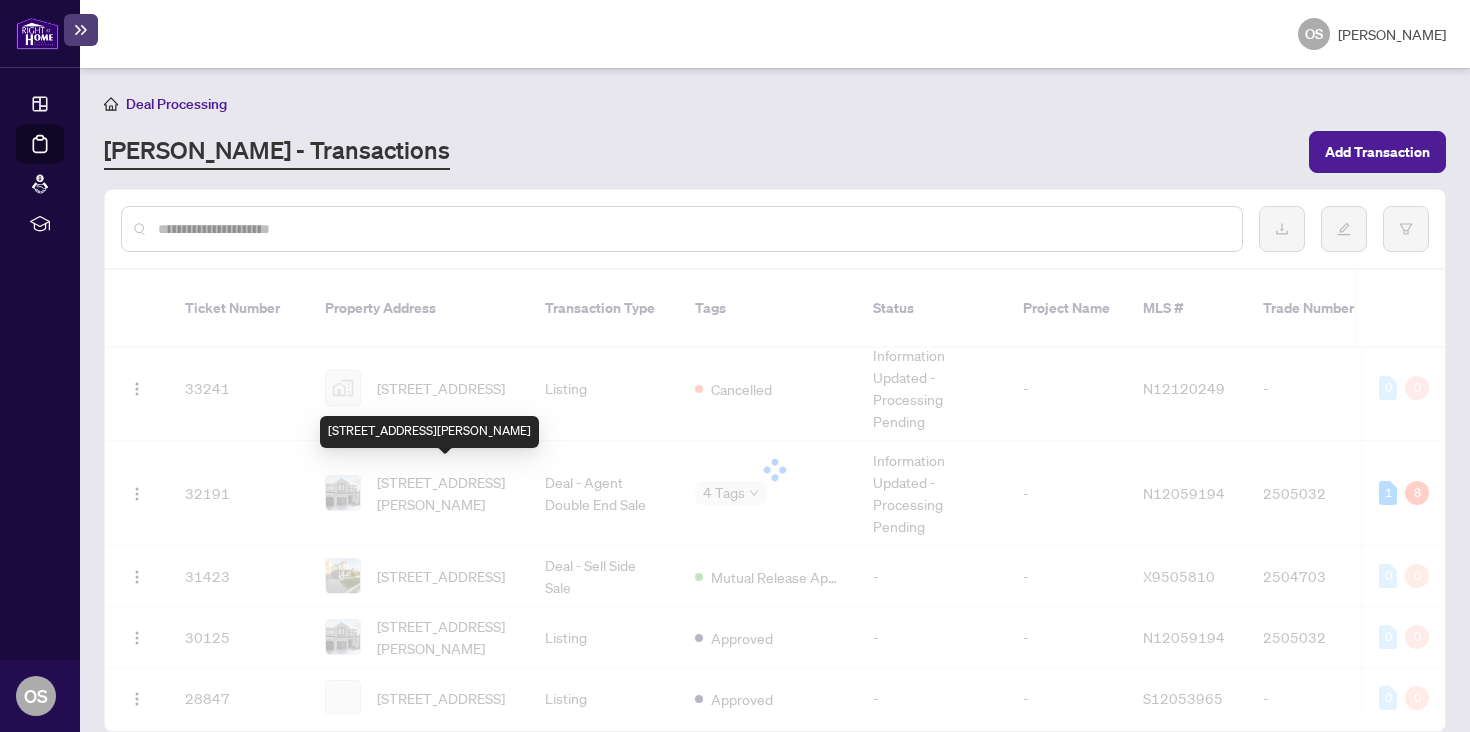 scroll, scrollTop: 1238, scrollLeft: 0, axis: vertical 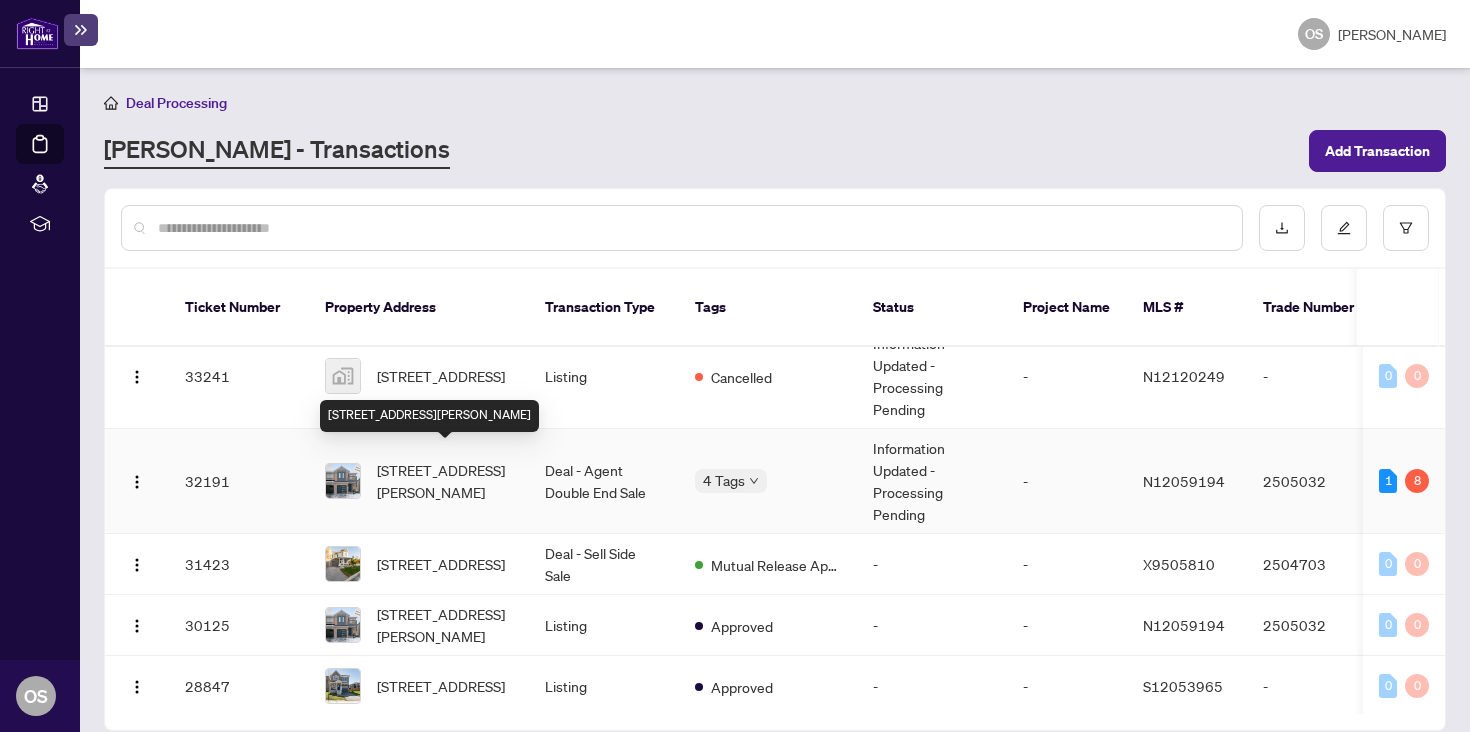 click on "[STREET_ADDRESS][PERSON_NAME]" at bounding box center (445, 481) 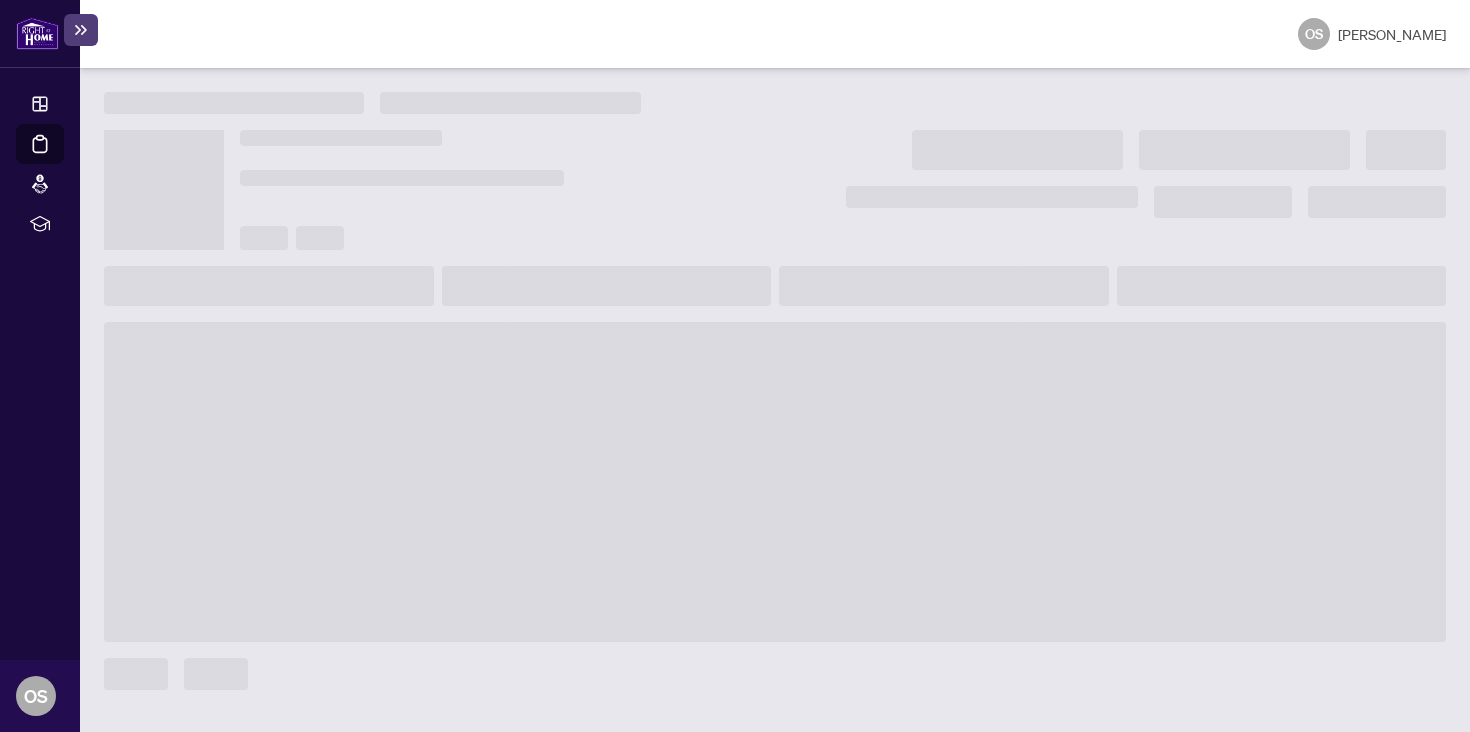 scroll, scrollTop: 0, scrollLeft: 0, axis: both 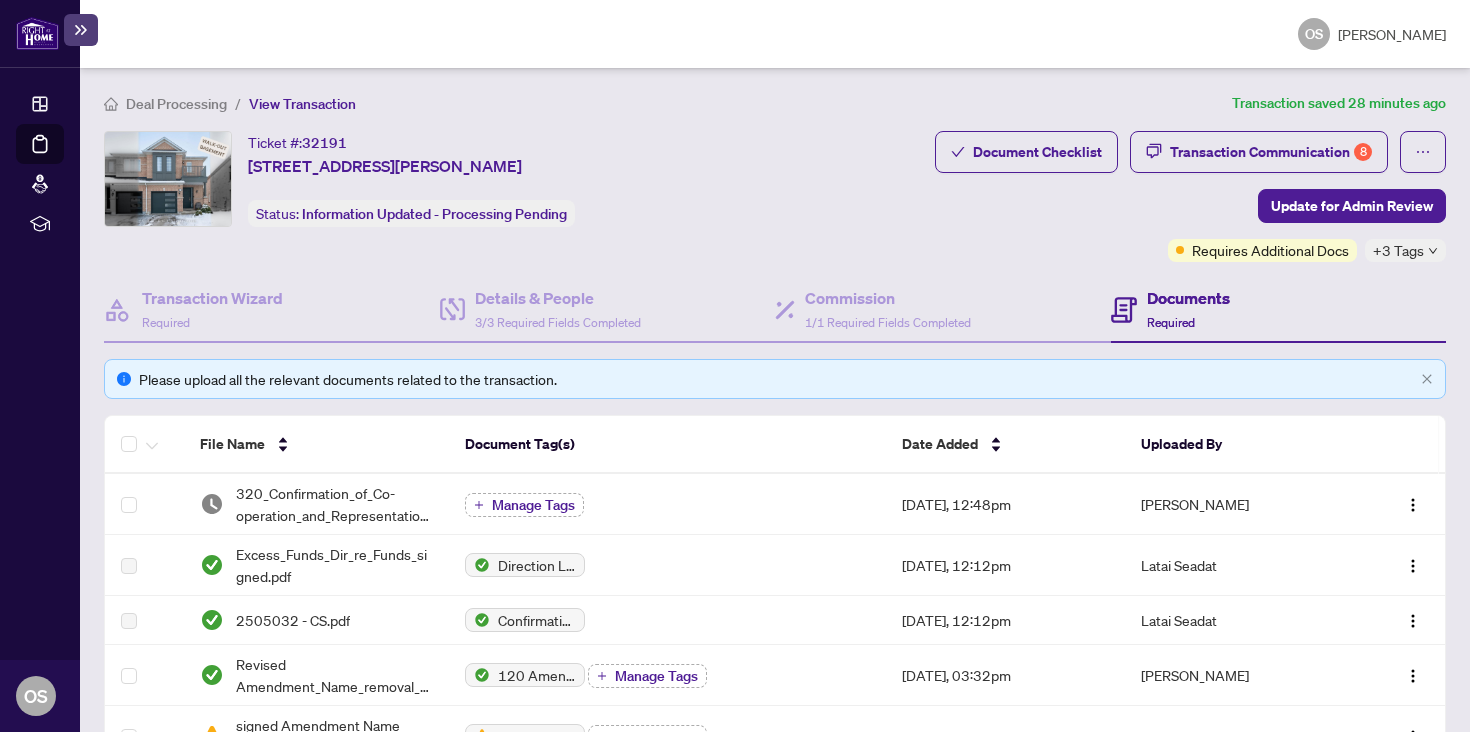 drag, startPoint x: 247, startPoint y: 134, endPoint x: 600, endPoint y: 169, distance: 354.7309 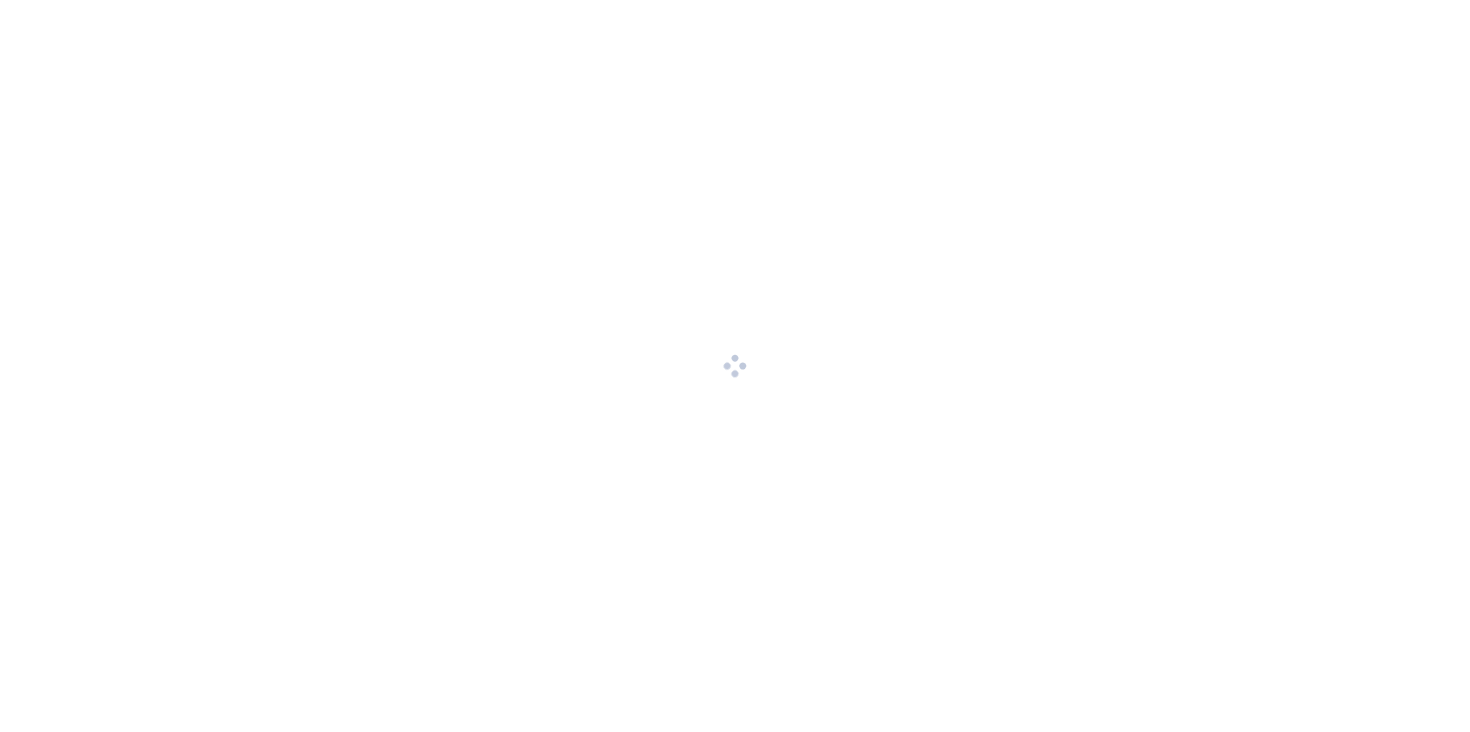 scroll, scrollTop: 0, scrollLeft: 0, axis: both 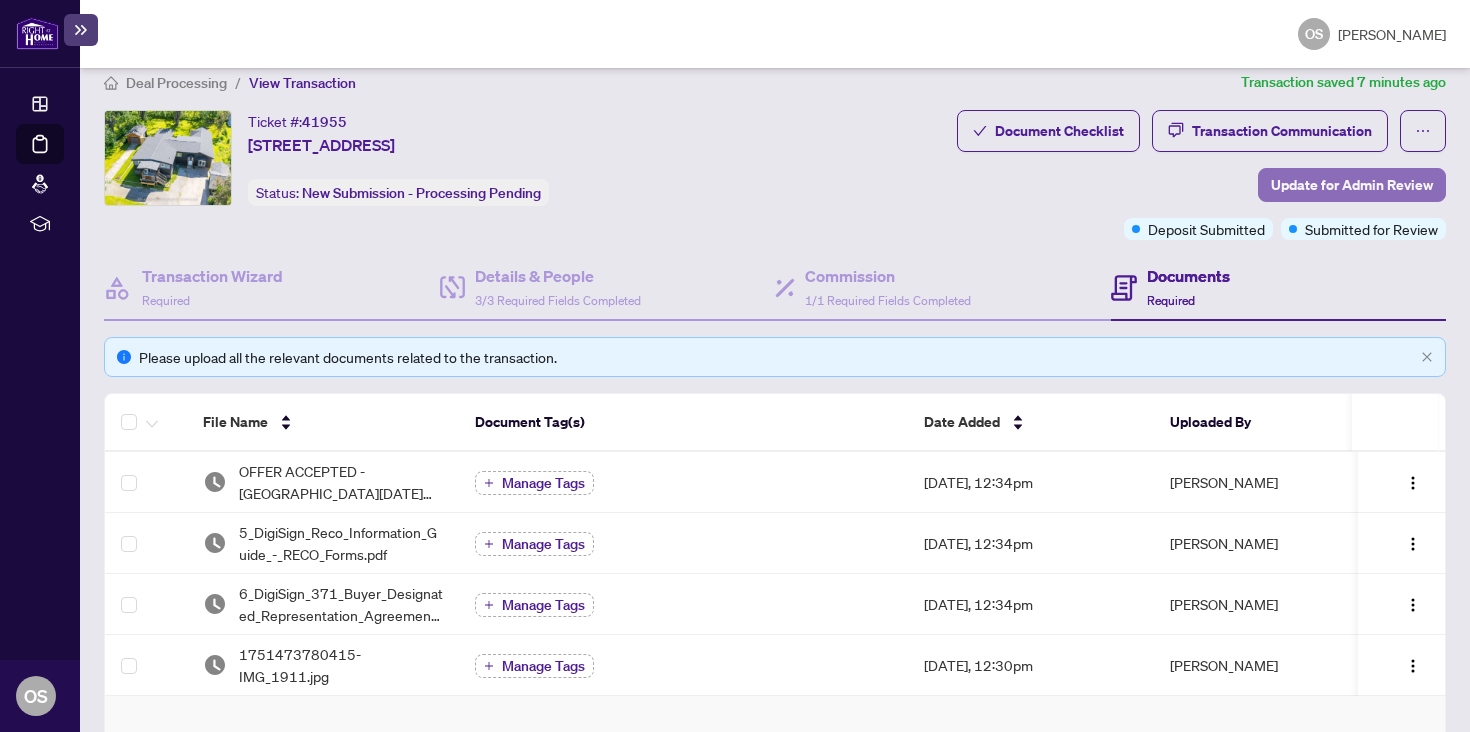 click on "Update for Admin Review" at bounding box center (1352, 185) 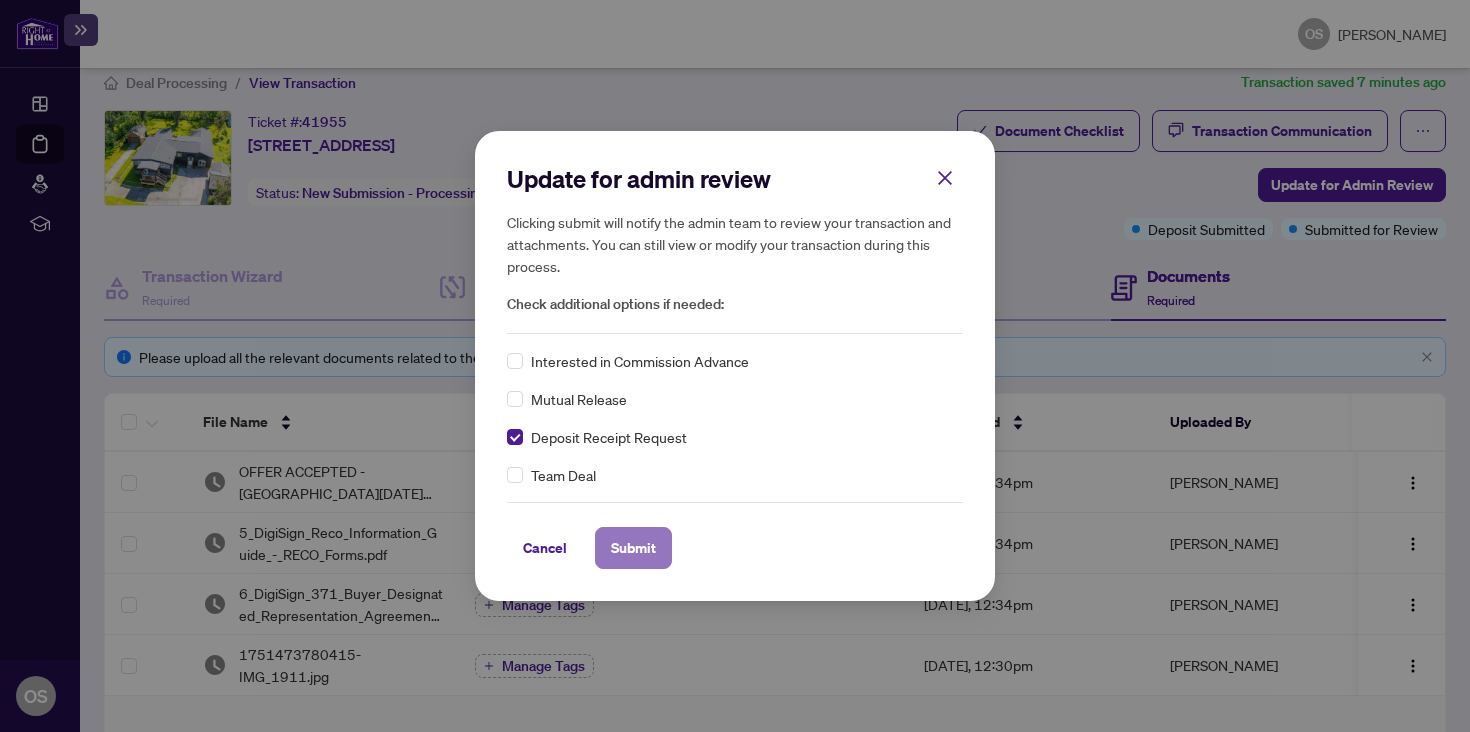 click on "Submit" at bounding box center [633, 548] 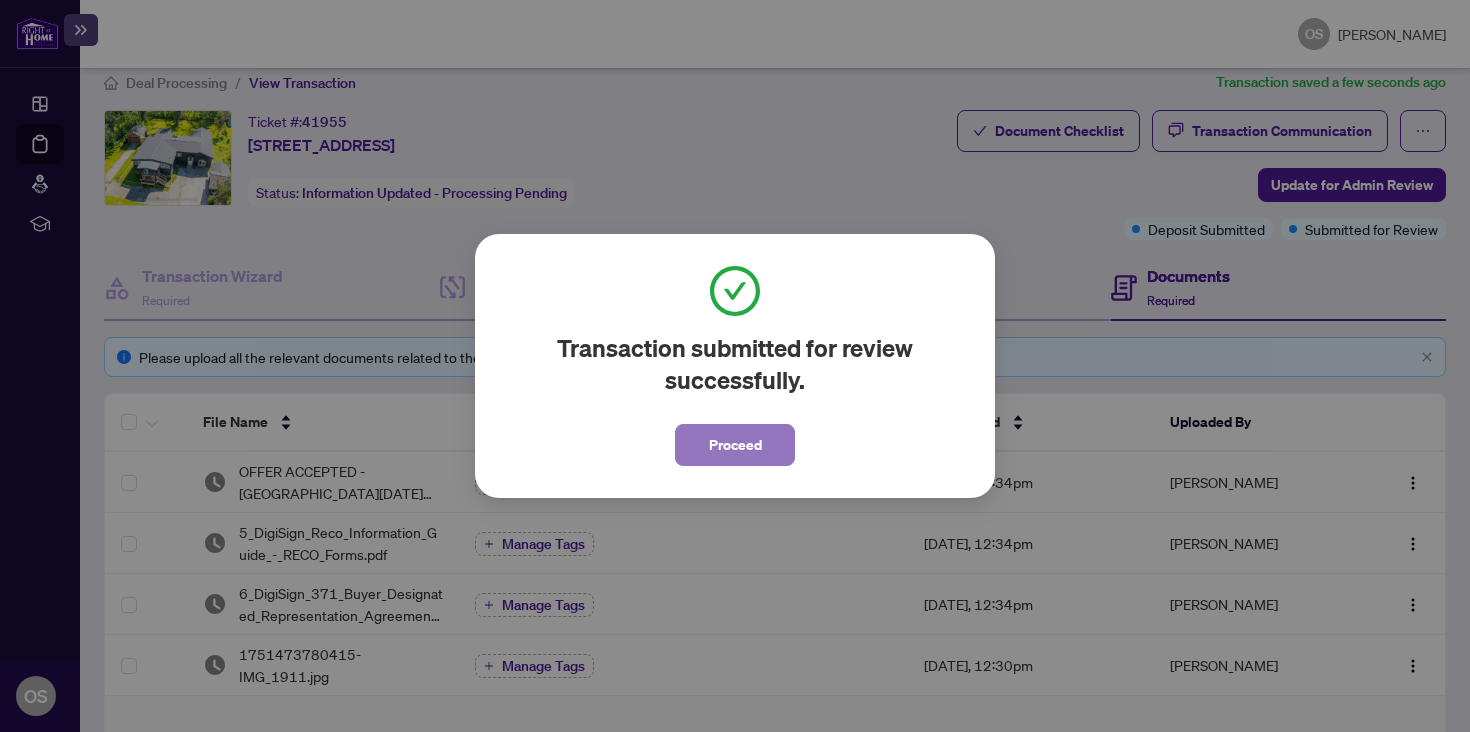 click on "Proceed" at bounding box center (735, 445) 